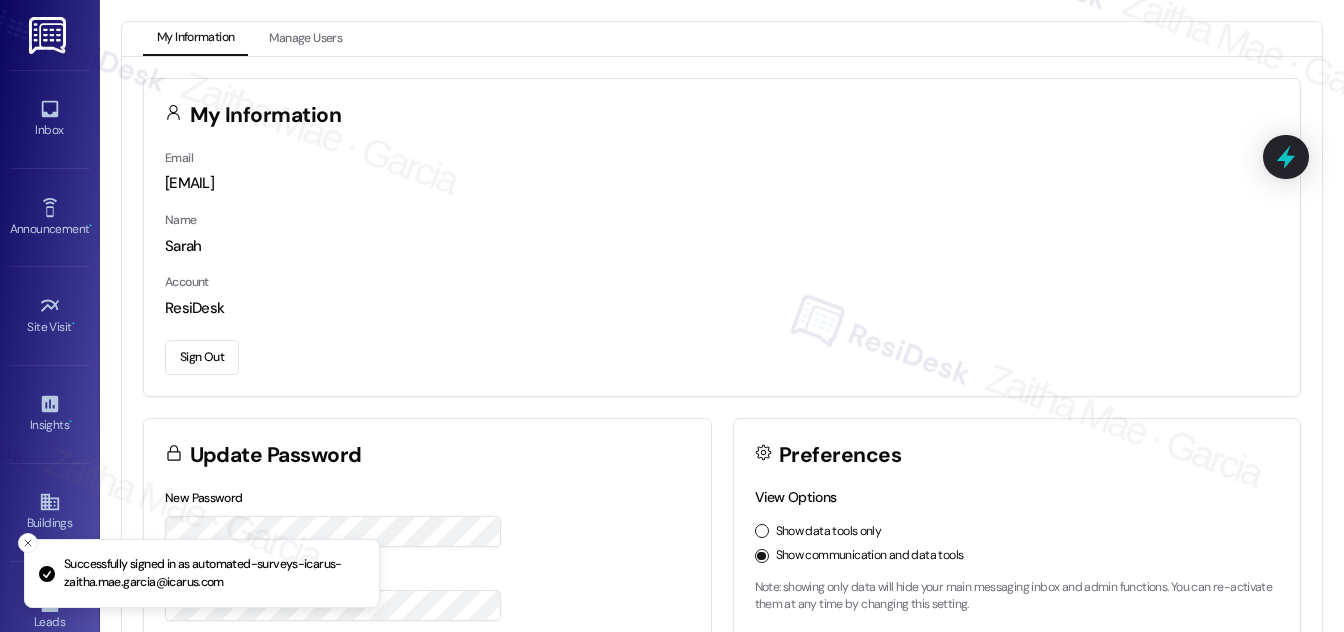 scroll, scrollTop: 0, scrollLeft: 0, axis: both 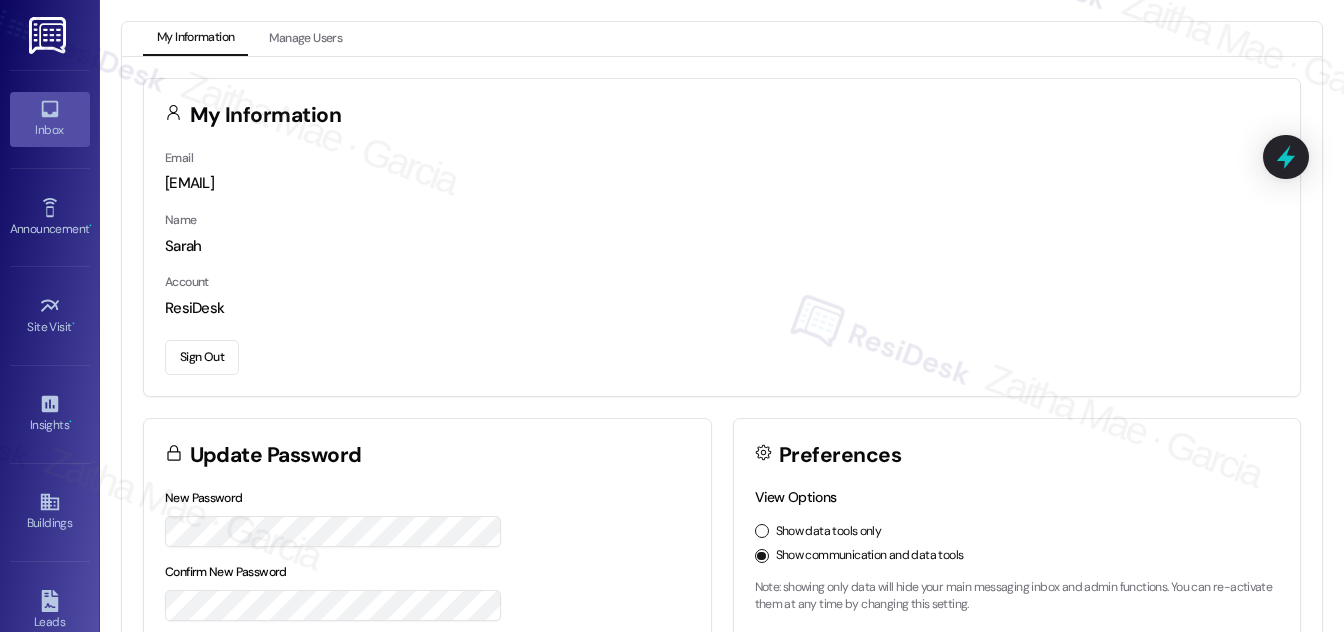 click 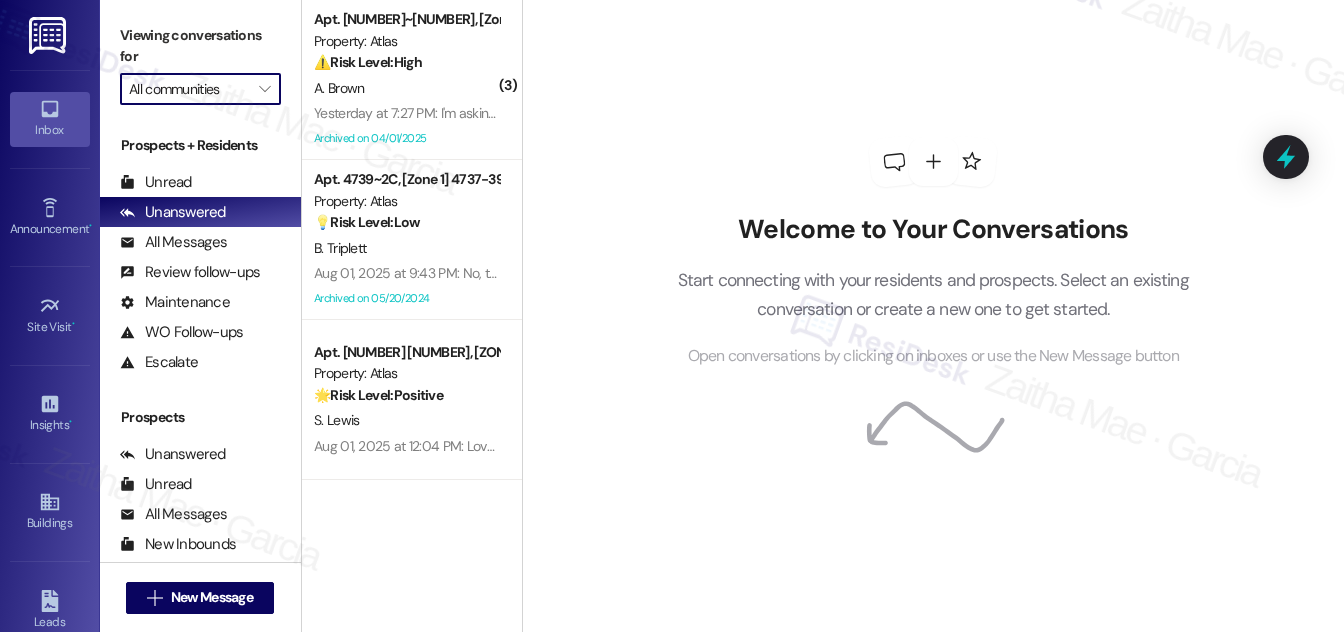 click on "All communities" at bounding box center [189, 89] 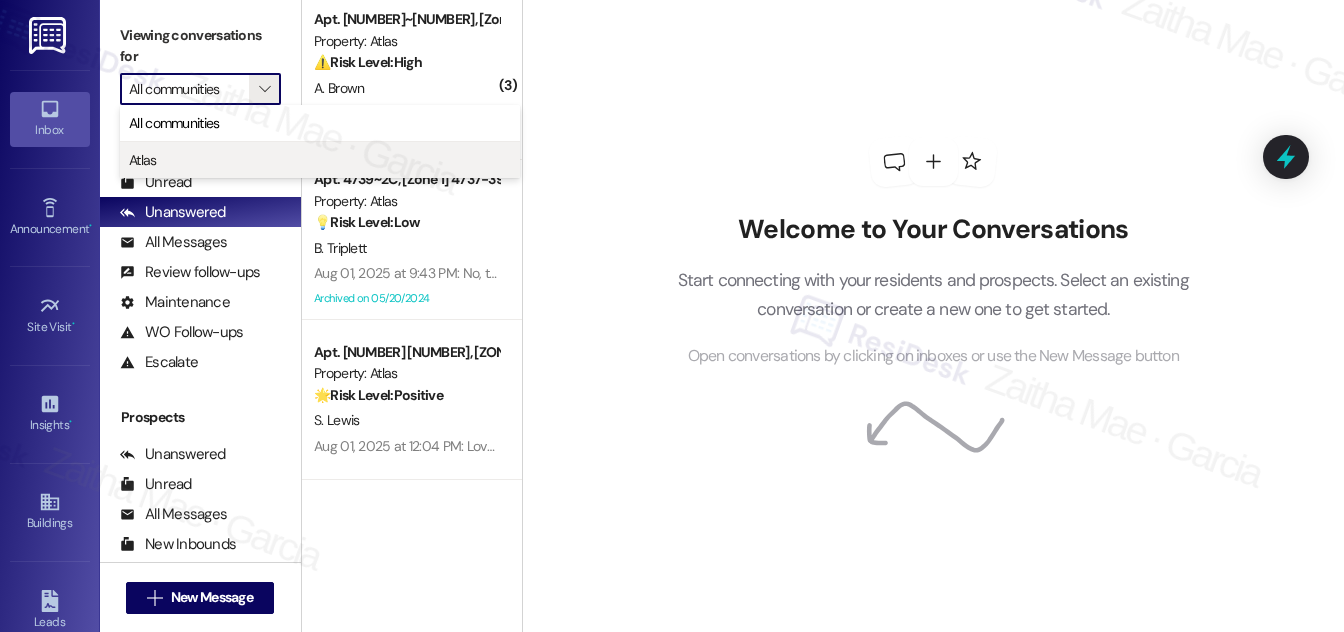 click on "Atlas" at bounding box center (320, 160) 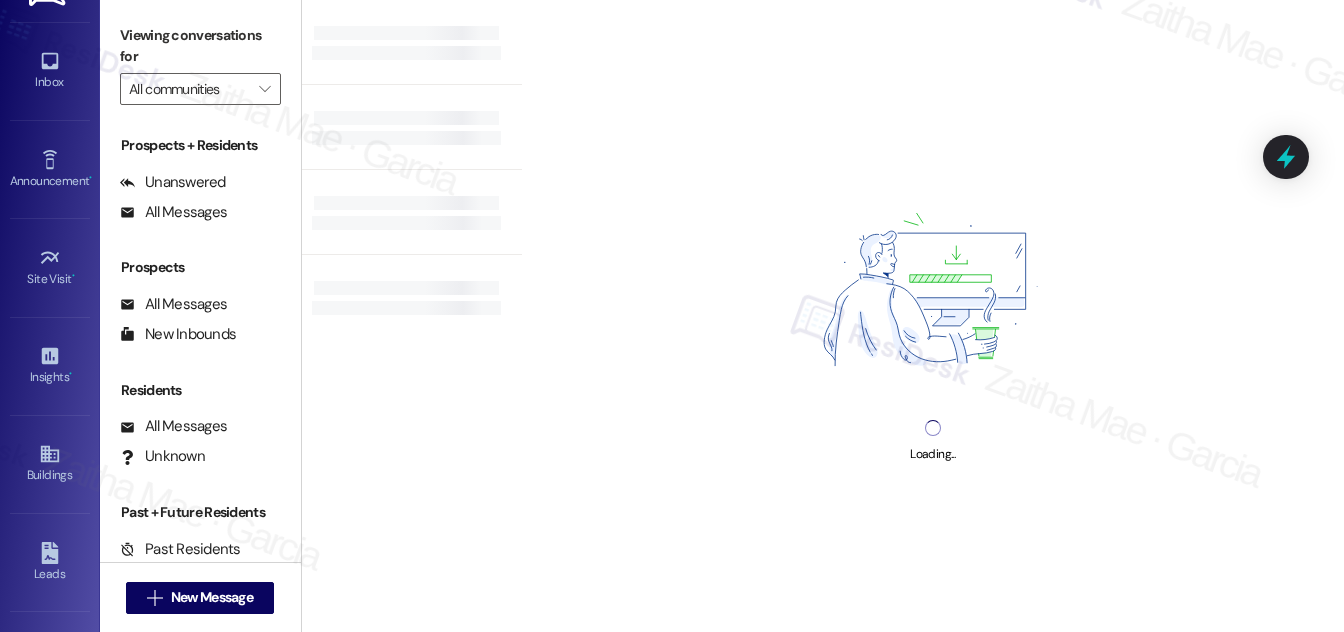 type on "Atlas" 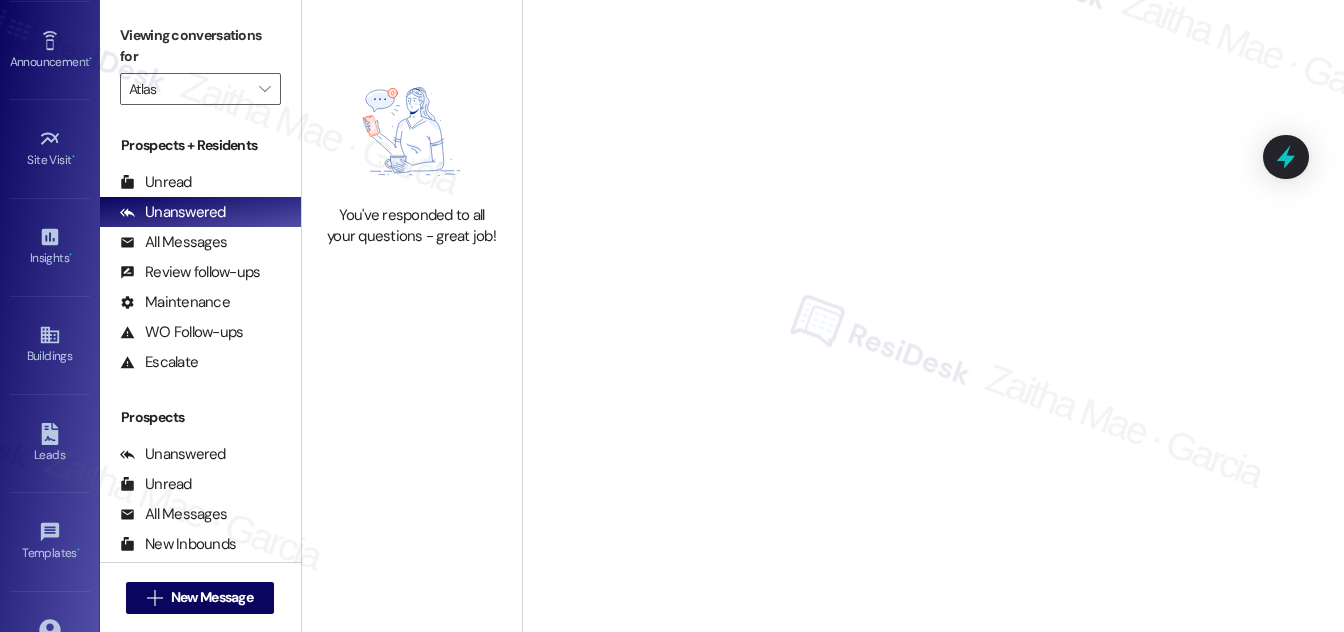 scroll, scrollTop: 314, scrollLeft: 0, axis: vertical 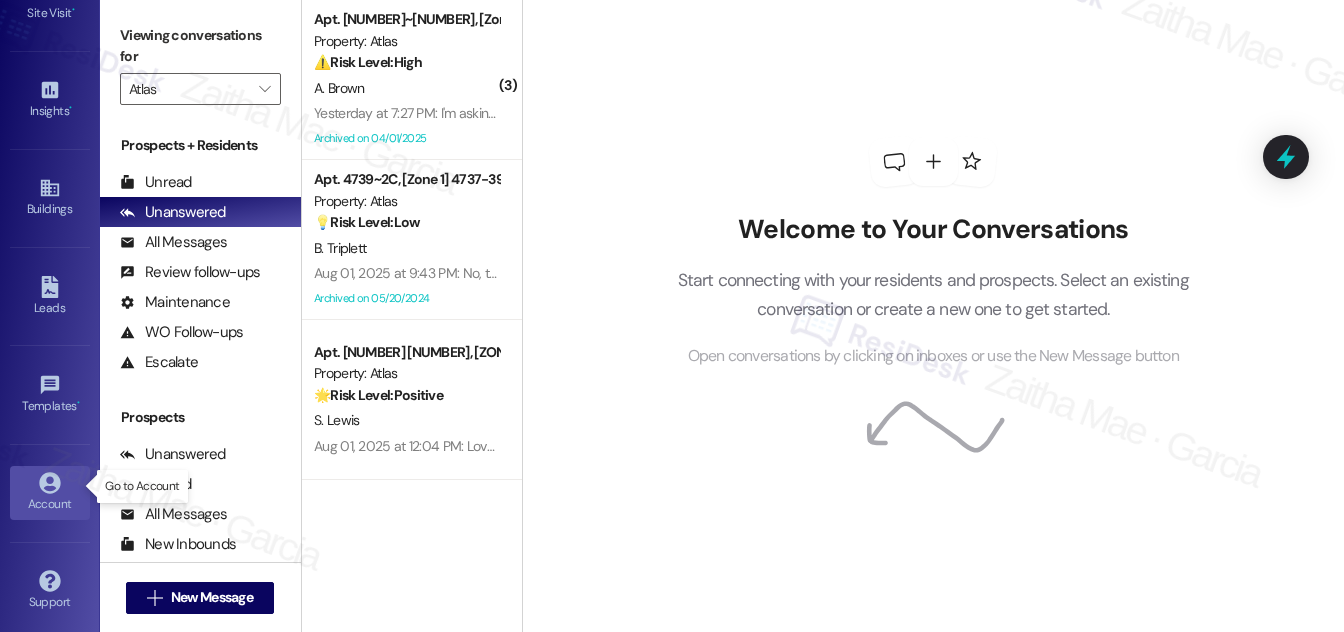 click 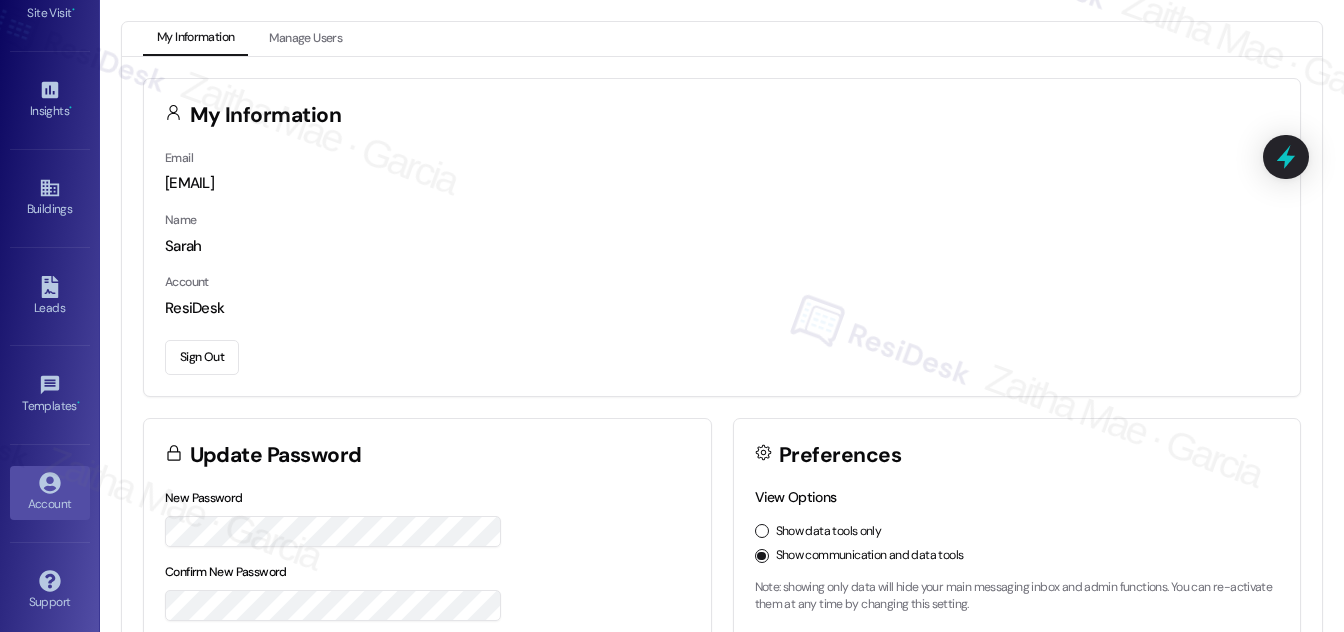 click on "[EMAIL]" at bounding box center [722, 183] 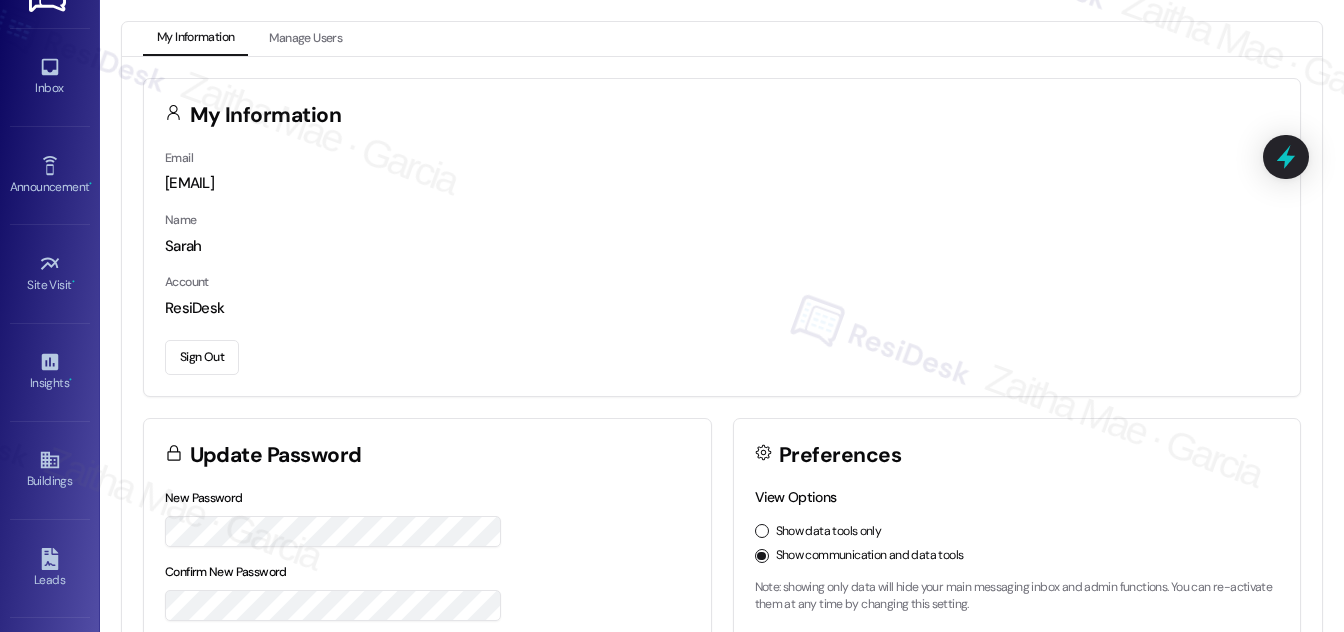 scroll, scrollTop: 0, scrollLeft: 0, axis: both 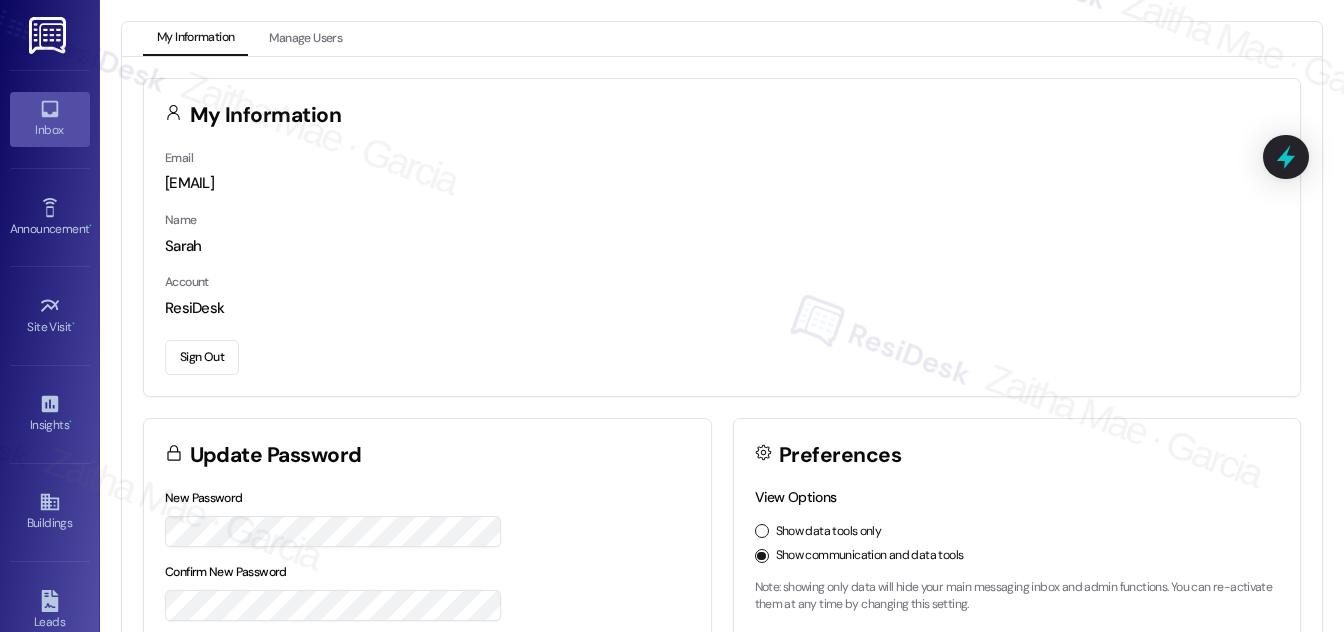 click on "Inbox" at bounding box center (50, 130) 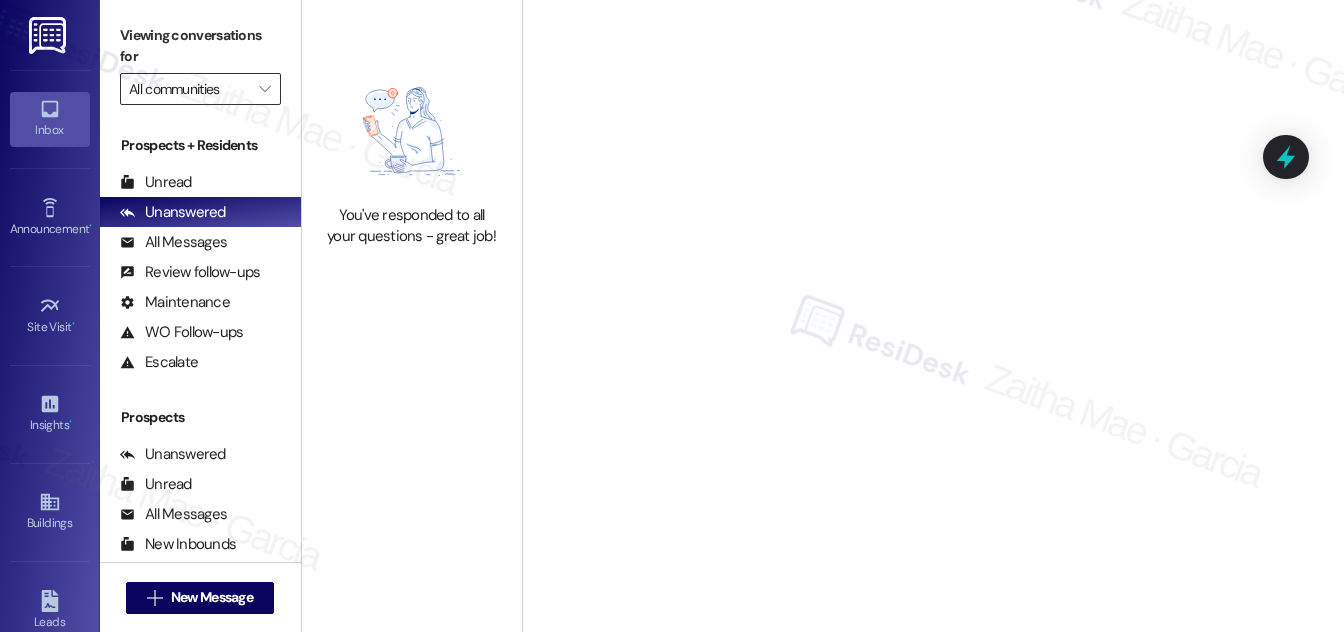 click on "All communities" at bounding box center (189, 89) 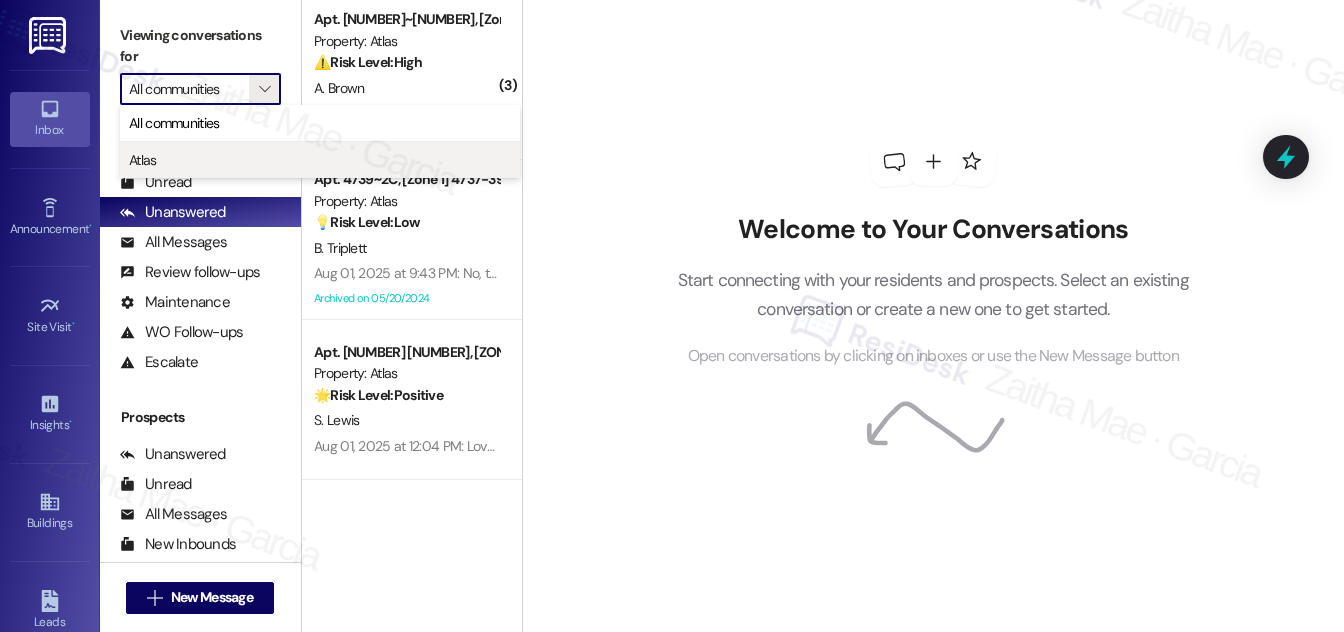 click on "Atlas" at bounding box center (320, 160) 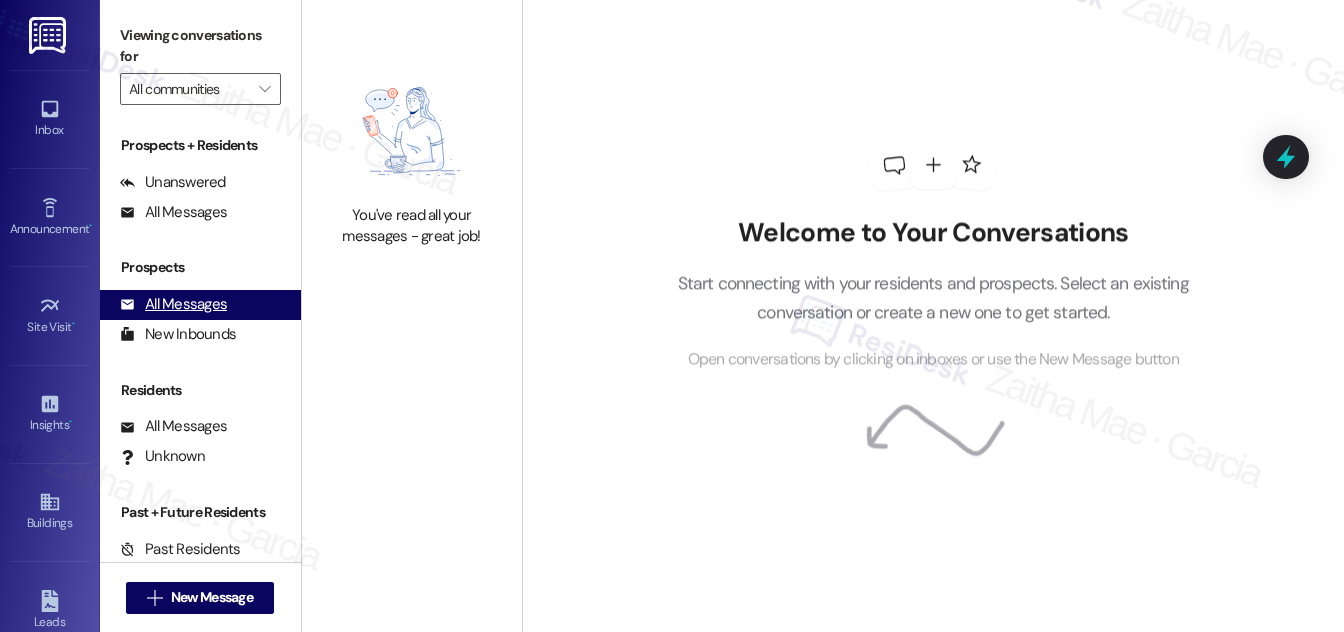 type on "Atlas" 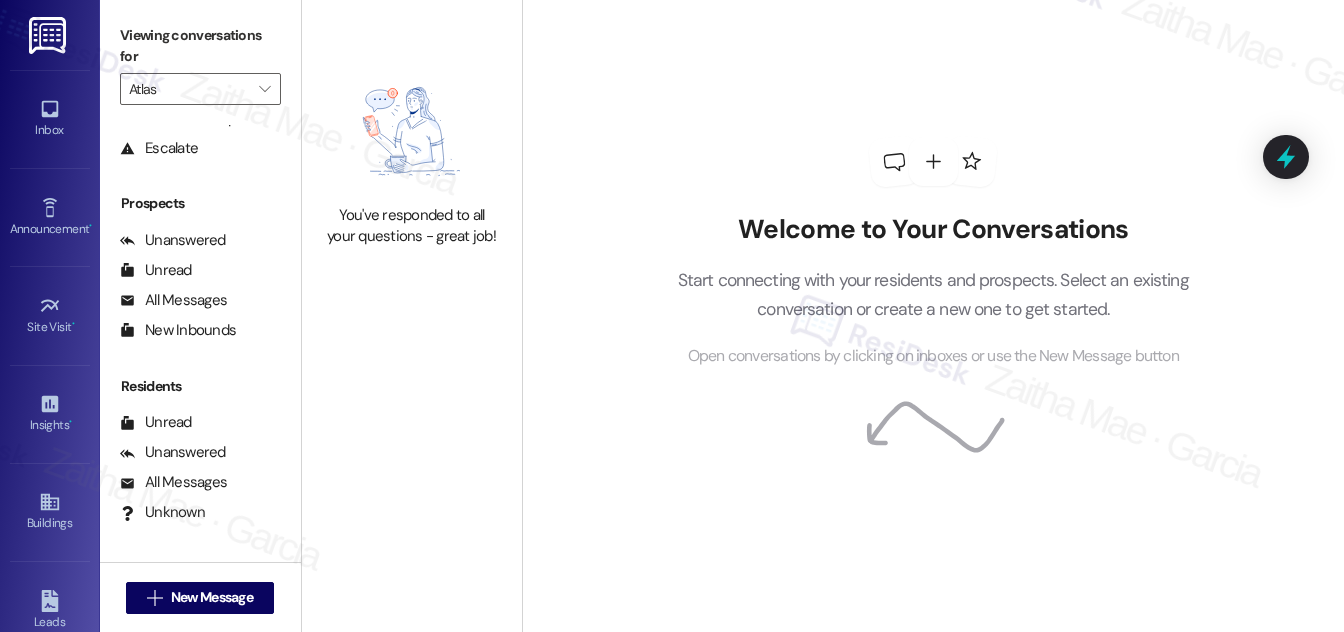 scroll, scrollTop: 264, scrollLeft: 0, axis: vertical 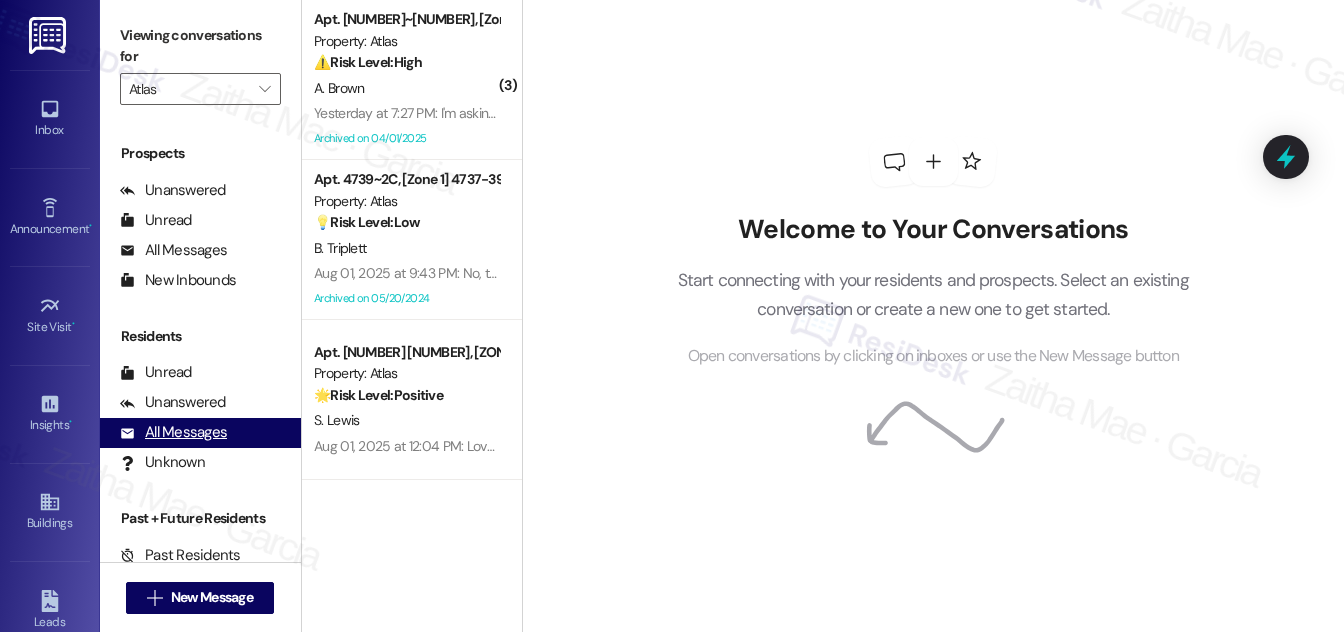 click on "All Messages" at bounding box center [173, 432] 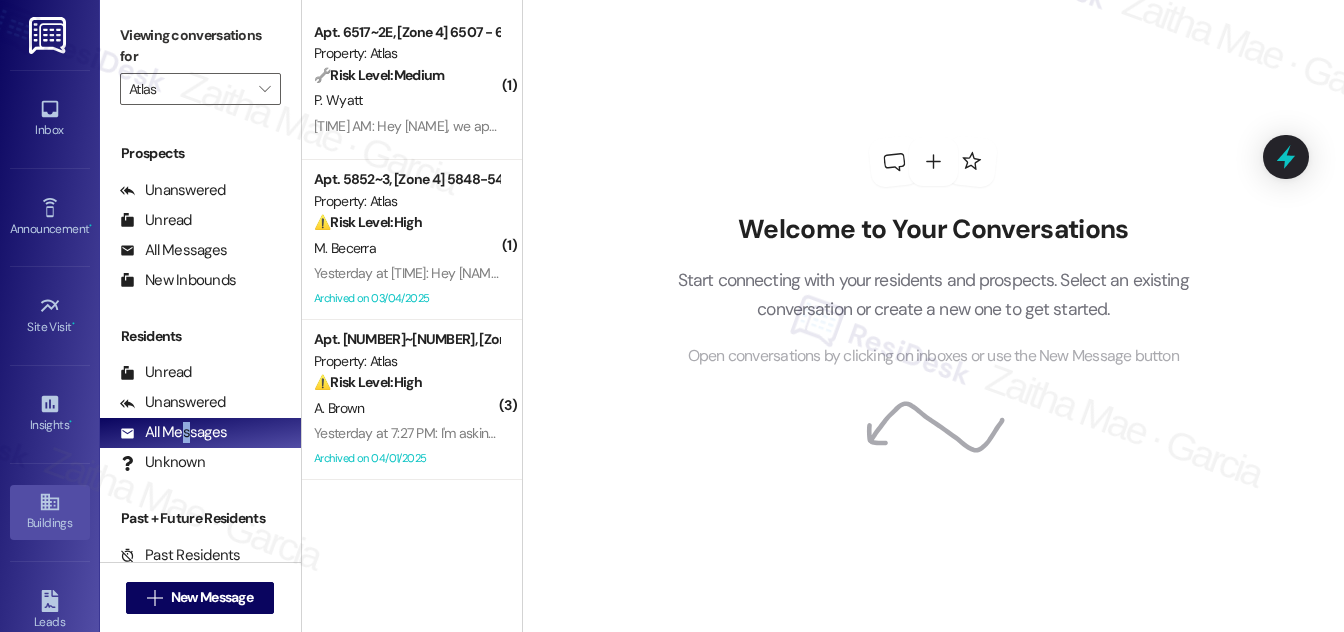 click 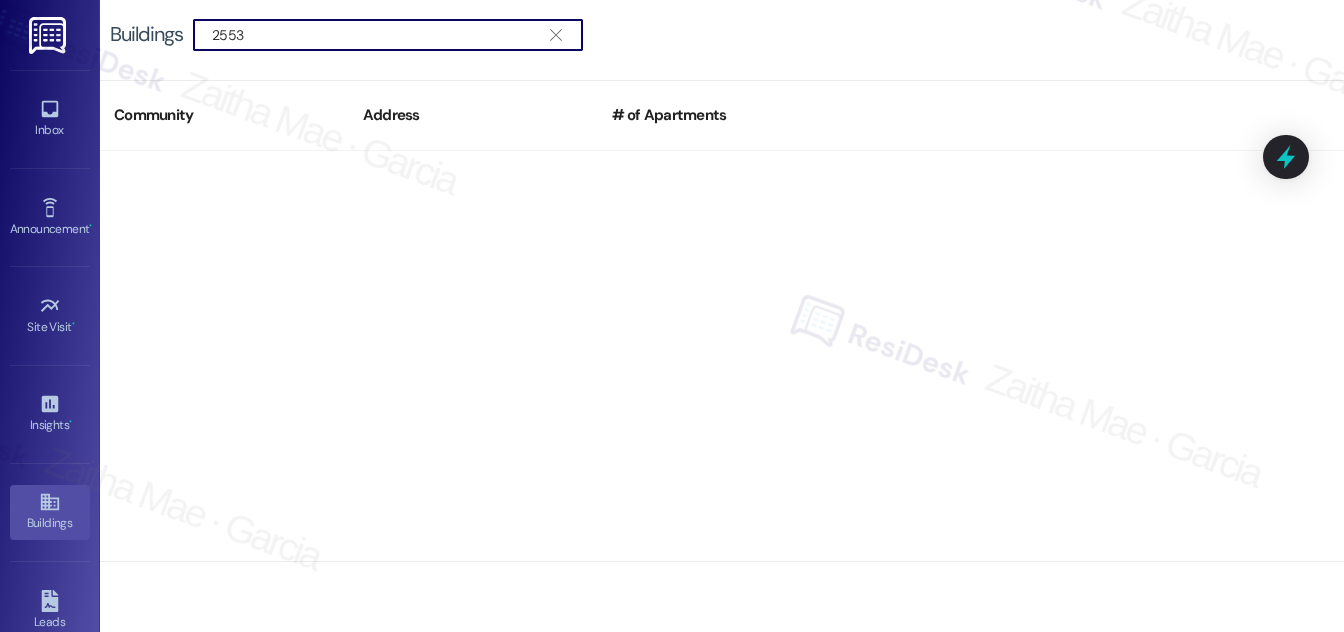 drag, startPoint x: 266, startPoint y: 28, endPoint x: 159, endPoint y: 18, distance: 107.46627 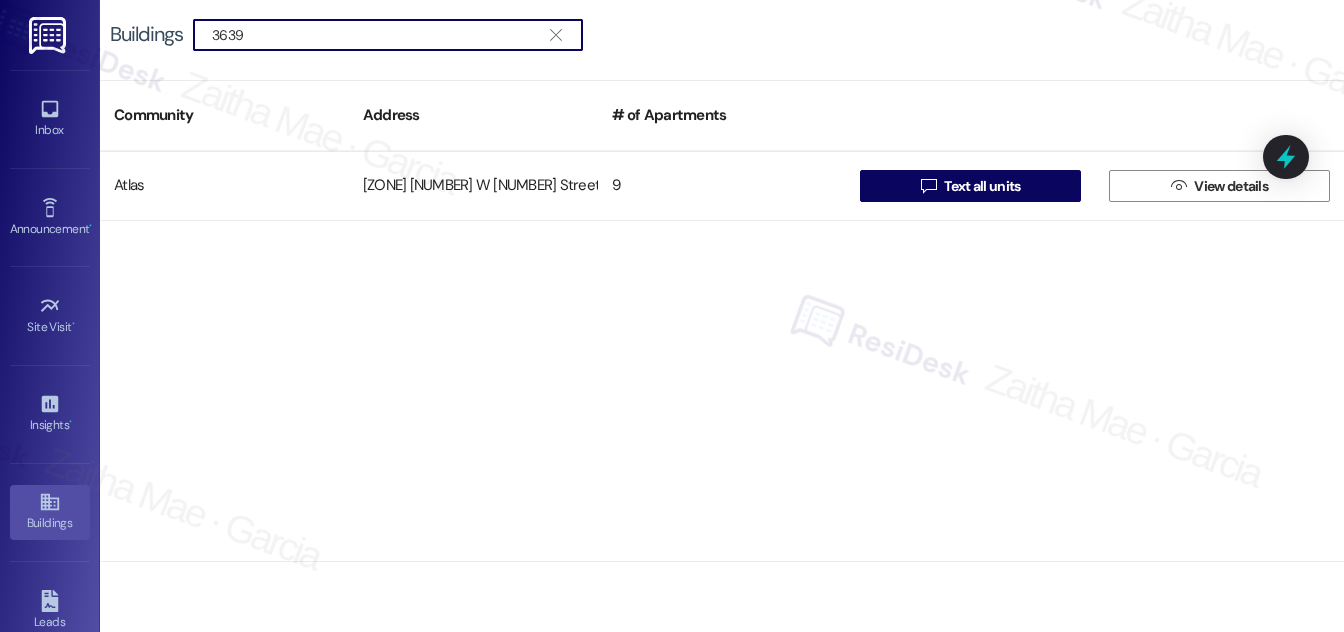 type on "3639" 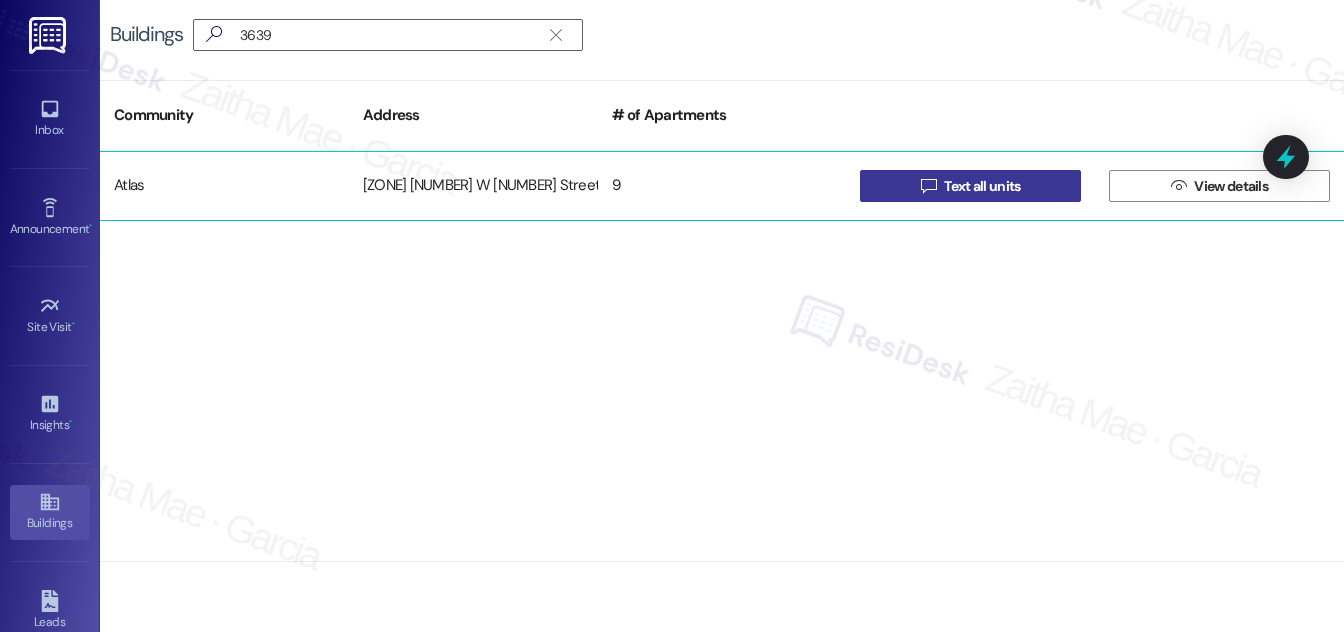 click on "Text all units" at bounding box center [982, 186] 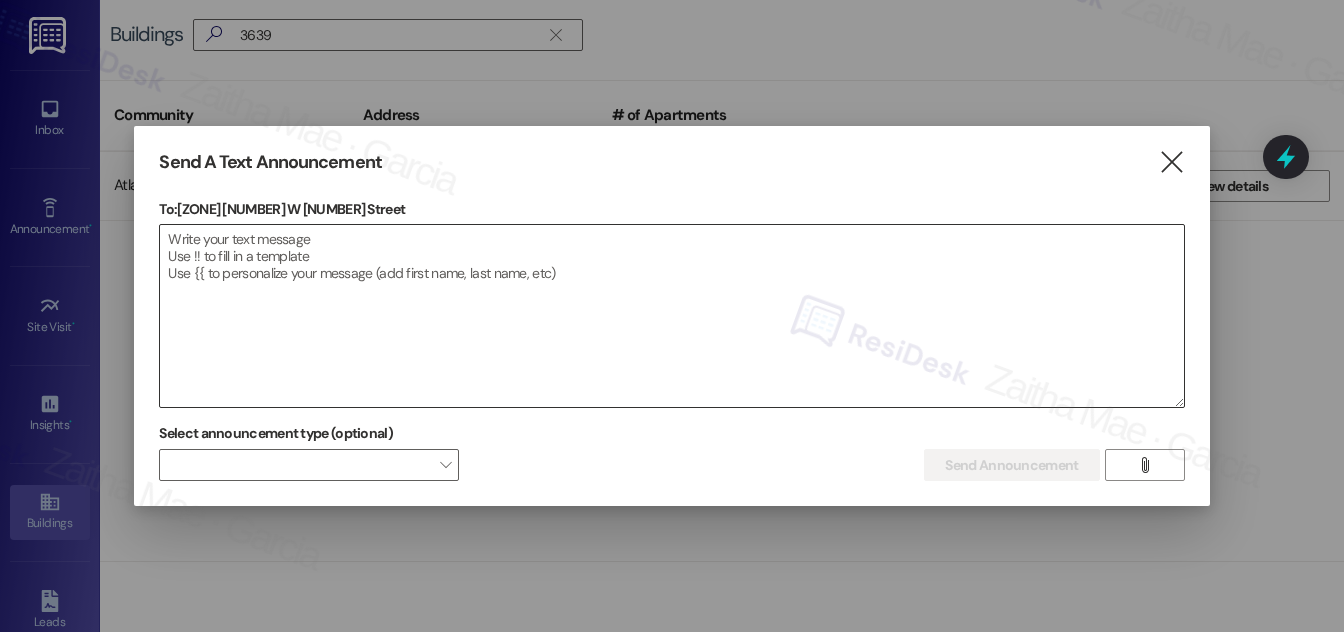 click at bounding box center [671, 316] 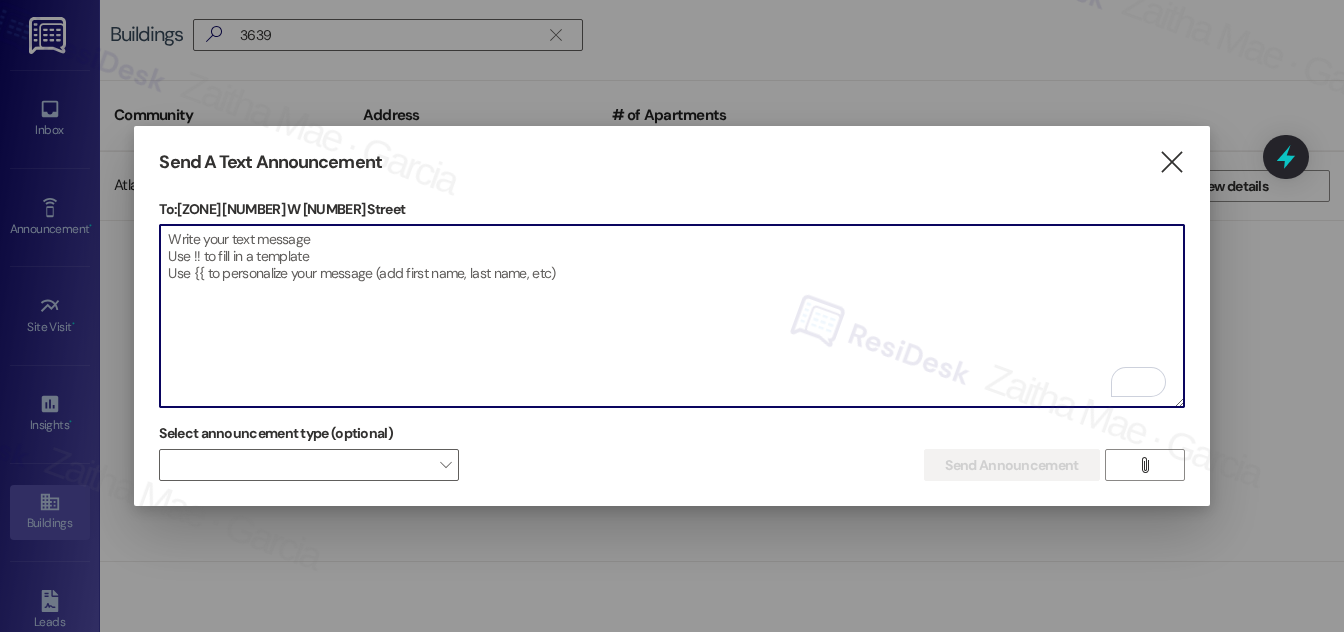 paste on "Hello {{first_name}}, Just a heads-up! Our routine pest control service will take place at {{property}} on [Date]. Please provide our team with access to your unit for treatment. Together we can keep your home pest-free! If you have any questions or concerns, please contact your property manager." 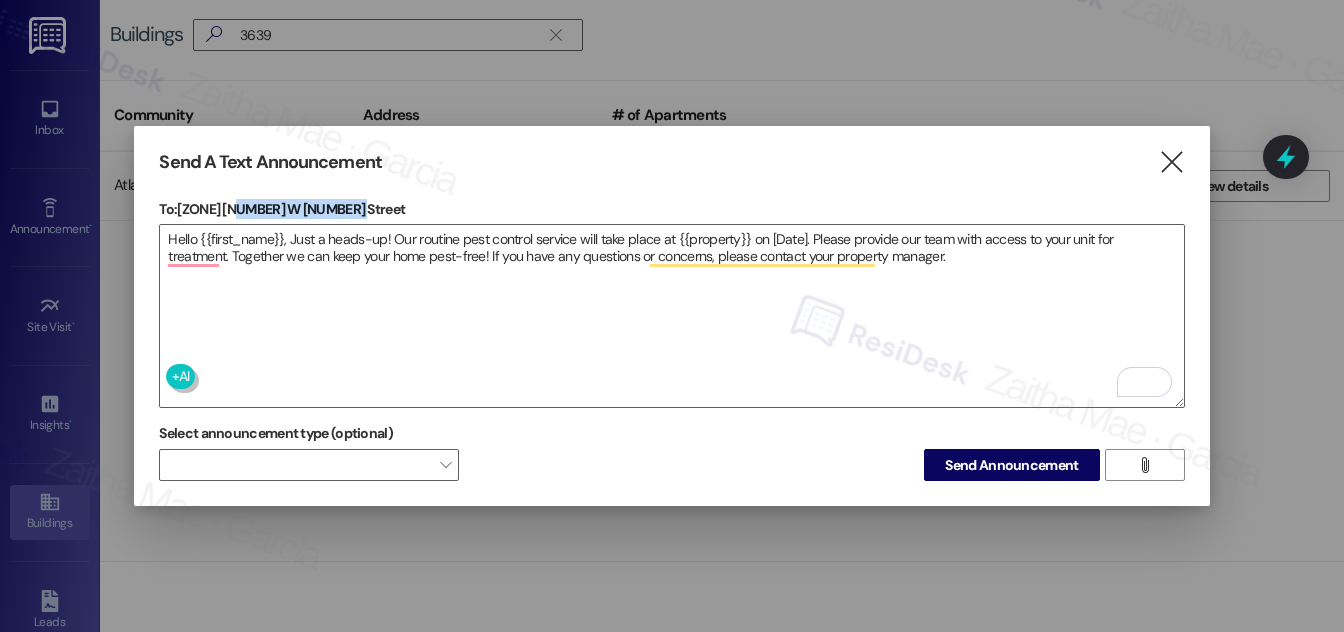 drag, startPoint x: 234, startPoint y: 205, endPoint x: 353, endPoint y: 204, distance: 119.0042 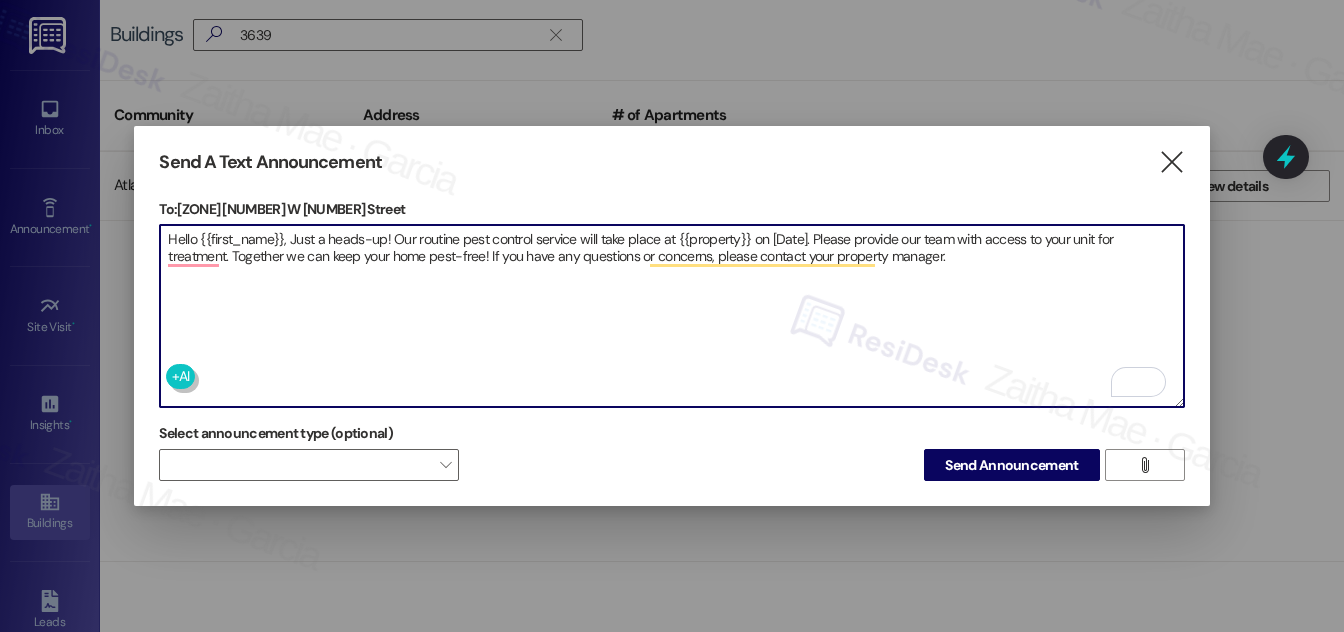 click on "Hello {{first_name}}, Just a heads-up! Our routine pest control service will take place at {{property}} on [Date]. Please provide our team with access to your unit for treatment. Together we can keep your home pest-free! If you have any questions or concerns, please contact your property manager." at bounding box center (671, 316) 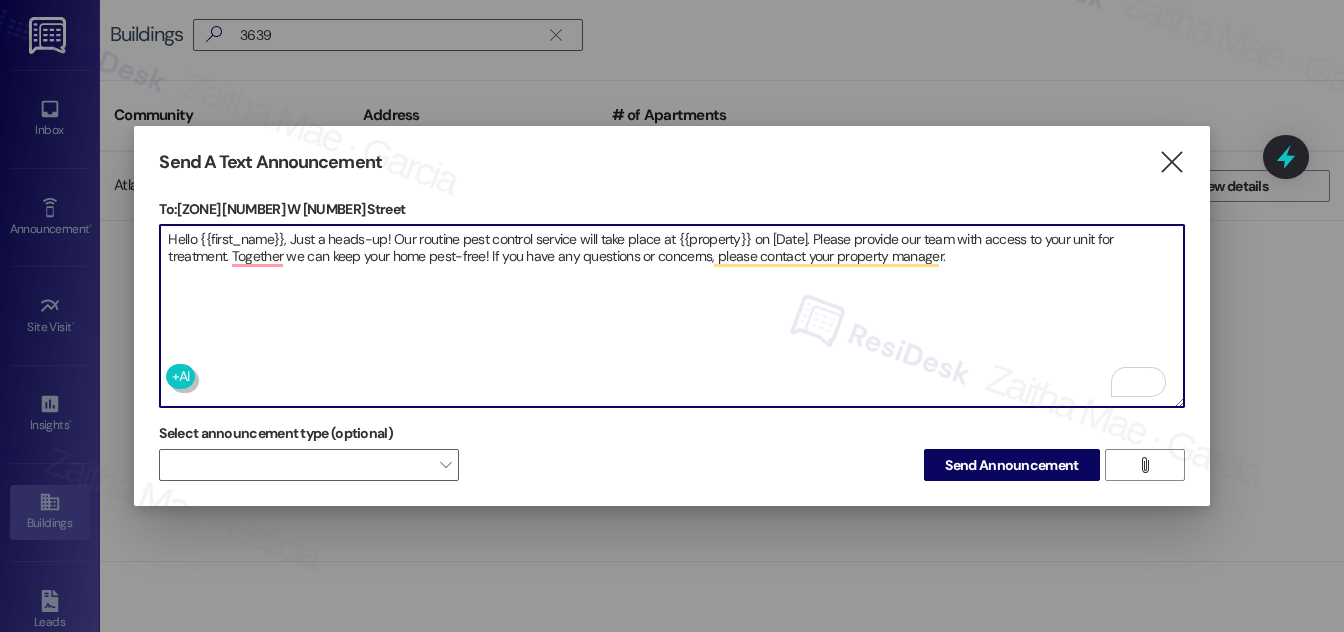 click on "Hello {{first_name}}, Just a heads-up! Our routine pest control service will take place at {{property}} on [Date]. Please provide our team with access to your unit for treatment. Together we can keep your home pest-free! If you have any questions or concerns, please contact your property manager." at bounding box center (671, 316) 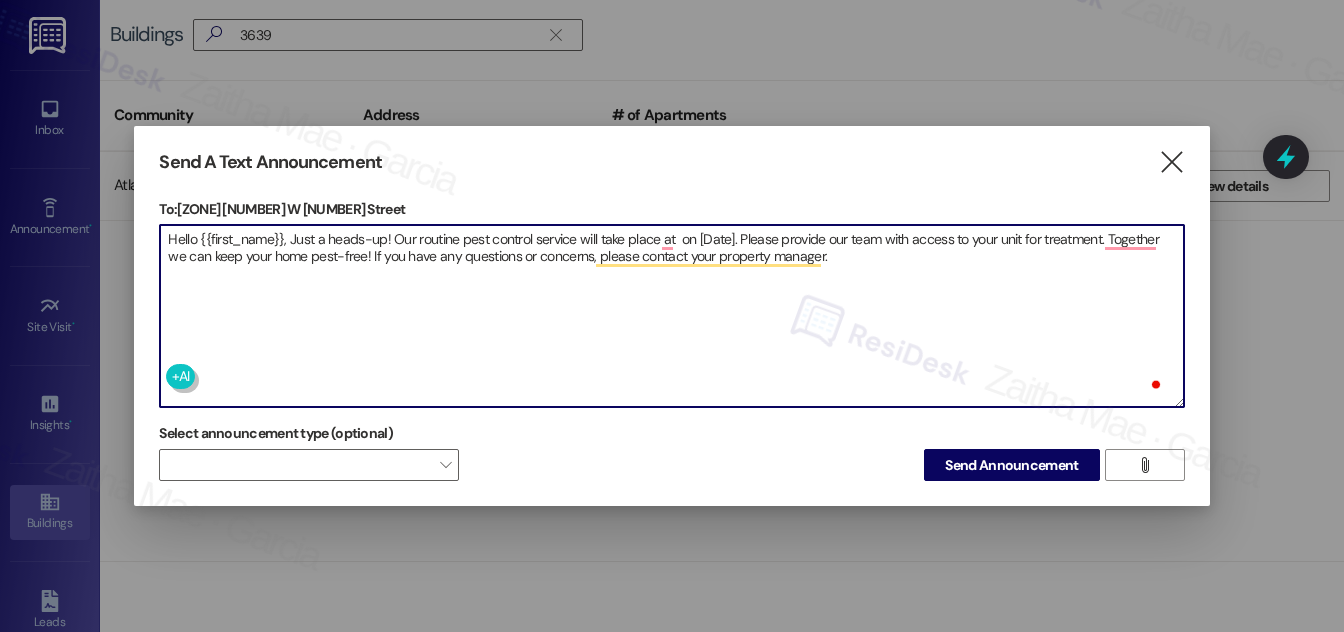 paste on "3639 W 63rd Street" 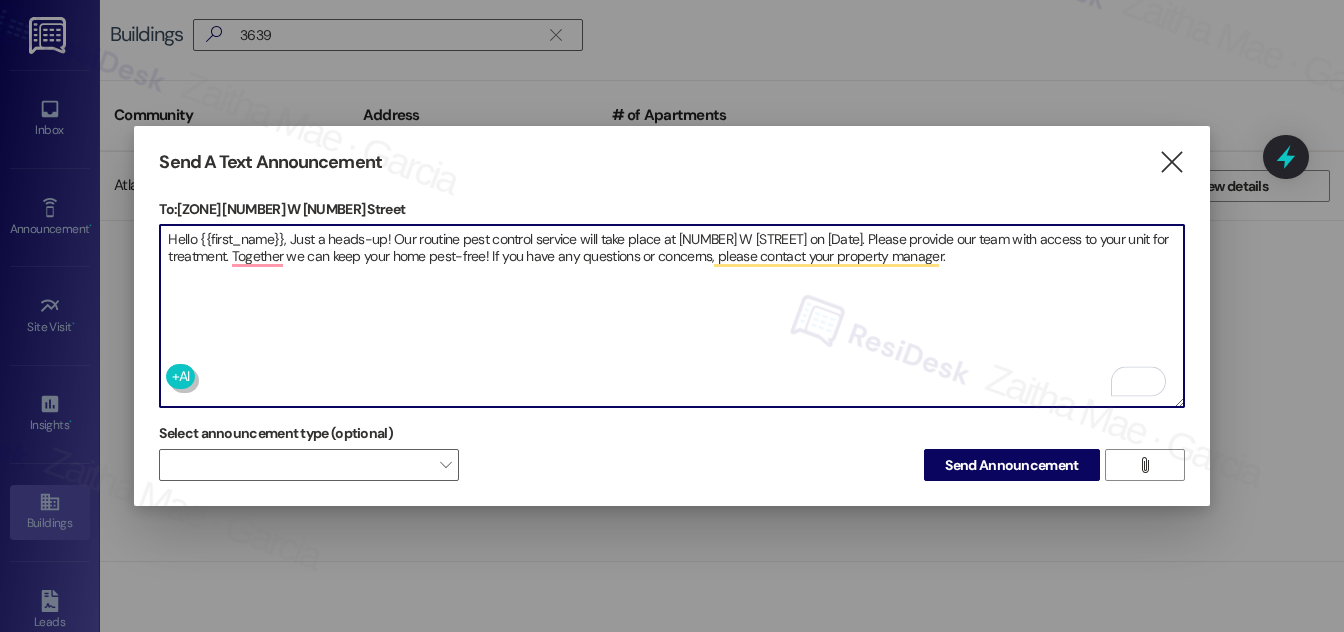 click on "Hello {{first_name}}, Just a heads-up! Our routine pest control service will take place at 3639 W 63rd Street on [Date]. Please provide our team with access to your unit for treatment. Together we can keep your home pest-free! If you have any questions or concerns, please contact your property manager." at bounding box center [671, 316] 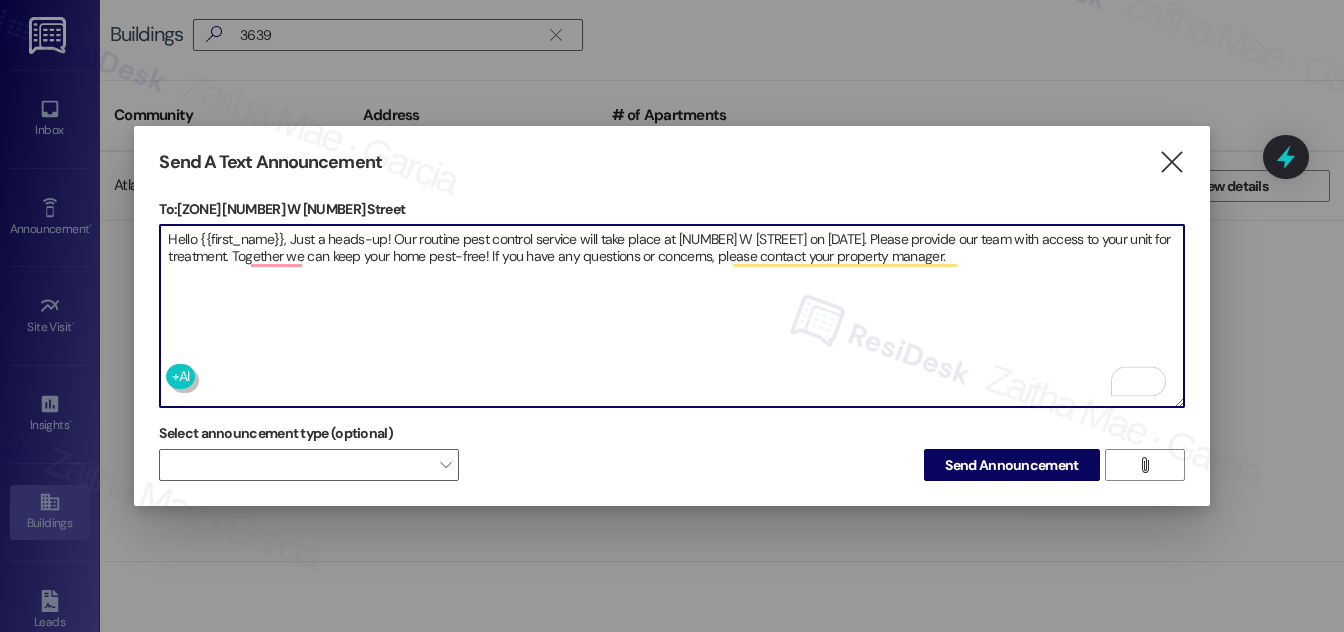 type on "Hello {{first_name}}, Just a heads-up! Our routine pest control service will take place at 3639 W 63rd Street on August 9th. Please provide our team with access to your unit for treatment. Together we can keep your home pest-free! If you have any questions or concerns, please contact your property manager." 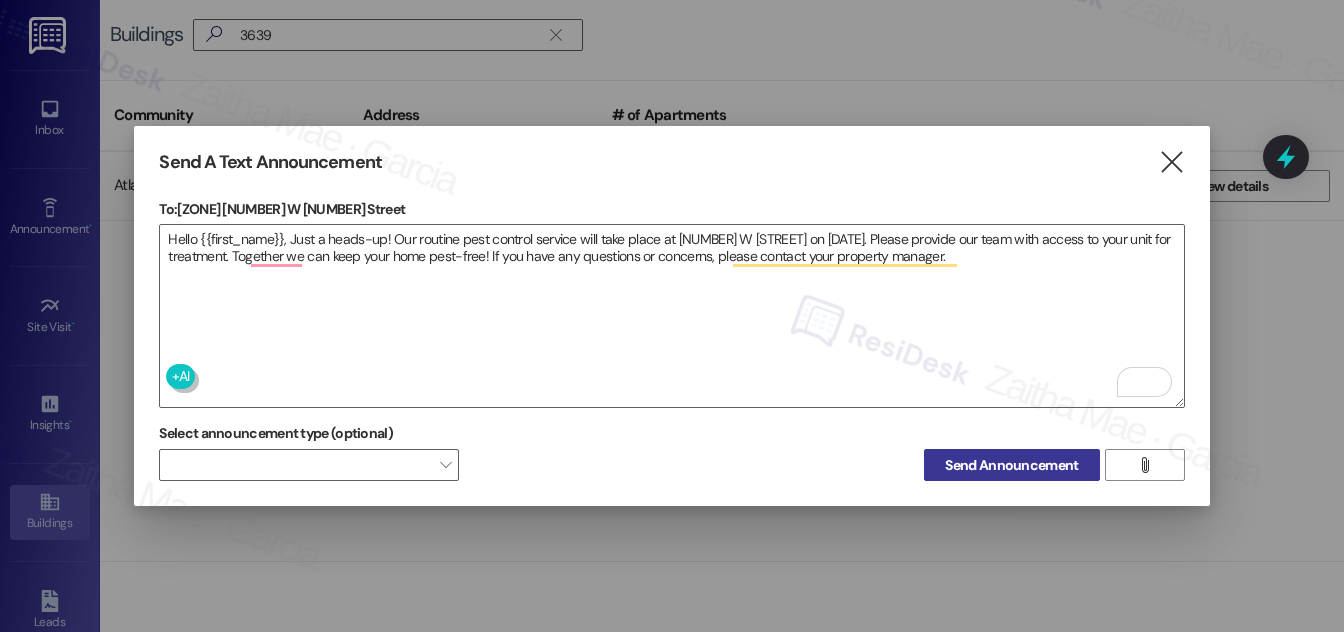 click on "Send Announcement" at bounding box center [1011, 465] 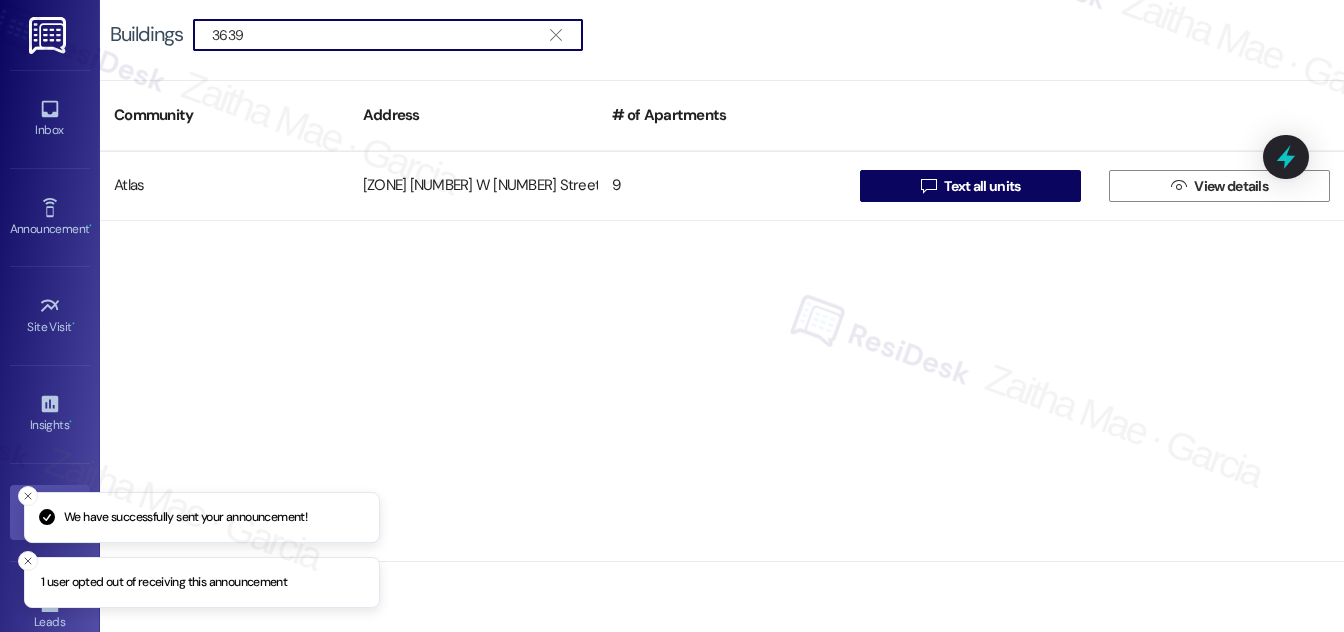 drag, startPoint x: 272, startPoint y: 30, endPoint x: 181, endPoint y: 23, distance: 91.26884 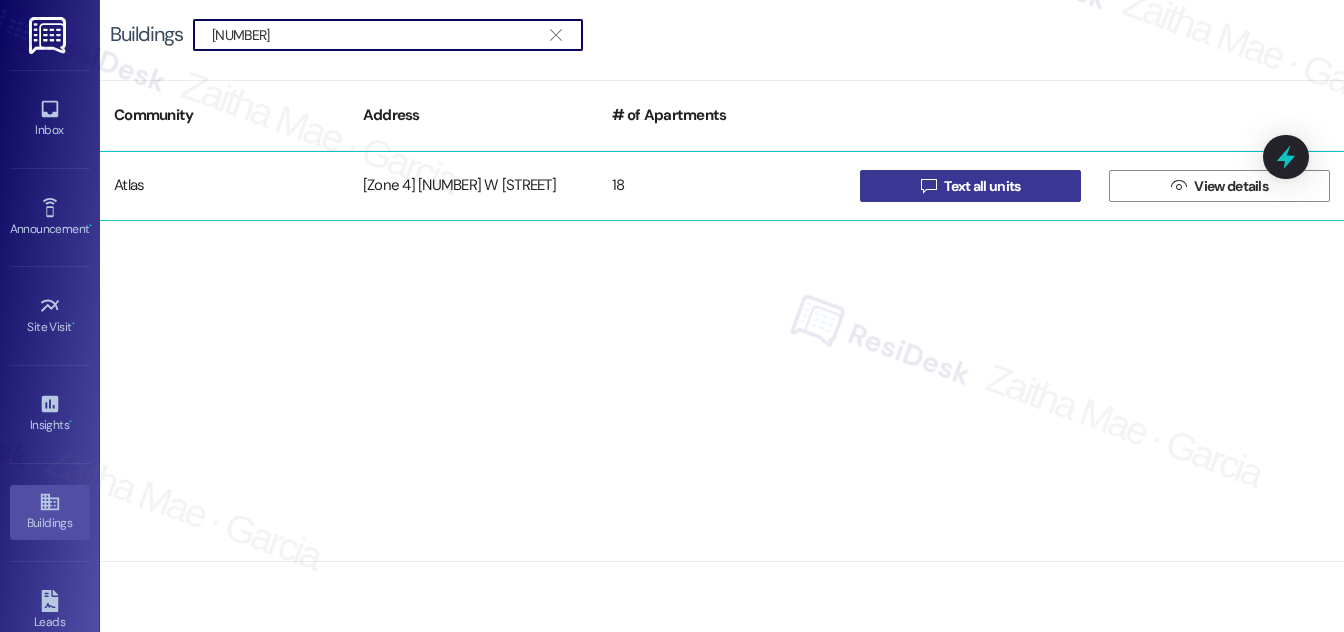 type on "4040" 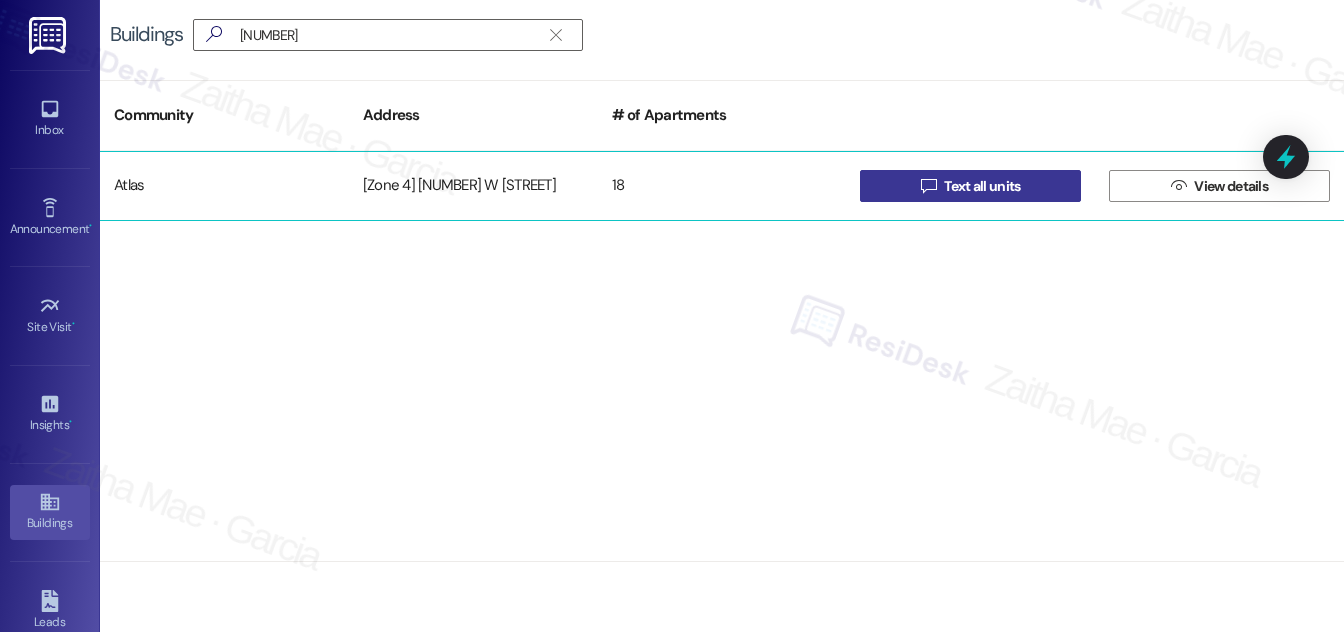 click on "Text all units" at bounding box center [982, 186] 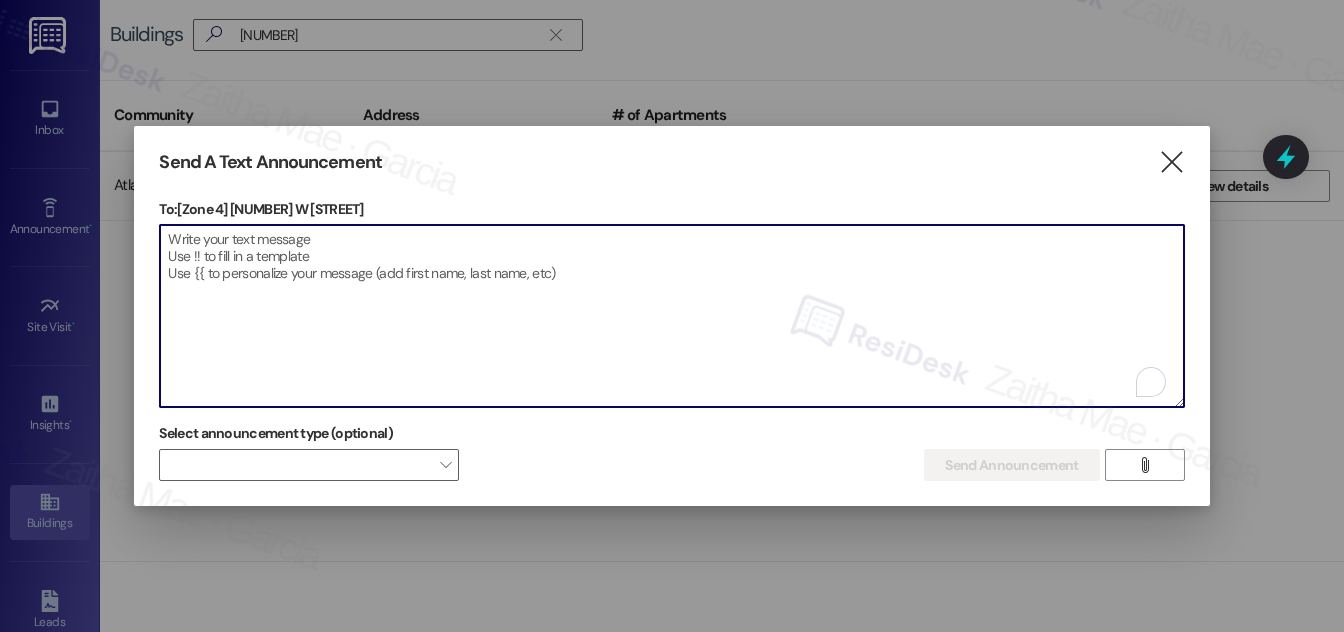 click at bounding box center [671, 316] 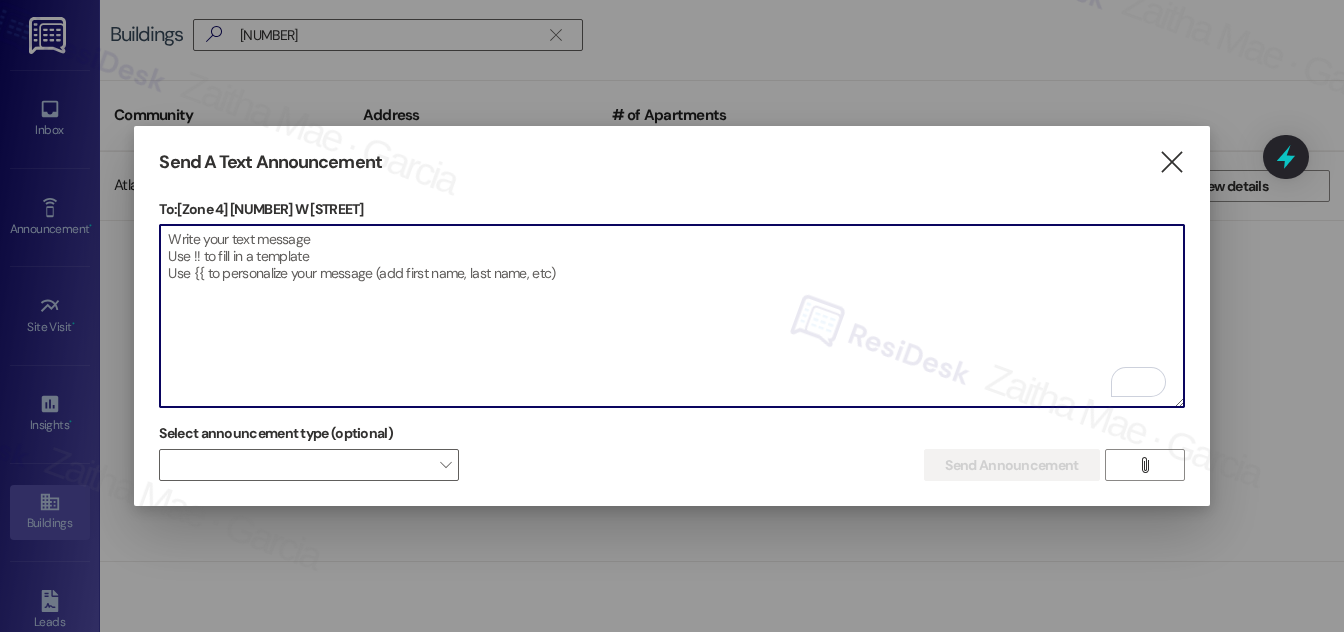 click at bounding box center (671, 316) 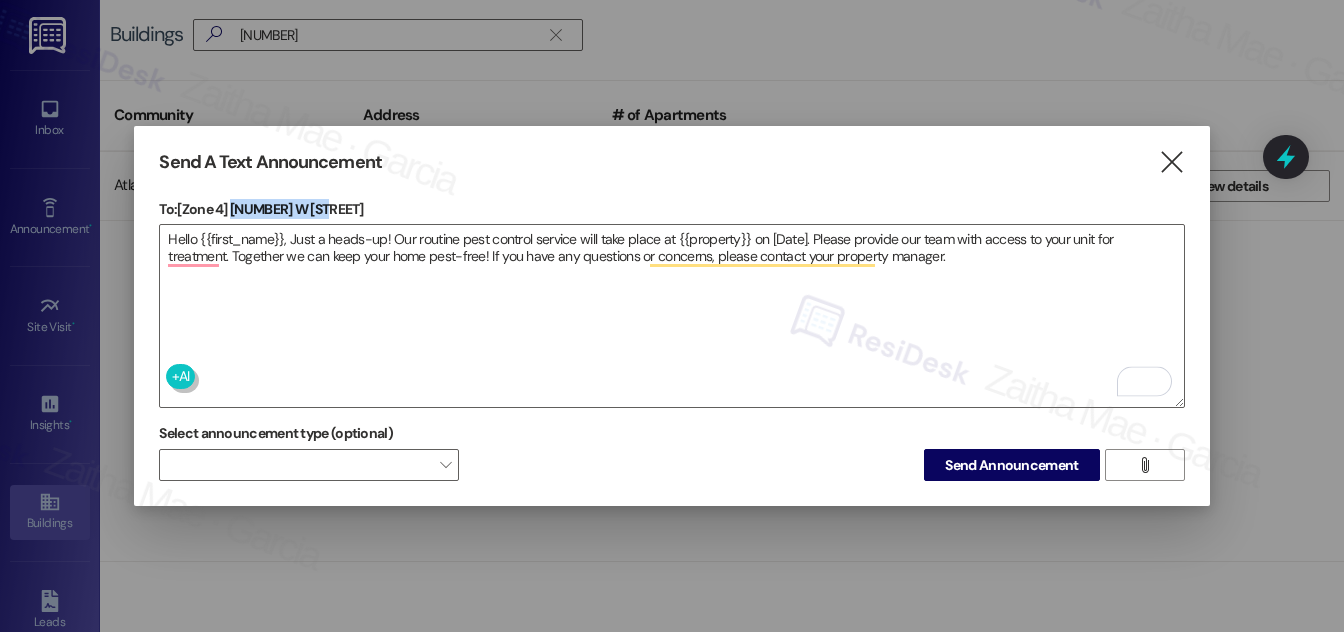 drag, startPoint x: 235, startPoint y: 202, endPoint x: 334, endPoint y: 201, distance: 99.00505 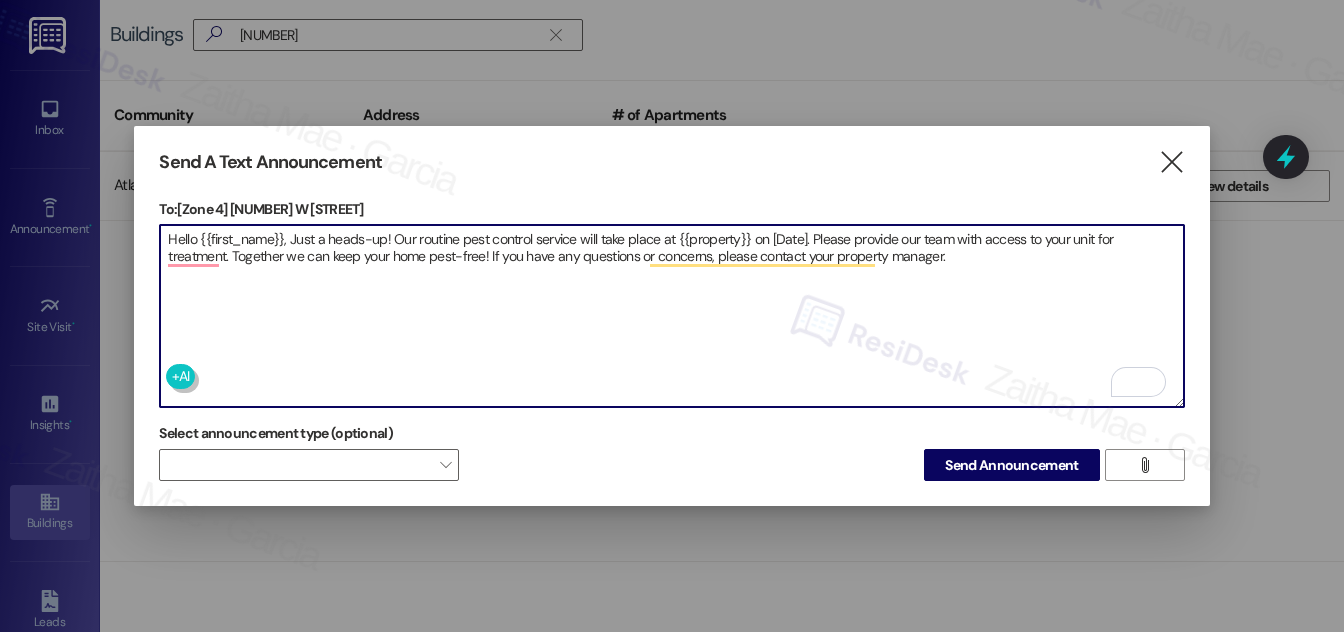 click on "Hello {{first_name}}, Just a heads-up! Our routine pest control service will take place at {{property}} on [Date]. Please provide our team with access to your unit for treatment. Together we can keep your home pest-free! If you have any questions or concerns, please contact your property manager." at bounding box center (671, 316) 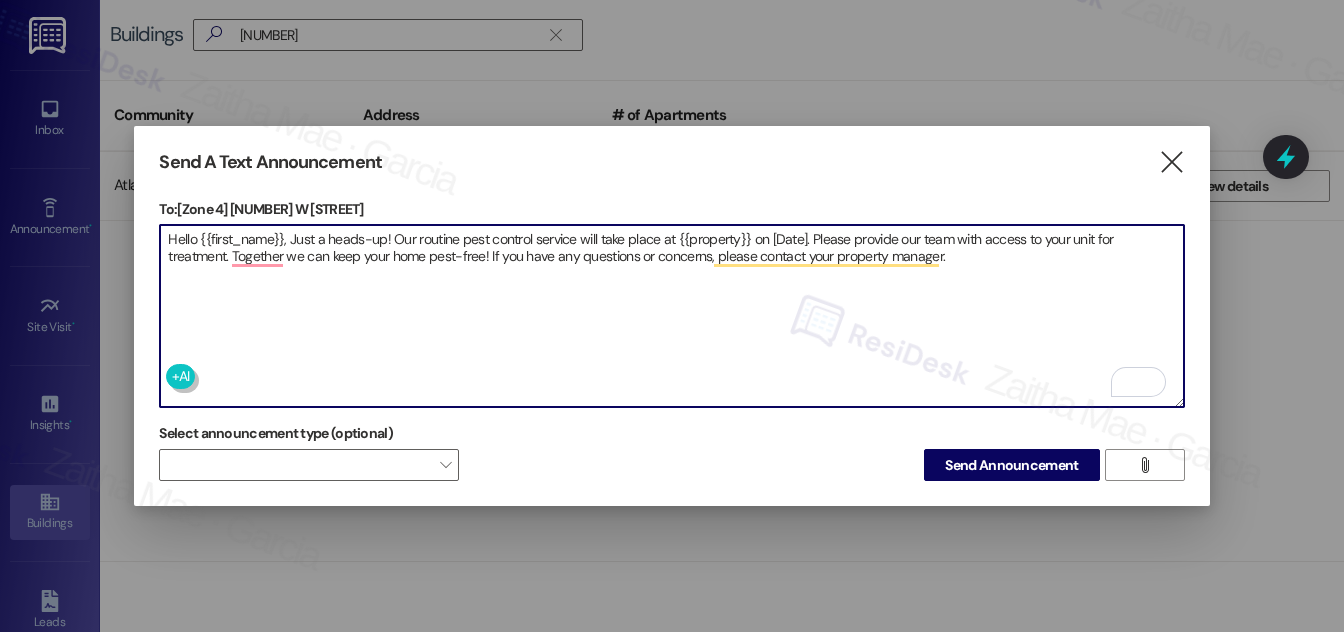 click on "Hello {{first_name}}, Just a heads-up! Our routine pest control service will take place at {{property}} on [Date]. Please provide our team with access to your unit for treatment. Together we can keep your home pest-free! If you have any questions or concerns, please contact your property manager." at bounding box center [671, 316] 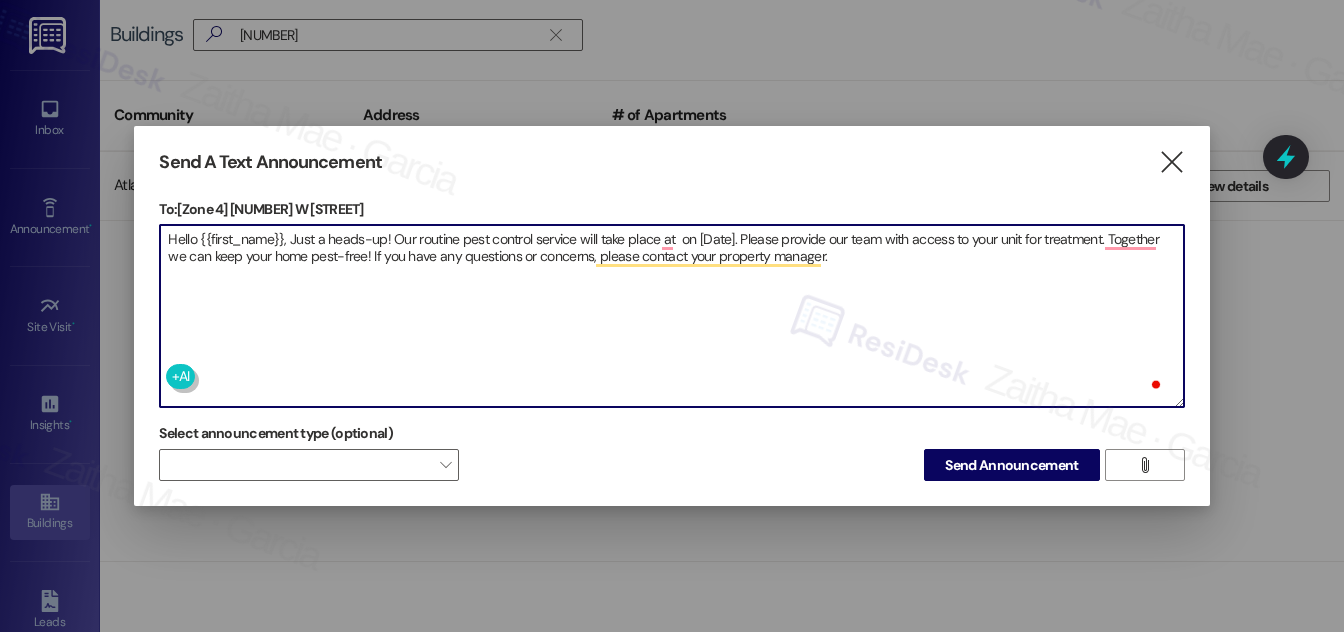 paste on "4040 W 63rd St" 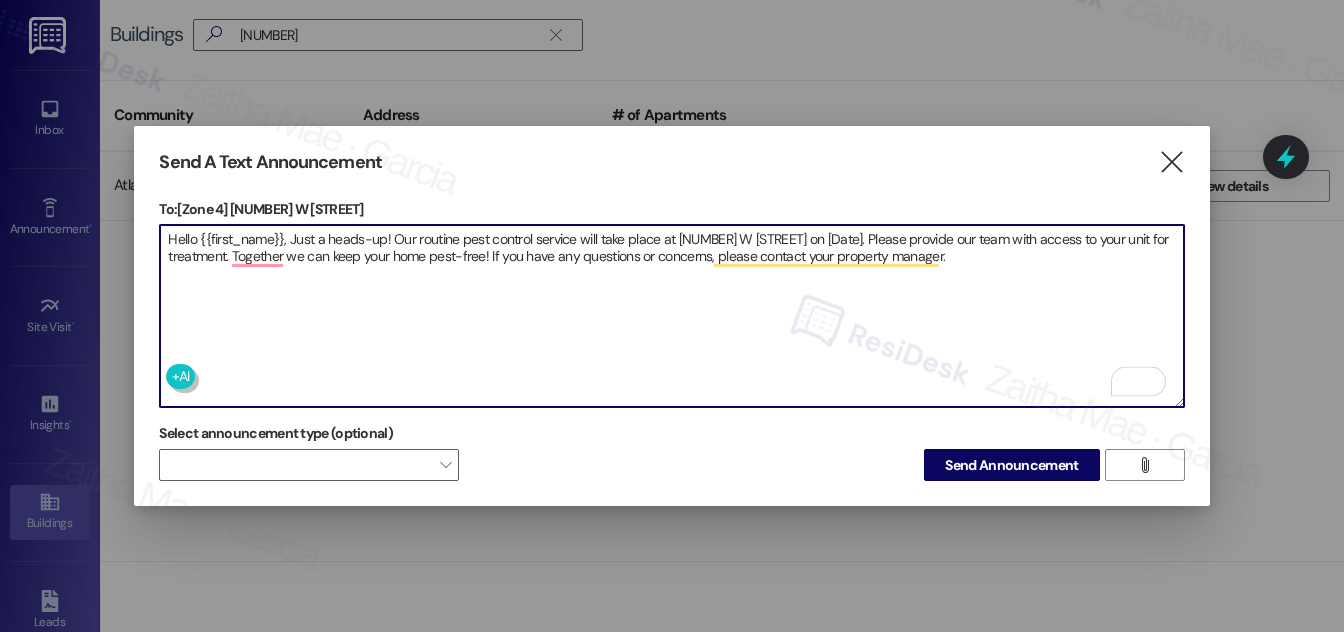 click on "Hello {{first_name}}, Just a heads-up! Our routine pest control service will take place at 4040 W 63rd St on [Date]. Please provide our team with access to your unit for treatment. Together we can keep your home pest-free! If you have any questions or concerns, please contact your property manager." at bounding box center [671, 316] 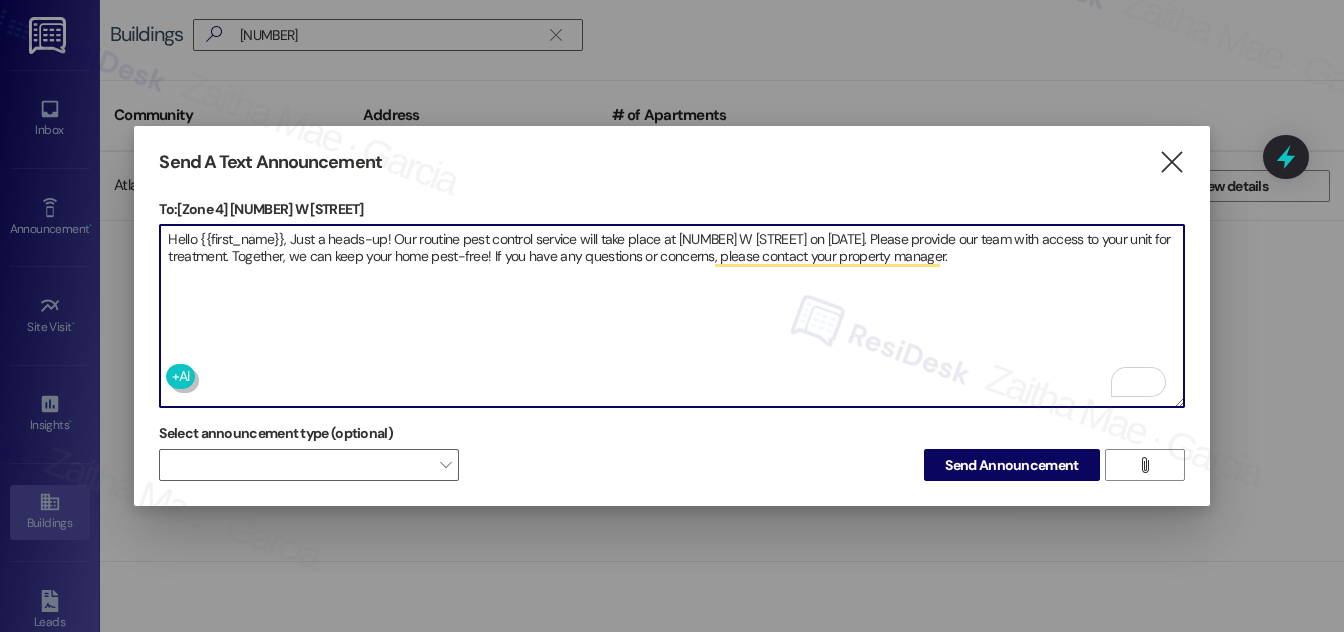 click on "Hello {{first_name}}, Just a heads-up! Our routine pest control service will take place at 4040 W 63rd St on August 9th. Please provide our team with access to your unit for treatment. Together, we can keep your home pest-free! If you have any questions or concerns, please contact your property manager." at bounding box center (671, 316) 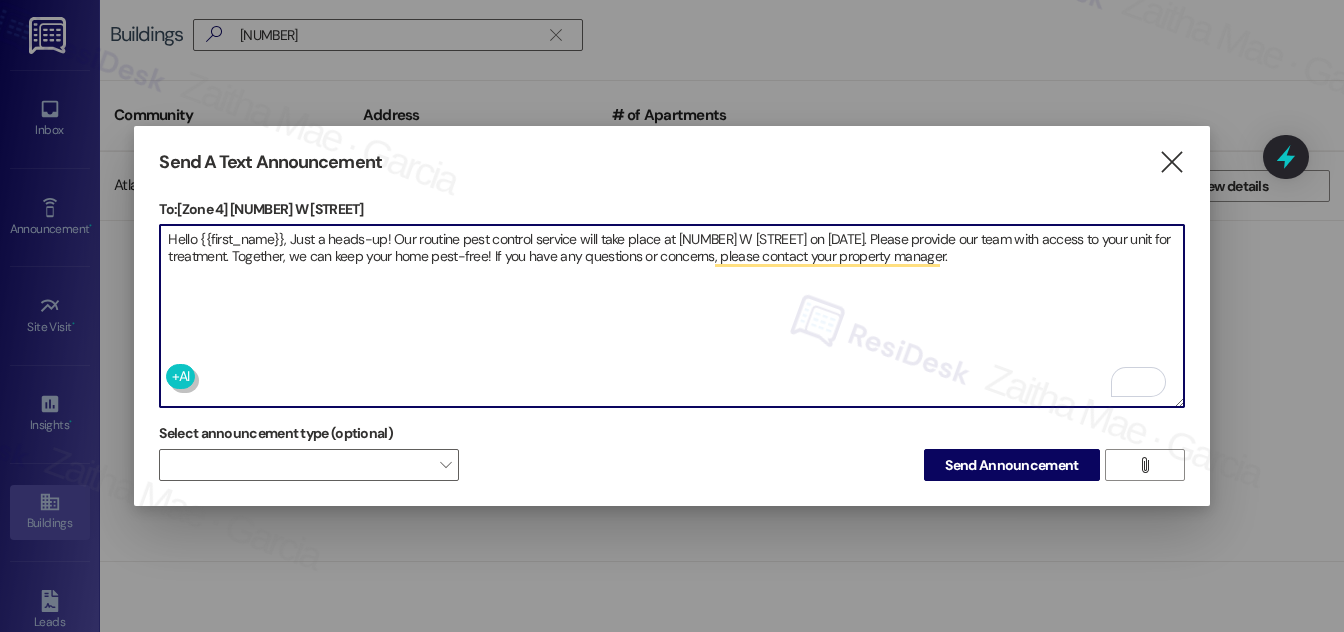 type on "Hello {{first_name}}, Just a heads-up! Our routine pest control service will take place at 4040 W 63rd St on August 9th. Please provide our team with access to your unit for treatment. Together, we can keep your home pest-free! If you have any questions or concerns, please contact your property manager." 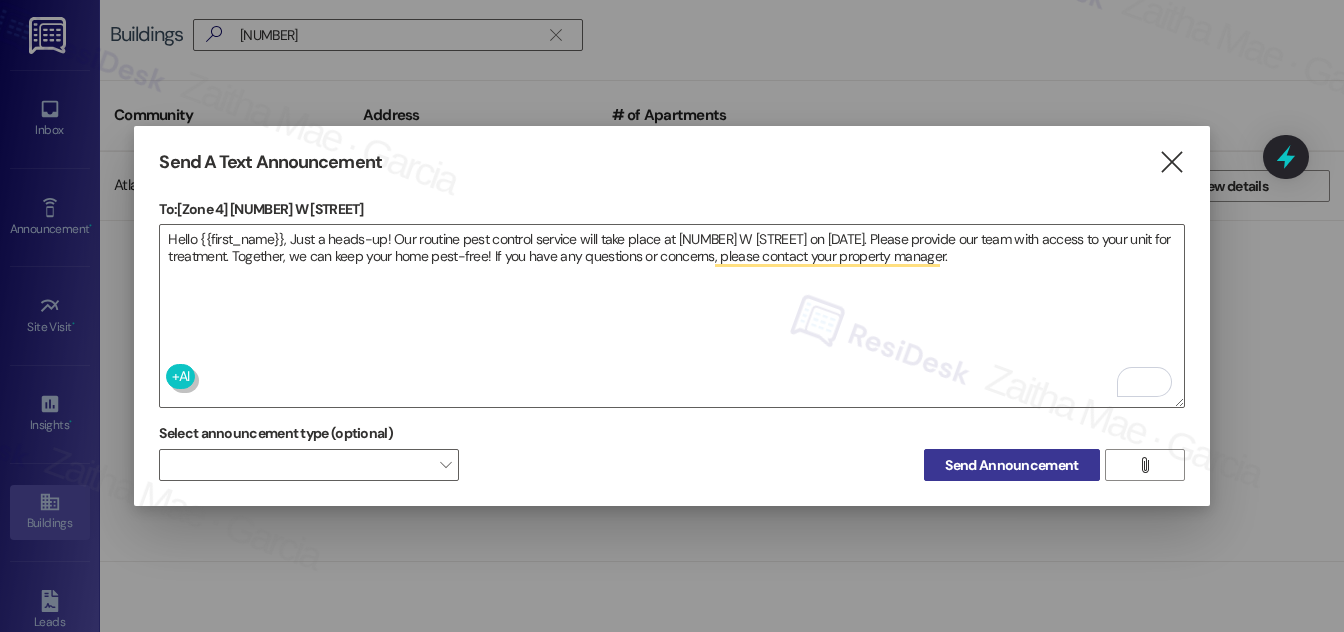 click on "Send Announcement" at bounding box center [1011, 465] 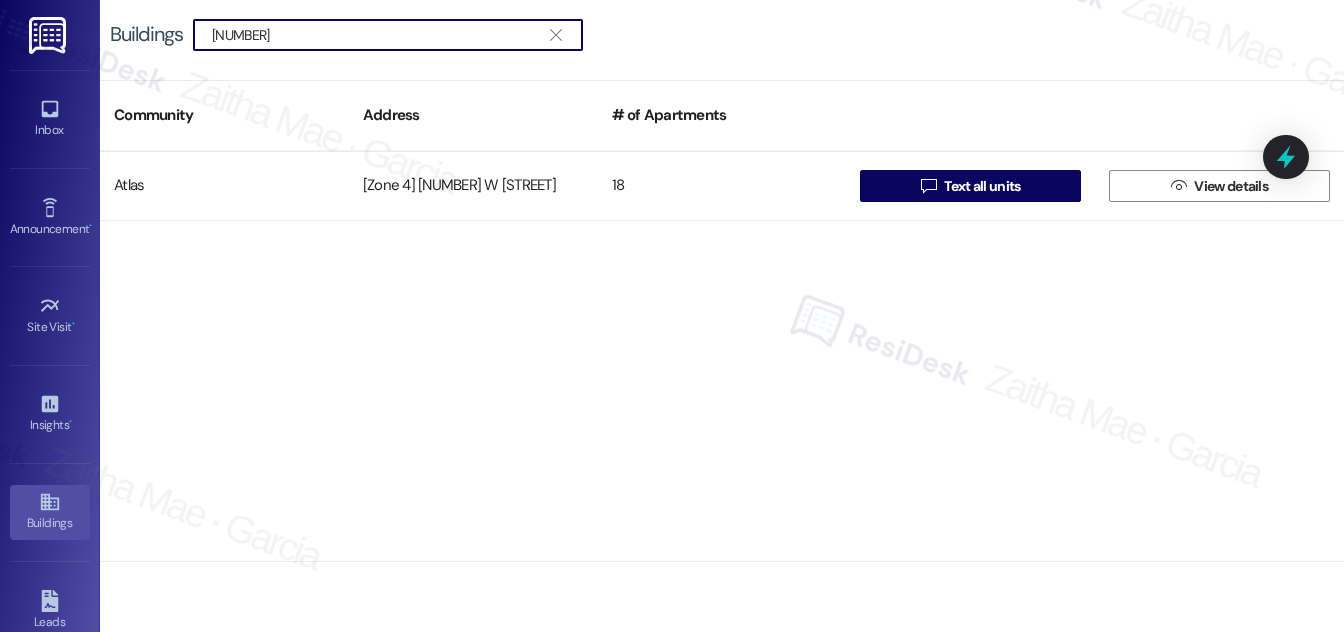 drag, startPoint x: 303, startPoint y: 27, endPoint x: 178, endPoint y: 27, distance: 125 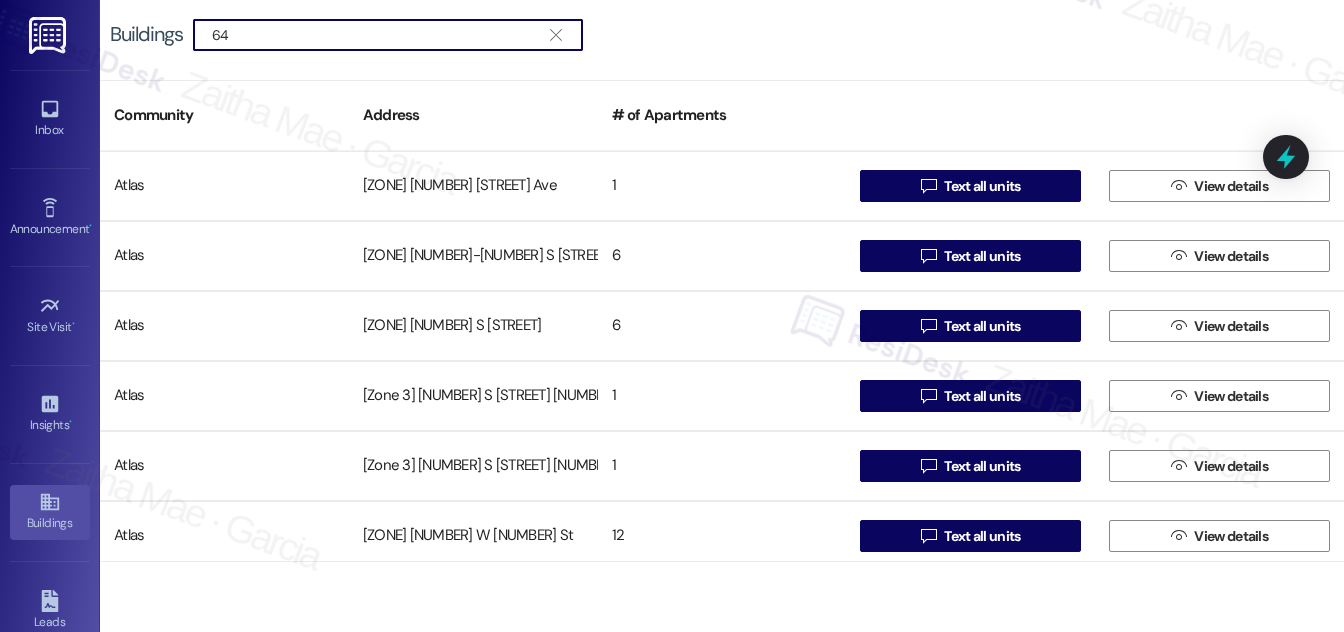 type on "6" 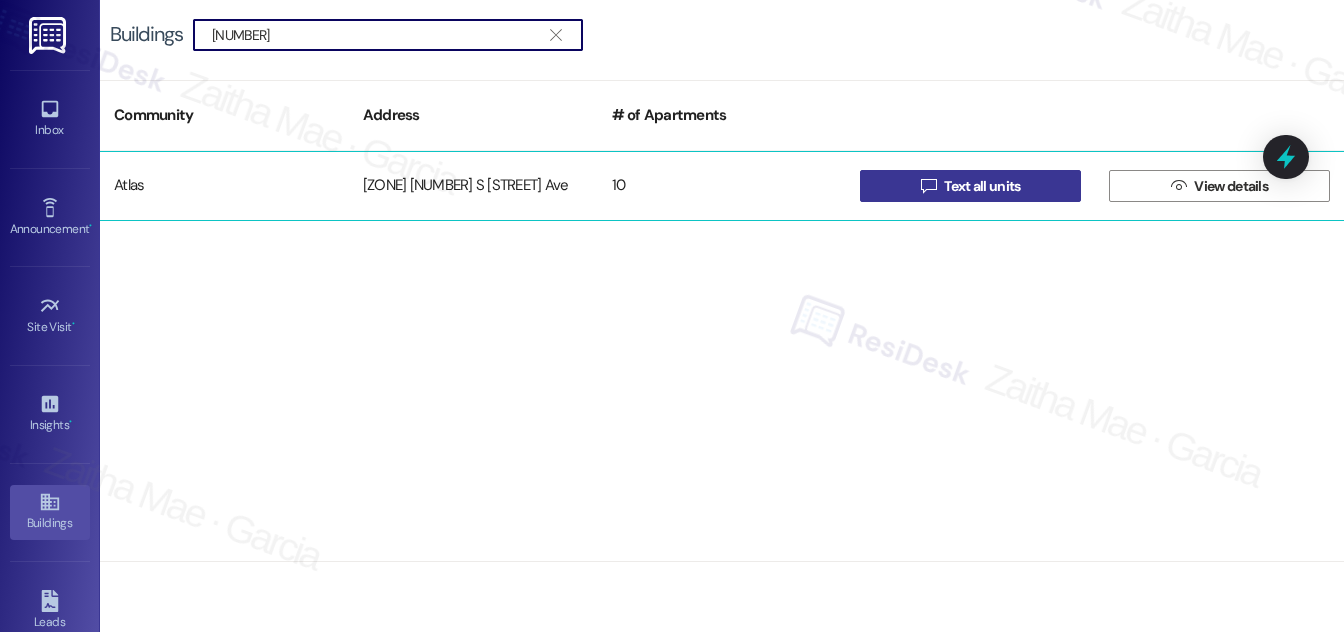 type on "6356" 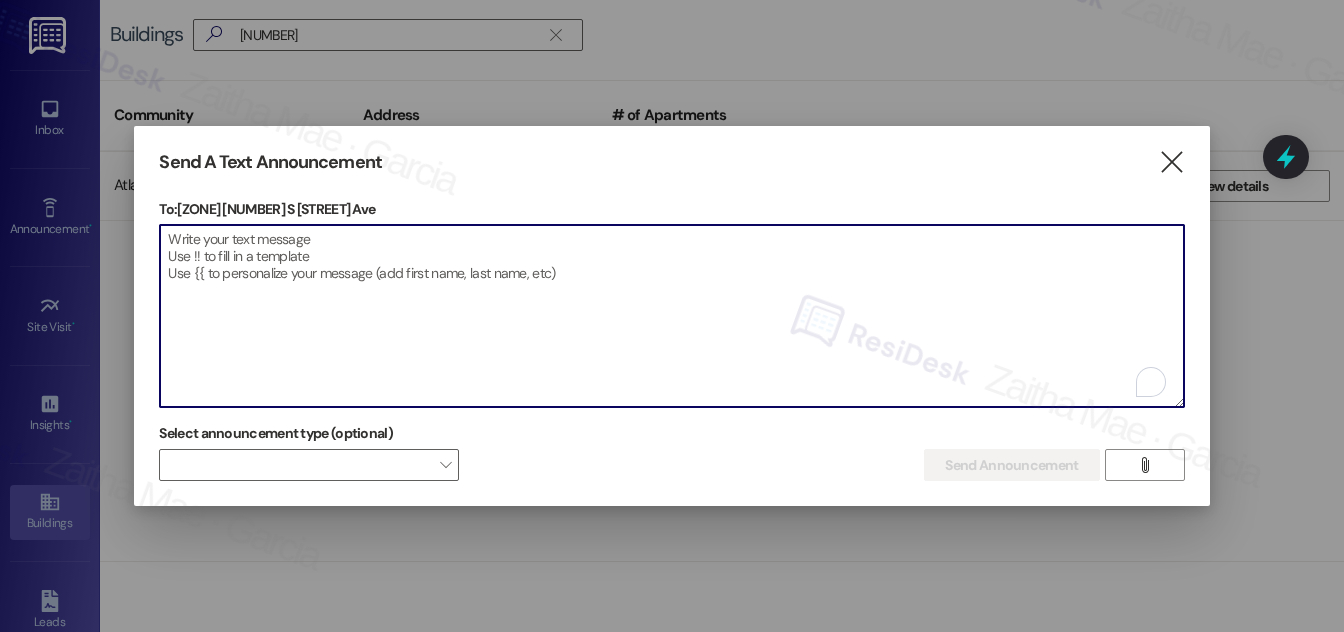 click at bounding box center (671, 316) 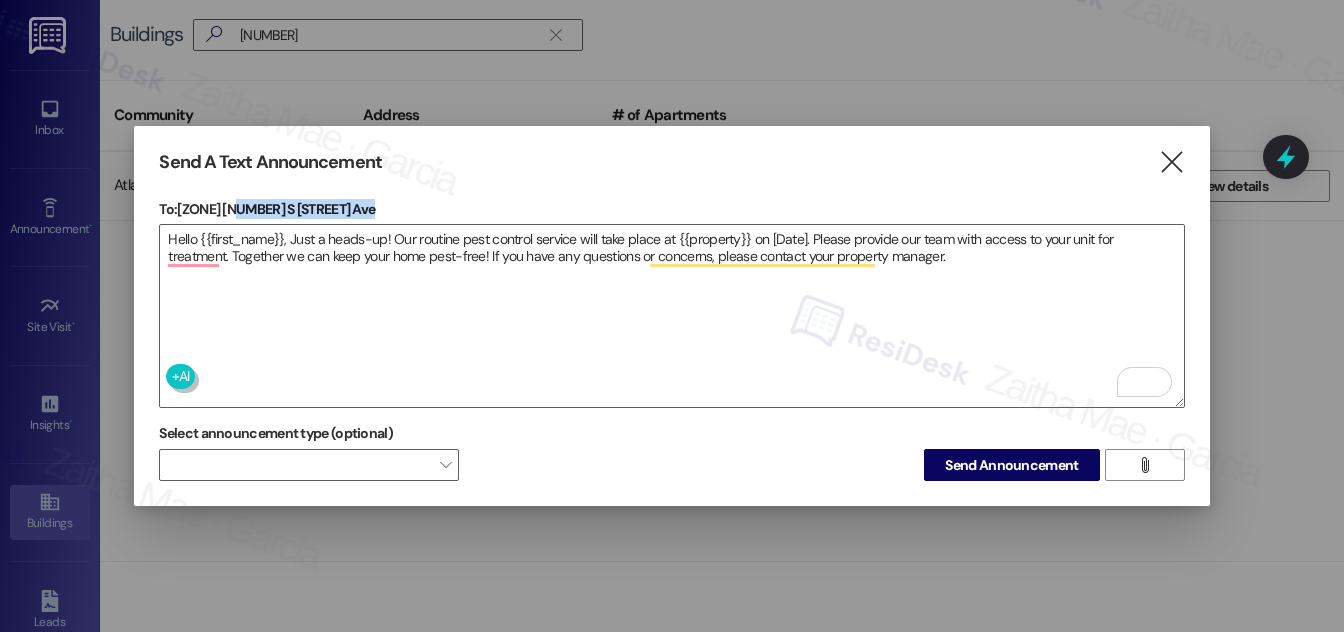 drag, startPoint x: 234, startPoint y: 205, endPoint x: 361, endPoint y: 204, distance: 127.00394 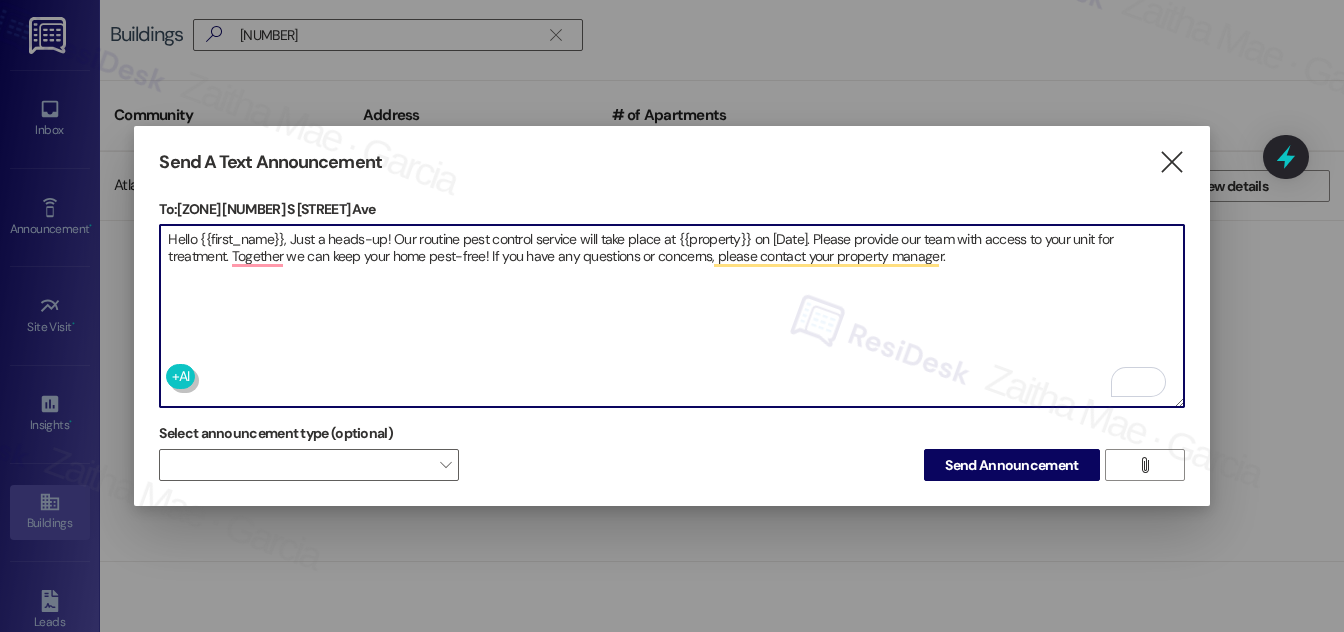 click on "Hello {{first_name}}, Just a heads-up! Our routine pest control service will take place at {{property}} on [Date]. Please provide our team with access to your unit for treatment. Together we can keep your home pest-free! If you have any questions or concerns, please contact your property manager." at bounding box center (671, 316) 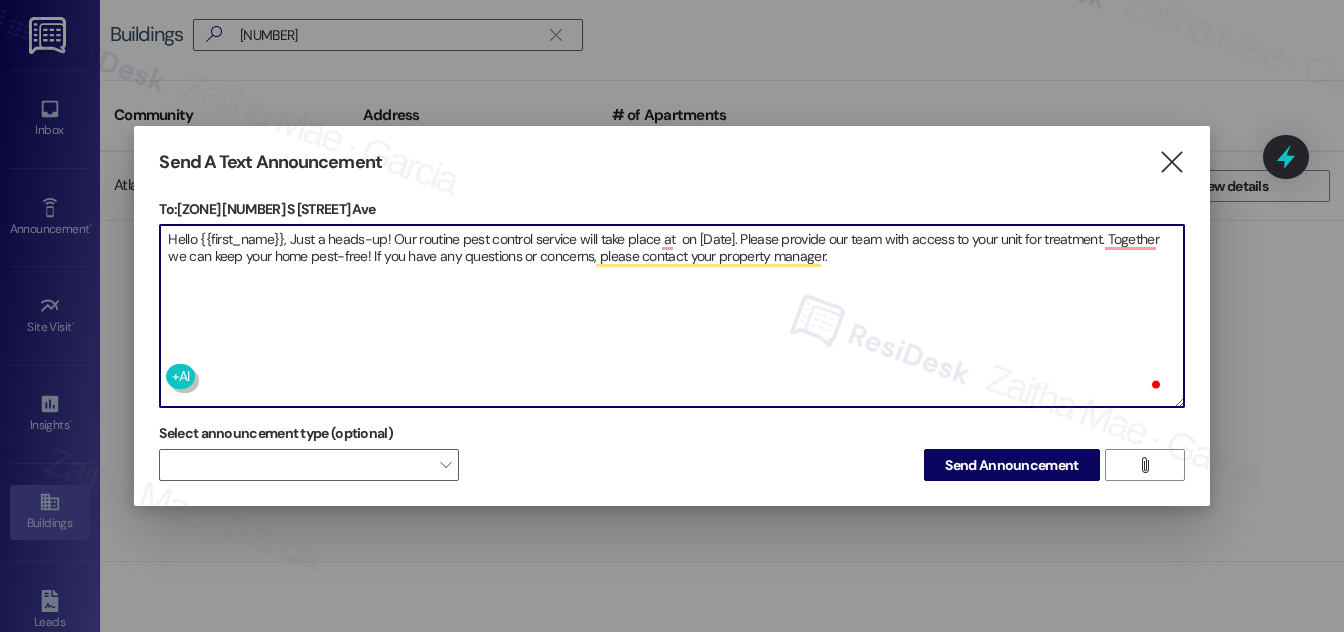 paste on "6356 S California Ave" 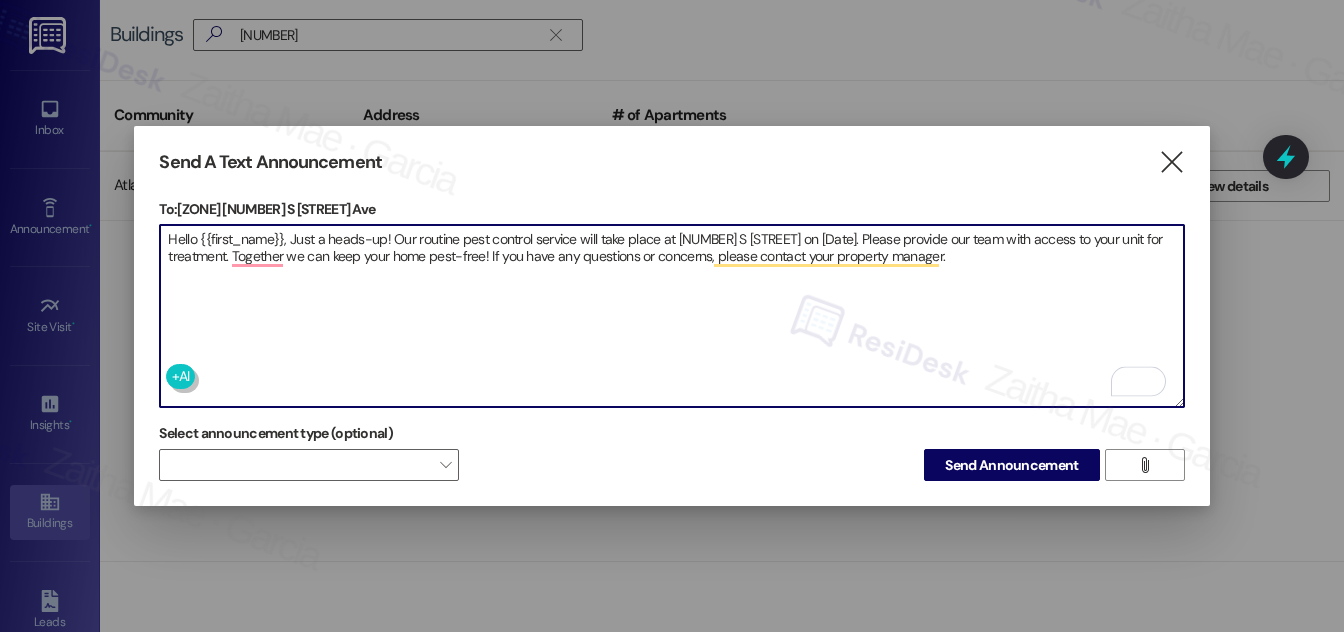 click on "Hello {{first_name}}, Just a heads-up! Our routine pest control service will take place at 6356 S California Ave on [Date]. Please provide our team with access to your unit for treatment. Together we can keep your home pest-free! If you have any questions or concerns, please contact your property manager." at bounding box center [671, 316] 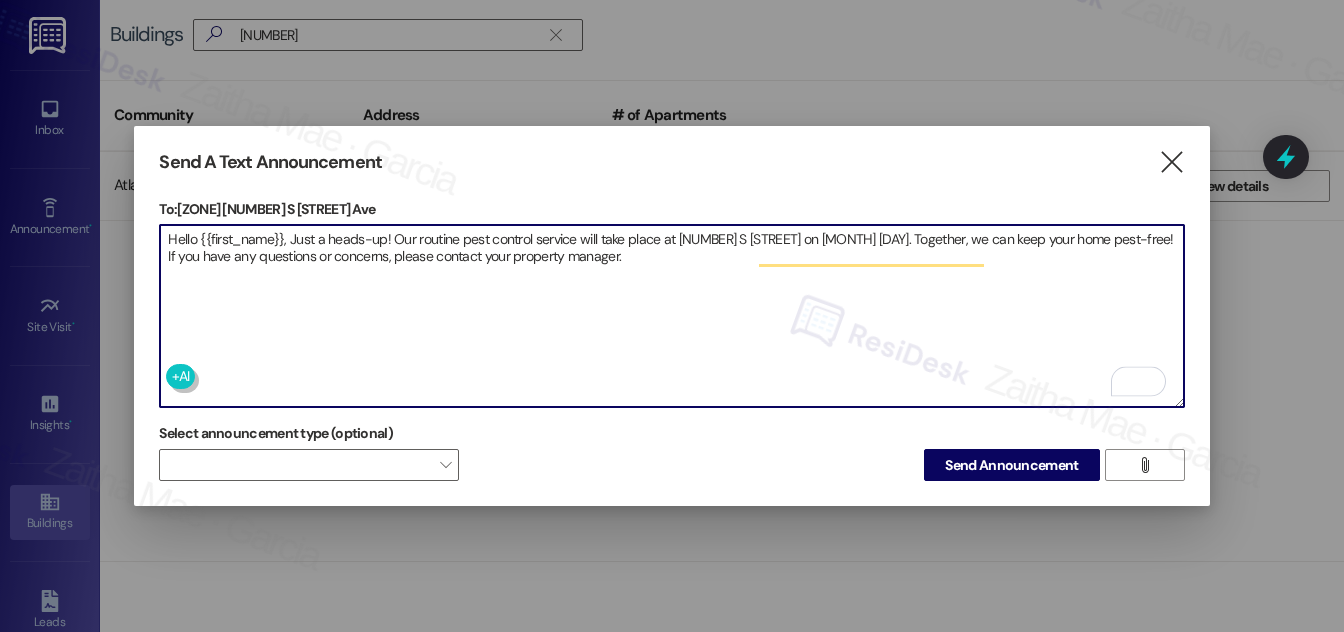 type on "Hello {{first_name}}, Just a heads-up! Our routine pest control service will take place at 6356 S California Ave on August 9th. Please provide our team with access to your unit for treatment. Together, we can keep your home pest-free! If you have any questions or concerns, please contact your property manager." 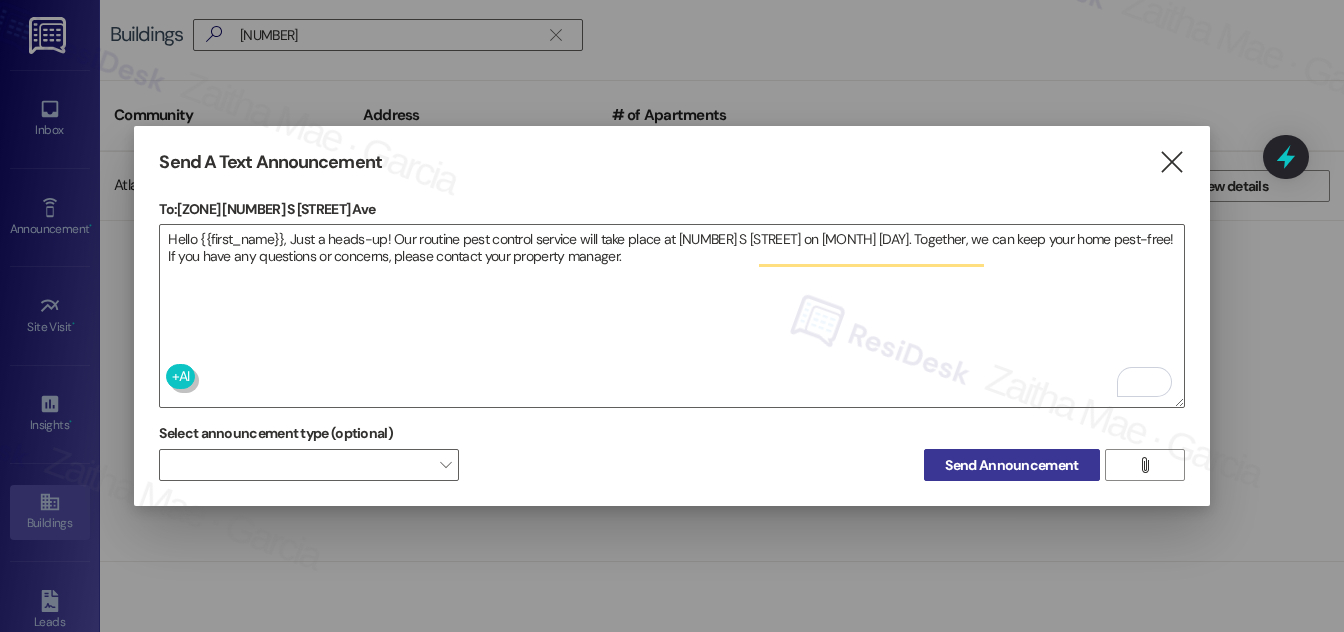 click on "Send Announcement" at bounding box center (1011, 465) 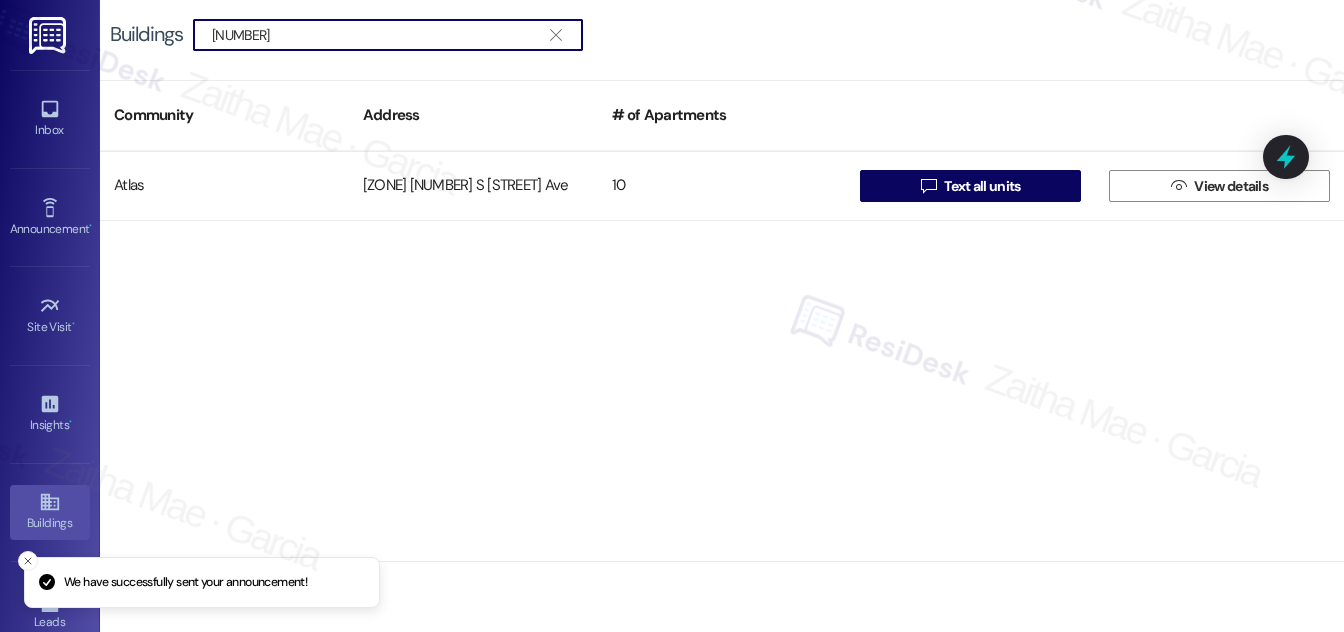 scroll, scrollTop: 0, scrollLeft: 0, axis: both 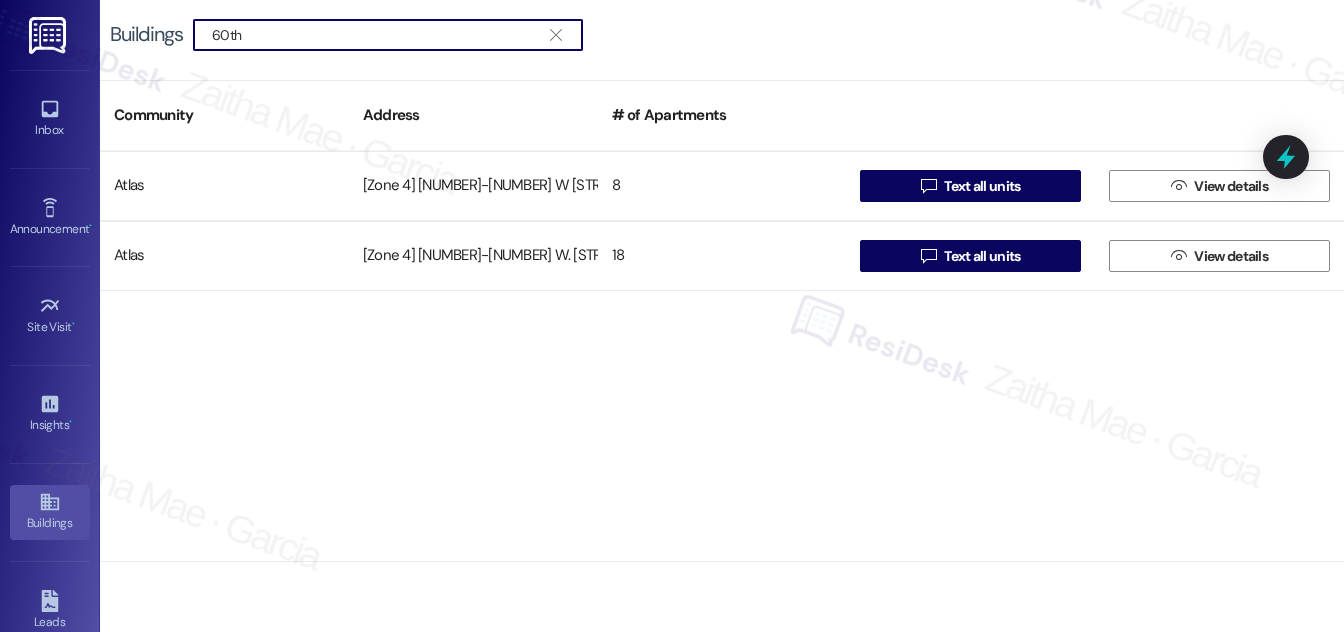 drag, startPoint x: 262, startPoint y: 37, endPoint x: 154, endPoint y: 34, distance: 108.04166 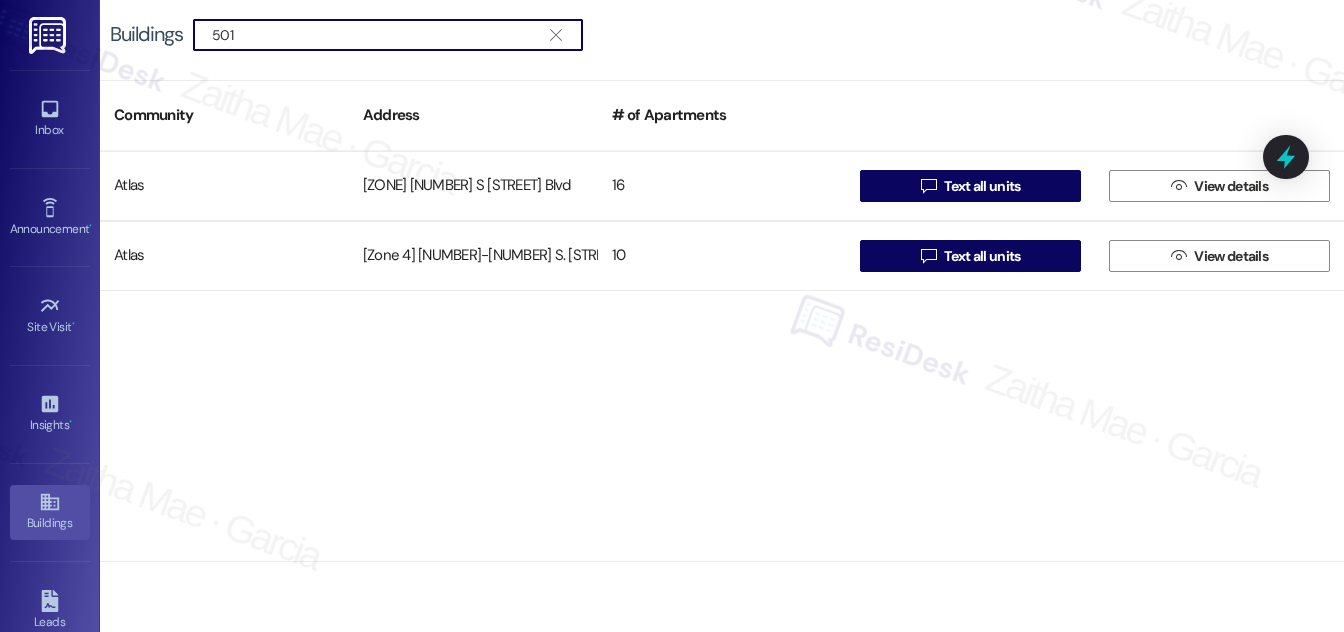 drag, startPoint x: 271, startPoint y: 31, endPoint x: 154, endPoint y: 27, distance: 117.06836 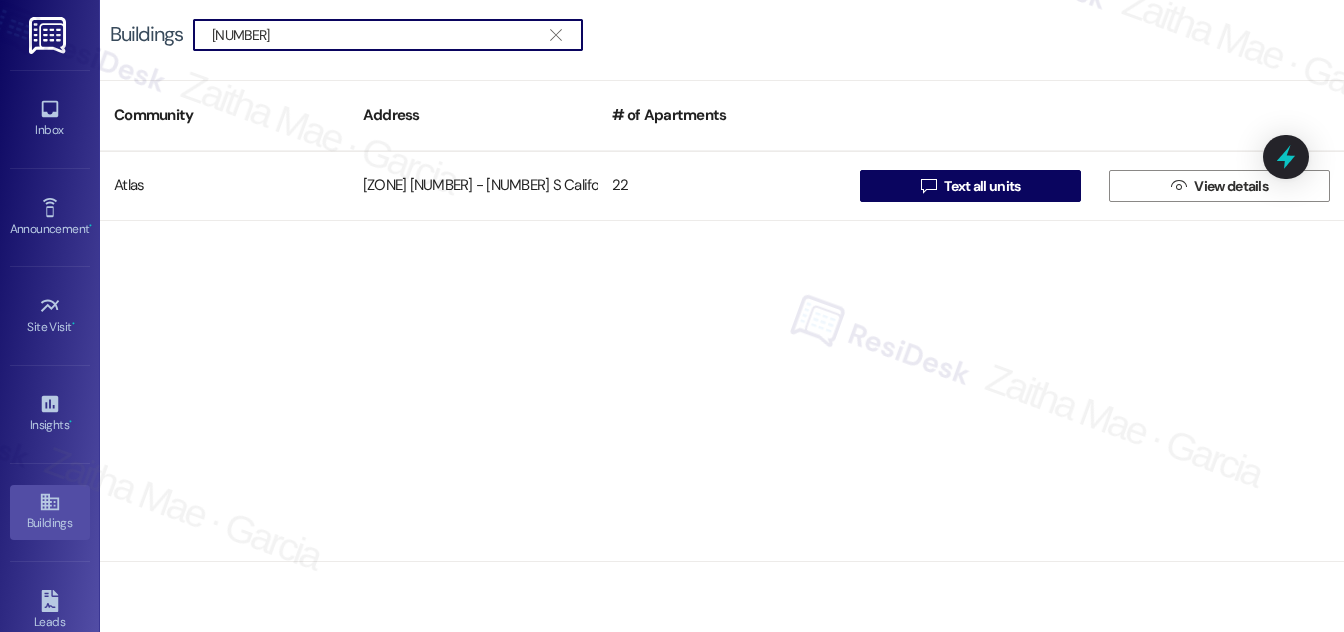 type on "6507" 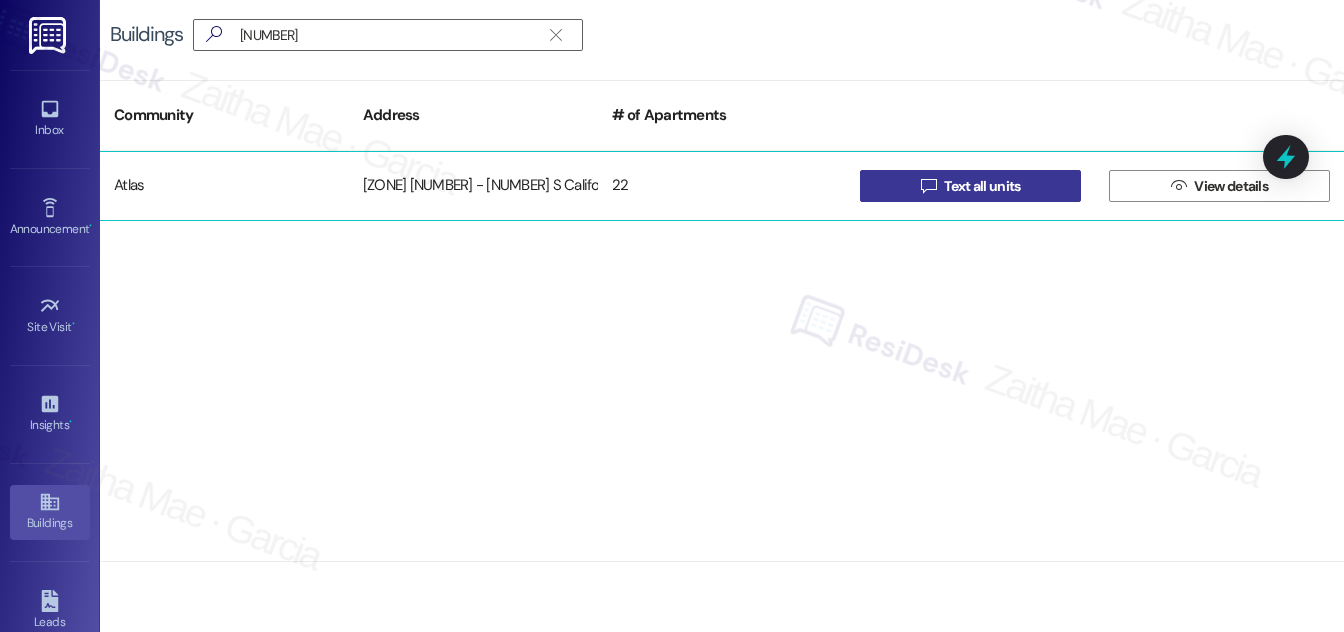 click on "Text all units" at bounding box center (982, 186) 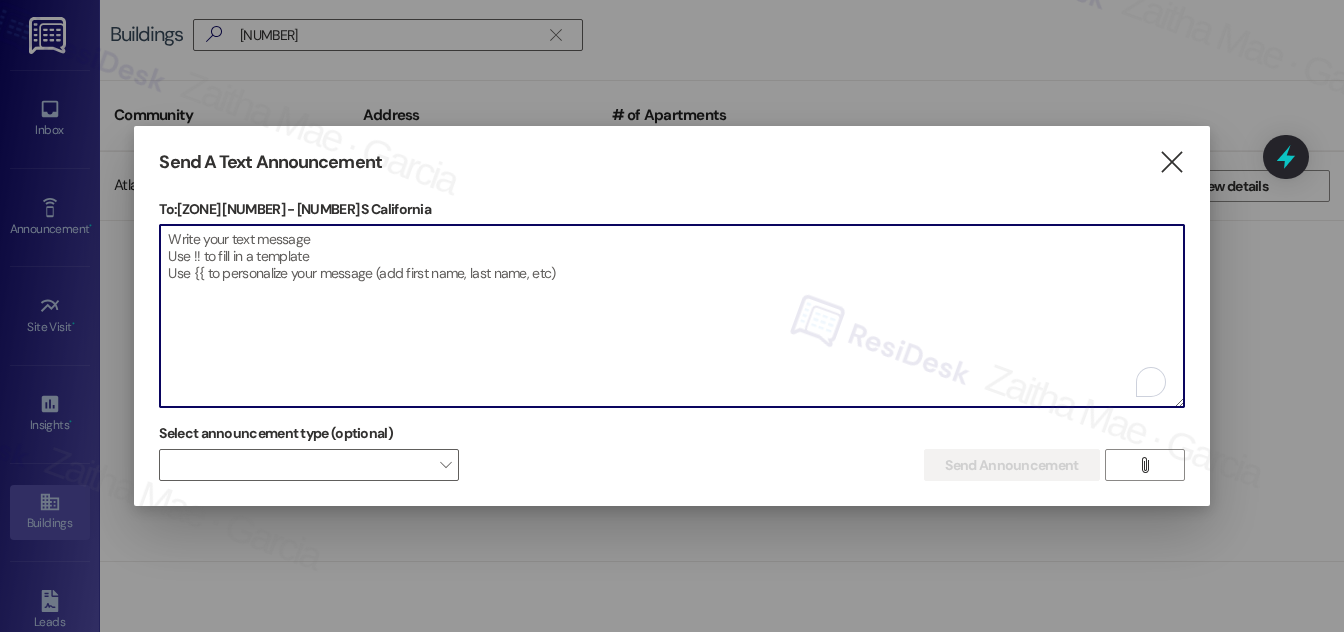 click at bounding box center [671, 316] 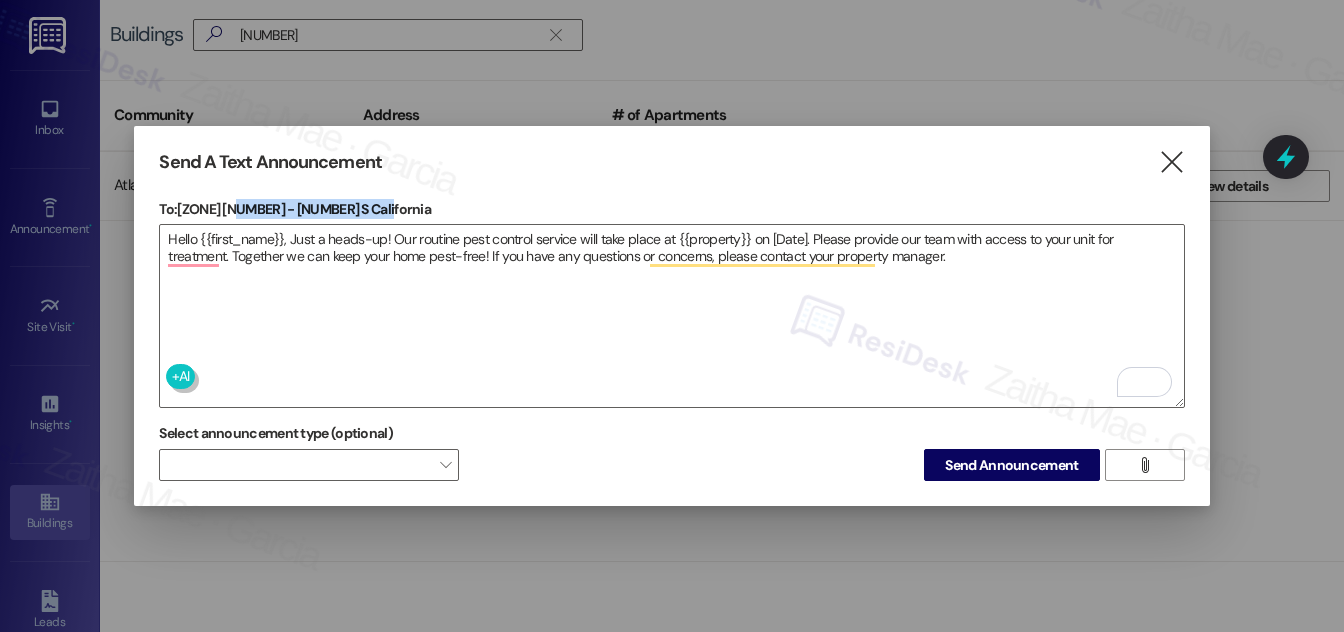 drag, startPoint x: 234, startPoint y: 209, endPoint x: 378, endPoint y: 204, distance: 144.08678 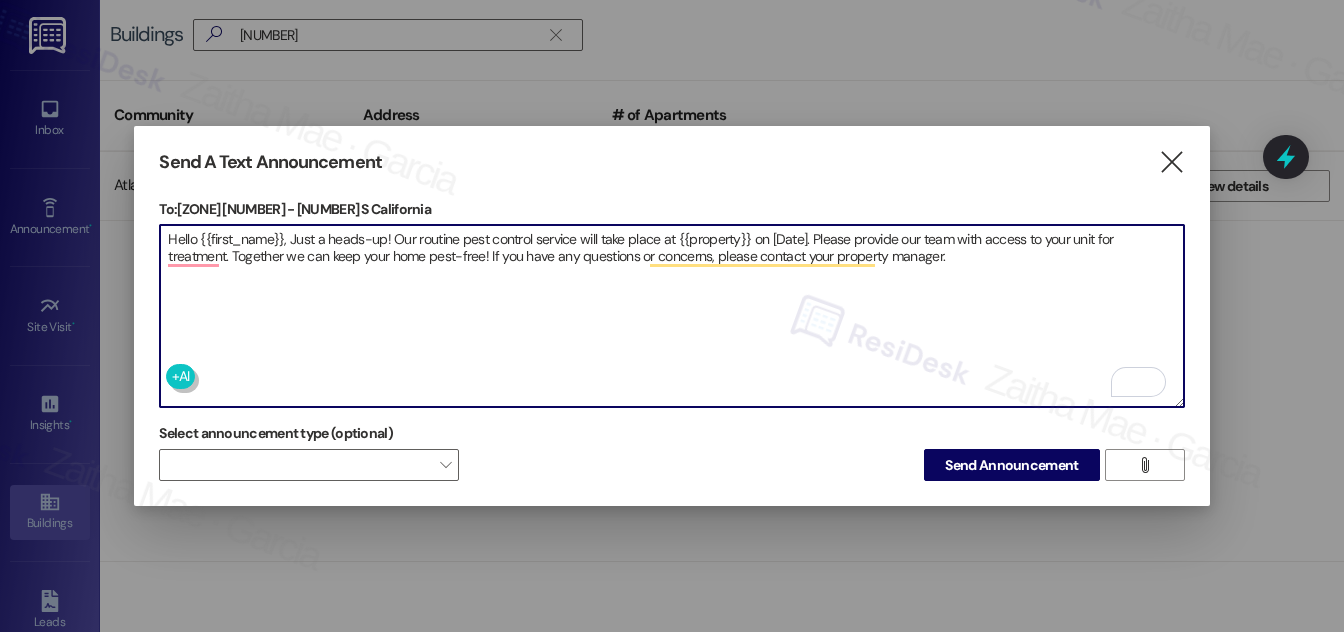 click on "Hello {{first_name}}, Just a heads-up! Our routine pest control service will take place at {{property}} on [Date]. Please provide our team with access to your unit for treatment. Together we can keep your home pest-free! If you have any questions or concerns, please contact your property manager." at bounding box center [671, 316] 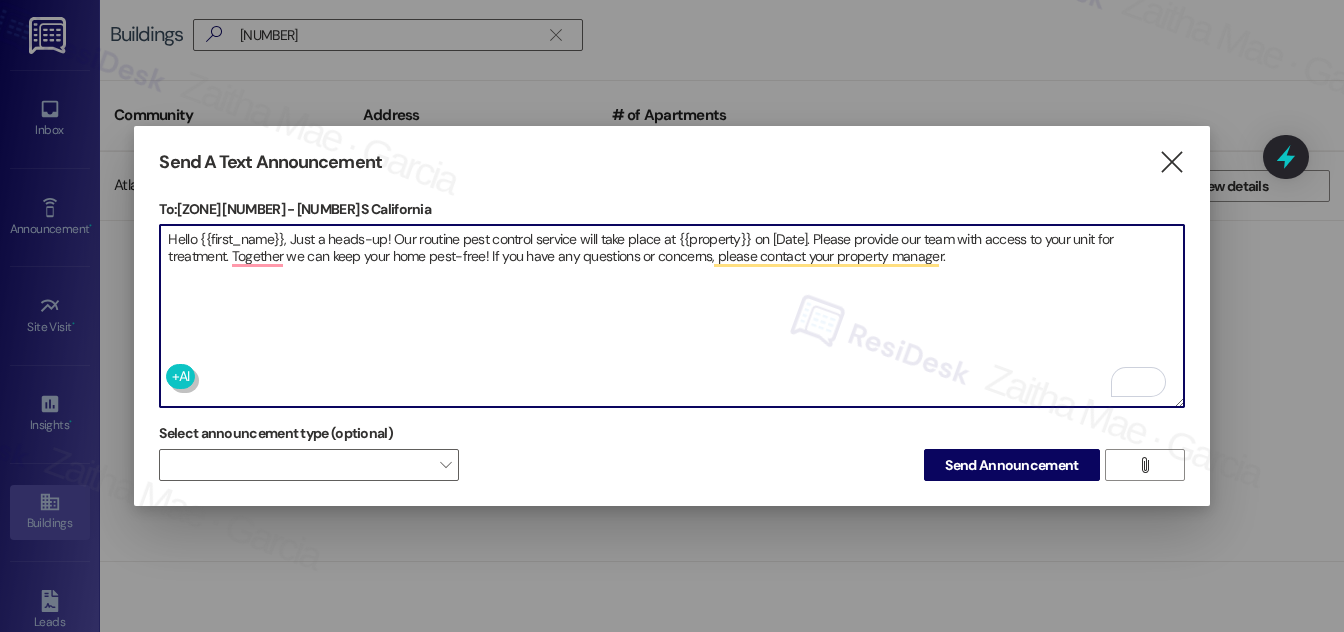 click on "Hello {{first_name}}, Just a heads-up! Our routine pest control service will take place at {{property}} on [Date]. Please provide our team with access to your unit for treatment. Together we can keep your home pest-free! If you have any questions or concerns, please contact your property manager." at bounding box center (671, 316) 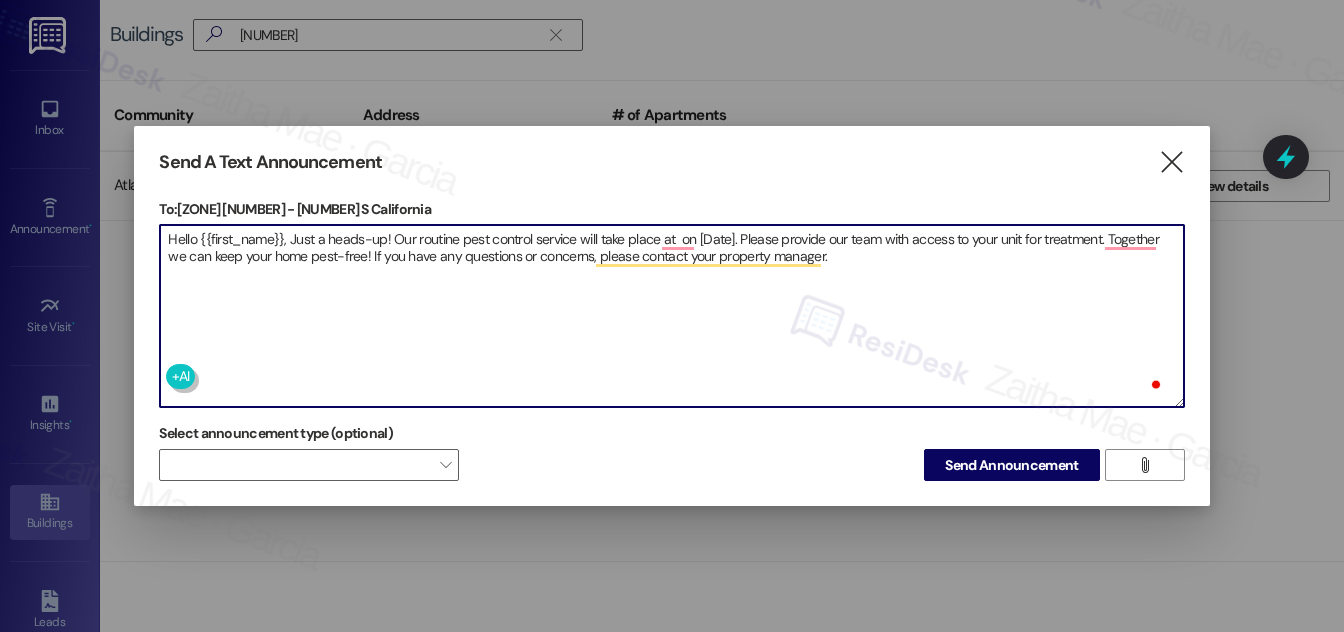 paste on "6507 - 6519 S California" 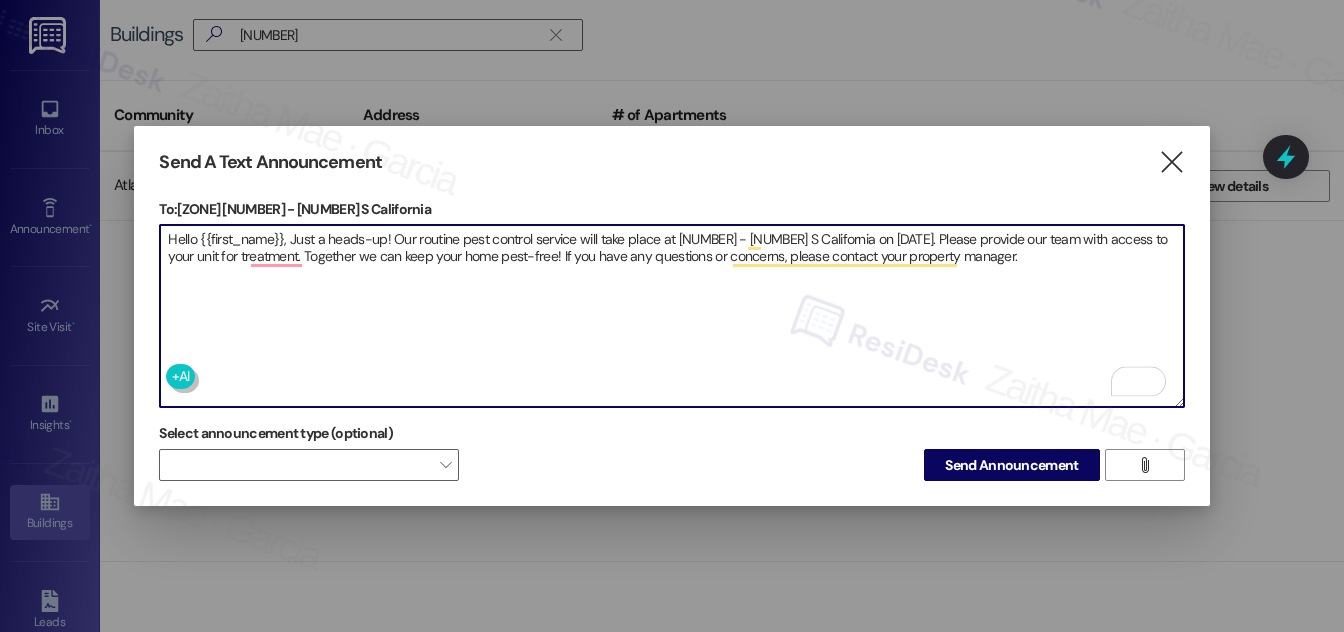 click on "Hello {{first_name}}, Just a heads-up! Our routine pest control service will take place at 6507 - 6519 S California on [Date]. Please provide our team with access to your unit for treatment. Together we can keep your home pest-free! If you have any questions or concerns, please contact your property manager." at bounding box center [671, 316] 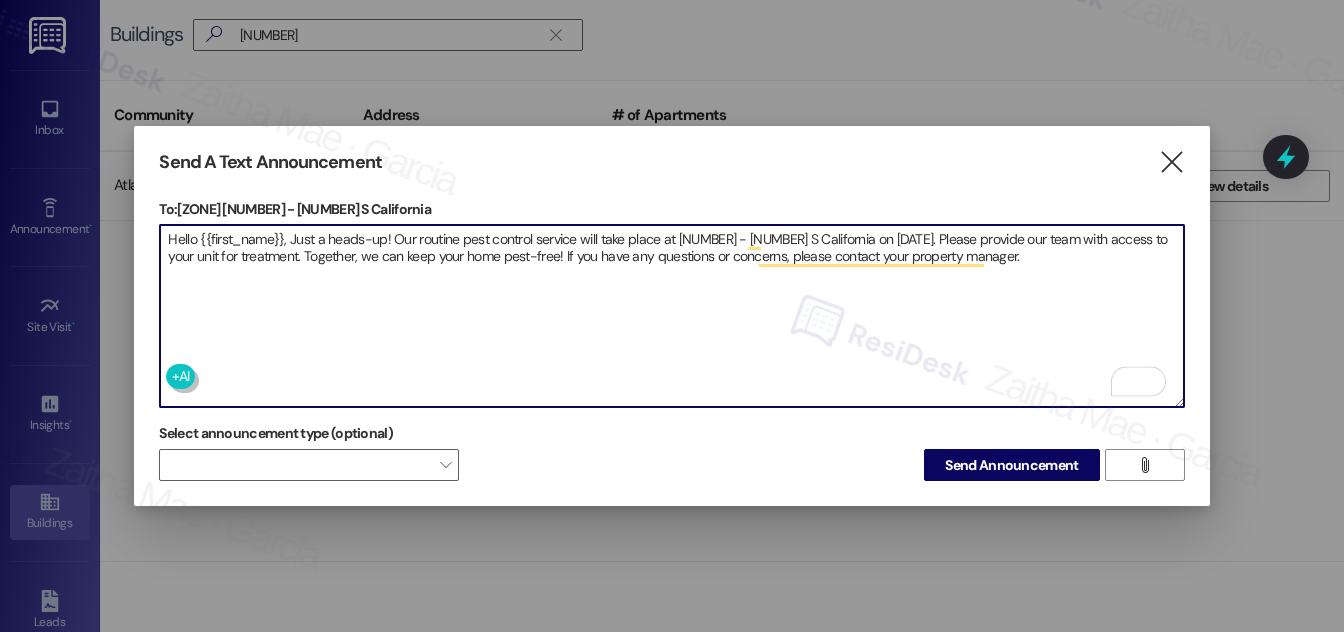 type on "Hello {{first_name}}, Just a heads-up! Our routine pest control service will take place at 6507 - 6519 S California on August 9th. Please provide our team with access to your unit for treatment. Together, we can keep your home pest-free! If you have any questions or concerns, please contact your property manager." 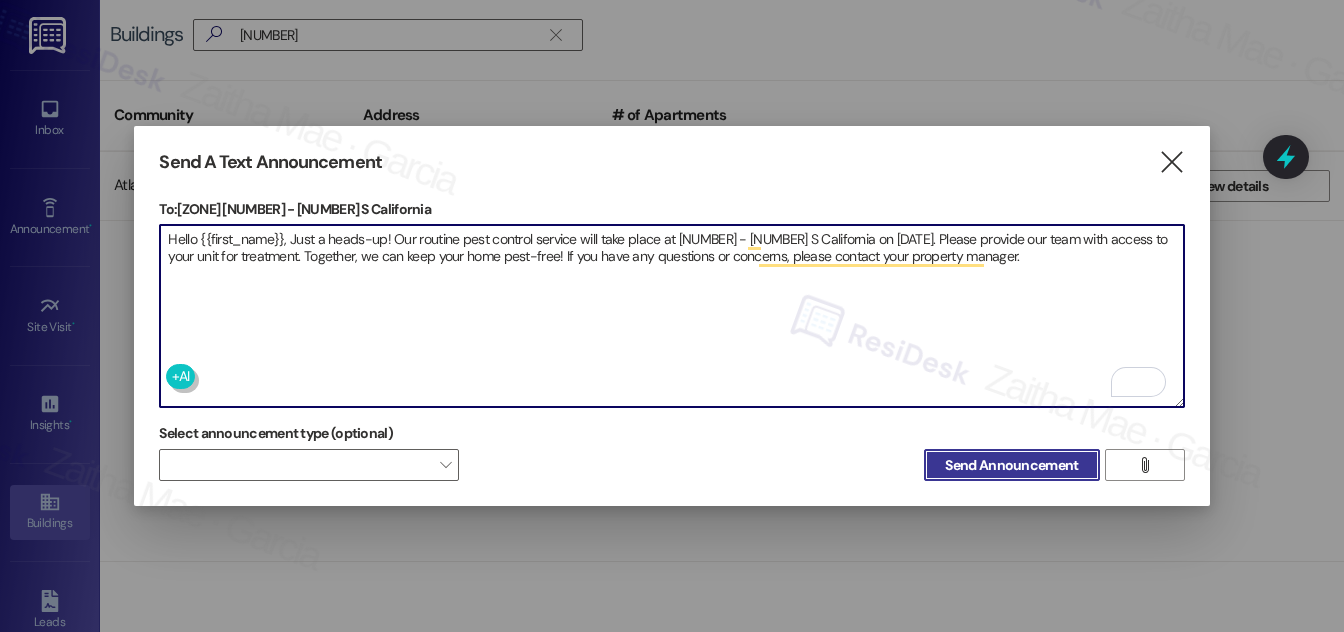 click on "Send Announcement" at bounding box center [1011, 465] 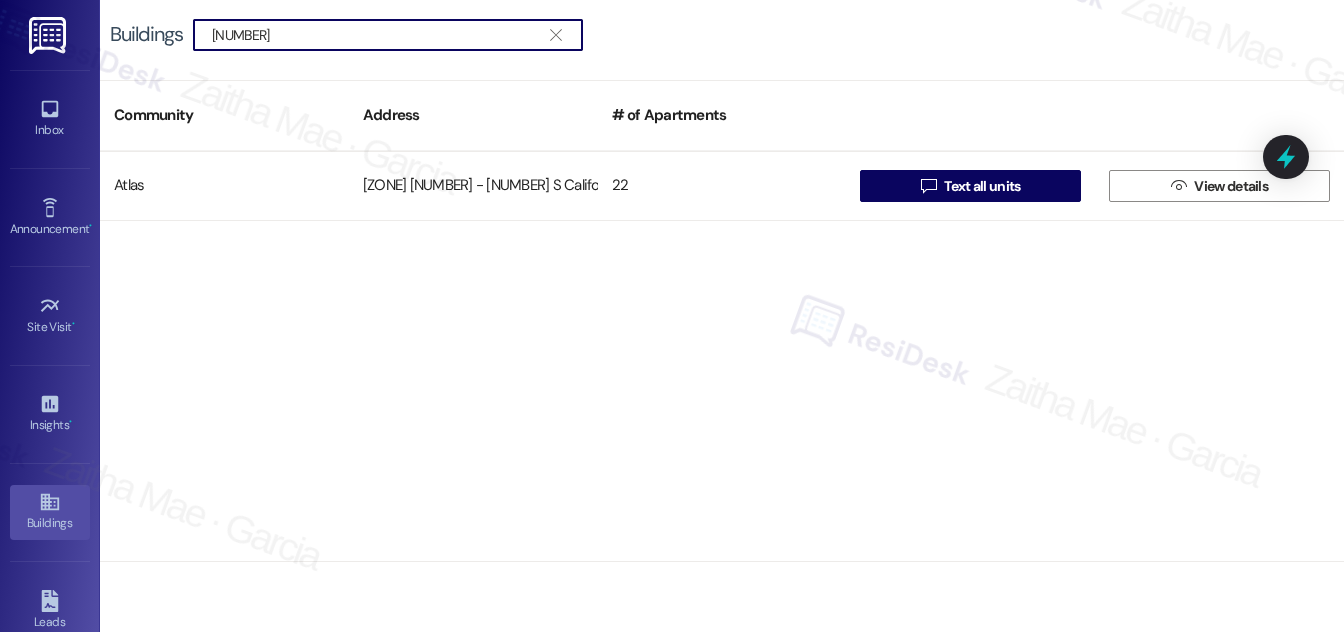 drag, startPoint x: 298, startPoint y: 36, endPoint x: 218, endPoint y: 23, distance: 81.04937 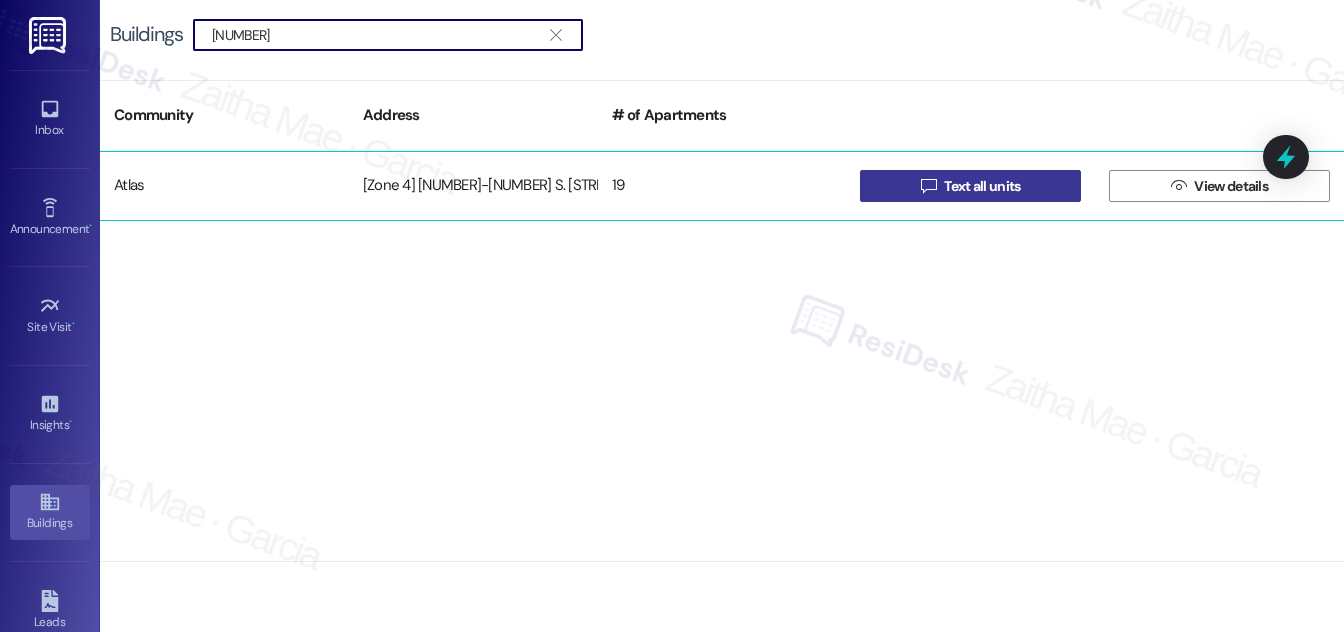 type on "6057" 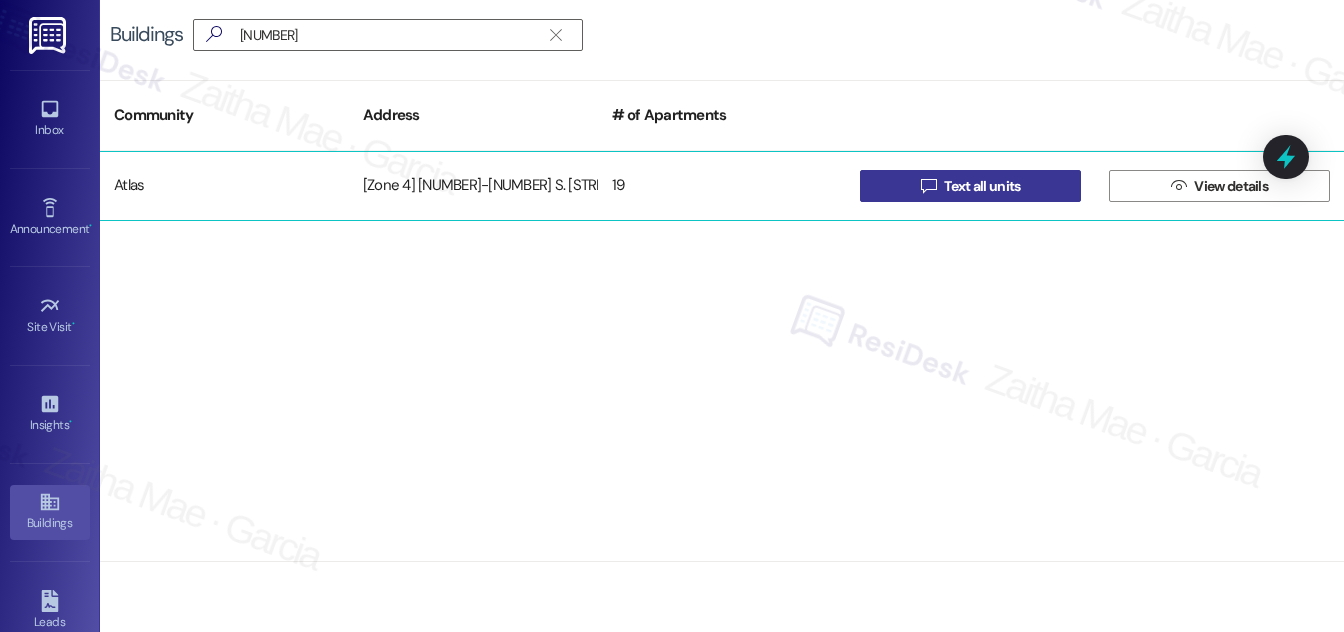 click on "Text all units" at bounding box center [982, 186] 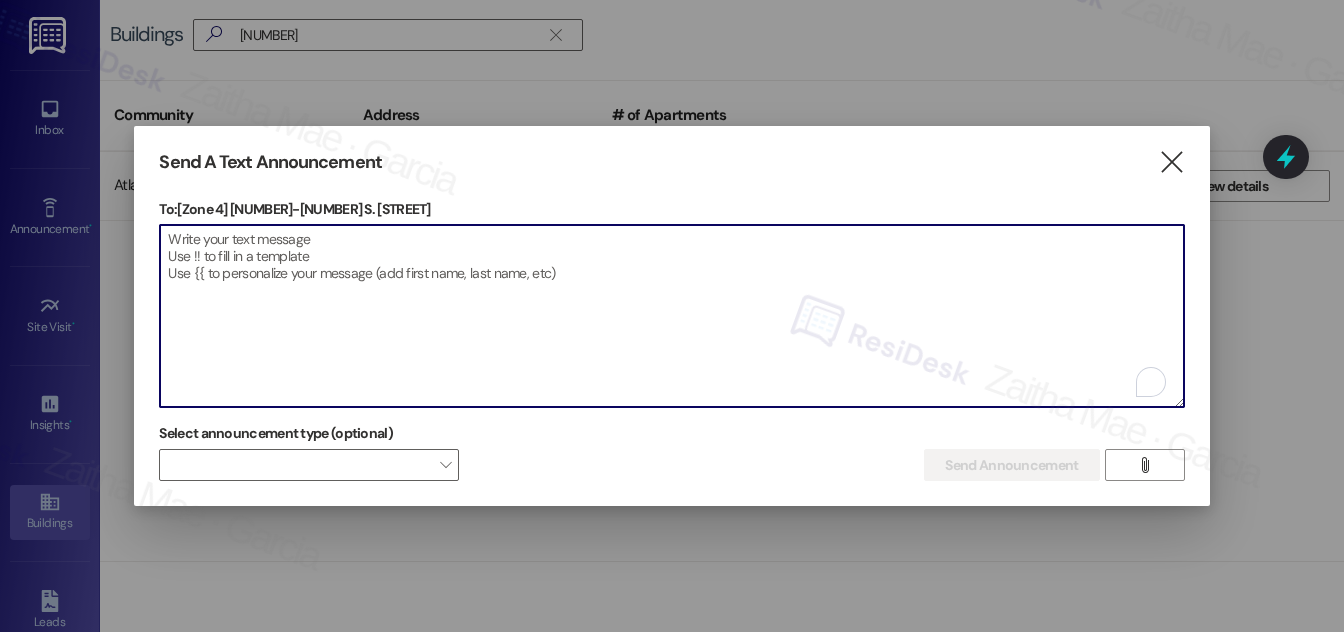 click at bounding box center (671, 316) 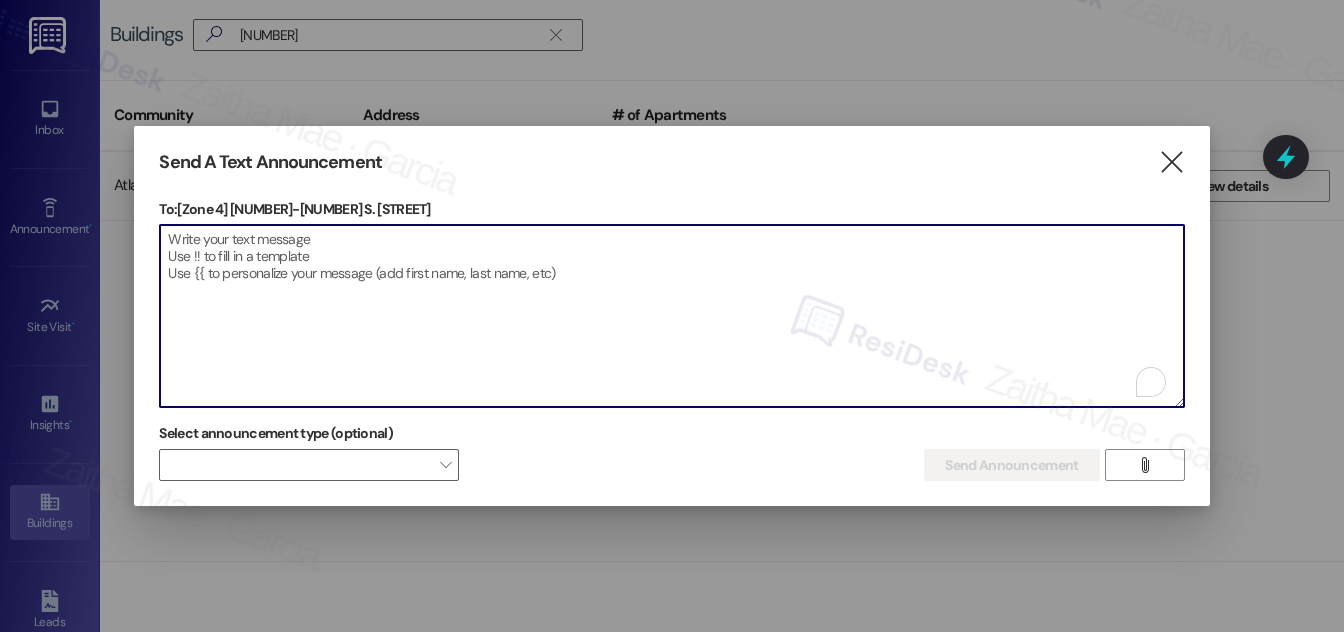 paste on "Hello {{first_name}}, Just a heads-up! Our routine pest control service will take place at {{property}} on [Date]. Please provide our team with access to your unit for treatment. Together we can keep your home pest-free! If you have any questions or concerns, please contact your property manager." 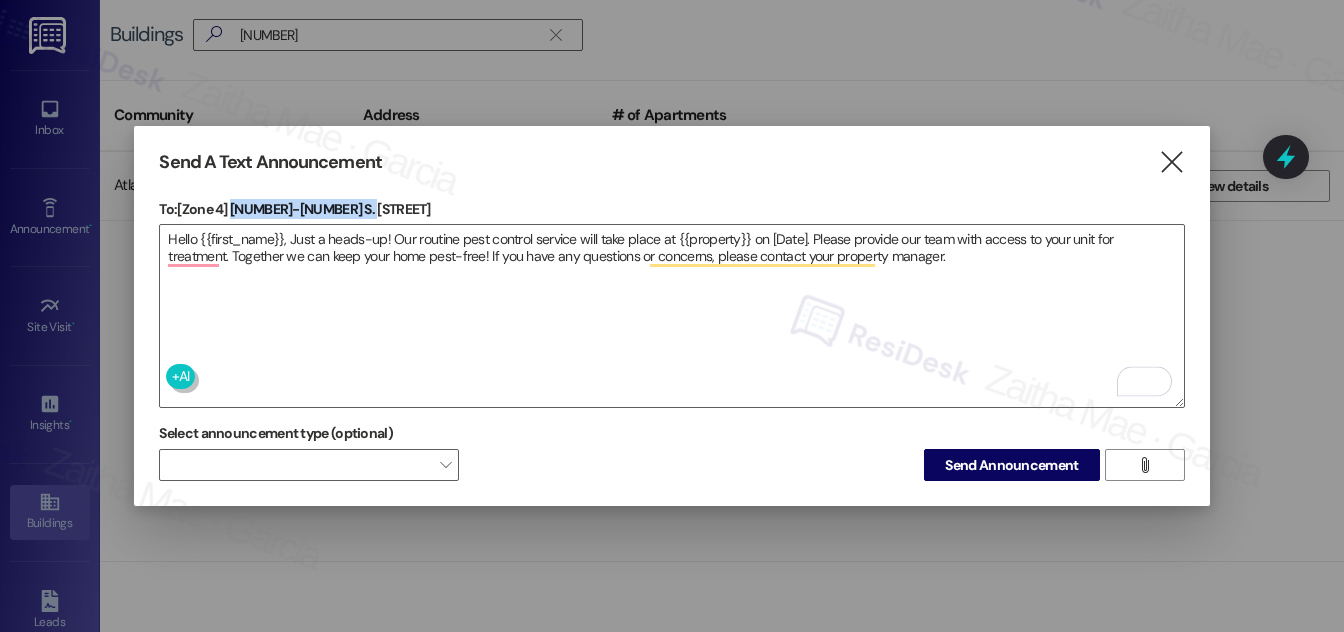 drag, startPoint x: 233, startPoint y: 205, endPoint x: 365, endPoint y: 202, distance: 132.03409 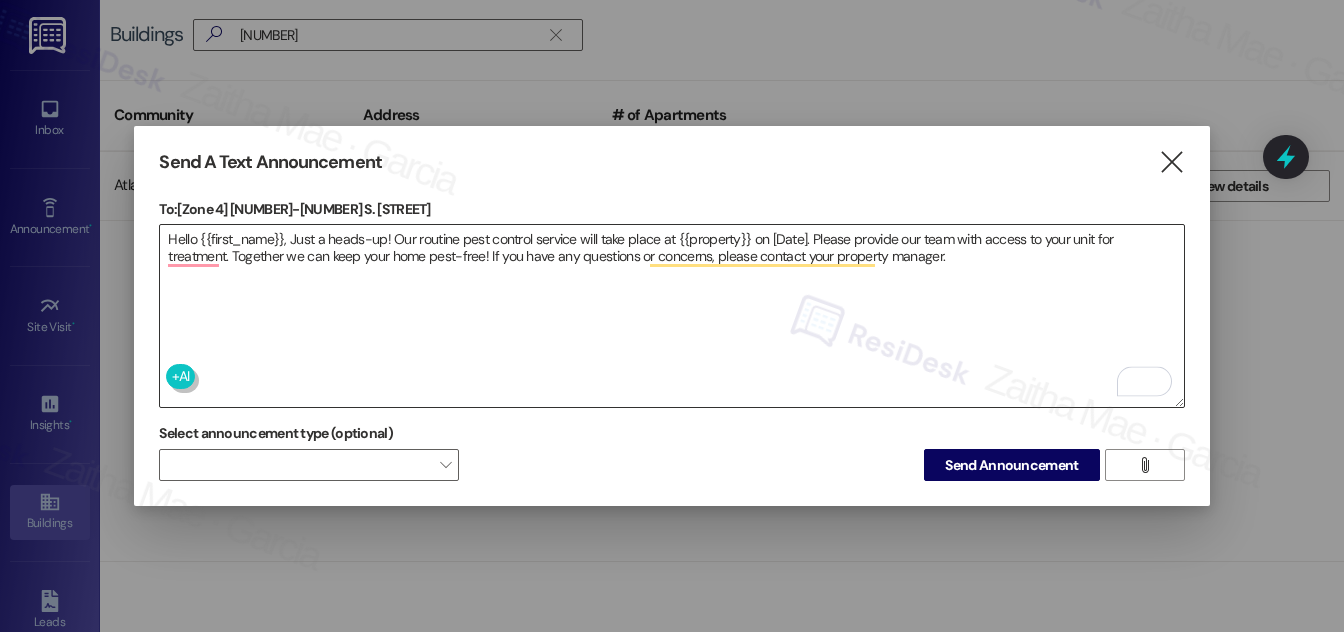 click on "Hello {{first_name}}, Just a heads-up! Our routine pest control service will take place at {{property}} on [Date]. Please provide our team with access to your unit for treatment. Together we can keep your home pest-free! If you have any questions or concerns, please contact your property manager." at bounding box center (671, 316) 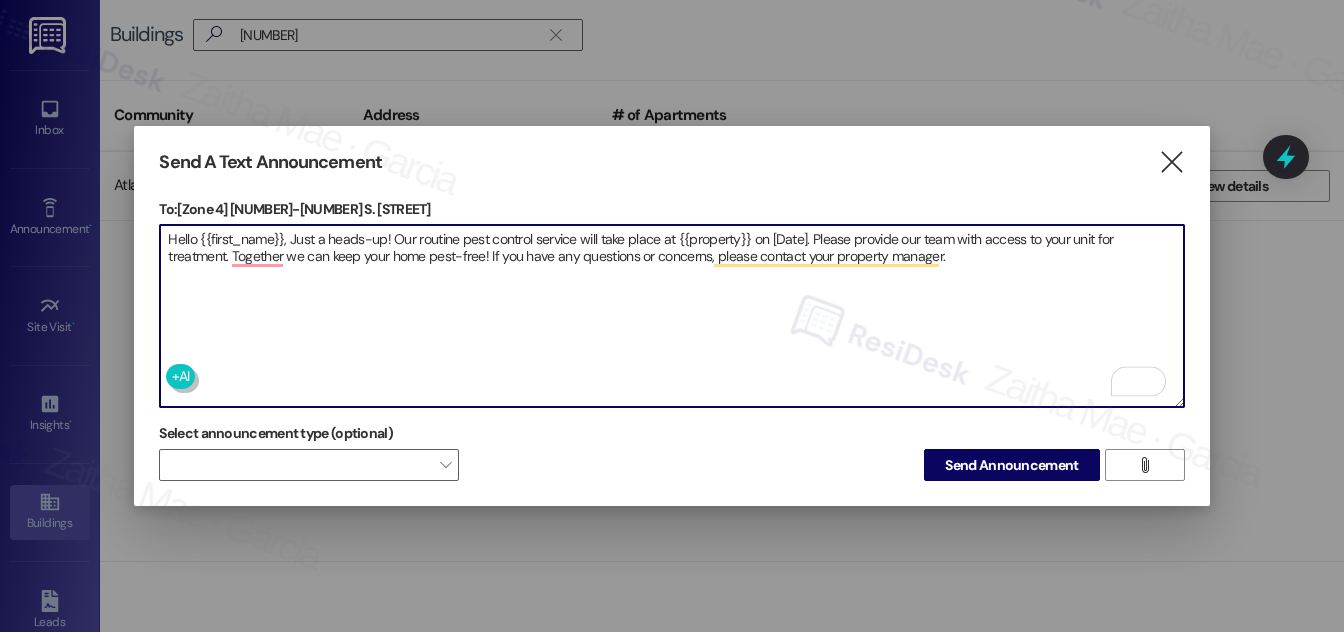 click on "Hello {{first_name}}, Just a heads-up! Our routine pest control service will take place at {{property}} on [Date]. Please provide our team with access to your unit for treatment. Together we can keep your home pest-free! If you have any questions or concerns, please contact your property manager." at bounding box center [671, 316] 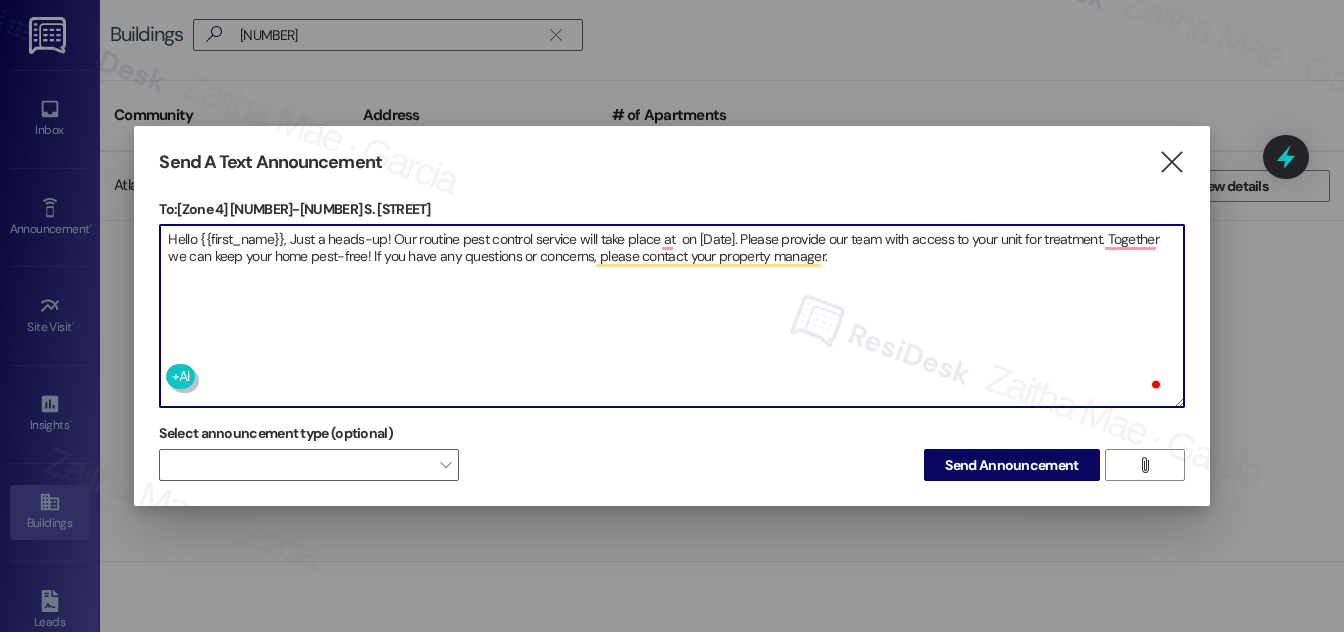 paste on "6057-59 S. California" 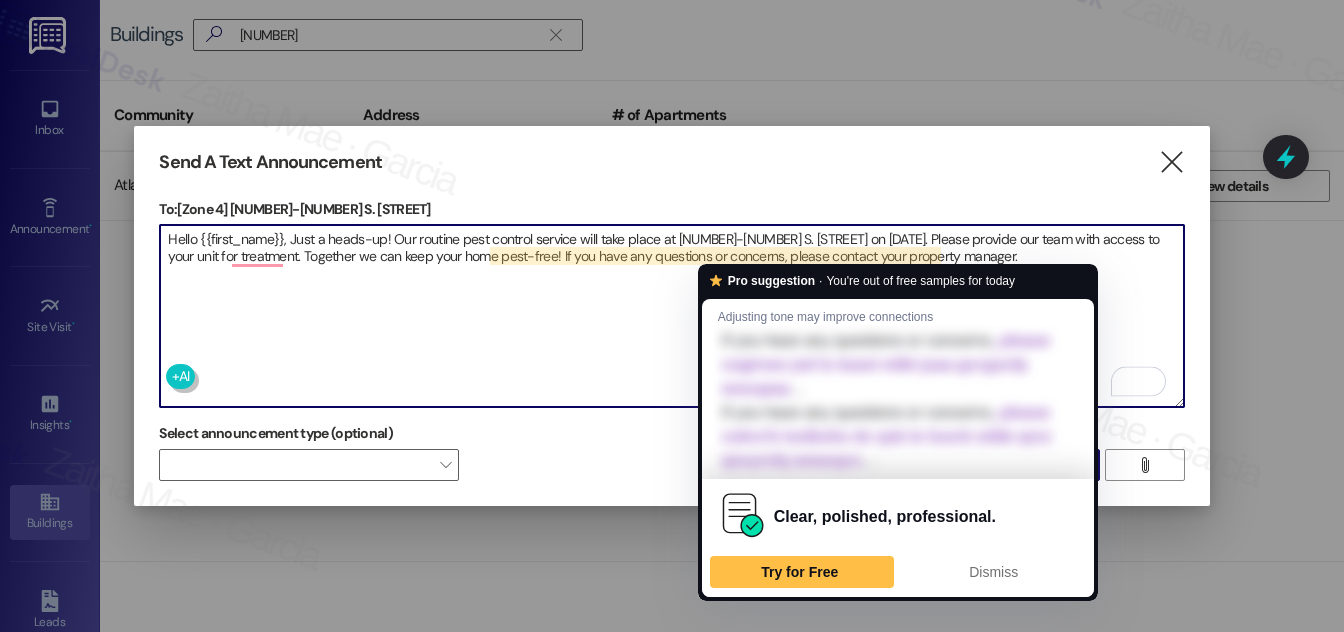 click on "Hello {{first_name}}, Just a heads-up! Our routine pest control service will take place at 6057-59 S. California on [Date]. Please provide our team with access to your unit for treatment. Together we can keep your home pest-free! If you have any questions or concerns, please contact your property manager." at bounding box center [671, 316] 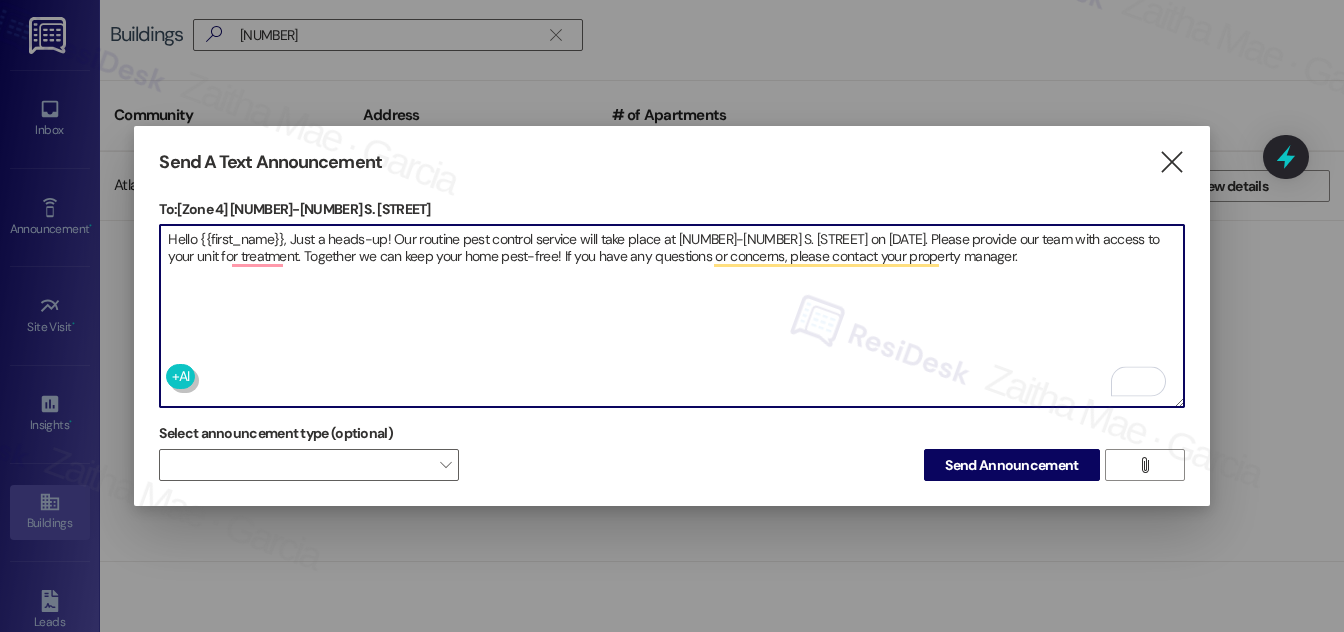 click on "Hello {{first_name}}, Just a heads-up! Our routine pest control service will take place at 6057-59 S. California on [Date]. Please provide our team with access to your unit for treatment. Together we can keep your home pest-free! If you have any questions or concerns, please contact your property manager." at bounding box center (671, 316) 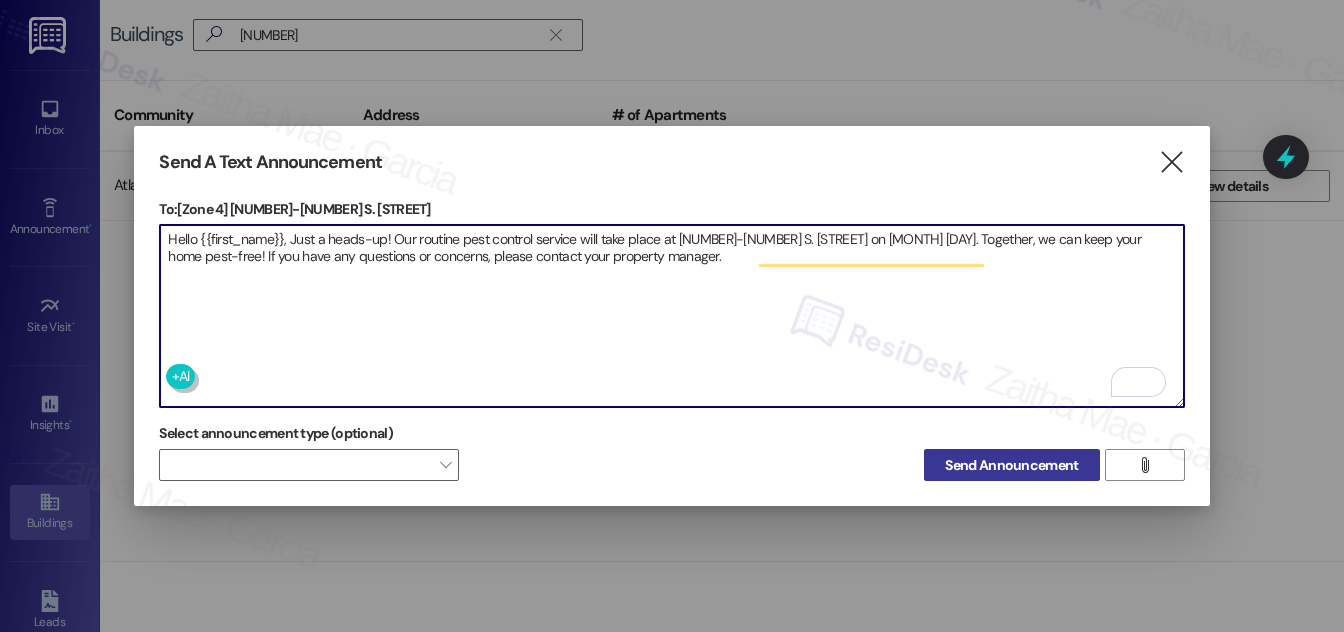 type on "Hello {{first_name}}, Just a heads-up! Our routine pest control service will take place at 6057-59 S. California on August 9th. Please provide our team with access to your unit for treatment. Together, we can keep your home pest-free! If you have any questions or concerns, please contact your property manager." 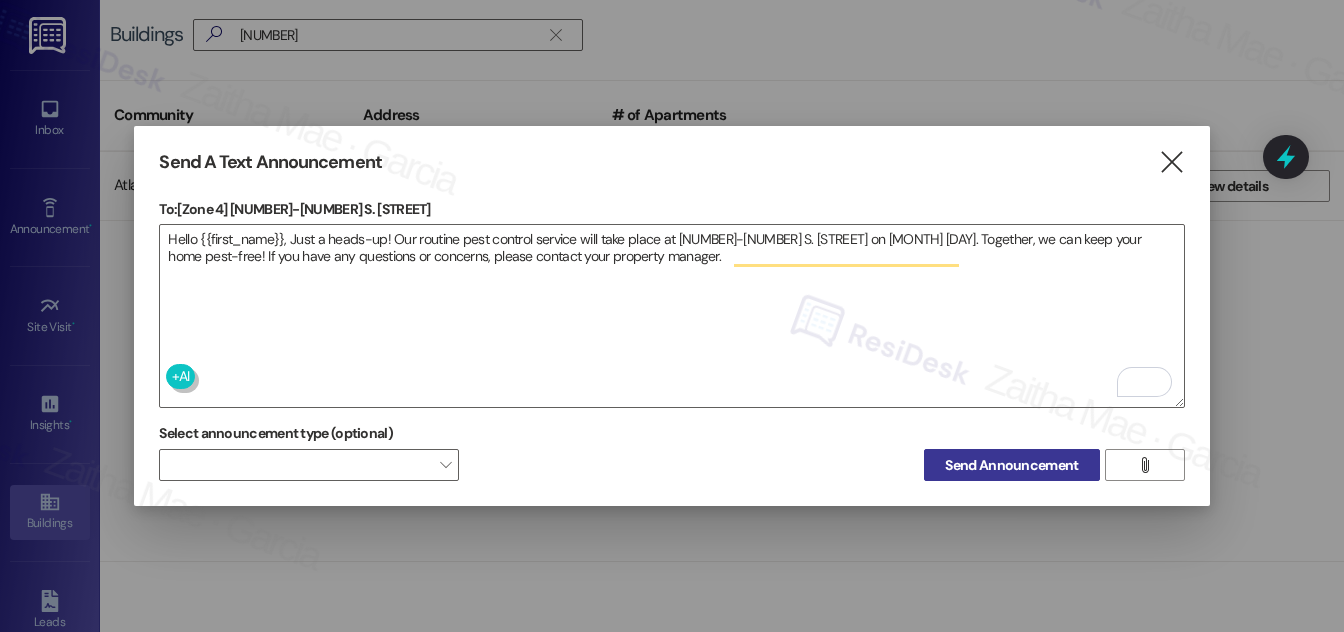 click on "Send Announcement" at bounding box center [1011, 465] 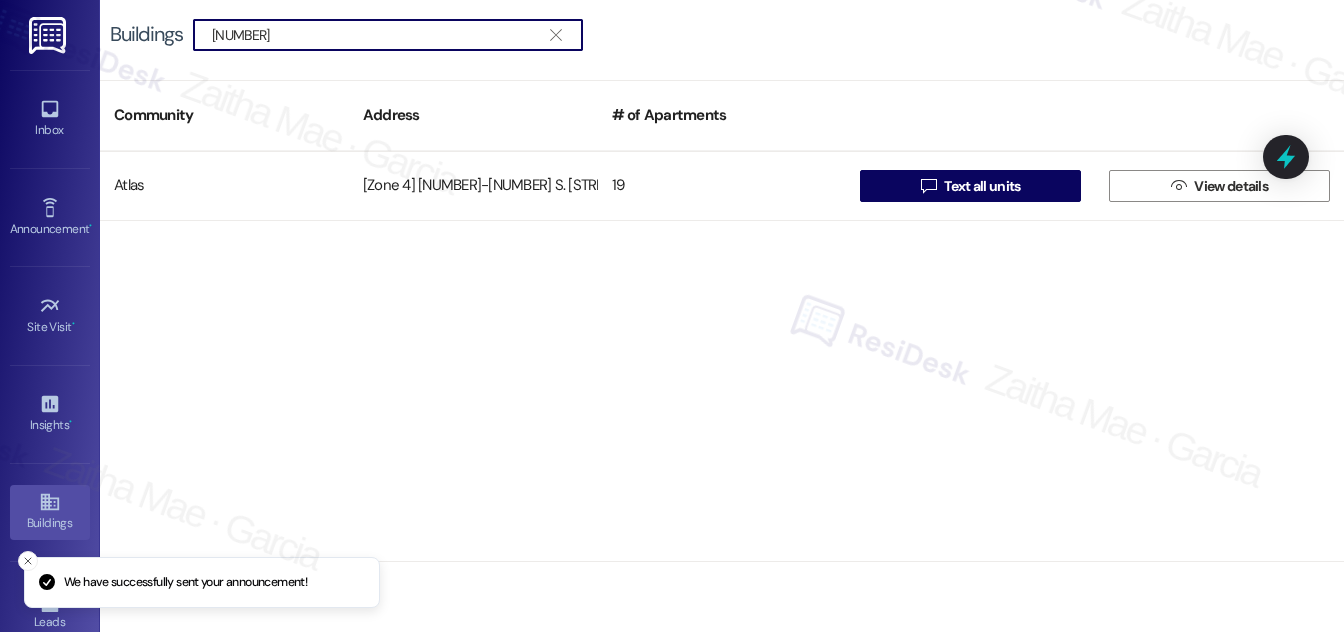 drag, startPoint x: 323, startPoint y: 34, endPoint x: 162, endPoint y: 34, distance: 161 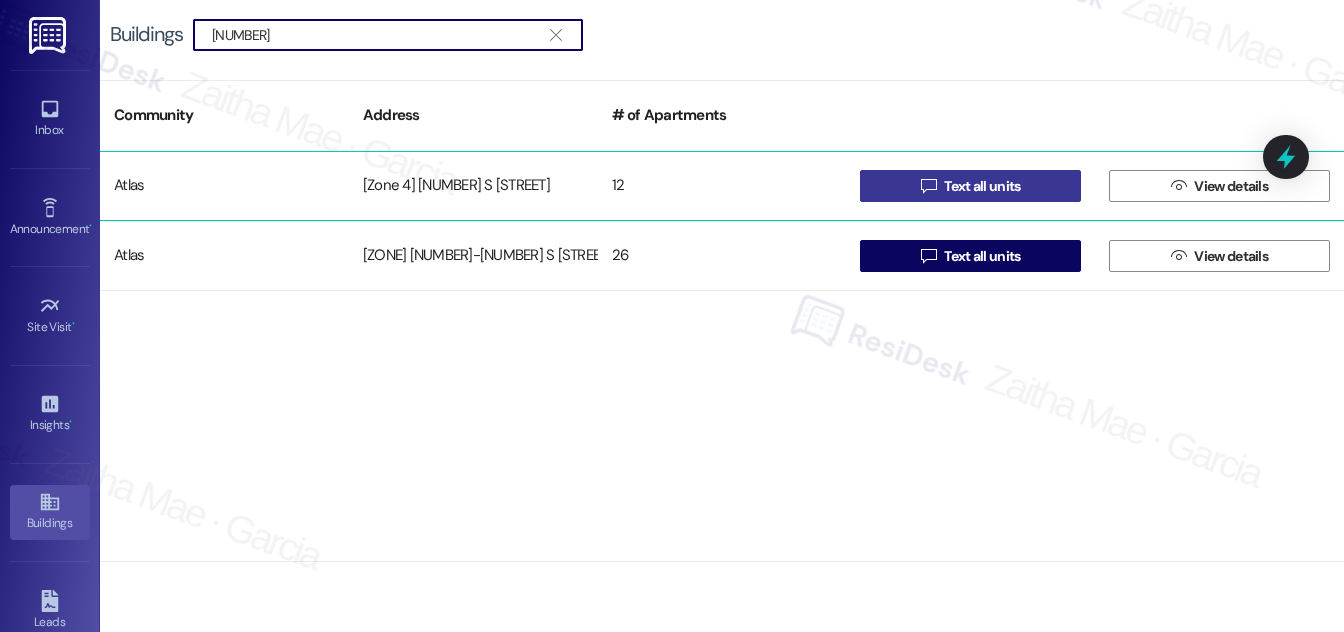 type on "6401" 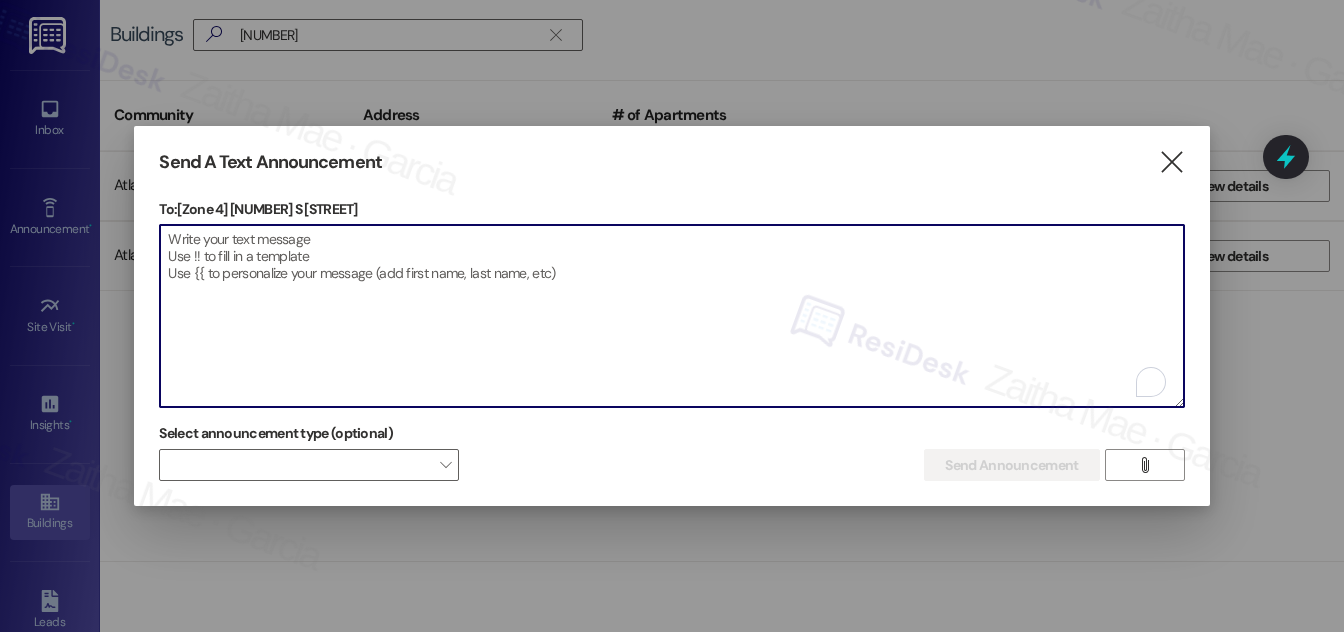 click at bounding box center [671, 316] 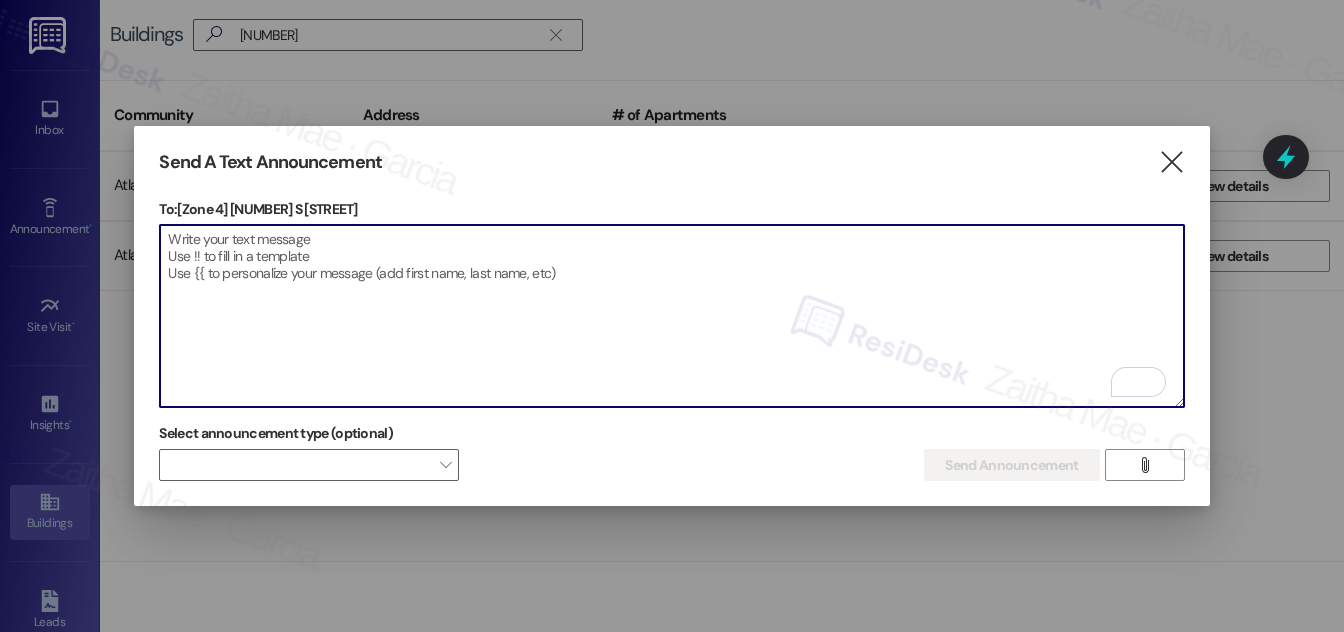 paste on "Hello {{first_name}}, Just a heads-up! Our routine pest control service will take place at {{property}} on [Date]. Please provide our team with access to your unit for treatment. Together we can keep your home pest-free! If you have any questions or concerns, please contact your property manager." 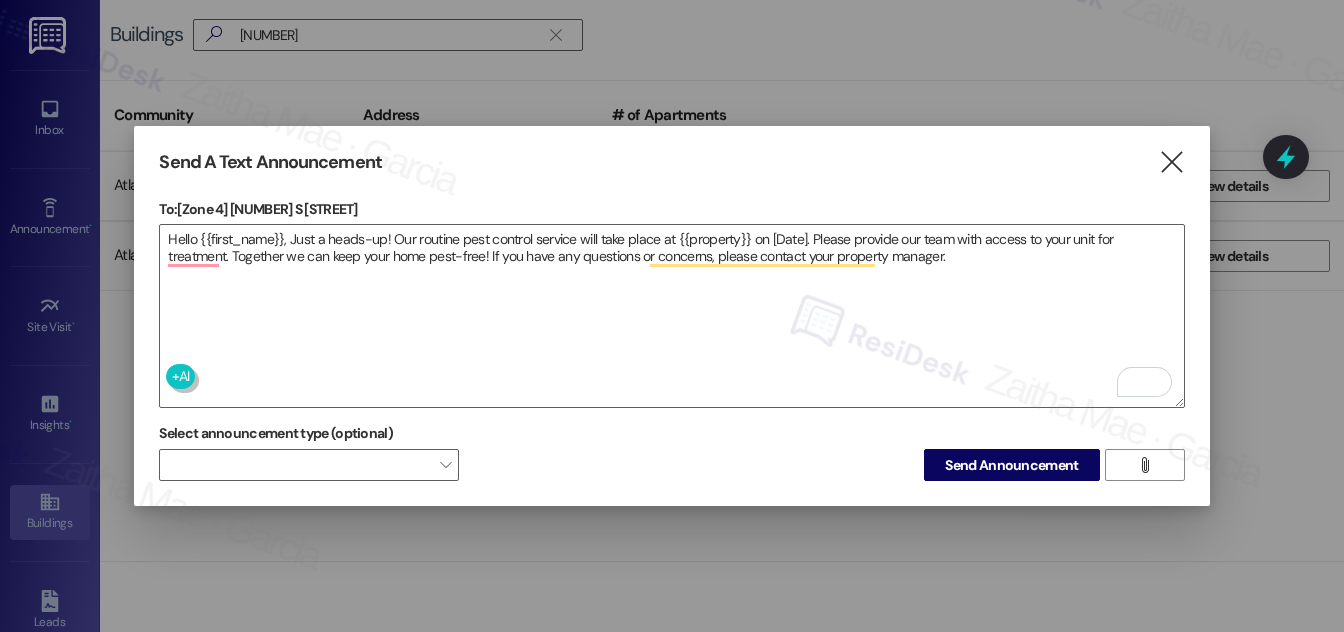 drag, startPoint x: 232, startPoint y: 204, endPoint x: 375, endPoint y: 199, distance: 143.08739 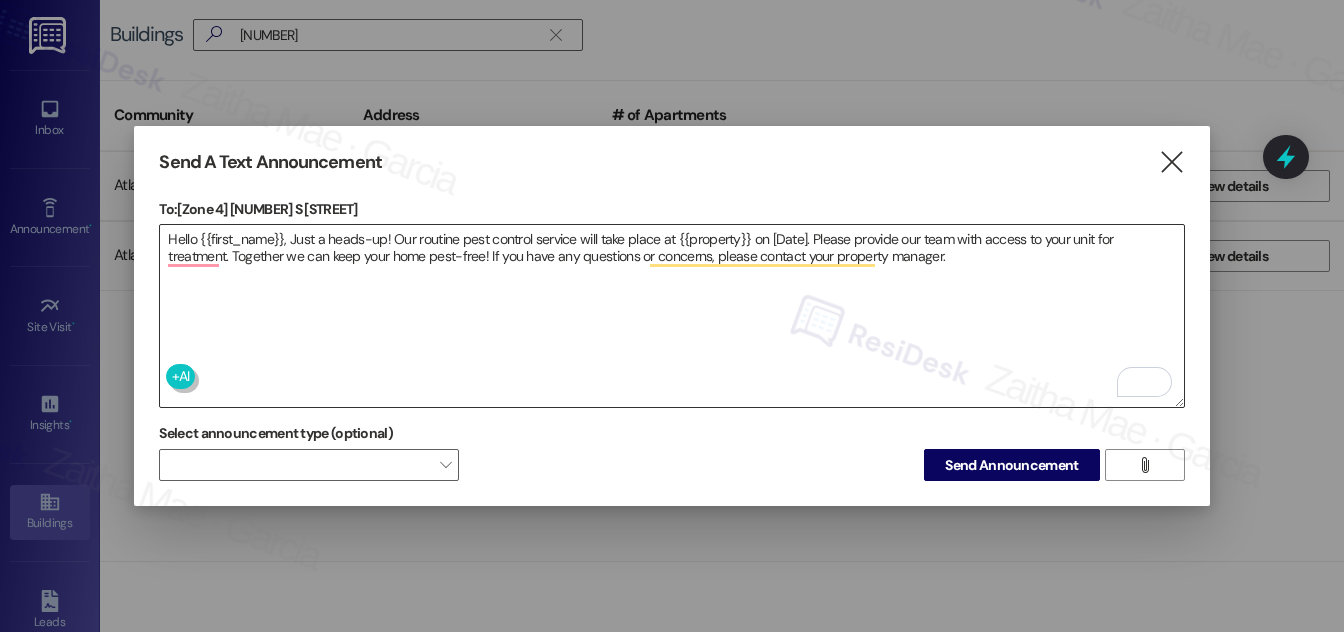click on "Hello {{first_name}}, Just a heads-up! Our routine pest control service will take place at {{property}} on [Date]. Please provide our team with access to your unit for treatment. Together we can keep your home pest-free! If you have any questions or concerns, please contact your property manager." at bounding box center [671, 316] 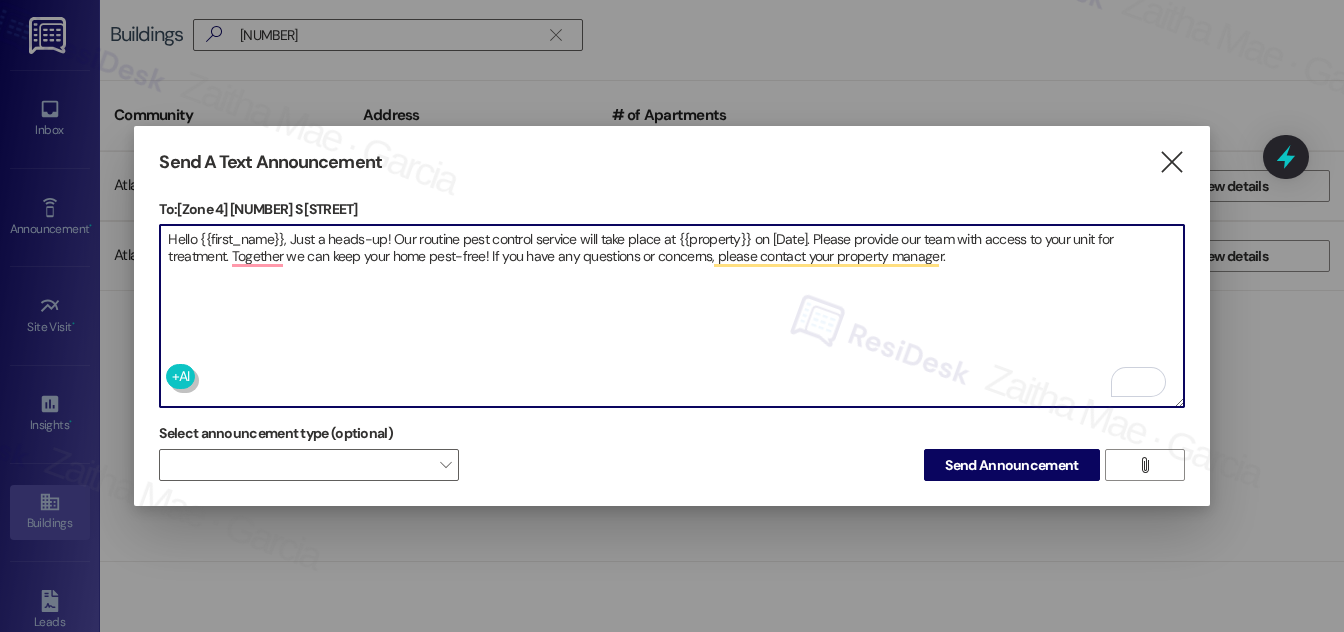 click on "Hello {{first_name}}, Just a heads-up! Our routine pest control service will take place at {{property}} on [Date]. Please provide our team with access to your unit for treatment. Together we can keep your home pest-free! If you have any questions or concerns, please contact your property manager." at bounding box center [671, 316] 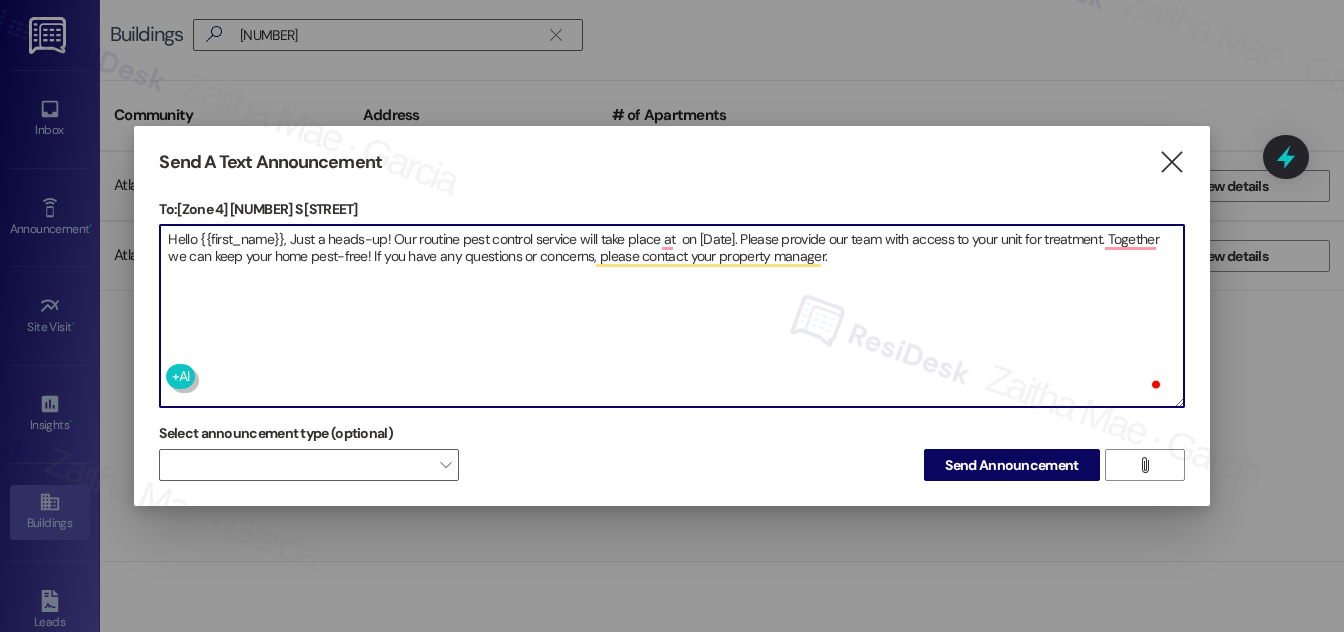paste on "6401 S Washtenaw Ave" 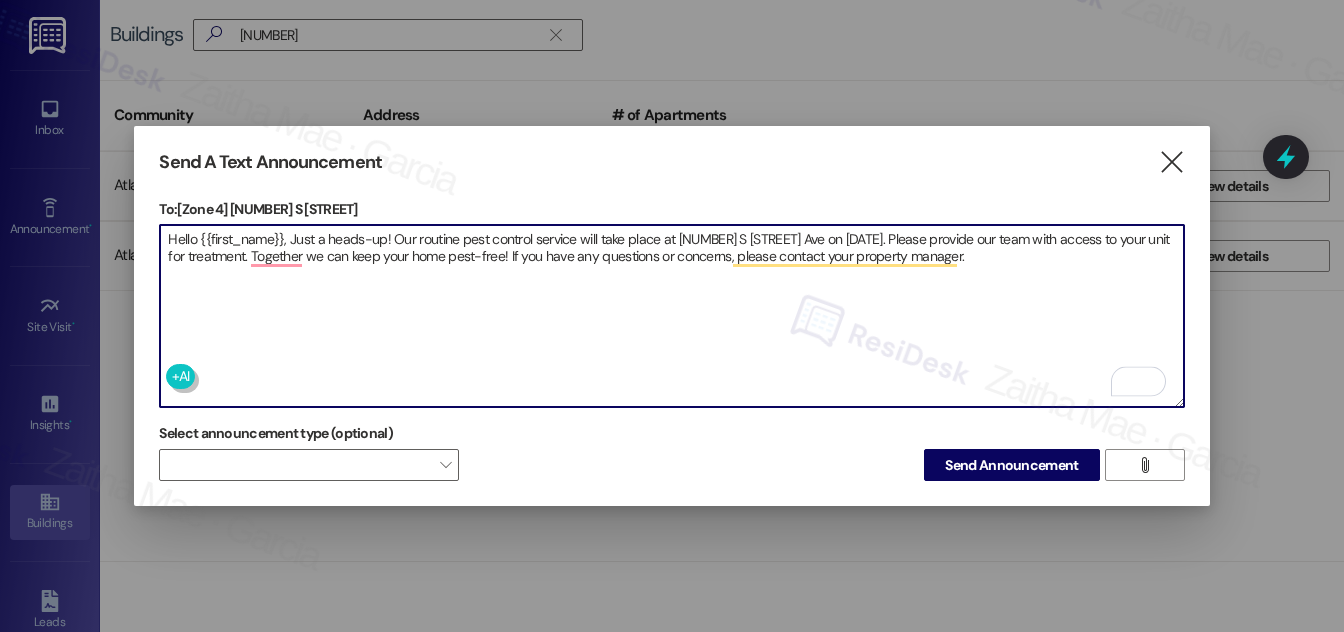 click on "Hello {{first_name}}, Just a heads-up! Our routine pest control service will take place at 6401 S Washtenaw Ave on [Date]. Please provide our team with access to your unit for treatment. Together we can keep your home pest-free! If you have any questions or concerns, please contact your property manager." at bounding box center [671, 316] 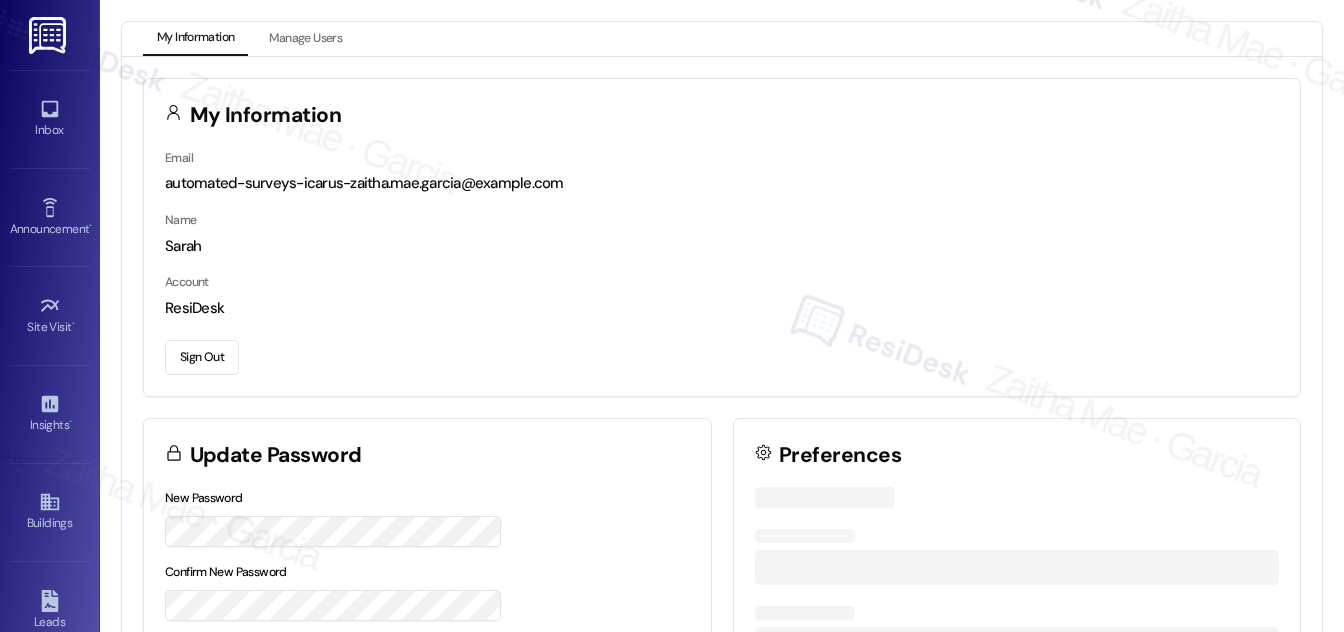 scroll, scrollTop: 0, scrollLeft: 0, axis: both 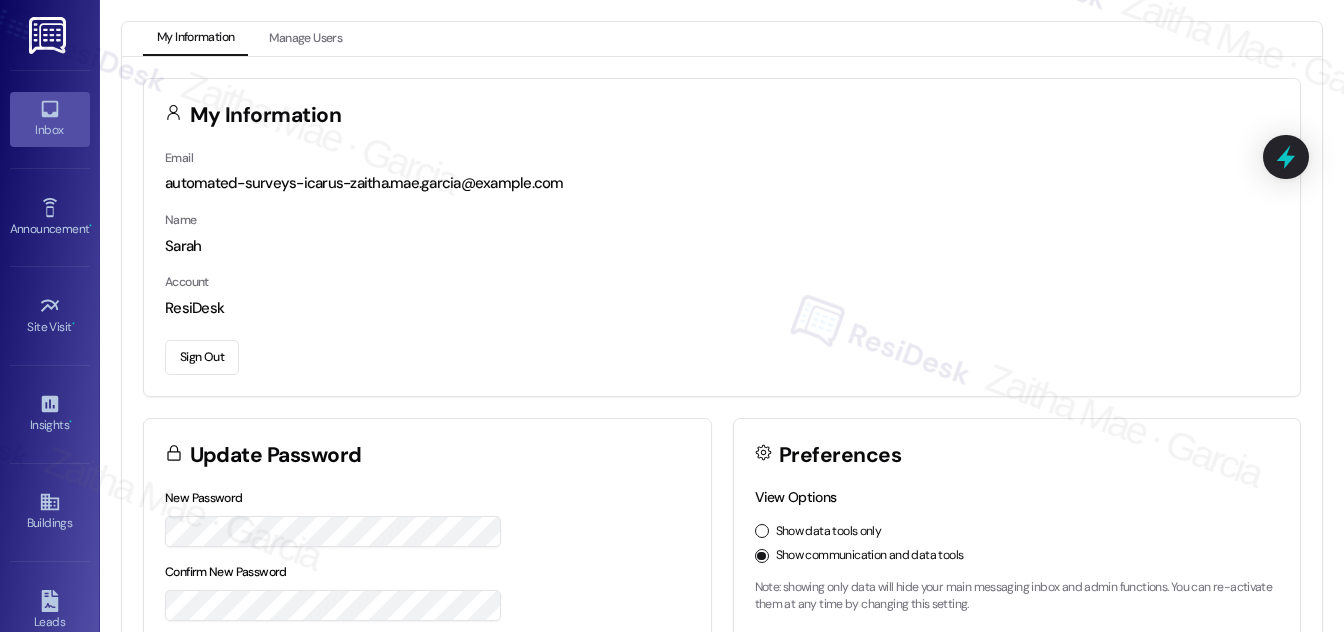 click on "Inbox" at bounding box center [50, 130] 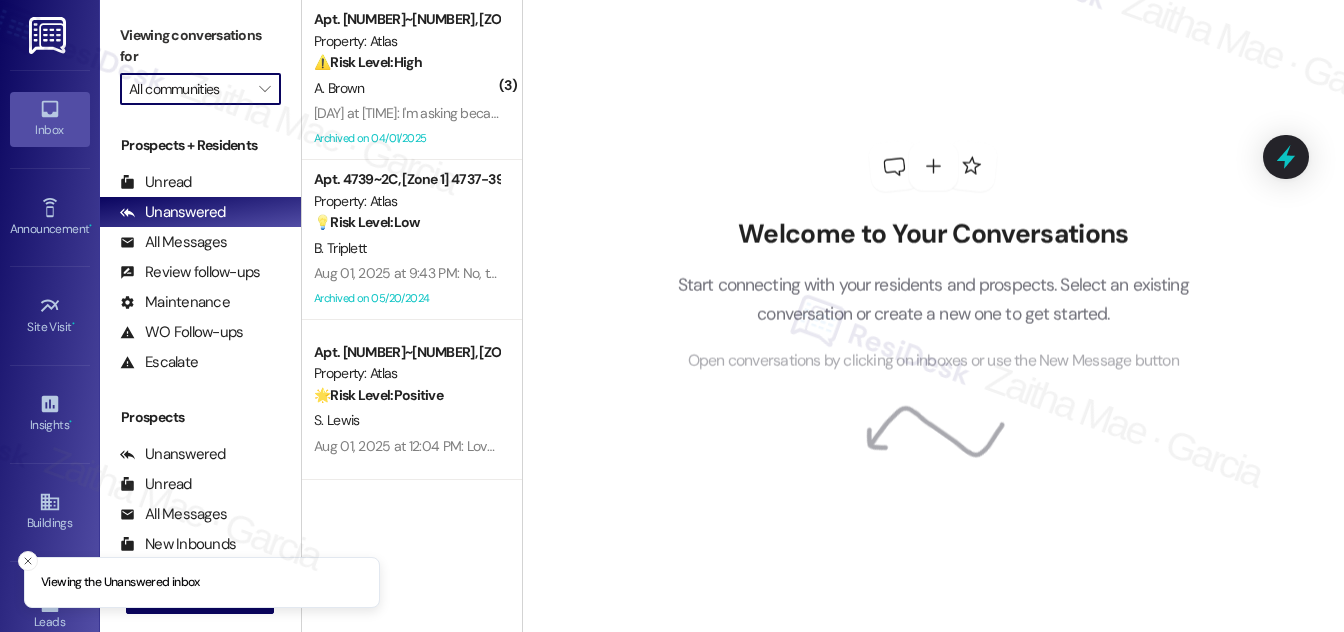 click on "All communities" at bounding box center (189, 89) 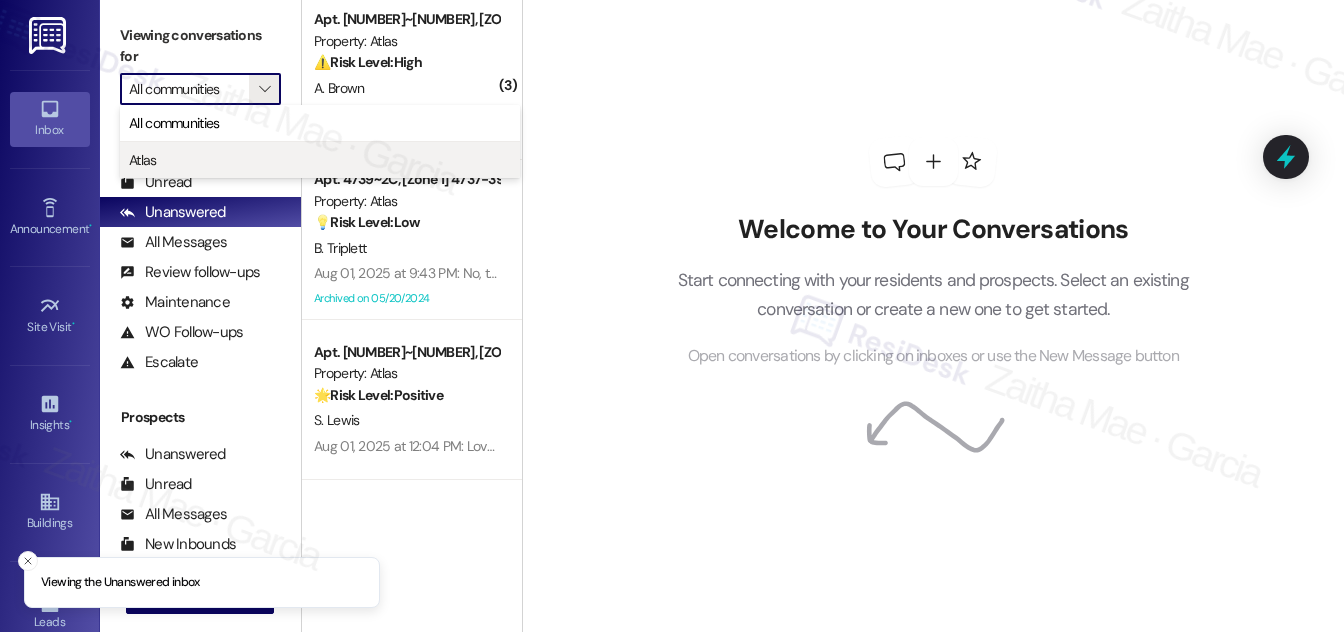 click on "Atlas" at bounding box center [320, 160] 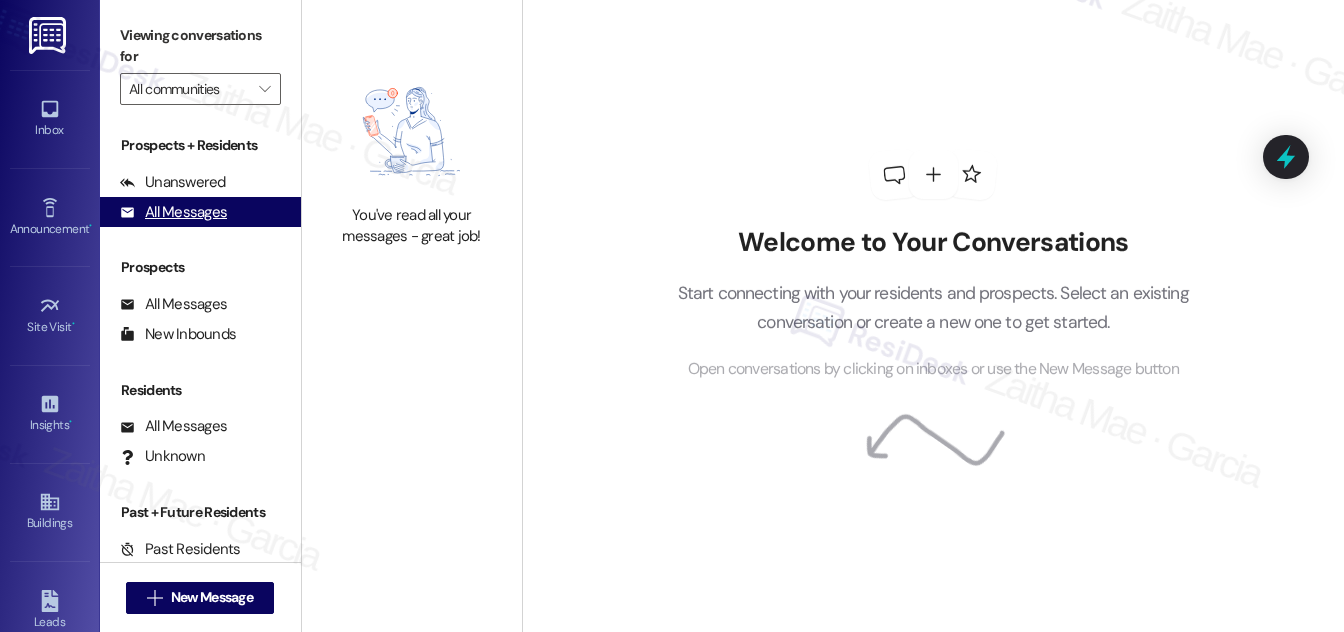 type on "Atlas" 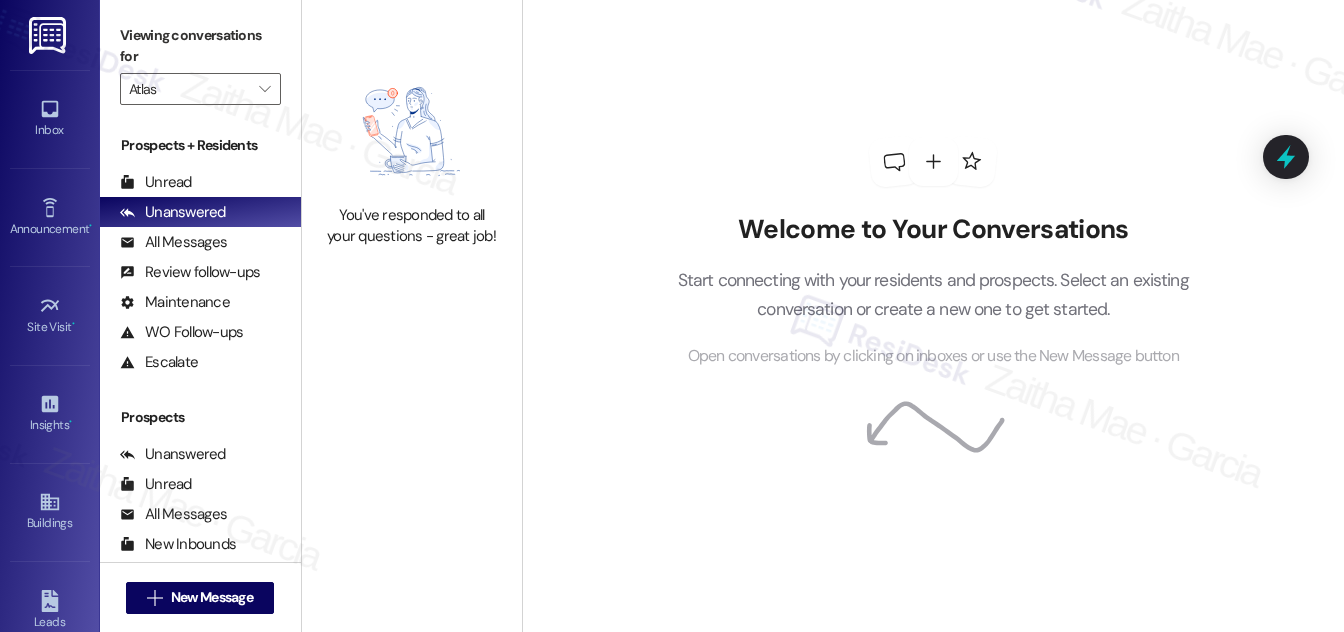 scroll, scrollTop: 264, scrollLeft: 0, axis: vertical 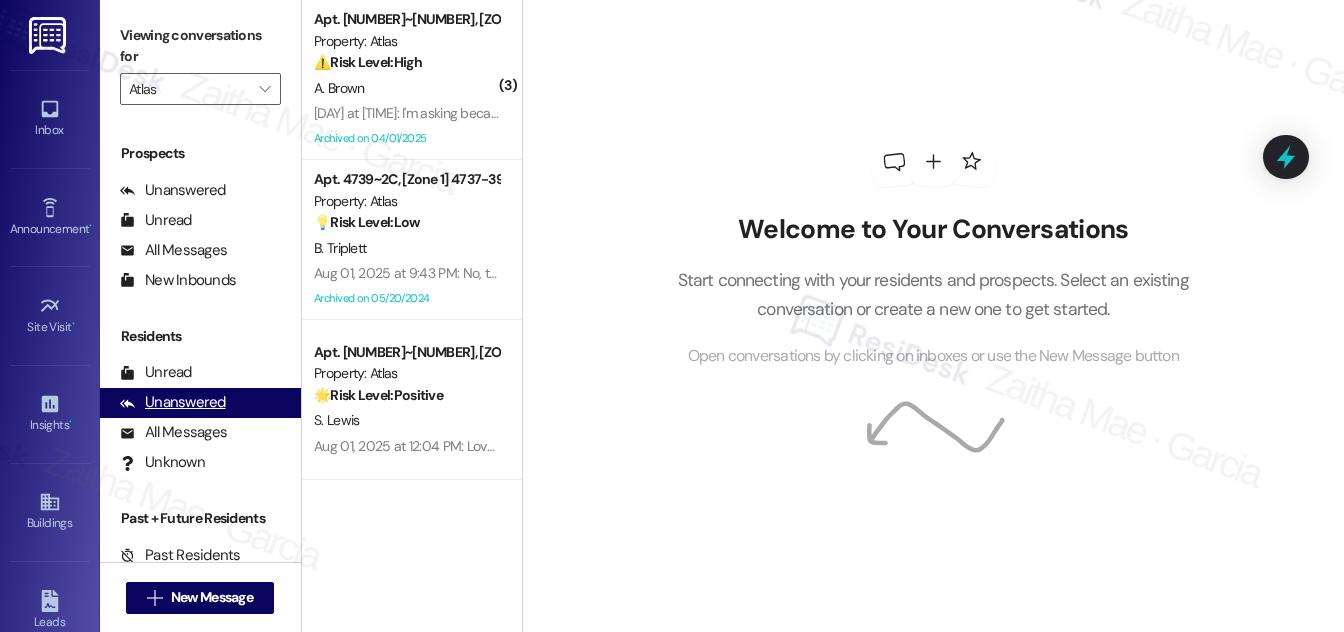 click on "Unanswered" at bounding box center (173, 402) 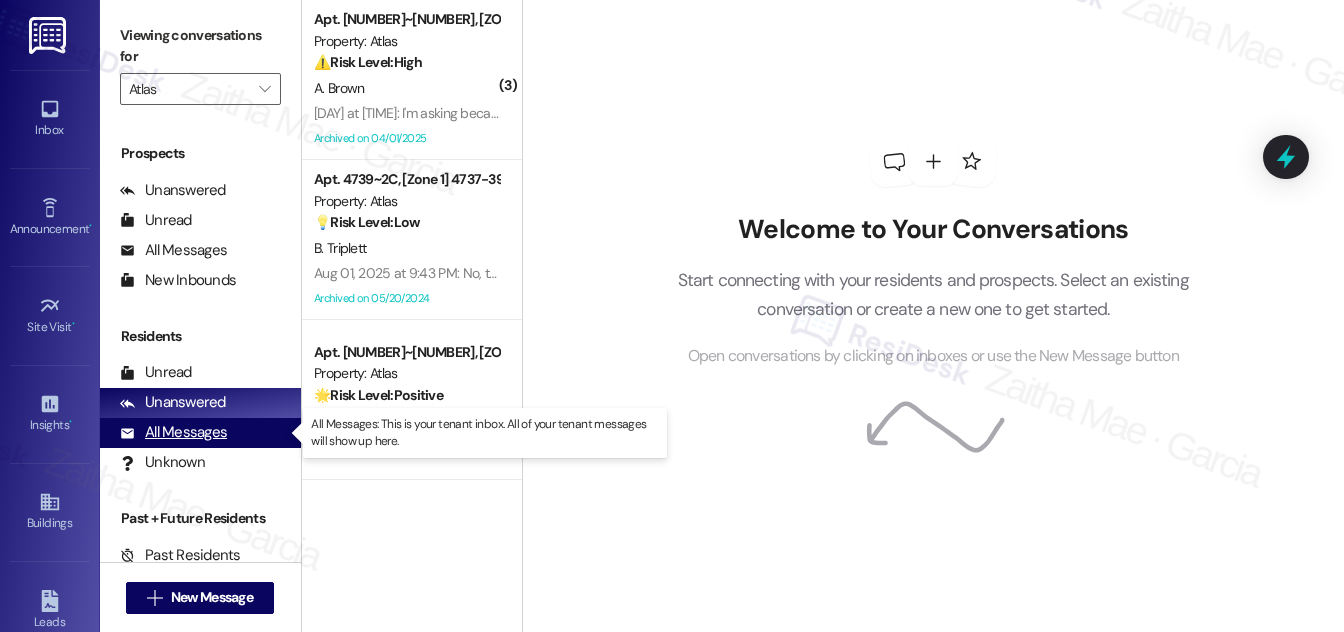 click on "All Messages" at bounding box center (173, 432) 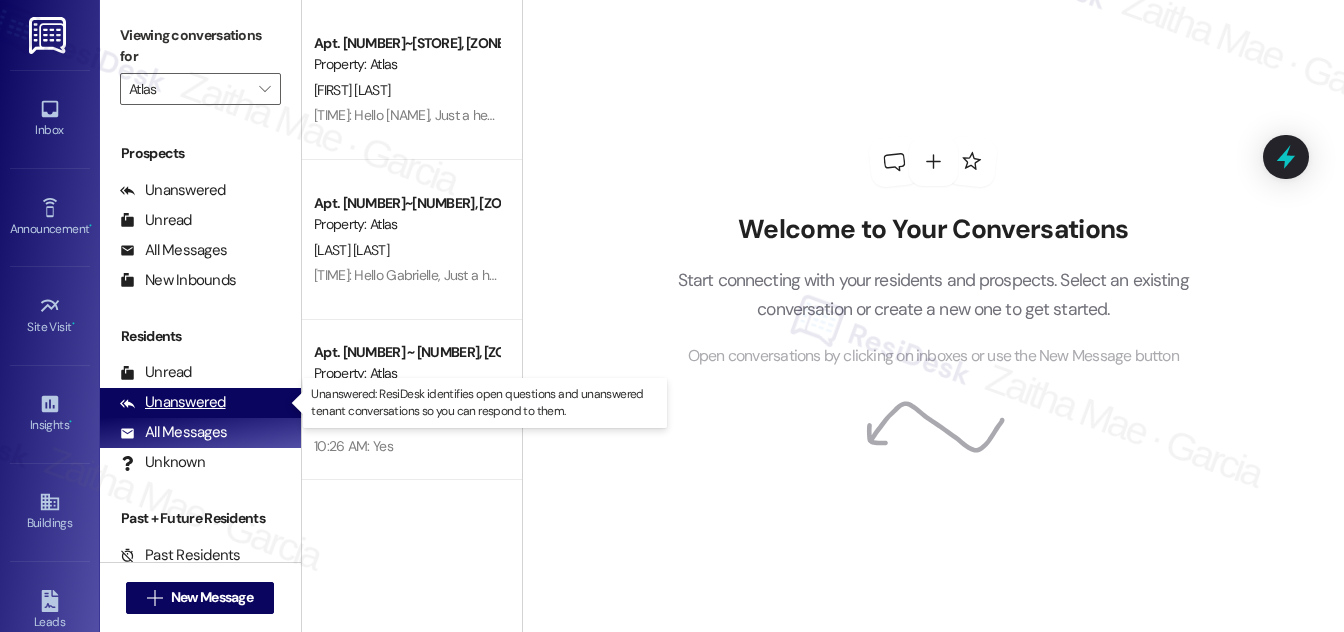 click on "Unanswered" at bounding box center [173, 402] 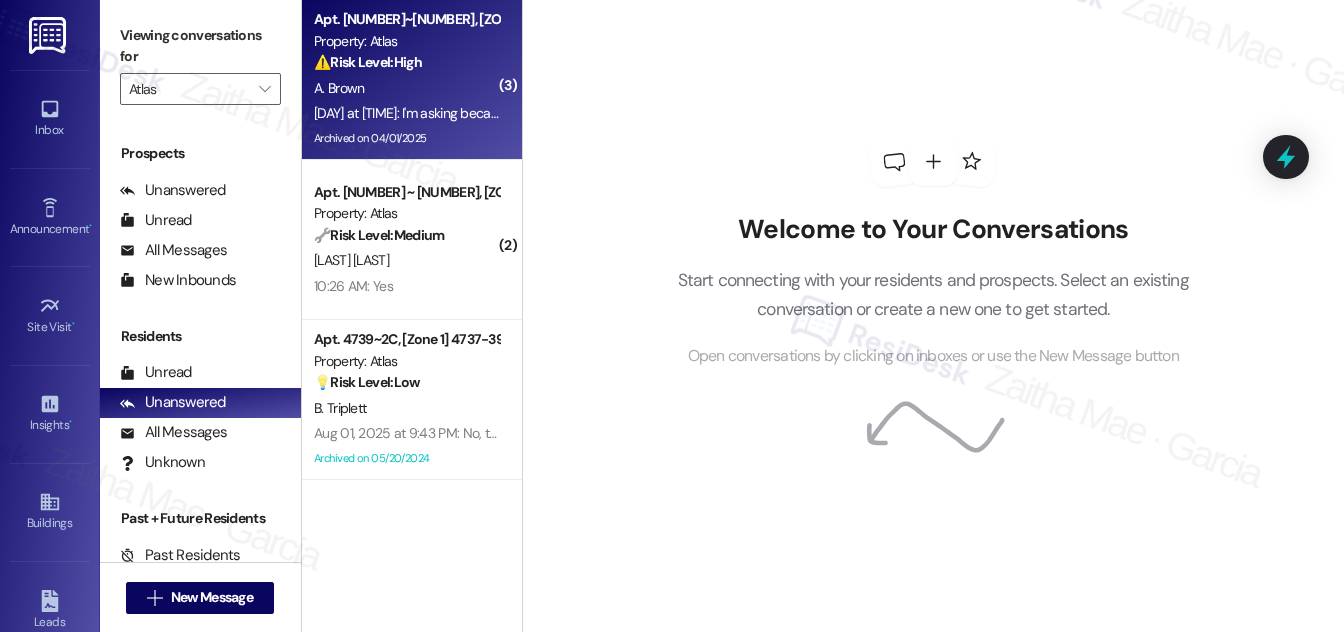 click on "Apt. 4001~006, [Zone 1] 4001-4013 S Ellis Avenue Property: Atlas ⚠️  Risk Level:  High The resident suspects unauthorized entry into their apartment, which raises security and potential liability concerns. The resident indicates that a TV was turned off, suggesting someone was inside without permission. This requires investigation to ensure resident safety and address potential lease violations." at bounding box center [406, 41] 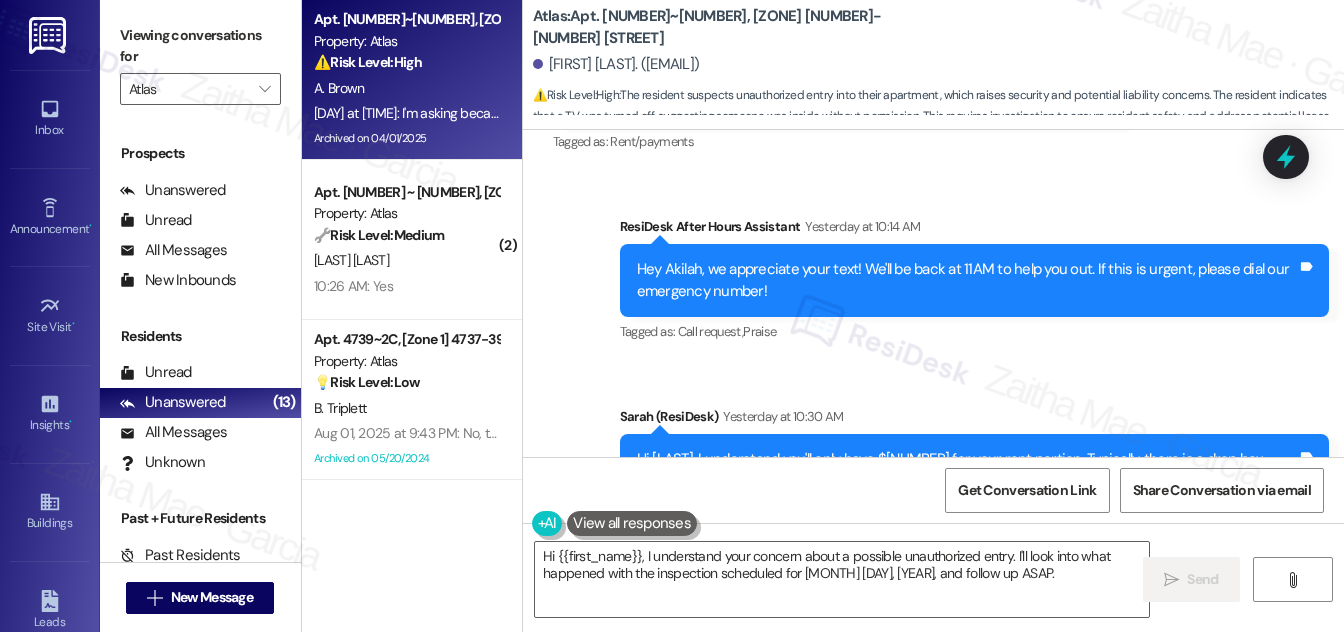 scroll, scrollTop: 138627, scrollLeft: 0, axis: vertical 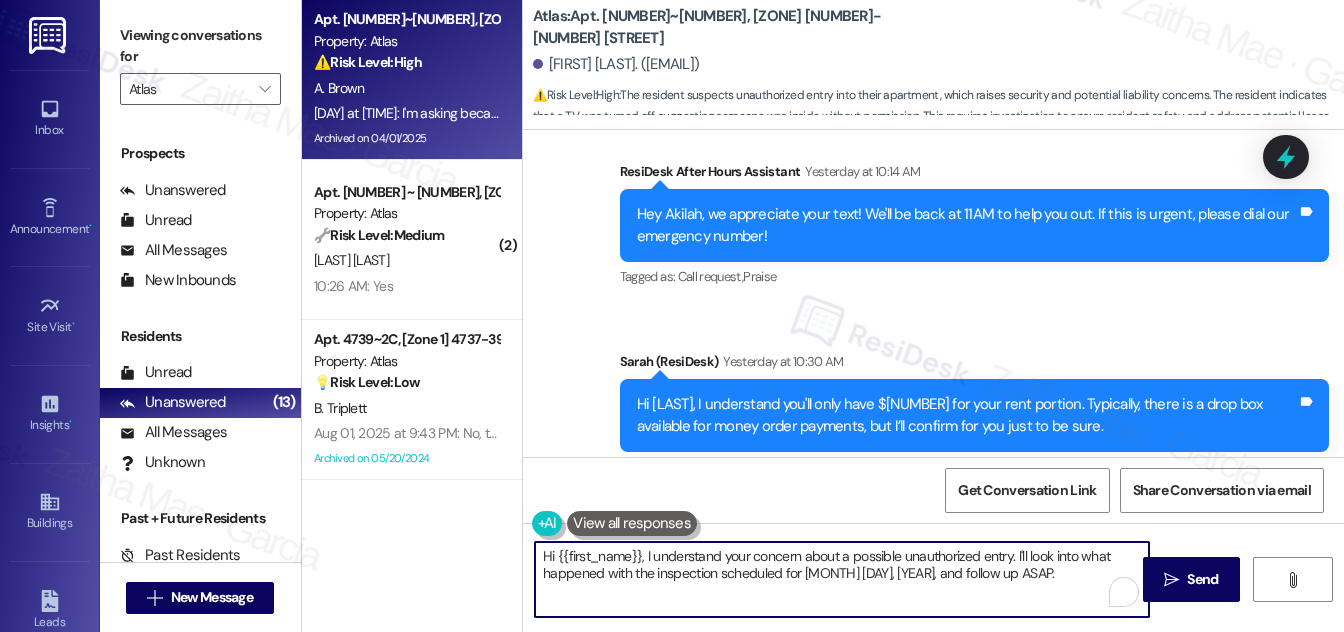 drag, startPoint x: 1014, startPoint y: 551, endPoint x: 1022, endPoint y: 576, distance: 26.24881 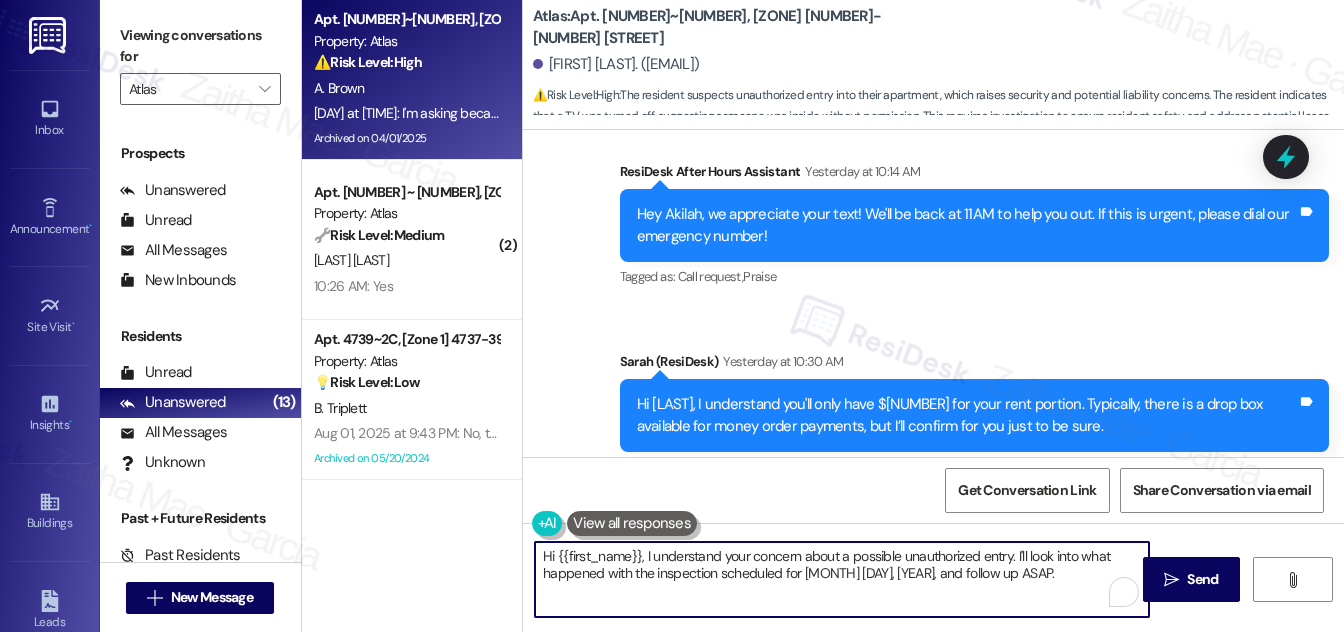 click on "Hi {{first_name}}, I understand your concern about a possible unauthorized entry. I'll look into what happened with the inspection scheduled for August 6, 2025, and follow up ASAP." at bounding box center [842, 579] 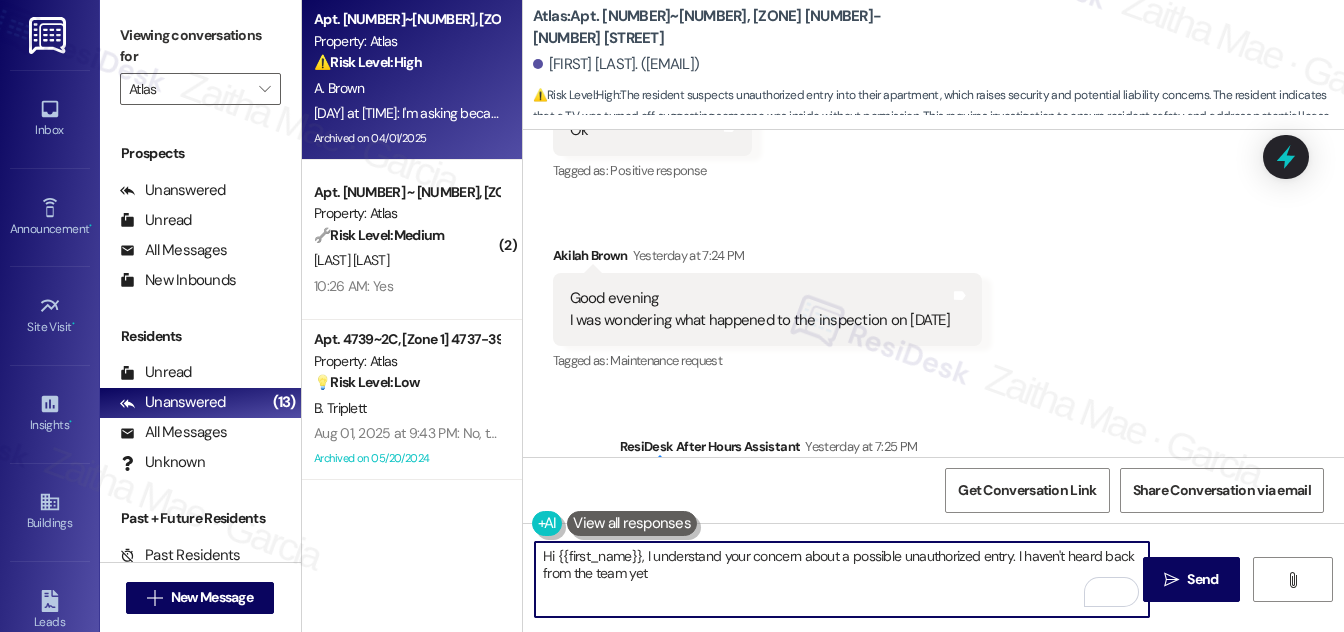 scroll, scrollTop: 138991, scrollLeft: 0, axis: vertical 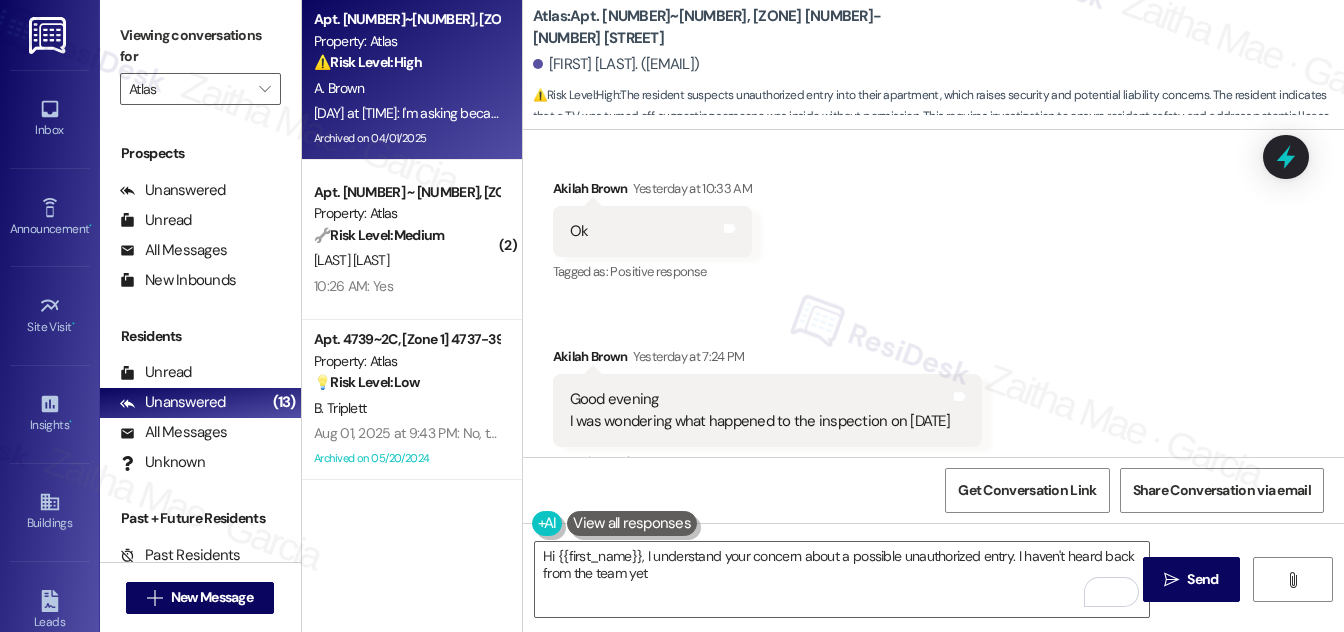 click on "Hide Suggestions" at bounding box center (947, 904) 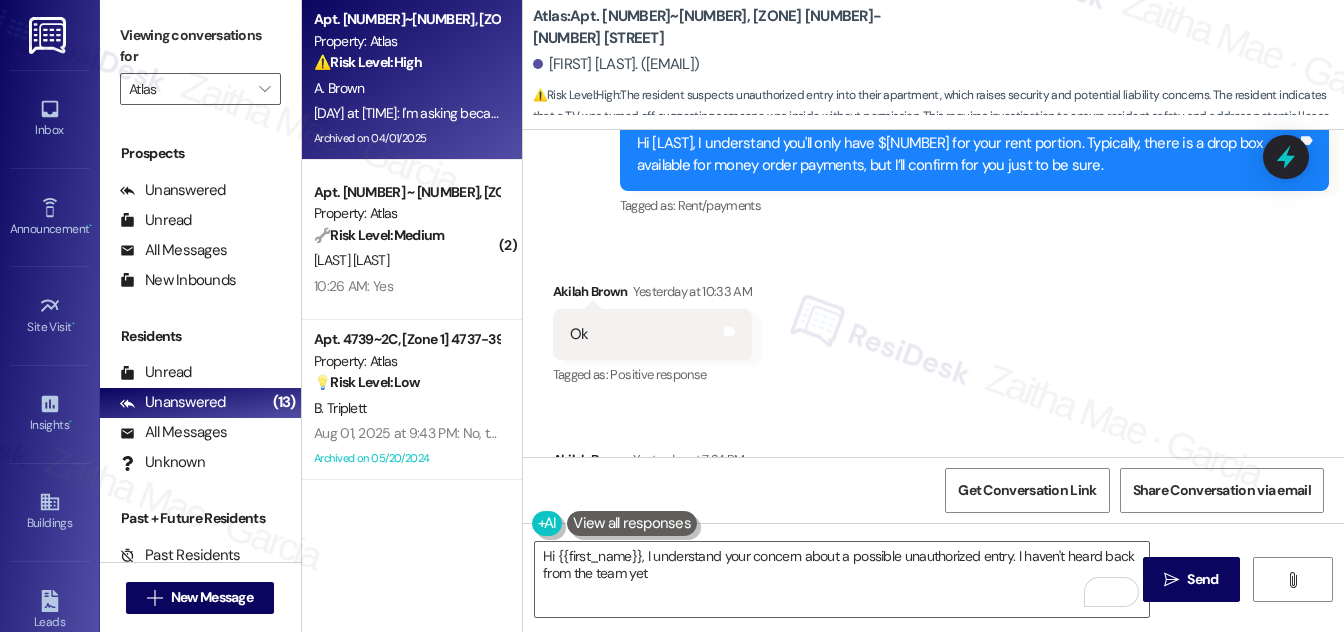 scroll, scrollTop: 138920, scrollLeft: 0, axis: vertical 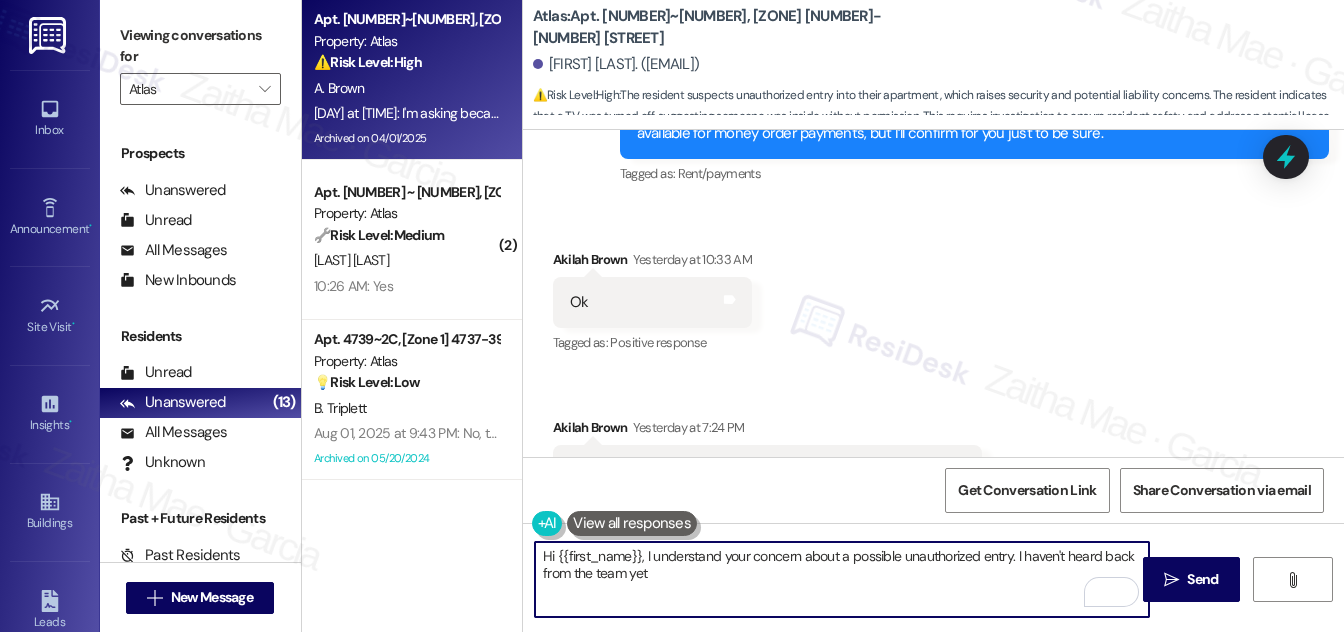 click on "Hi {{first_name}}, I understand your concern about a possible unauthorized entry. I haven't heard back from the team yet" at bounding box center (842, 579) 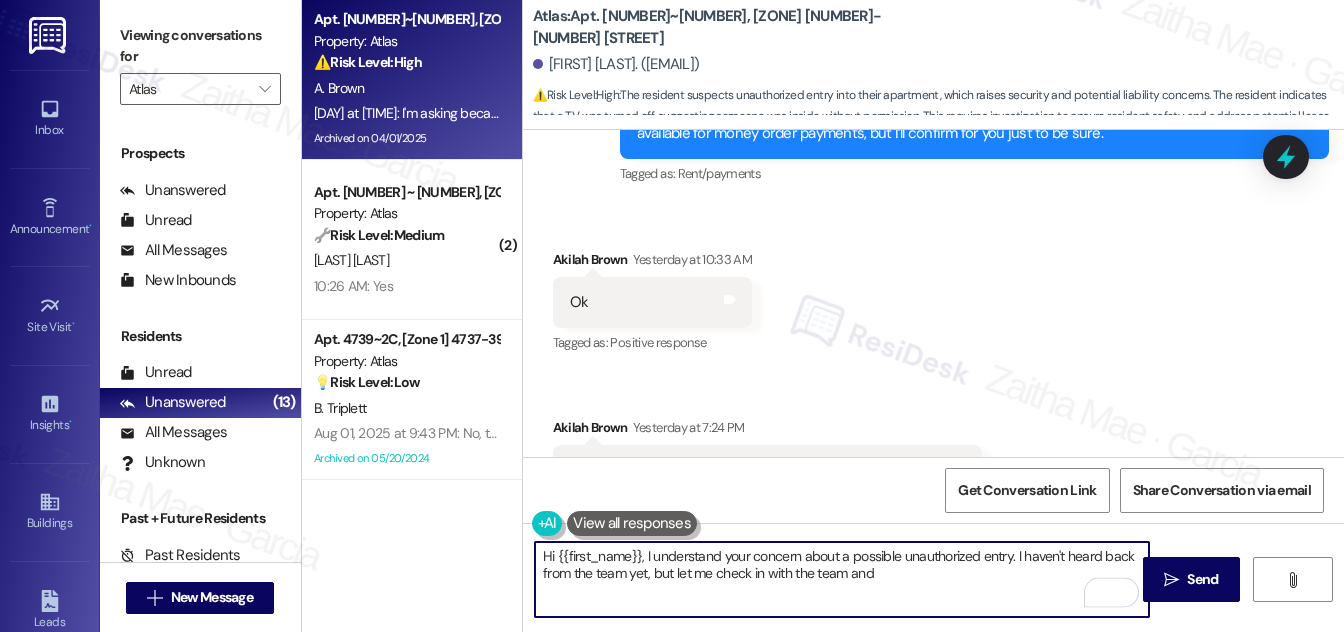 click on "Hi {{first_name}}, I understand your concern about a possible unauthorized entry. I haven't heard back from the team yet, but let me check in with the team and" at bounding box center (842, 579) 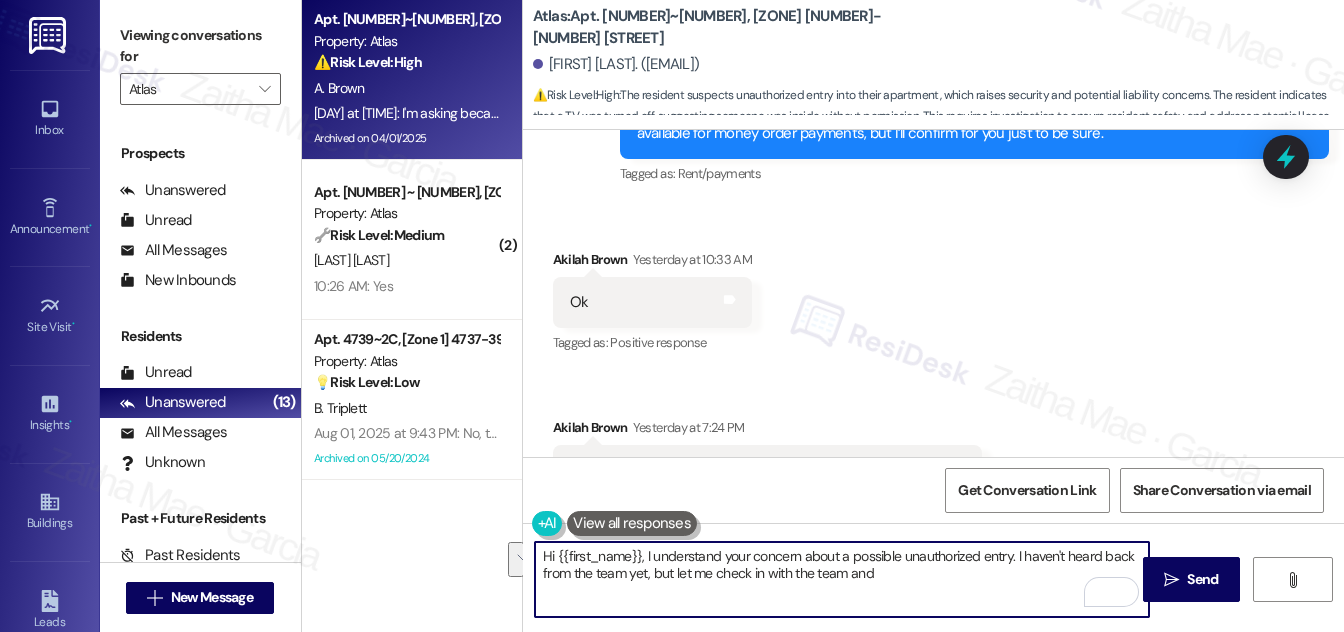 drag, startPoint x: 889, startPoint y: 572, endPoint x: 533, endPoint y: 563, distance: 356.11374 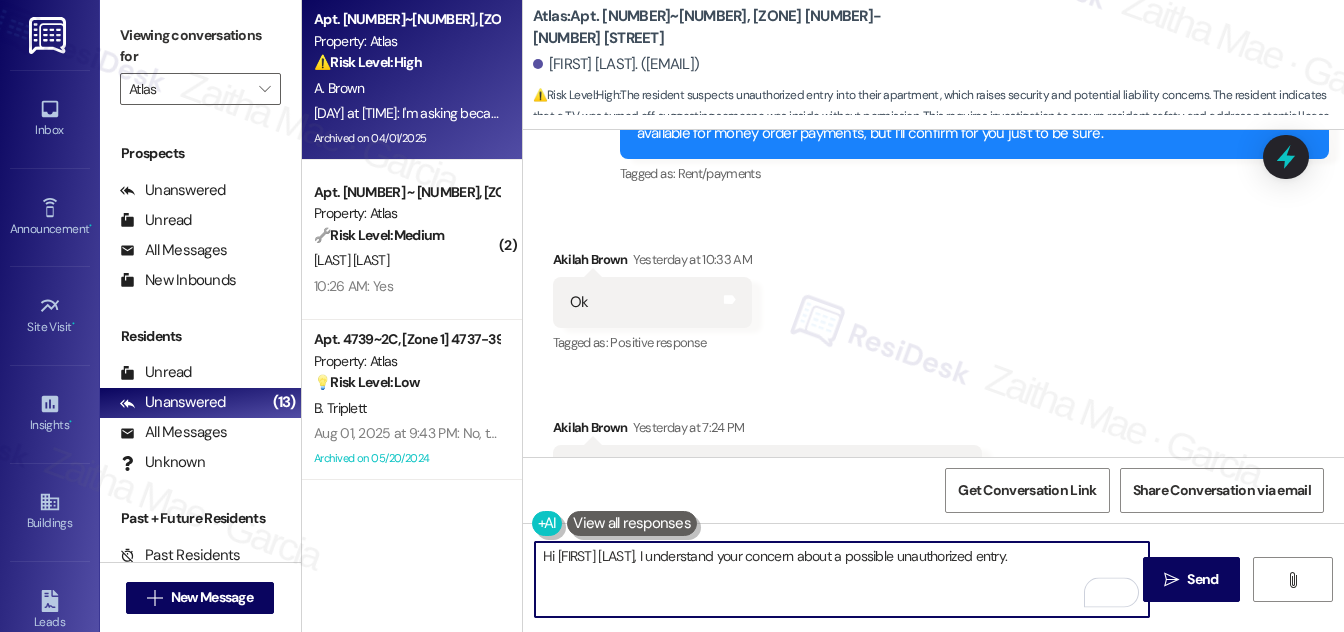 type on "Hi {{first_name}}, I understand your concern about a possible unauthorized entry." 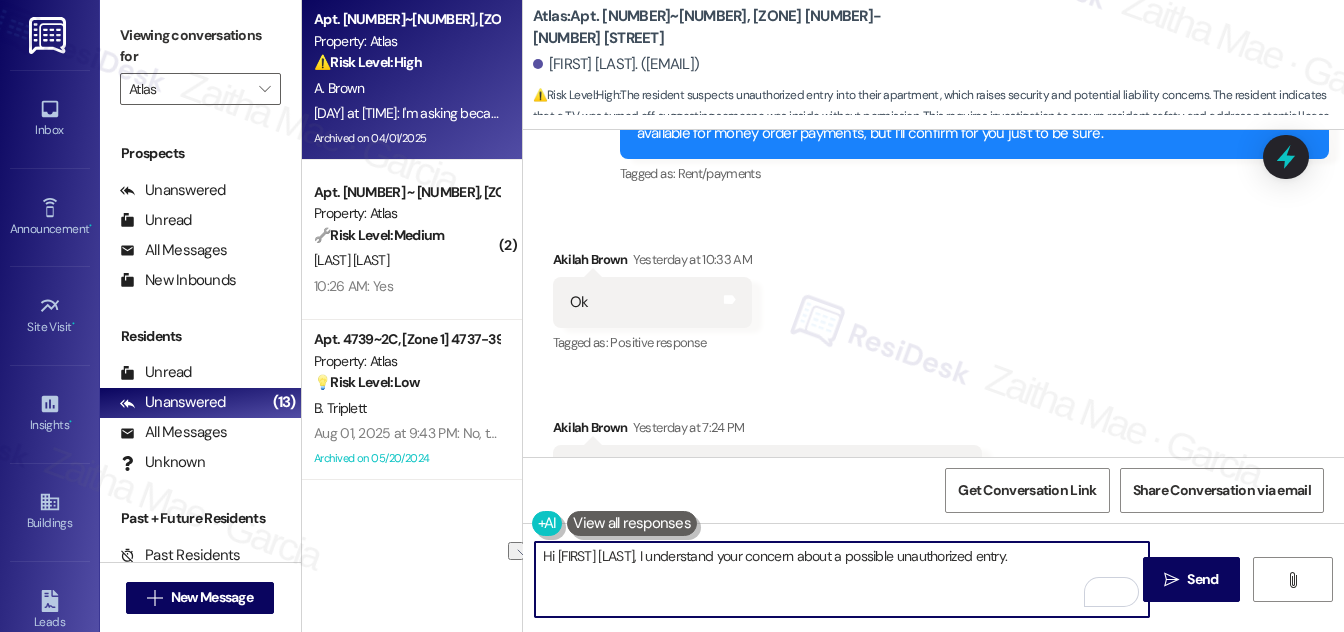 drag, startPoint x: 538, startPoint y: 553, endPoint x: 1037, endPoint y: 581, distance: 499.78494 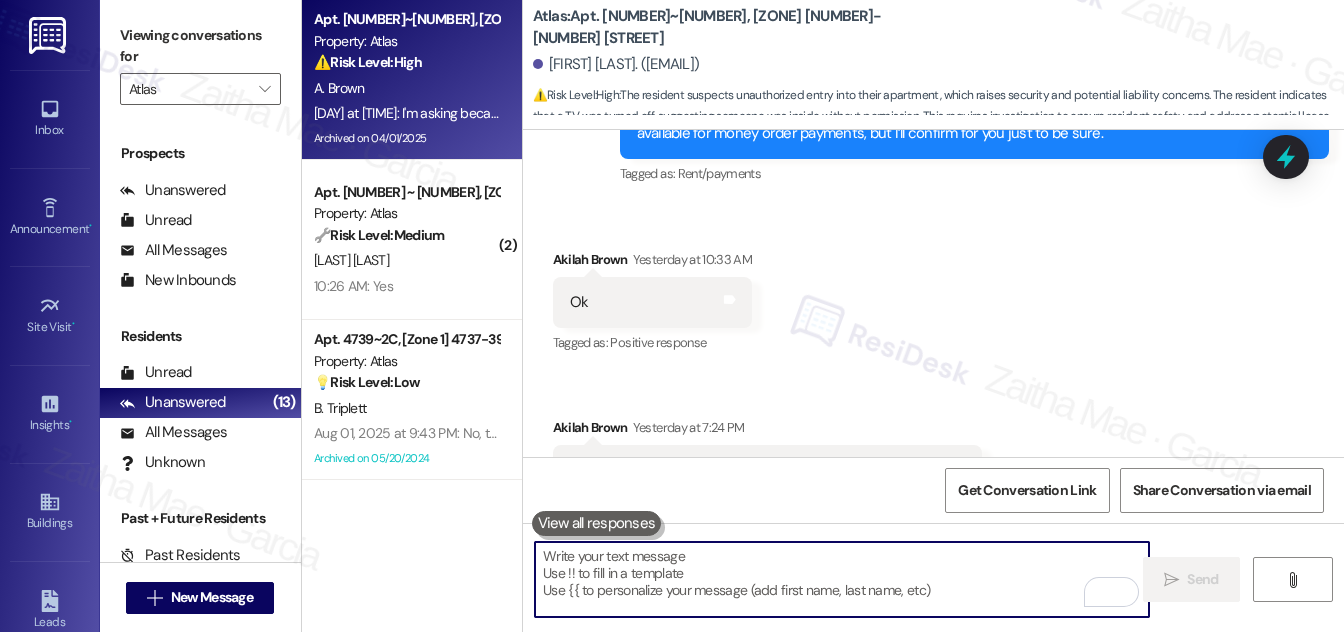 paste on "Hi {{first_name}}, I understand your concern about a possible unauthorized entry. I haven't heard back yet, but I’ll follow up with the team and update you as soon as I have more information." 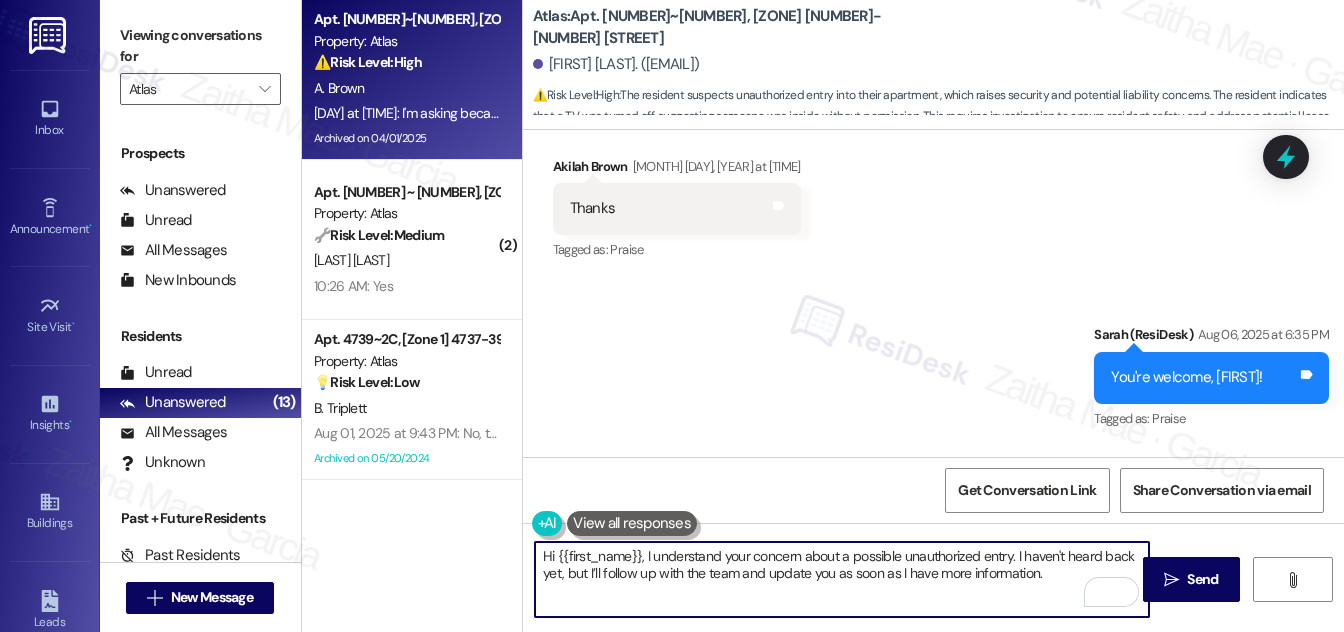 scroll, scrollTop: 138010, scrollLeft: 0, axis: vertical 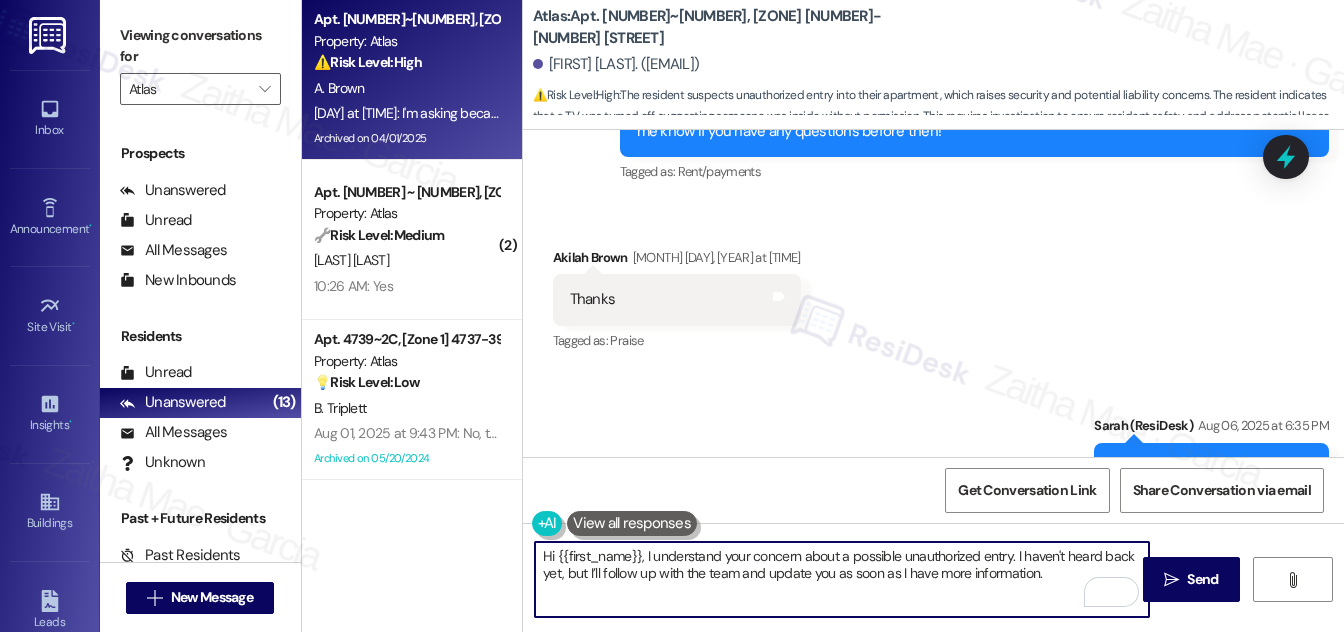type on "Hi {{first_name}}, I understand your concern about a possible unauthorized entry. I haven't heard back yet, but I’ll follow up with the team and update you as soon as I have more information." 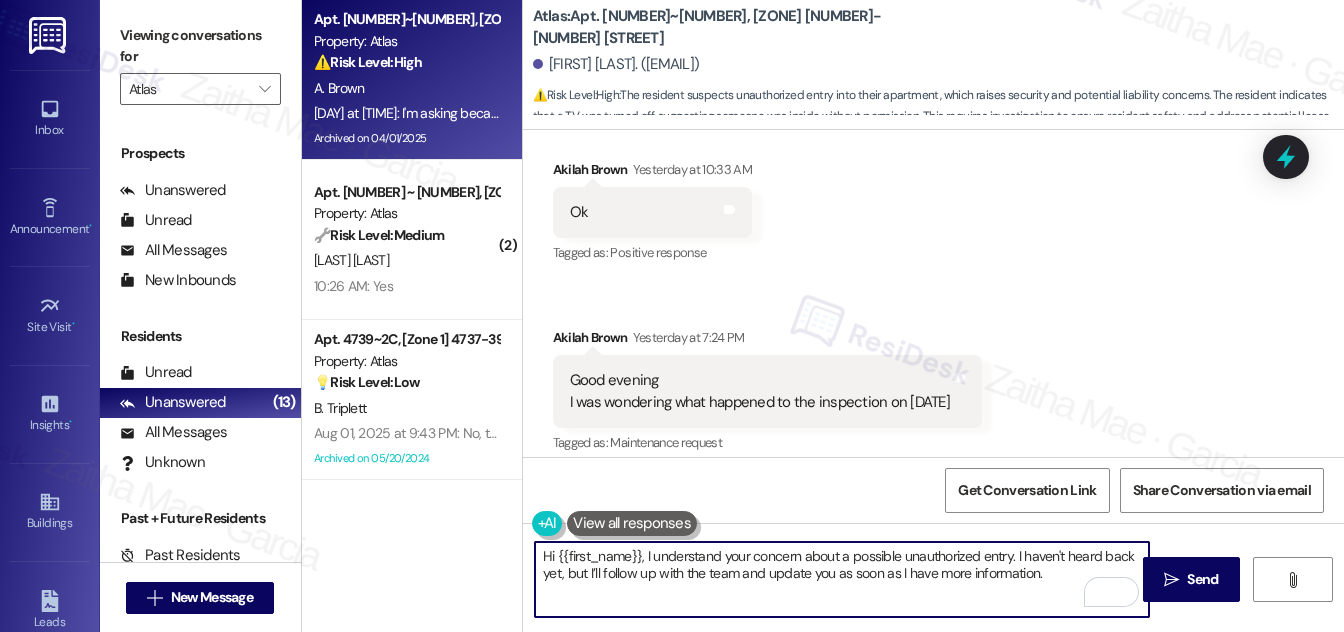 scroll, scrollTop: 138829, scrollLeft: 0, axis: vertical 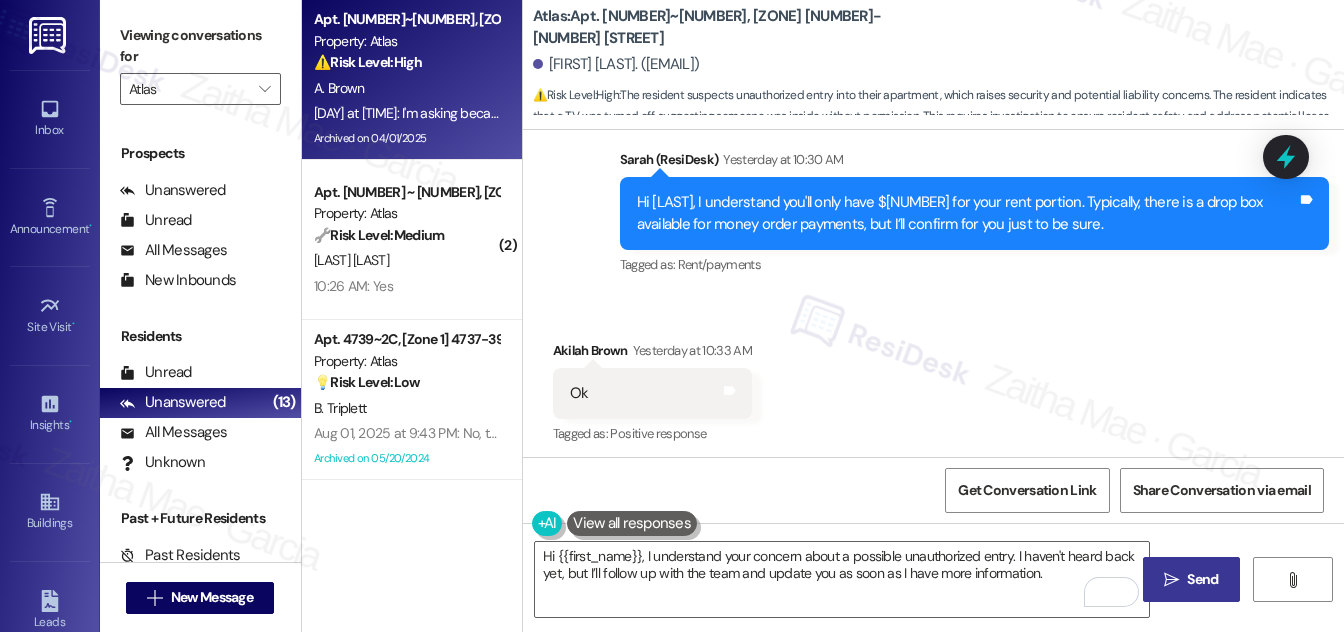 click on "Send" at bounding box center [1202, 579] 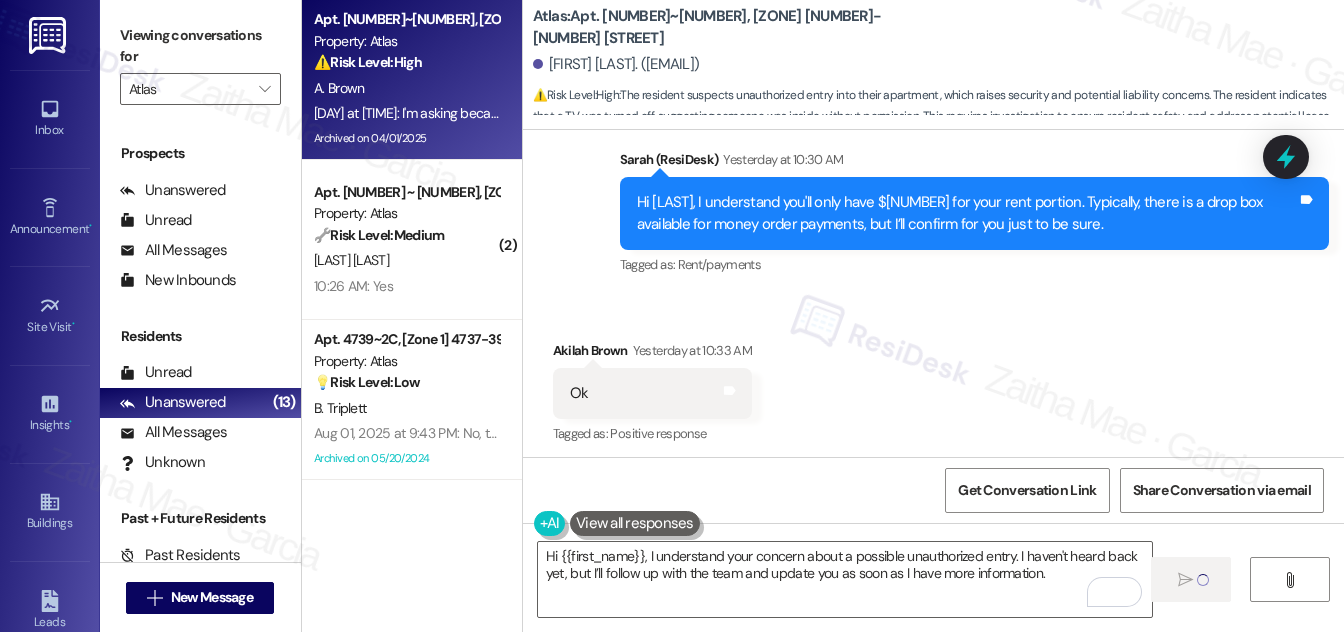 type 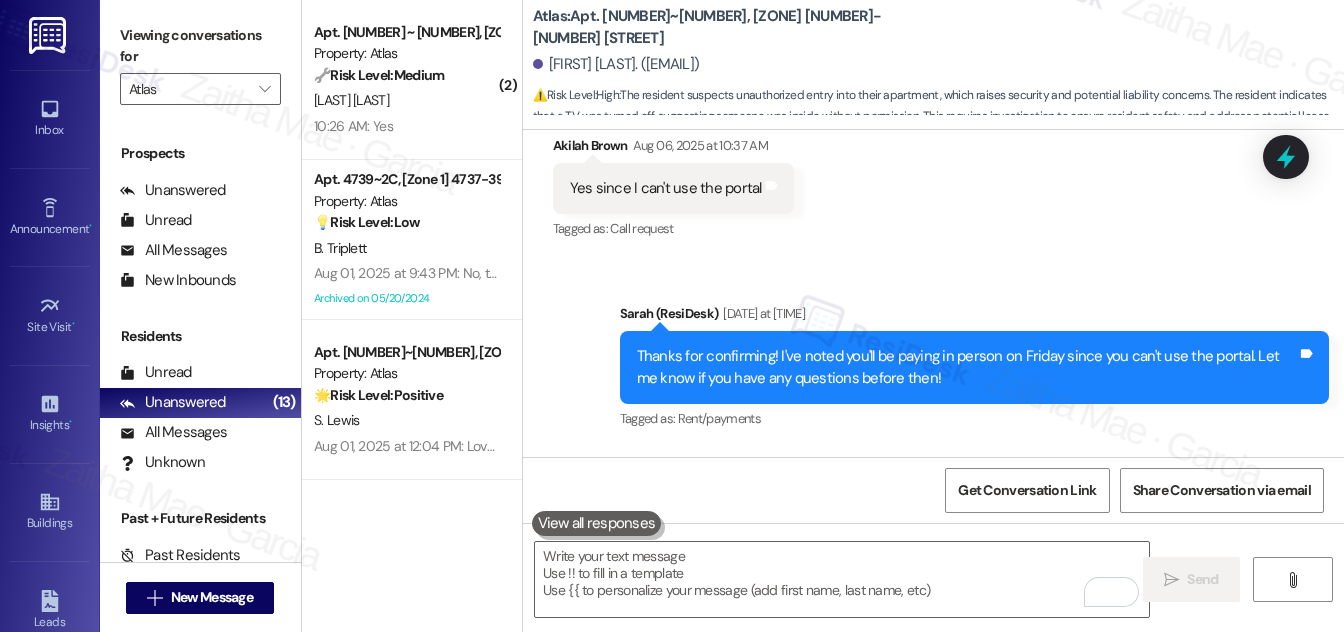 scroll, scrollTop: 137735, scrollLeft: 0, axis: vertical 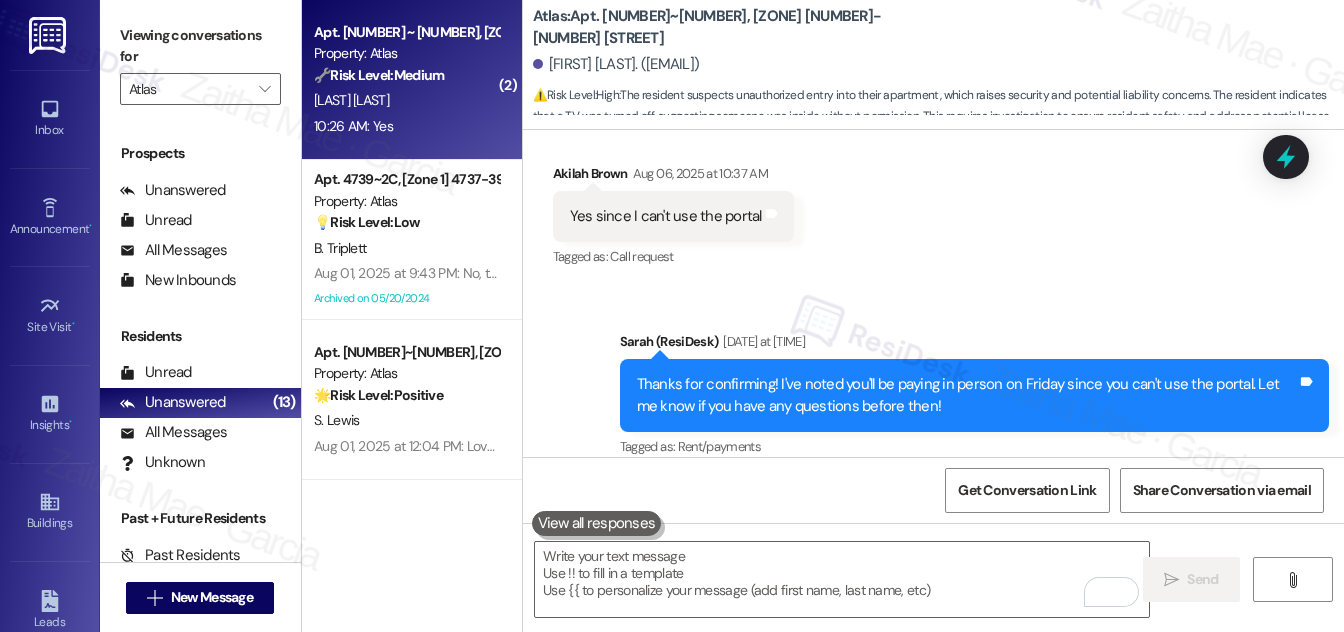 click on "10:26 AM: Yes  10:26 AM: Yes" at bounding box center [406, 126] 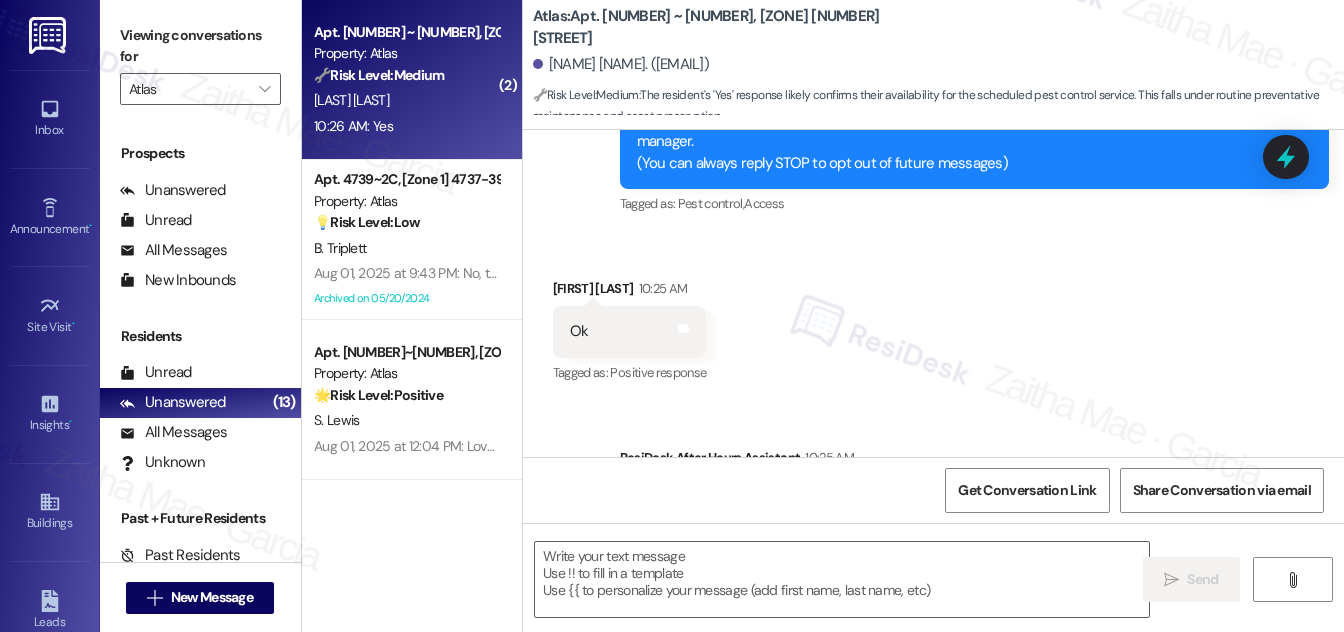 scroll, scrollTop: 568, scrollLeft: 0, axis: vertical 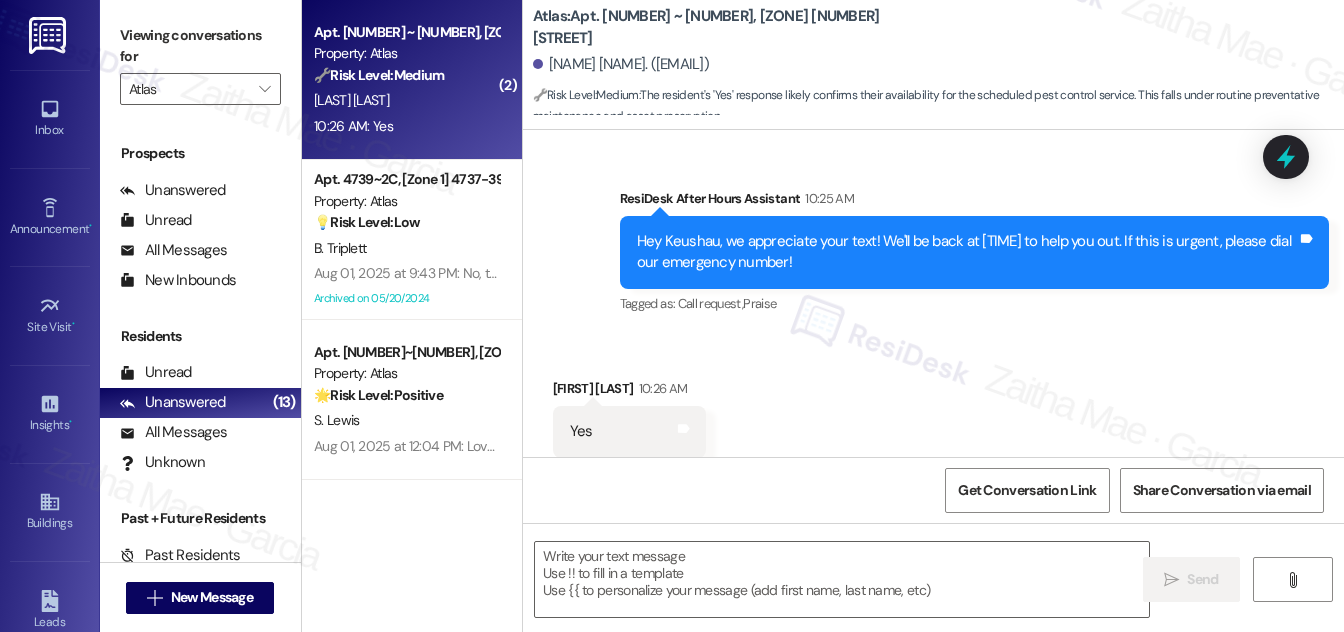 type on "Fetching suggested responses. Please feel free to read through the conversation in the meantime." 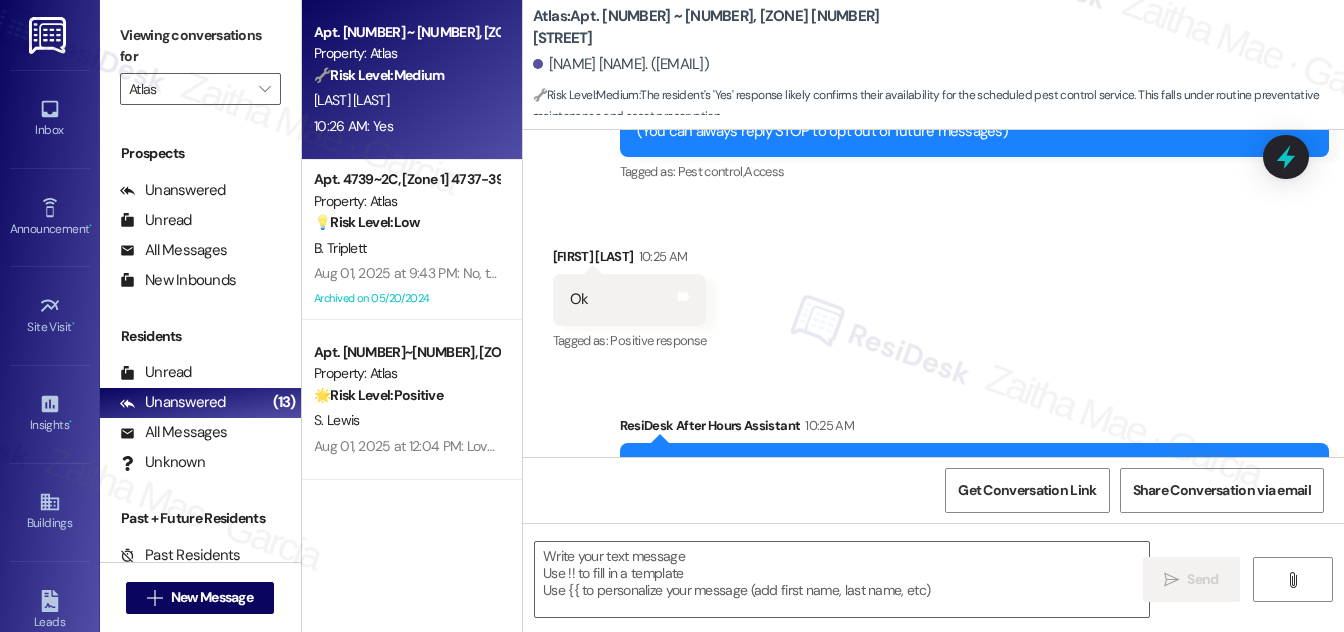 scroll, scrollTop: 296, scrollLeft: 0, axis: vertical 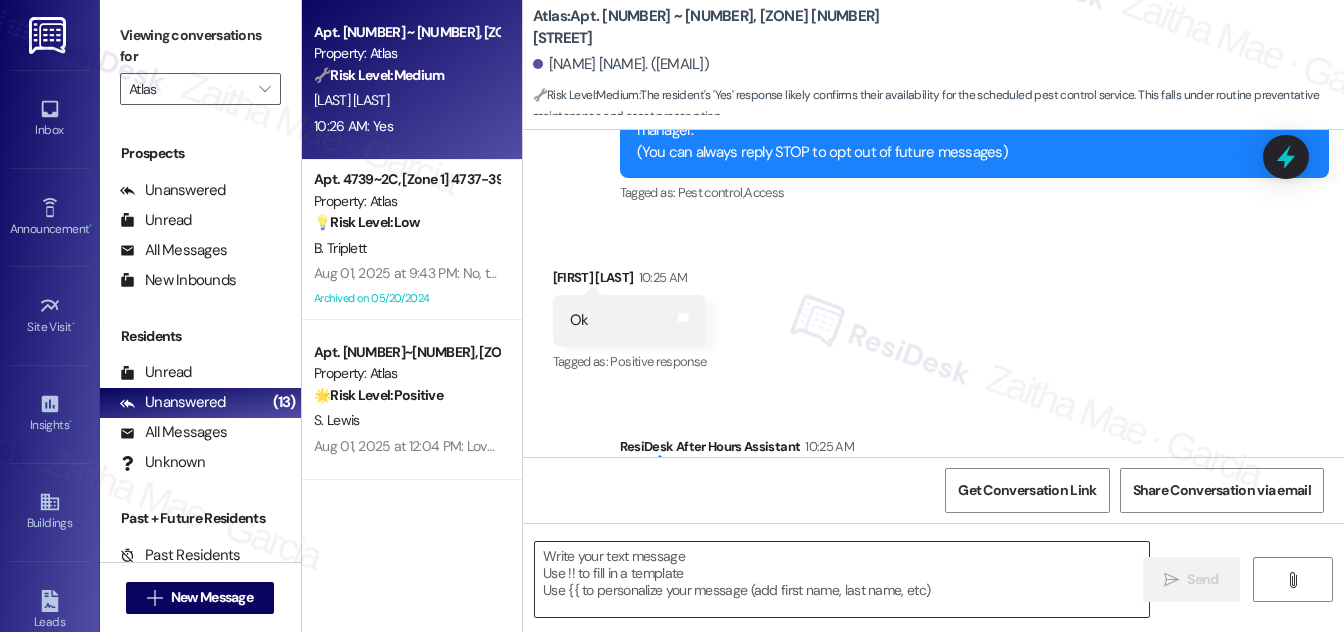 click at bounding box center (842, 579) 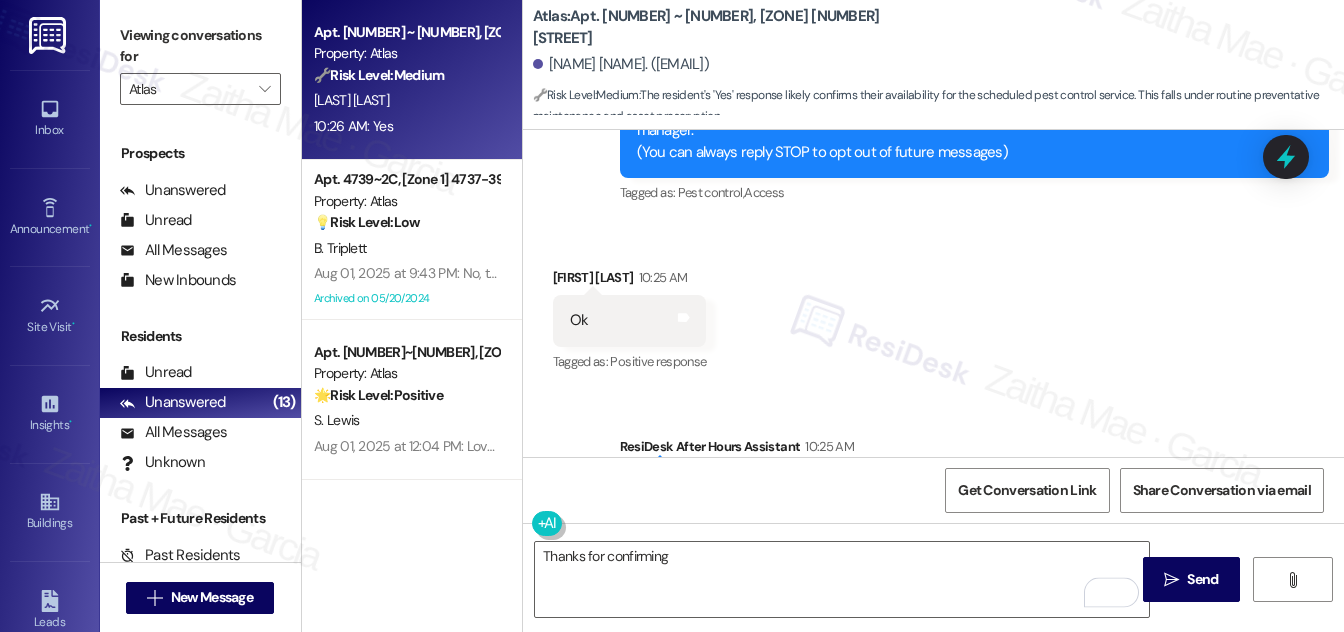 click on "Keushau Cartman 10:25 AM" at bounding box center [630, 281] 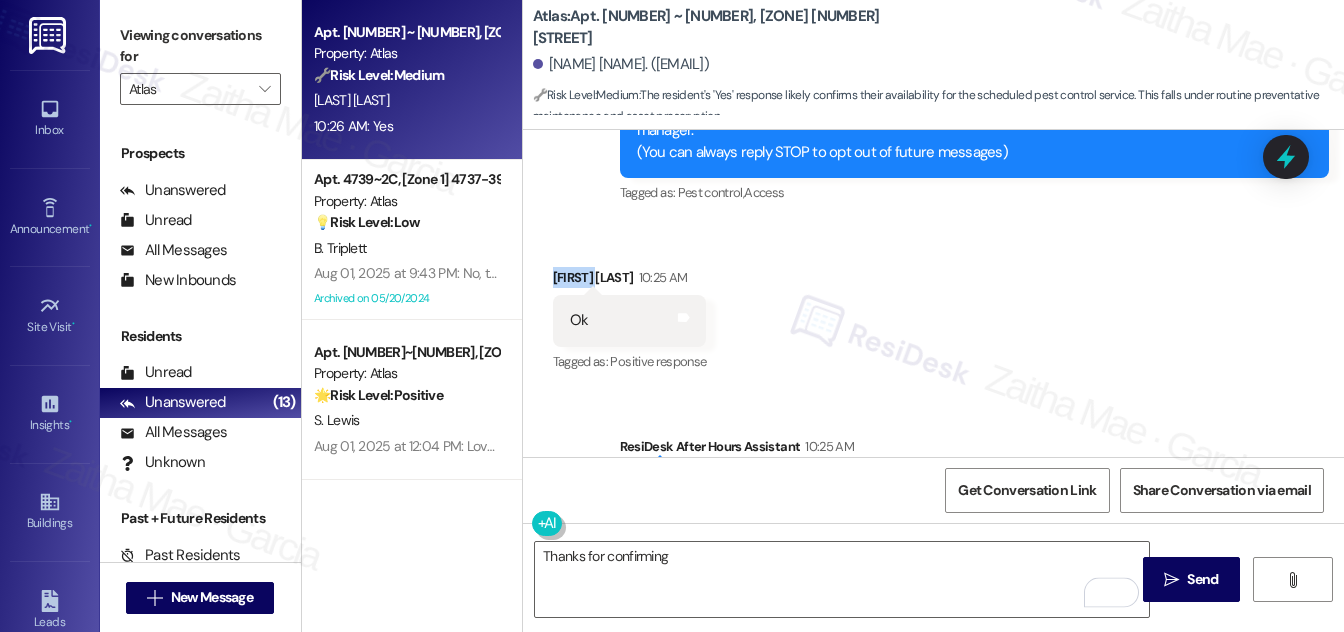 click on "Keushau Cartman 10:25 AM" at bounding box center (630, 281) 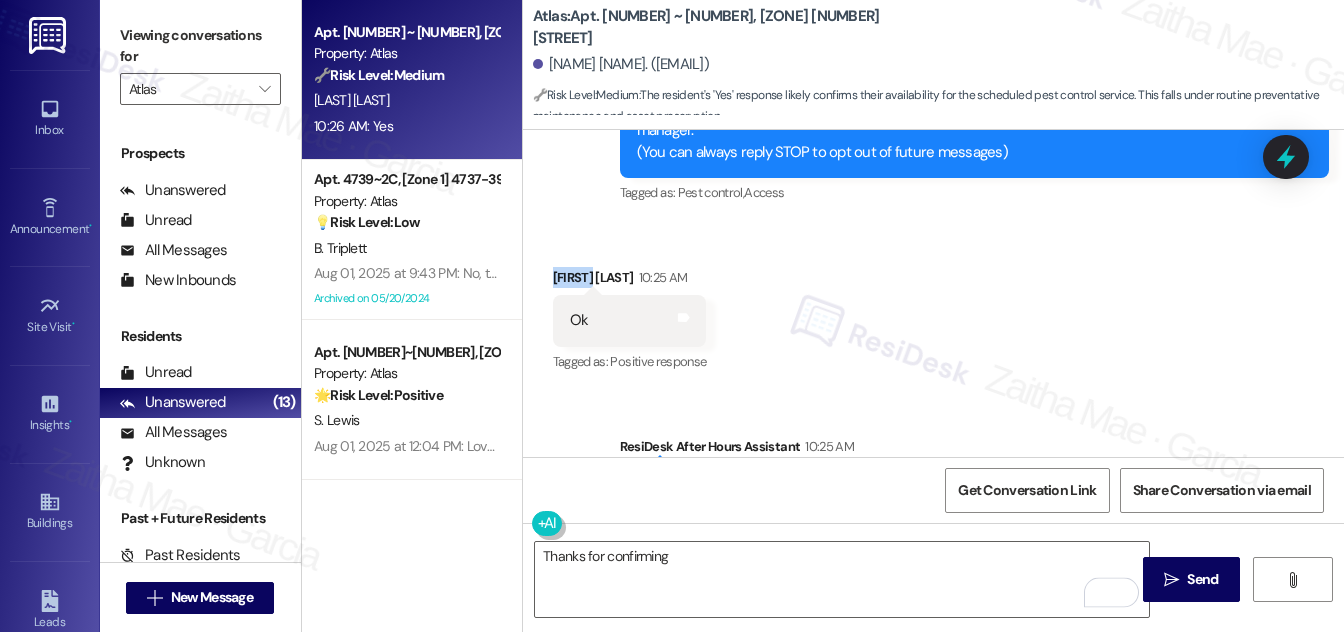 copy on "Keushau" 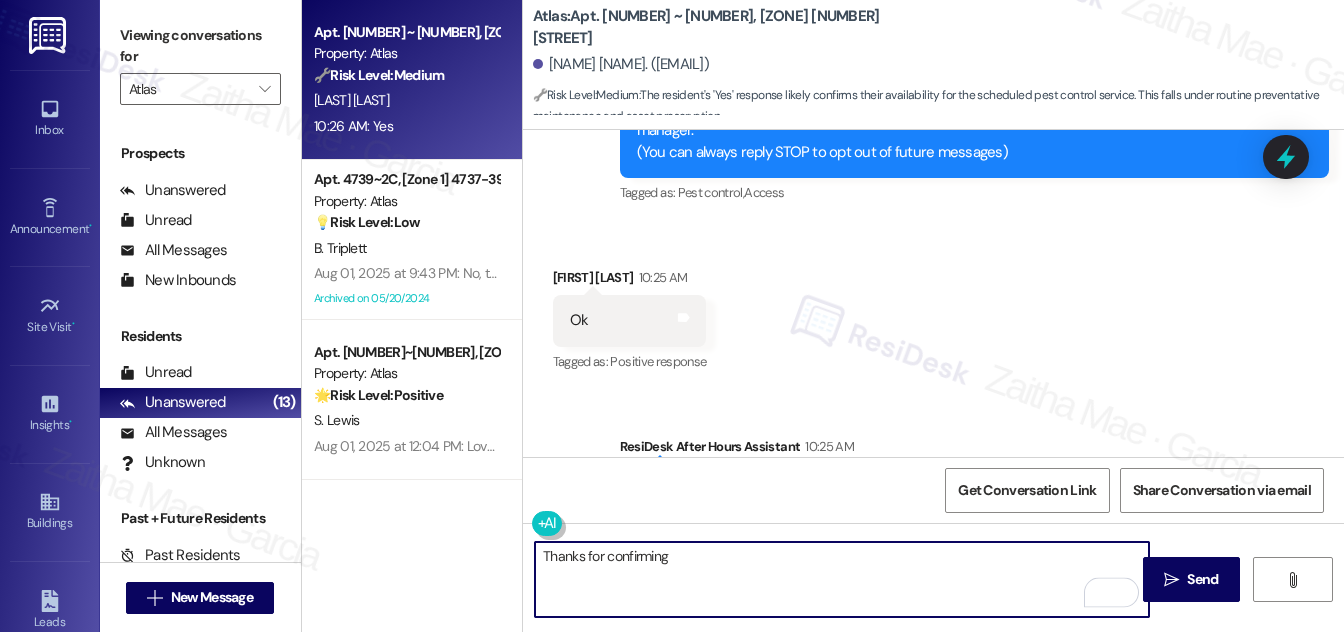 click on "Thanks for confirming" at bounding box center [842, 579] 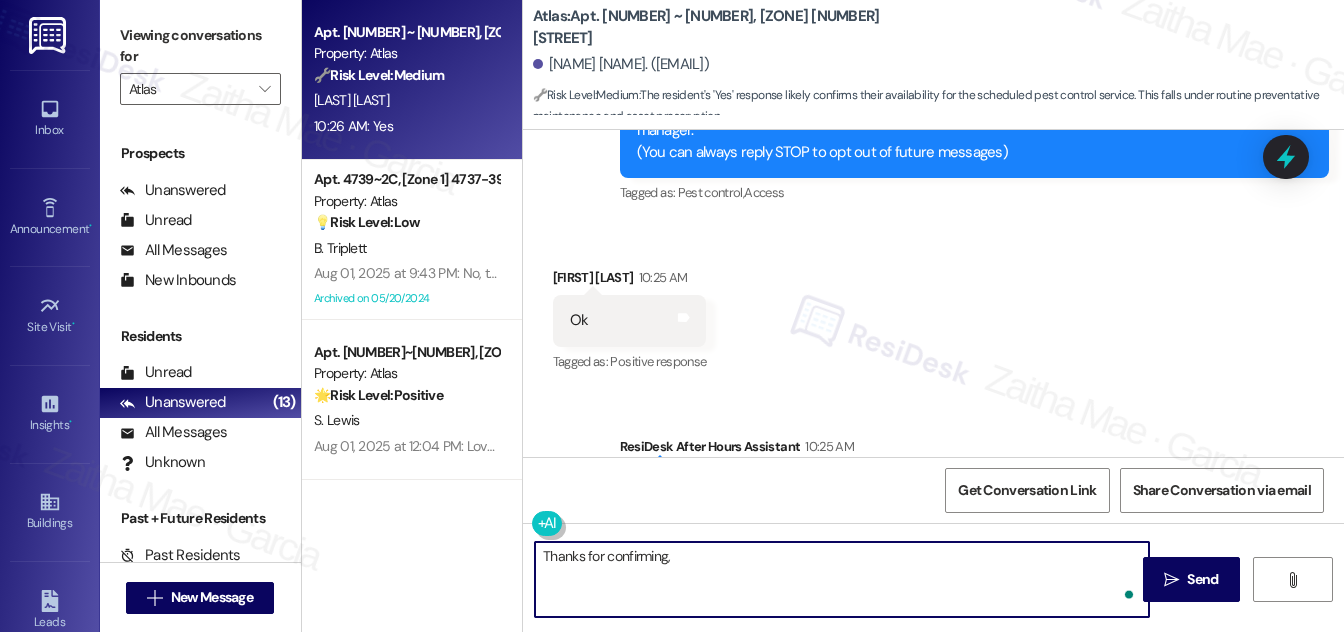 paste on "Keushau" 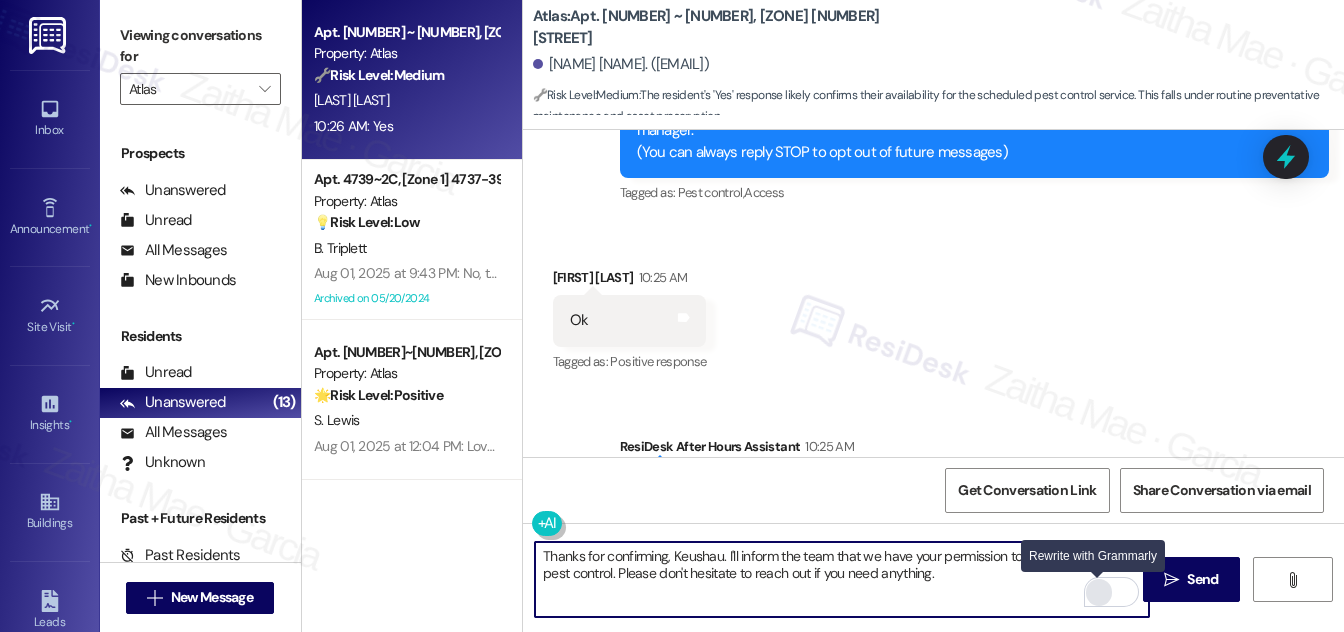 type on "Thanks for confirming, Keushau. I'll inform the team that we have your permission to enter your home for pest control. Please don't hesitate to reach out if you need anything." 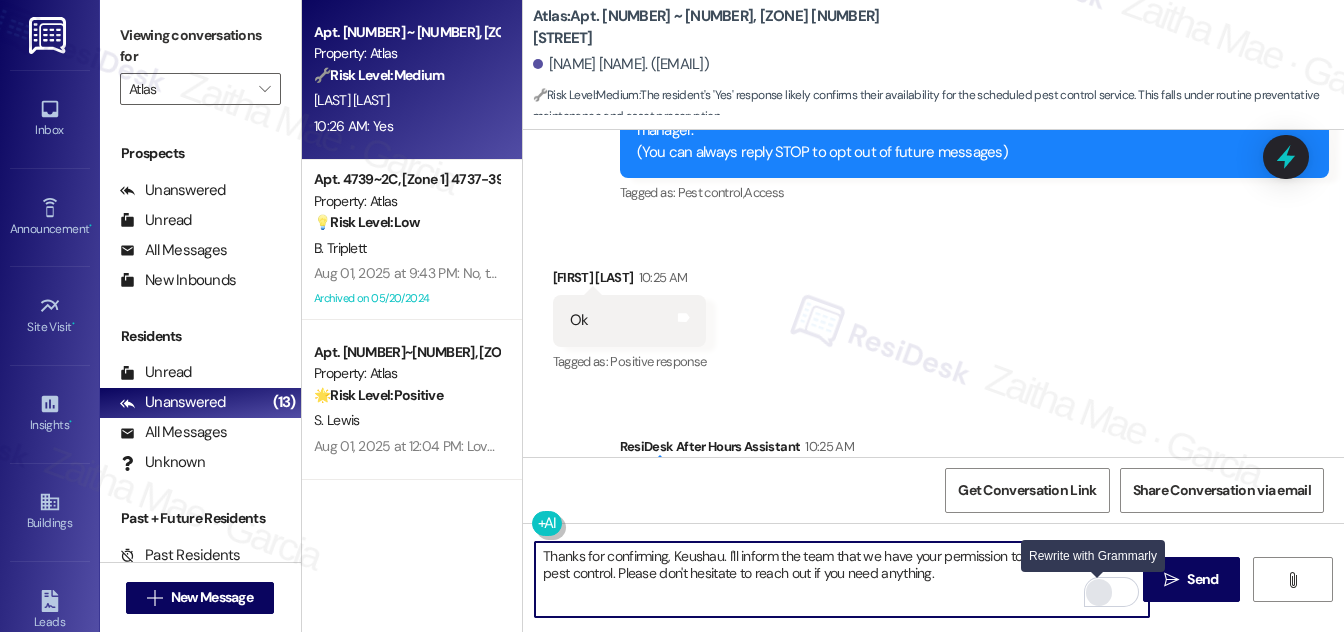 click at bounding box center (1099, 592) 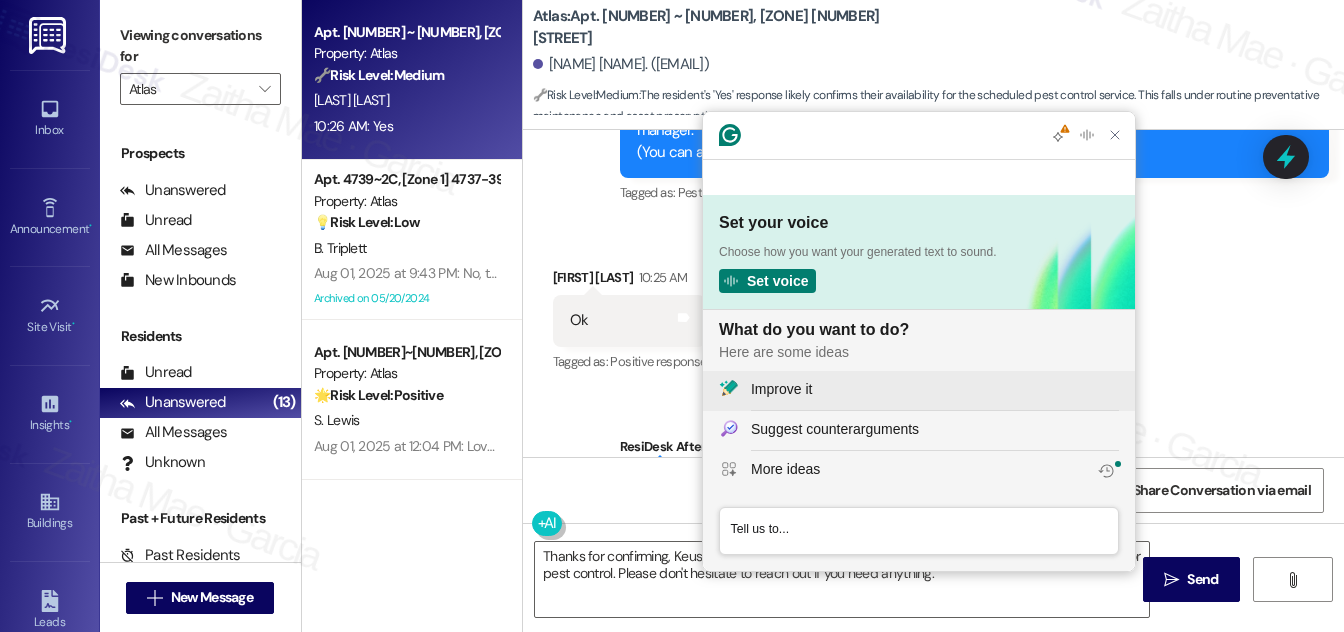scroll, scrollTop: 0, scrollLeft: 0, axis: both 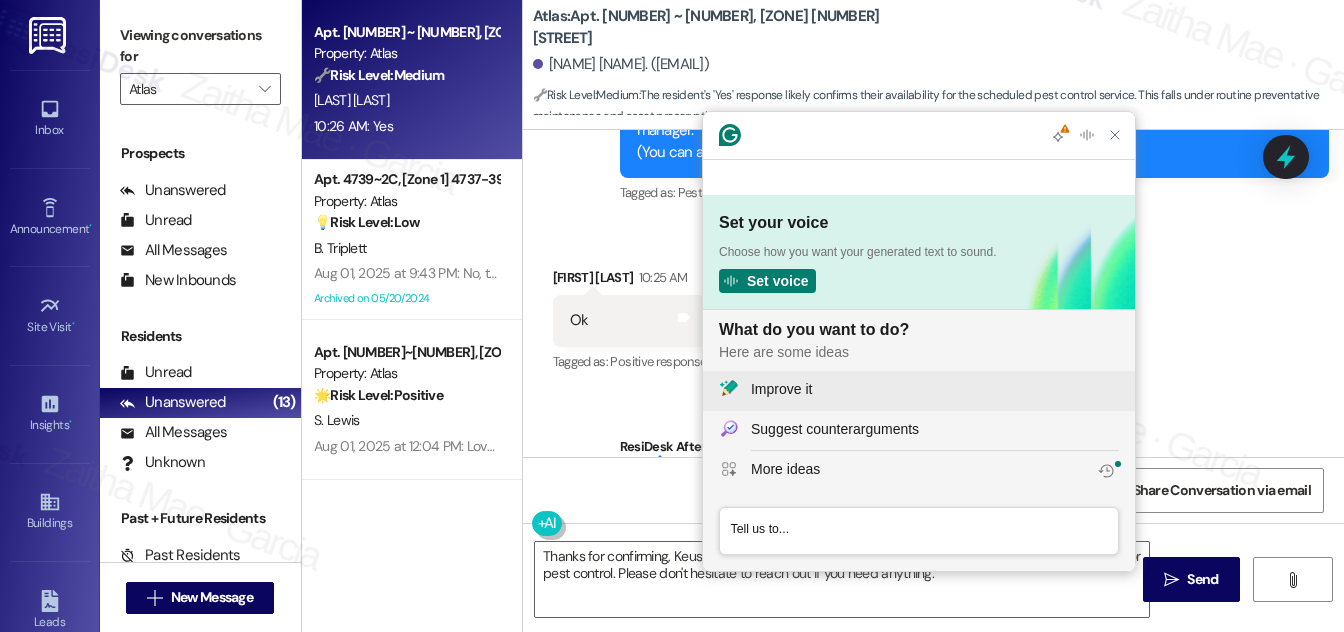 click on "Improve it" 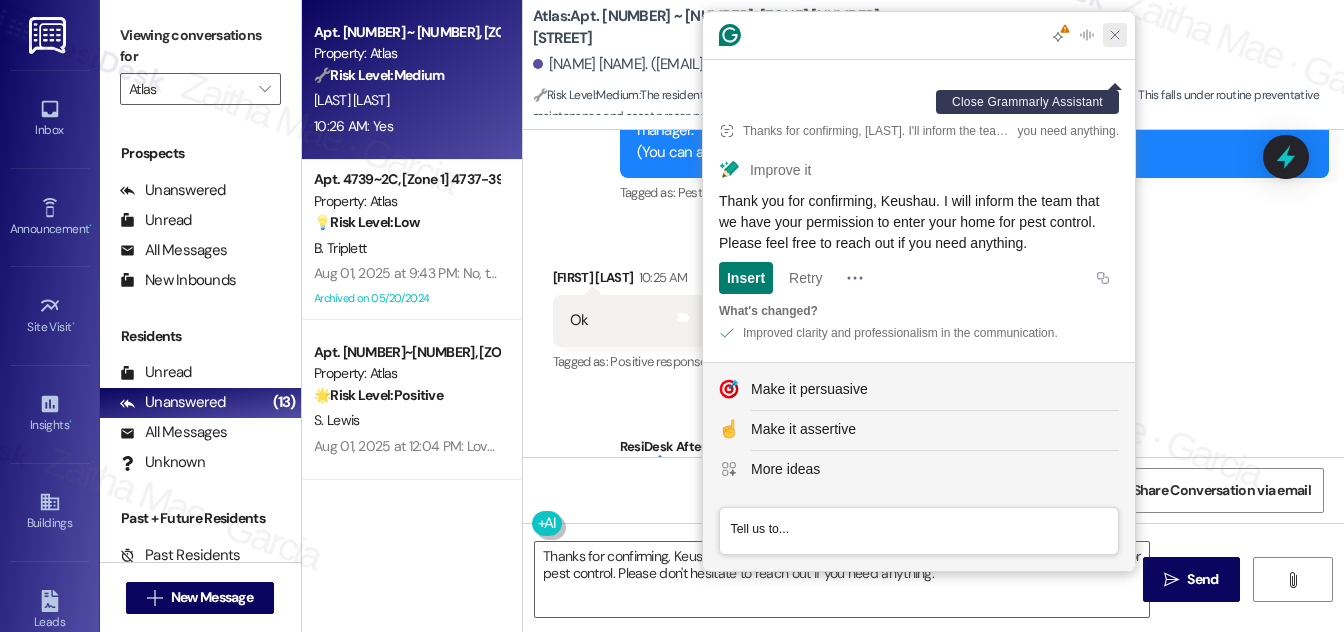 drag, startPoint x: 1118, startPoint y: 74, endPoint x: 1118, endPoint y: 87, distance: 13 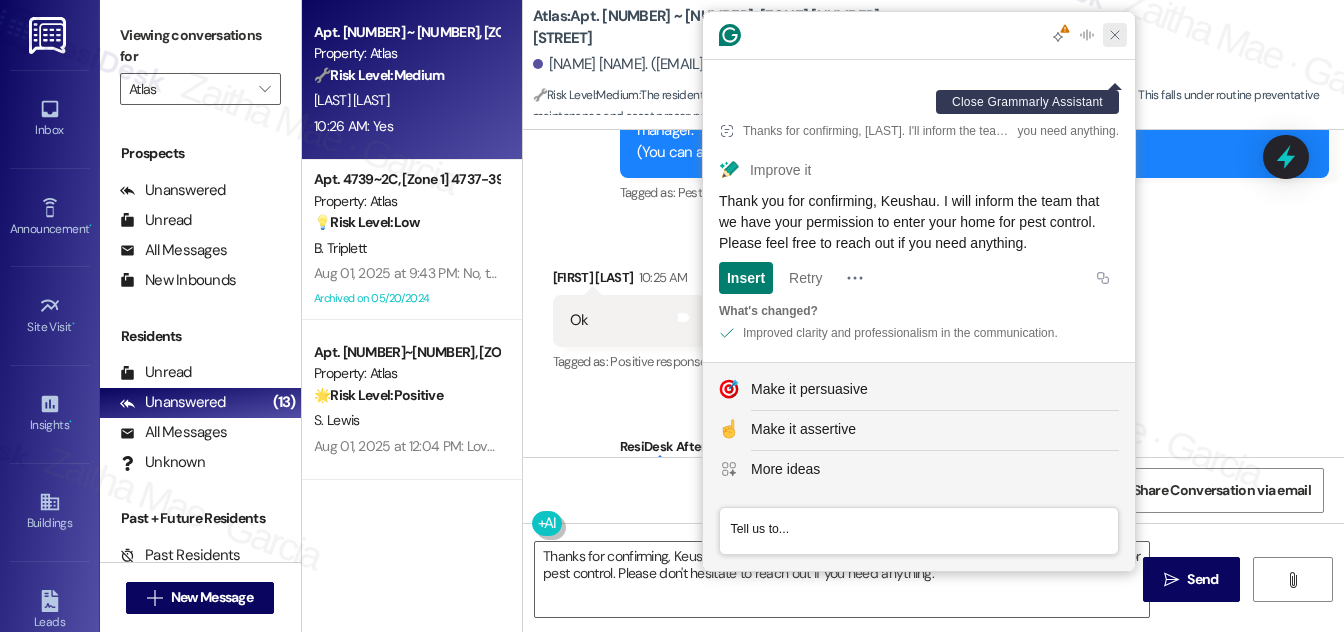 click 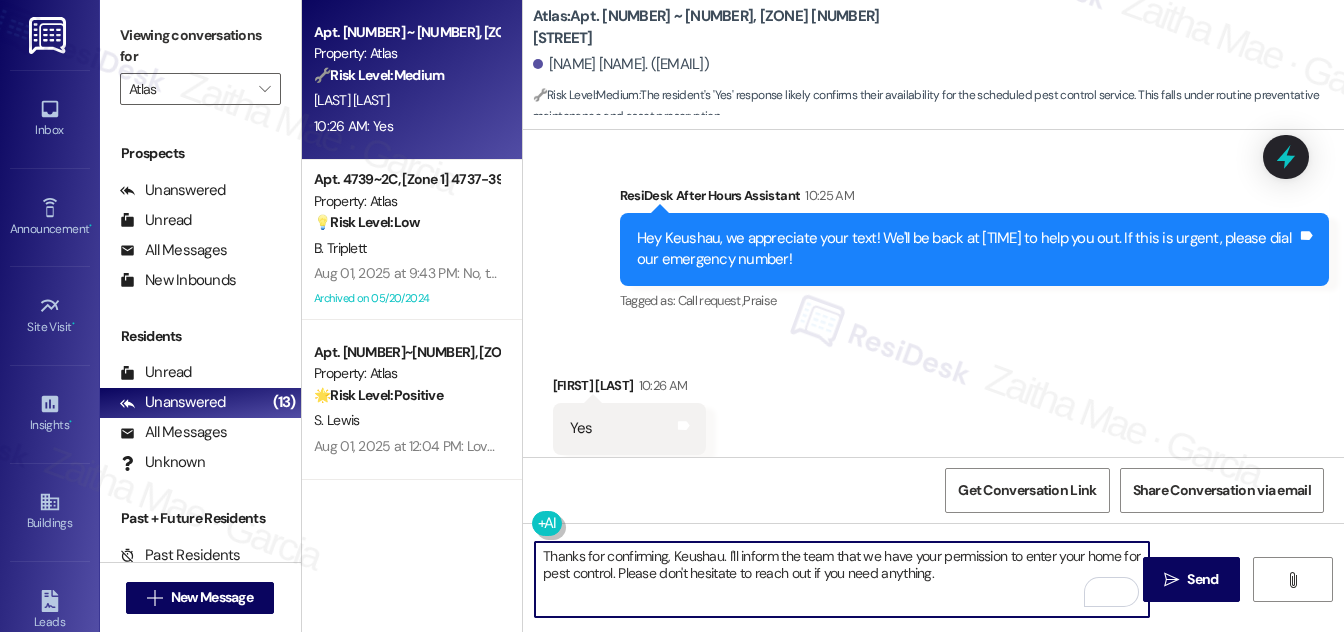 scroll, scrollTop: 568, scrollLeft: 0, axis: vertical 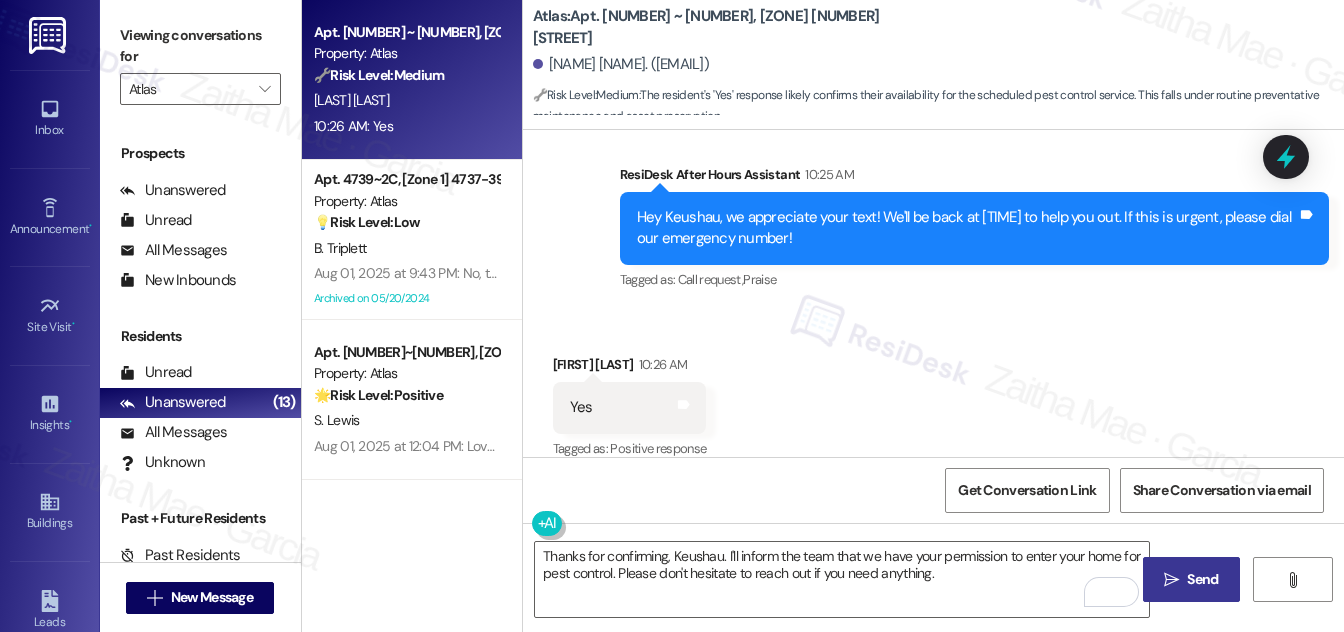 drag, startPoint x: 1206, startPoint y: 588, endPoint x: 1192, endPoint y: 573, distance: 20.518284 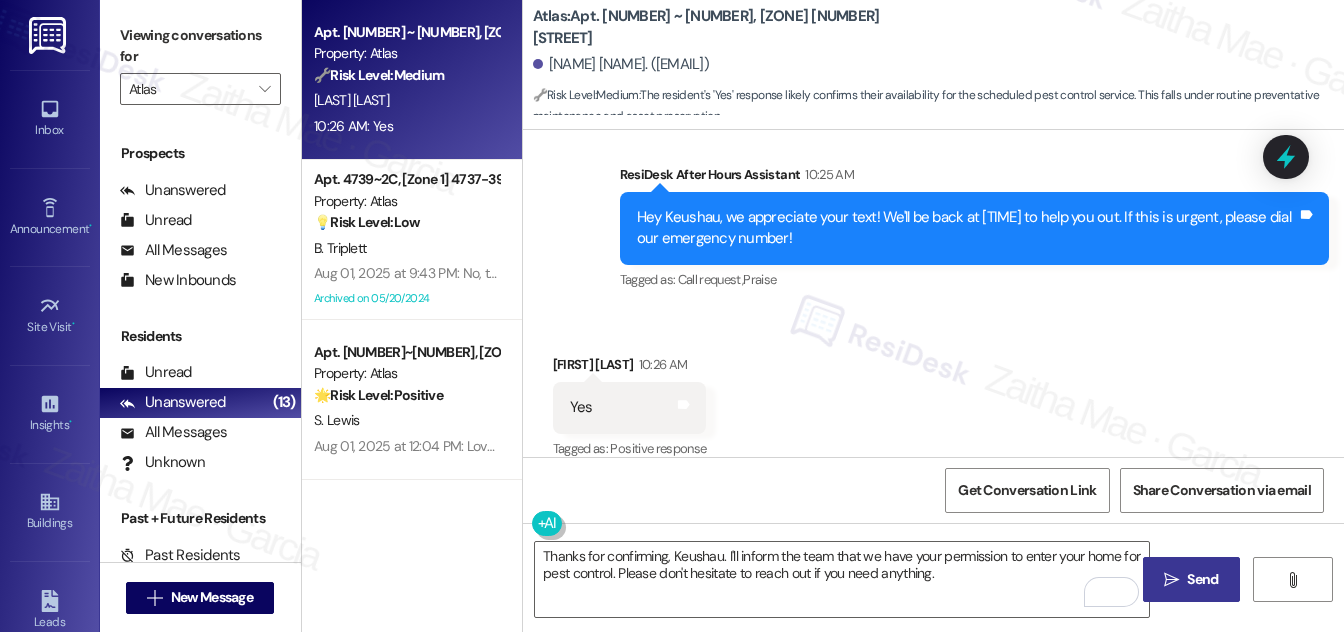 click on "Send" at bounding box center (1202, 579) 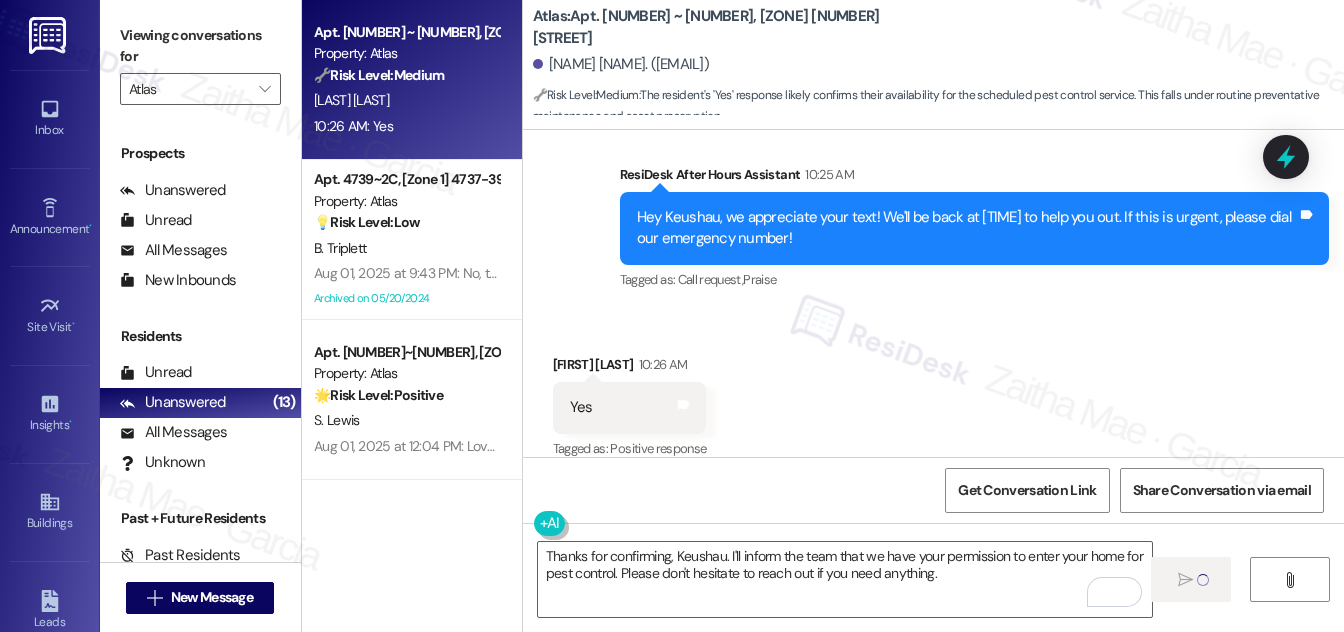type 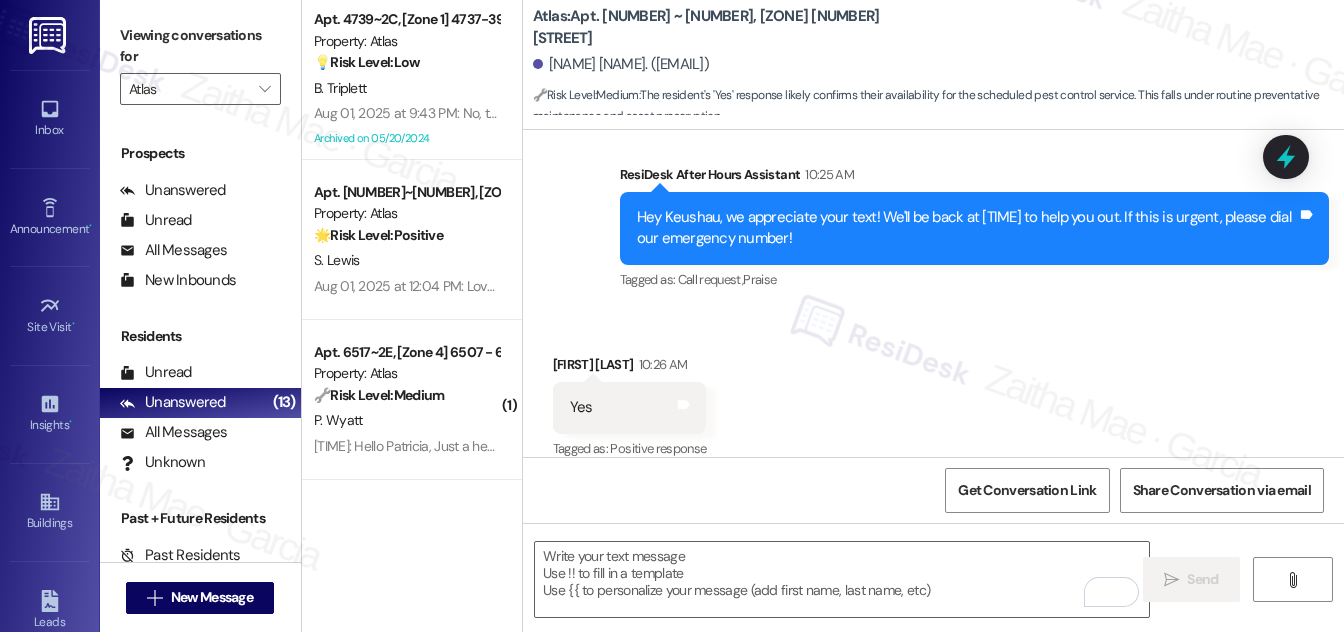 scroll, scrollTop: 568, scrollLeft: 0, axis: vertical 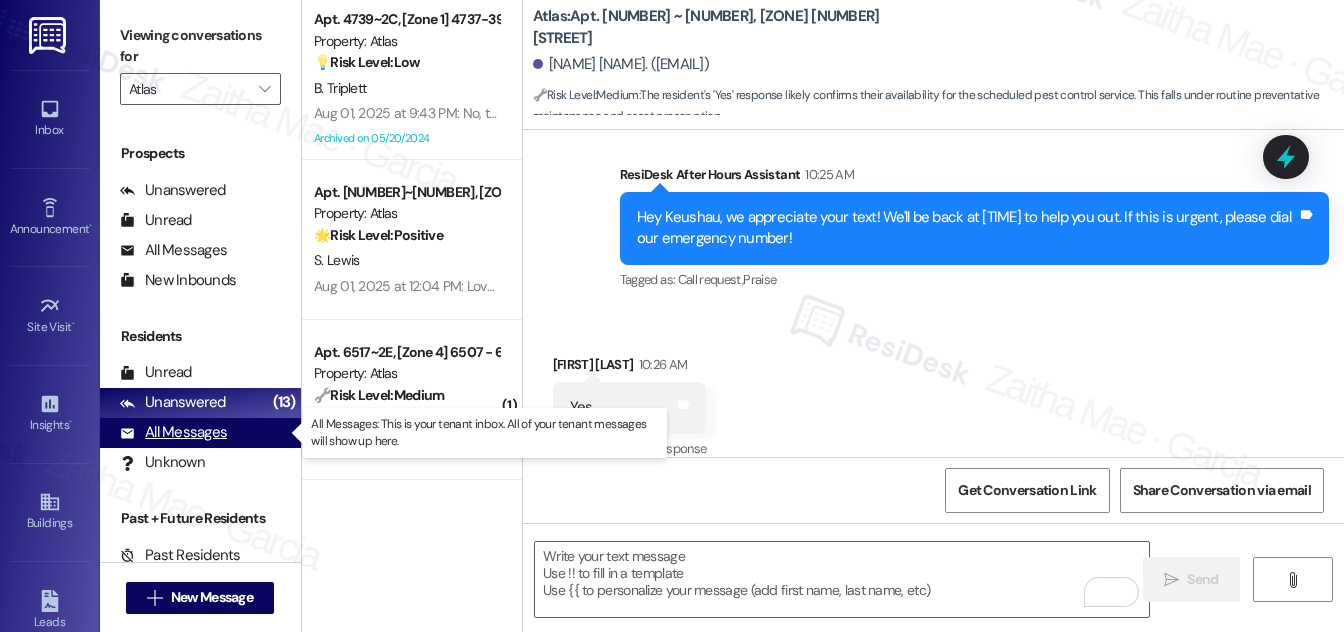 click on "All Messages" at bounding box center (173, 432) 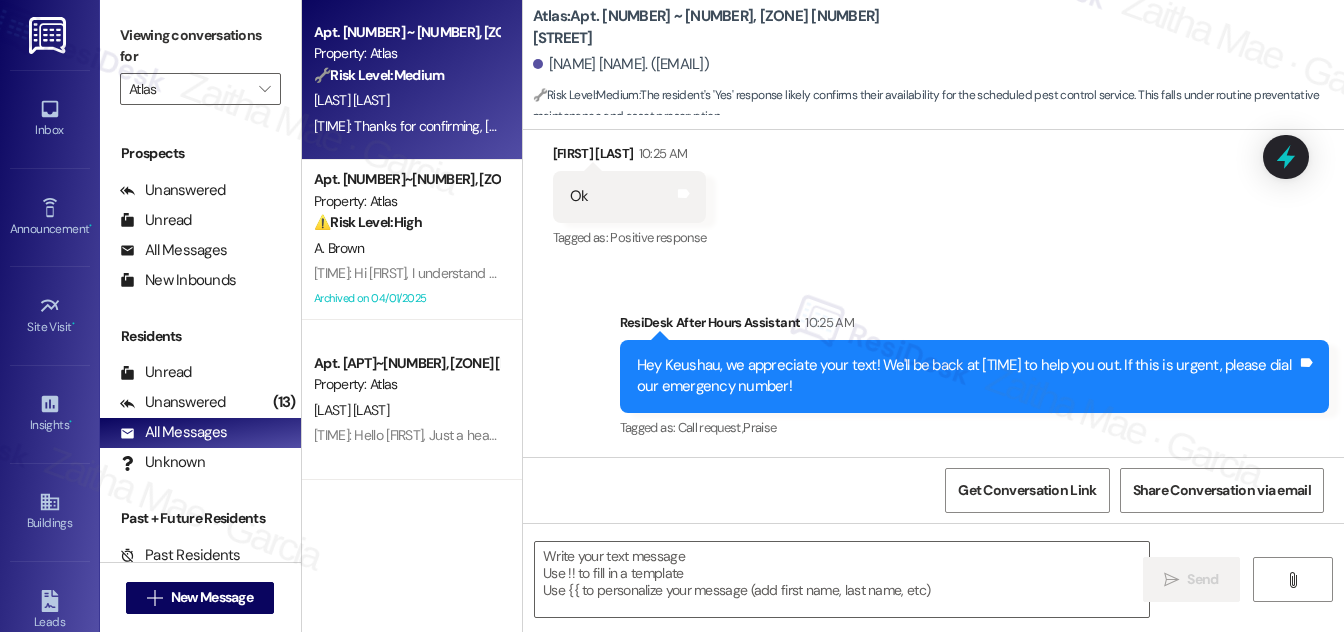 type on "Fetching suggested responses. Please feel free to read through the conversation in the meantime." 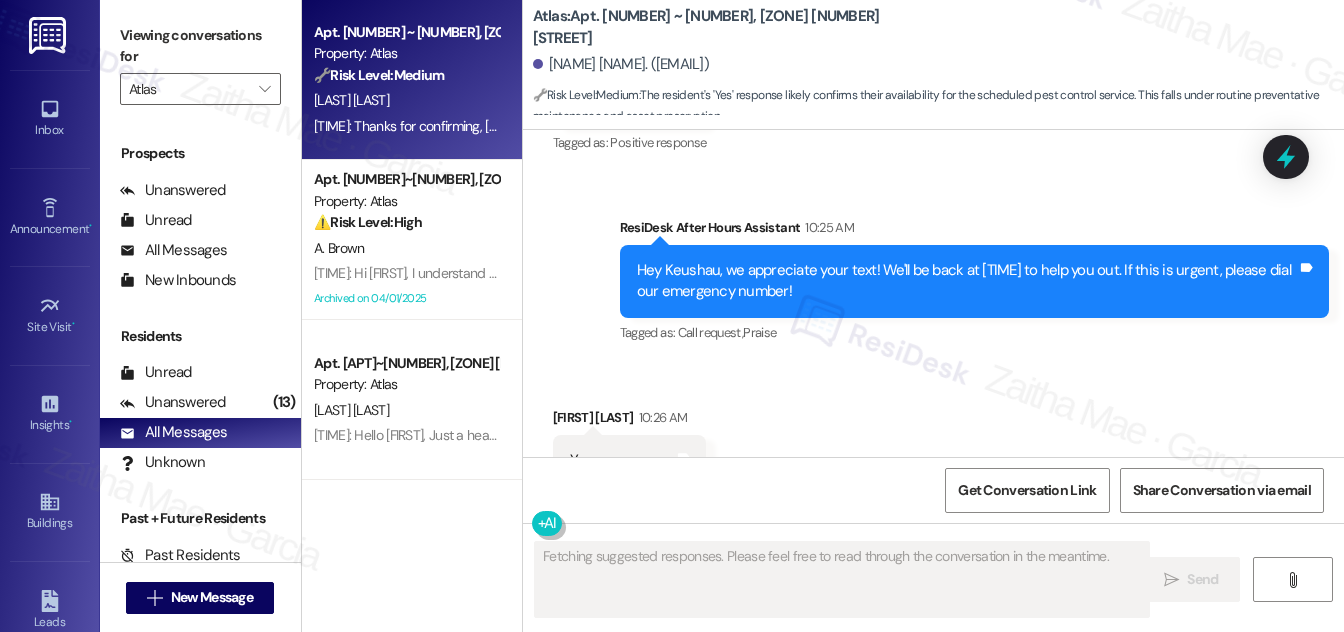 scroll, scrollTop: 568, scrollLeft: 0, axis: vertical 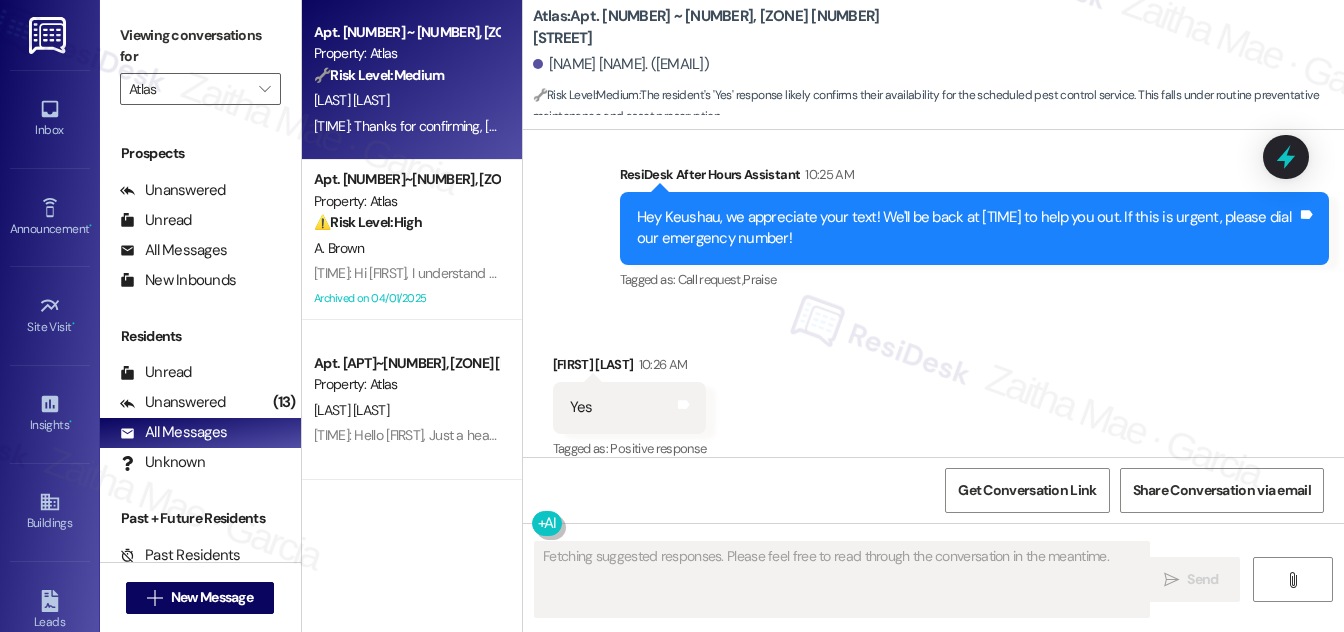 type 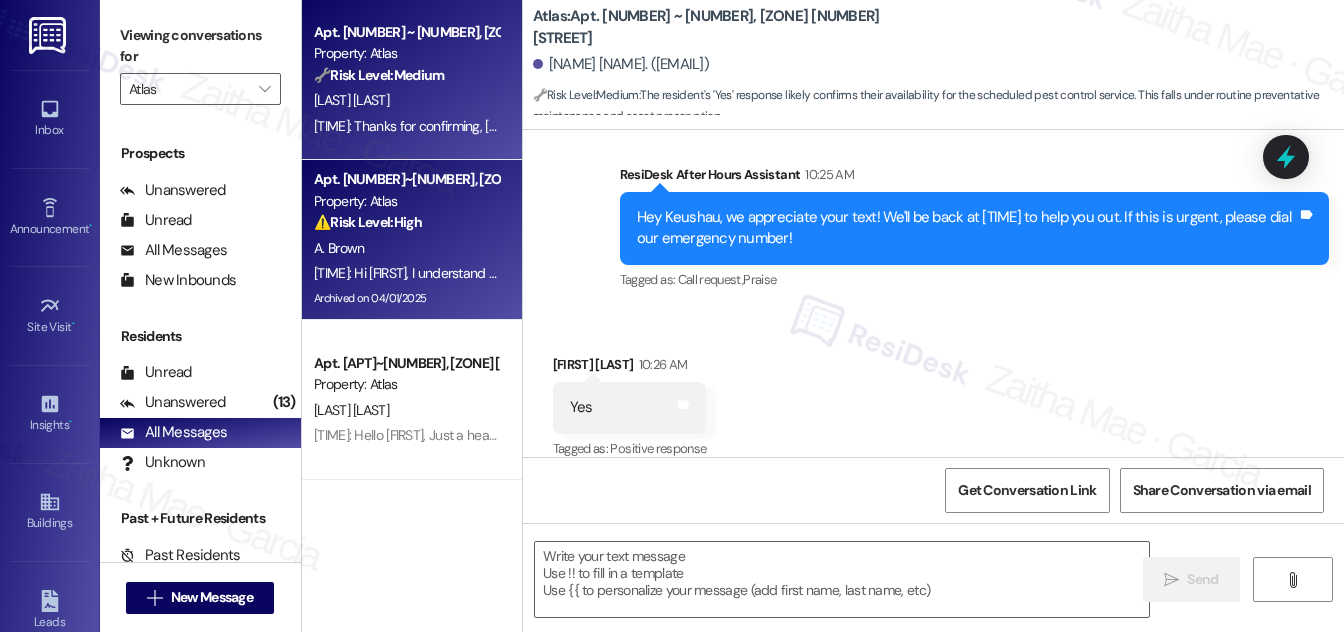 click on "A. Brown" at bounding box center (406, 248) 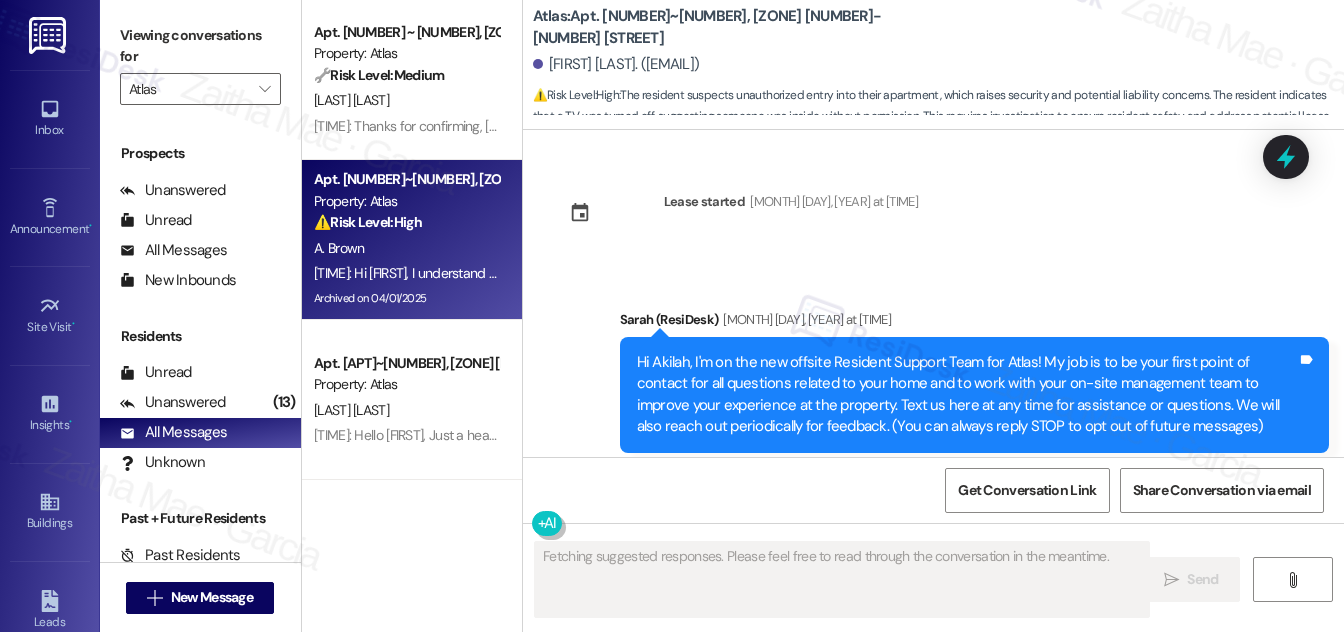 scroll, scrollTop: 139078, scrollLeft: 0, axis: vertical 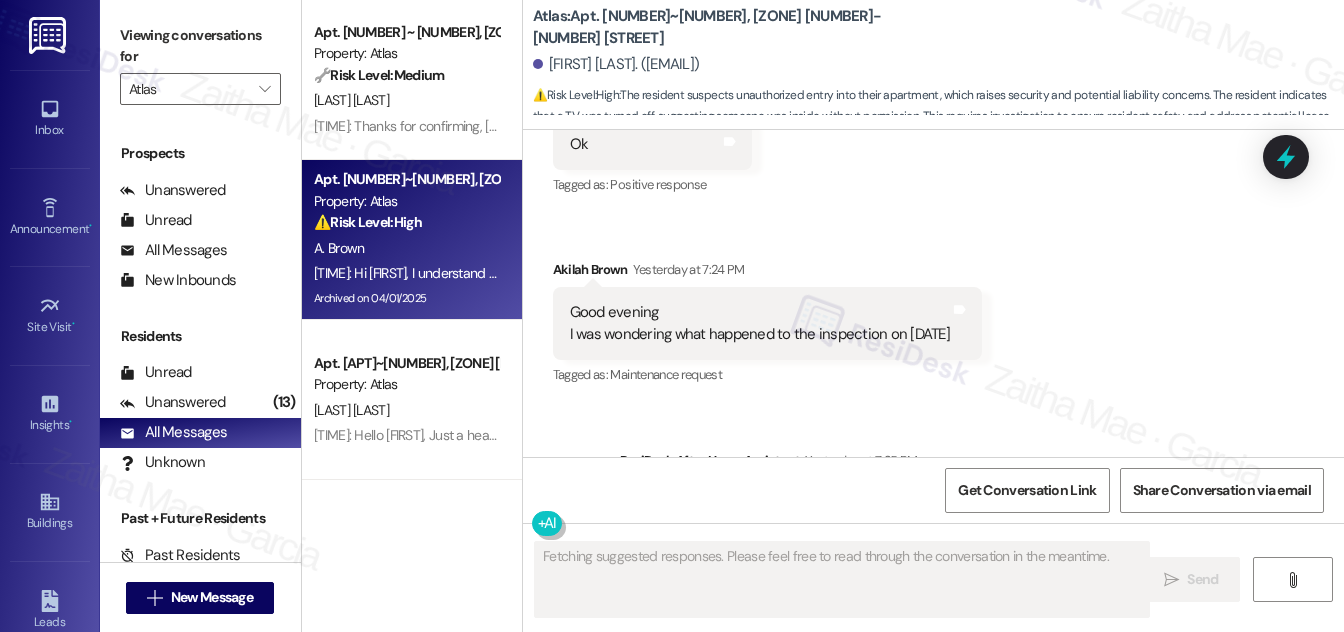 click on "Hide Suggestions" at bounding box center (947, 817) 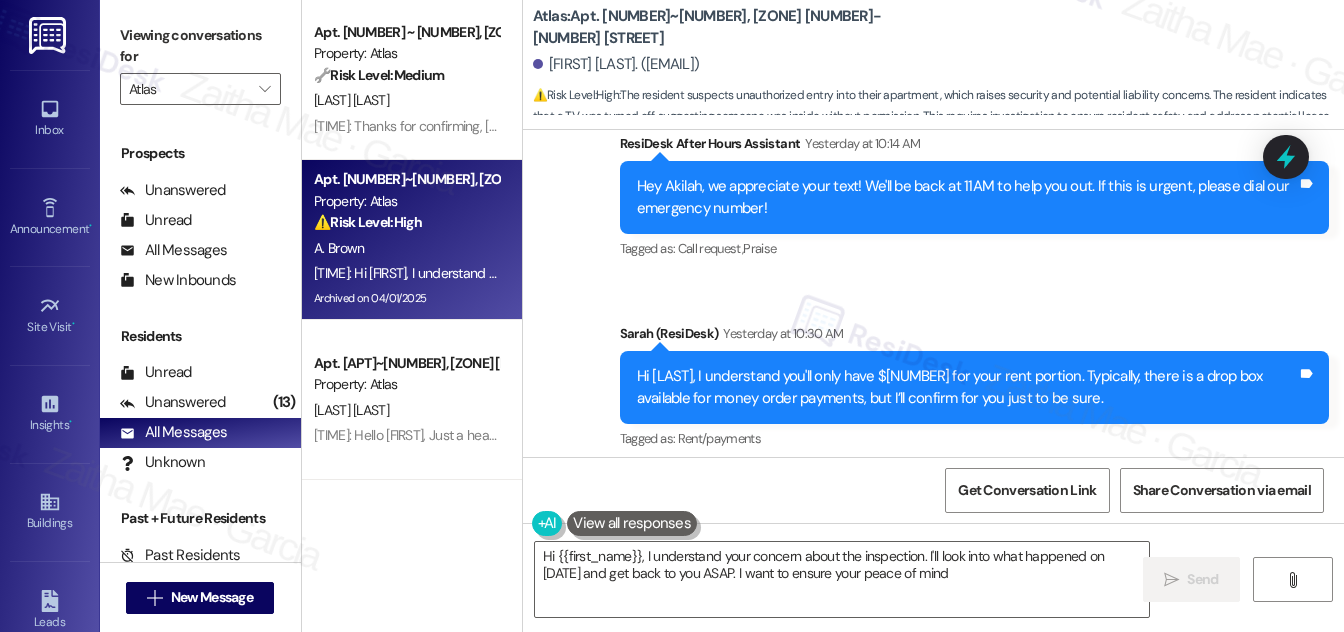 type on "Hi {{first_name}}, I understand your concern about the inspection. I'll look into what happened on August 6th and get back to you ASAP. I want to ensure your peace of mind!" 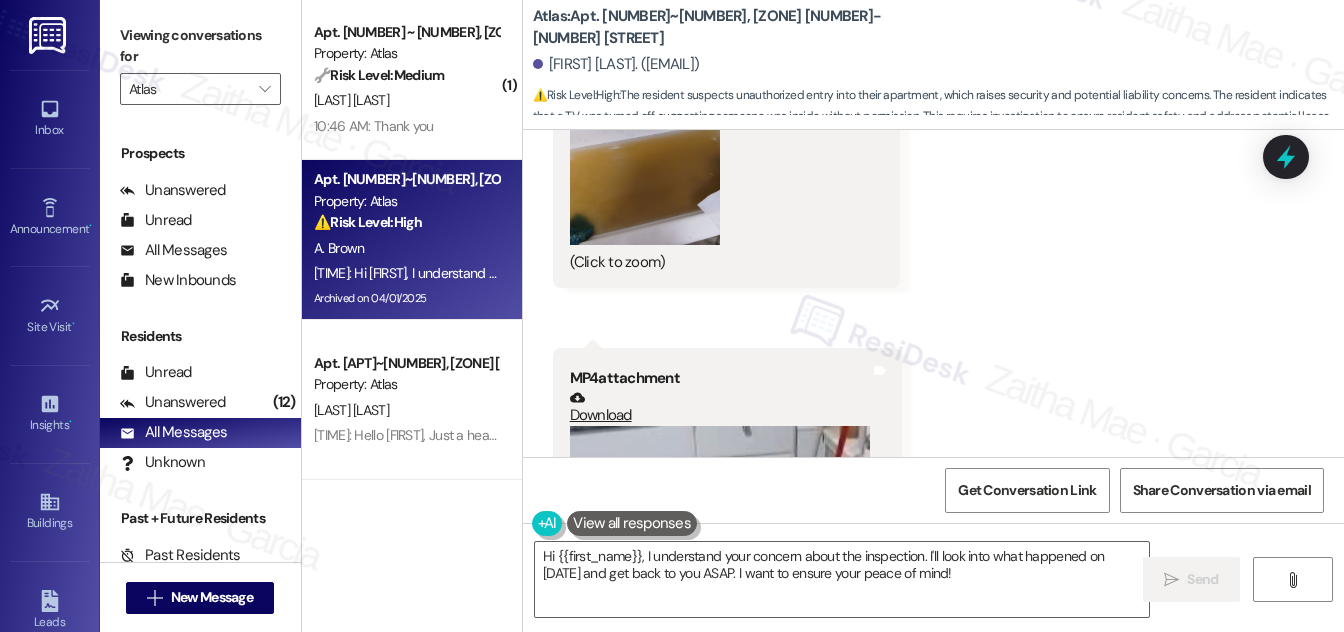 scroll, scrollTop: 122382, scrollLeft: 0, axis: vertical 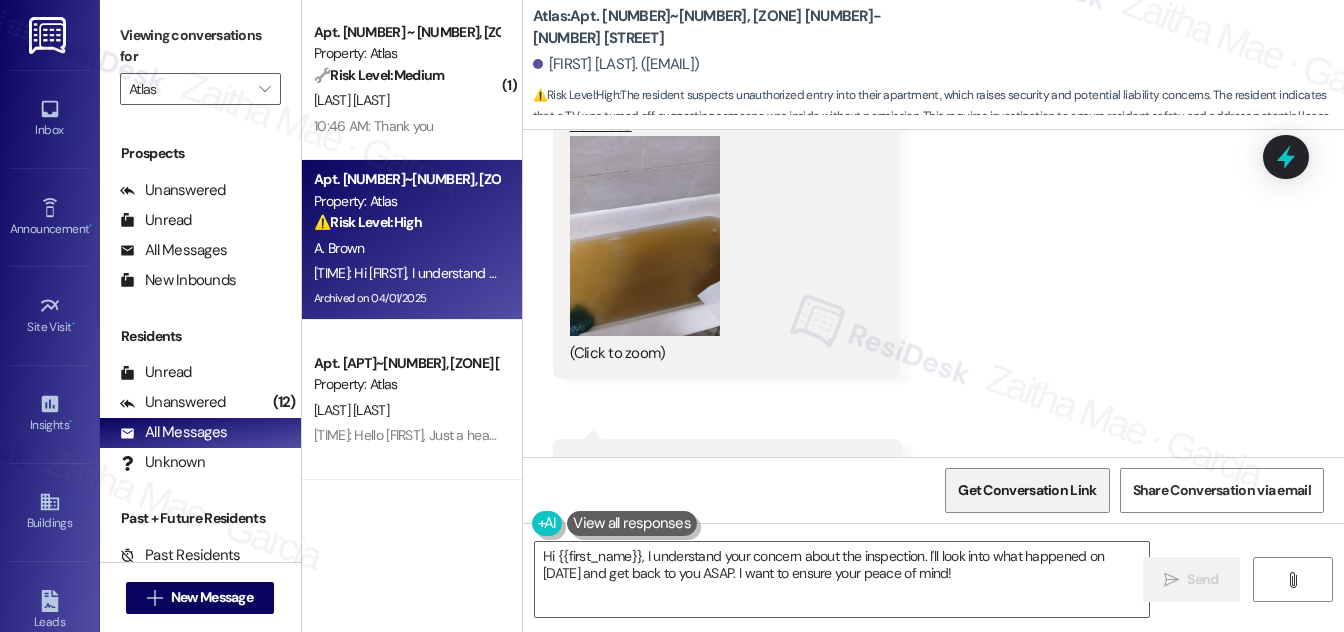 click on "Get Conversation Link" at bounding box center [1027, 490] 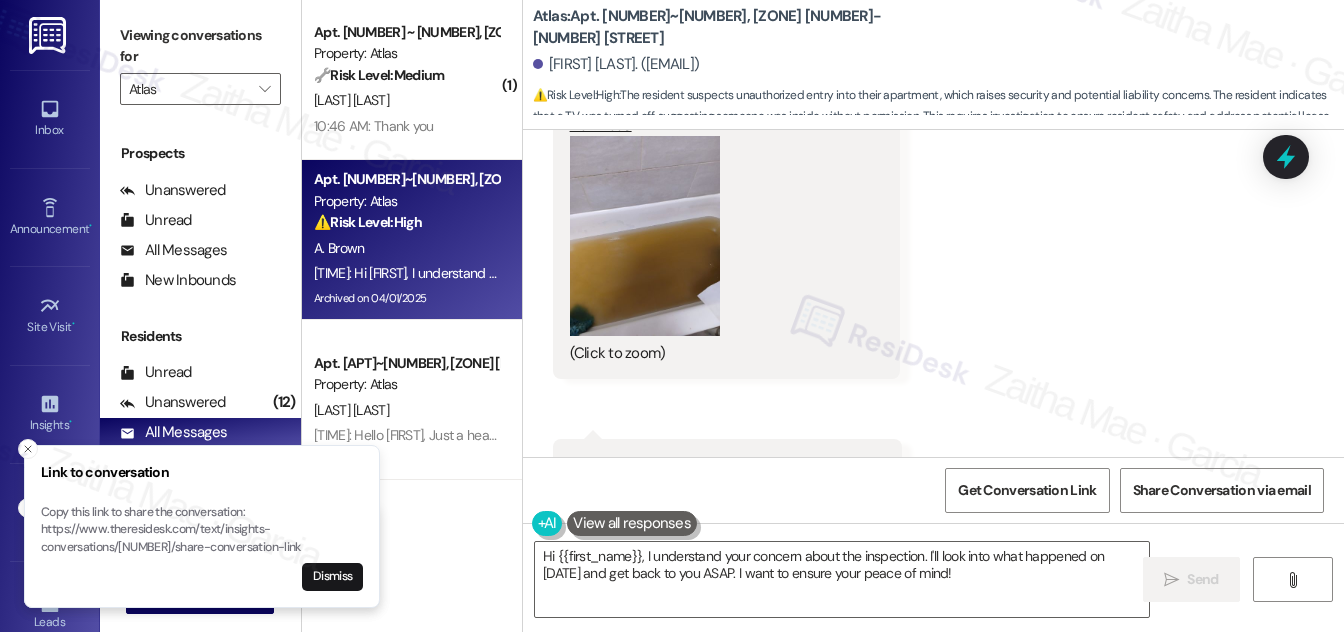 drag, startPoint x: 209, startPoint y: 406, endPoint x: 279, endPoint y: 1, distance: 411.00485 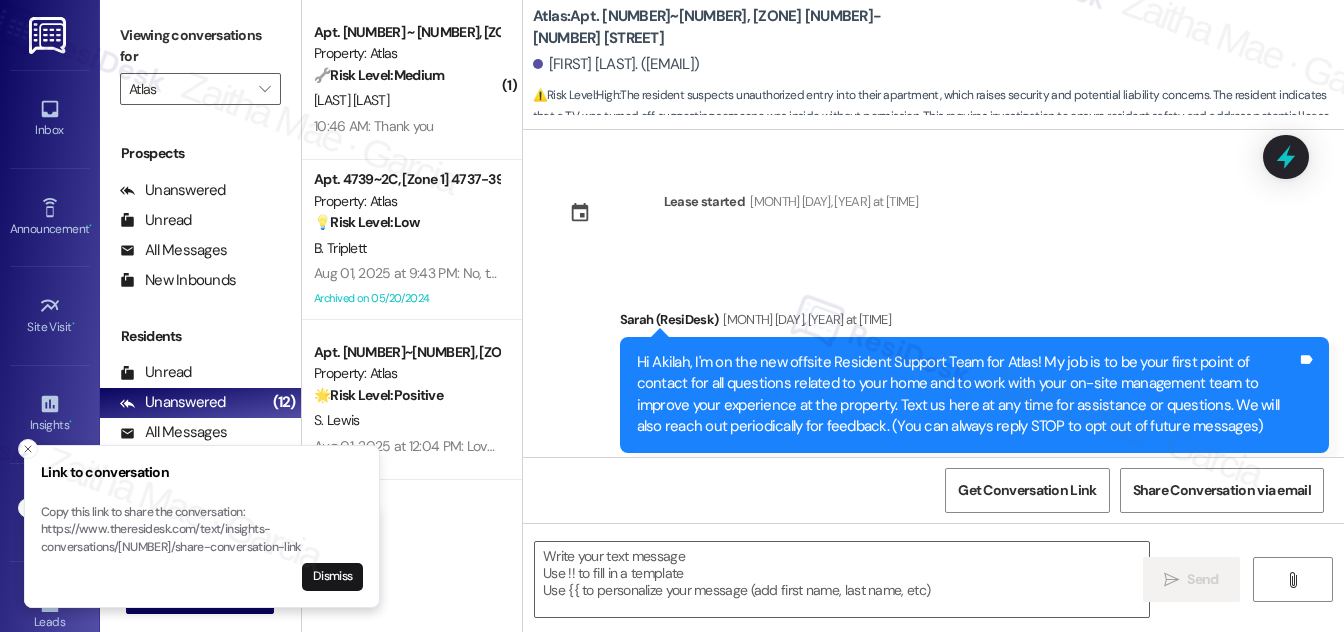 type on "Fetching suggested responses. Please feel free to read through the conversation in the meantime." 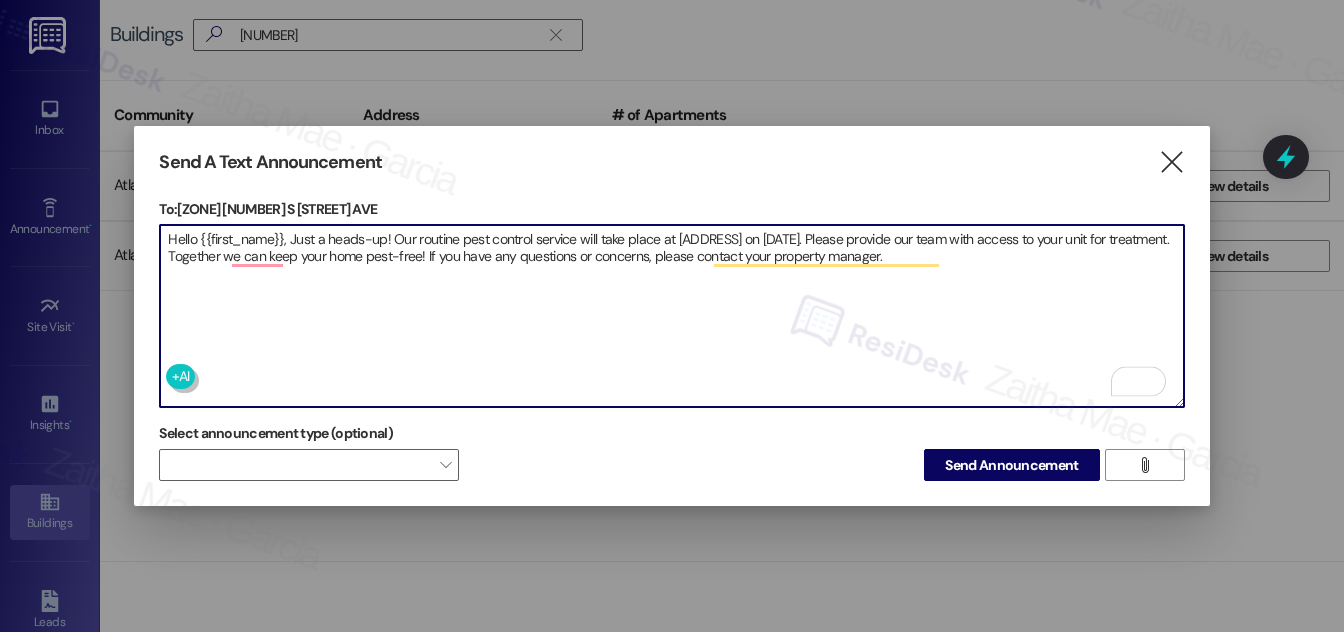 scroll, scrollTop: 0, scrollLeft: 0, axis: both 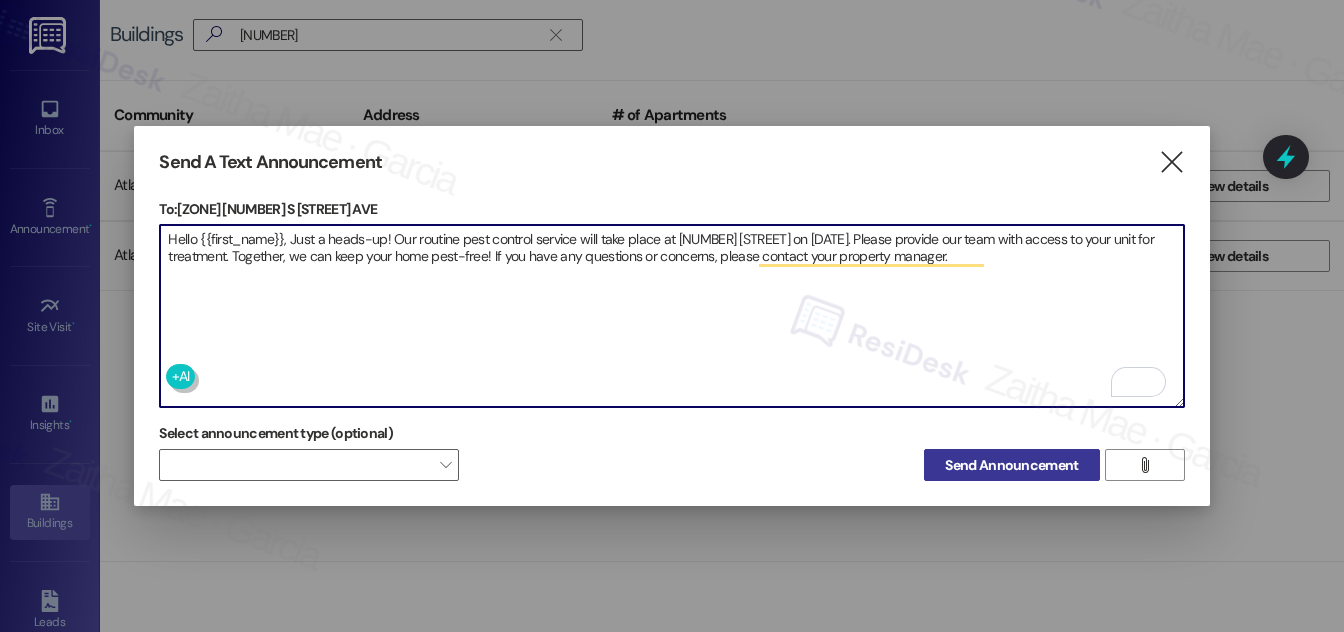 type on "Hello {{first_name}}, Just a heads-up! Our routine pest control service will take place at [NUMBER] [STREET] on [DATE]. Please provide our team with access to your unit for treatment. Together, we can keep your home pest-free! If you have any questions or concerns, please contact your property manager." 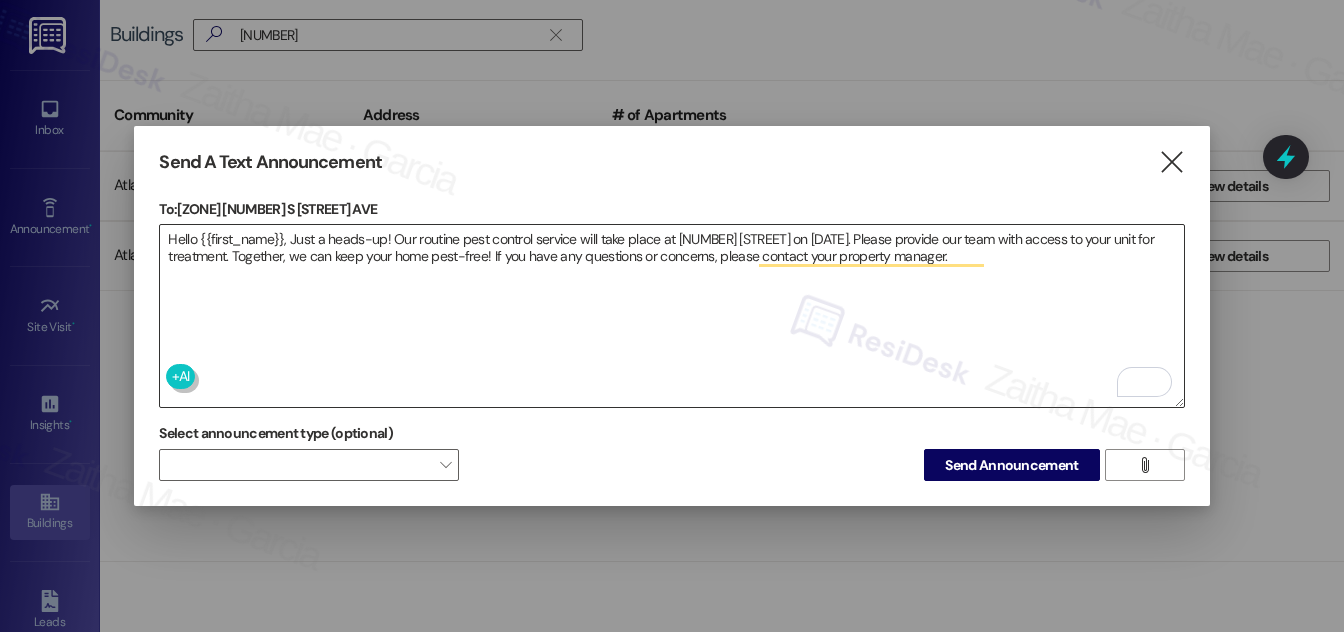 drag, startPoint x: 971, startPoint y: 450, endPoint x: 915, endPoint y: 364, distance: 102.625534 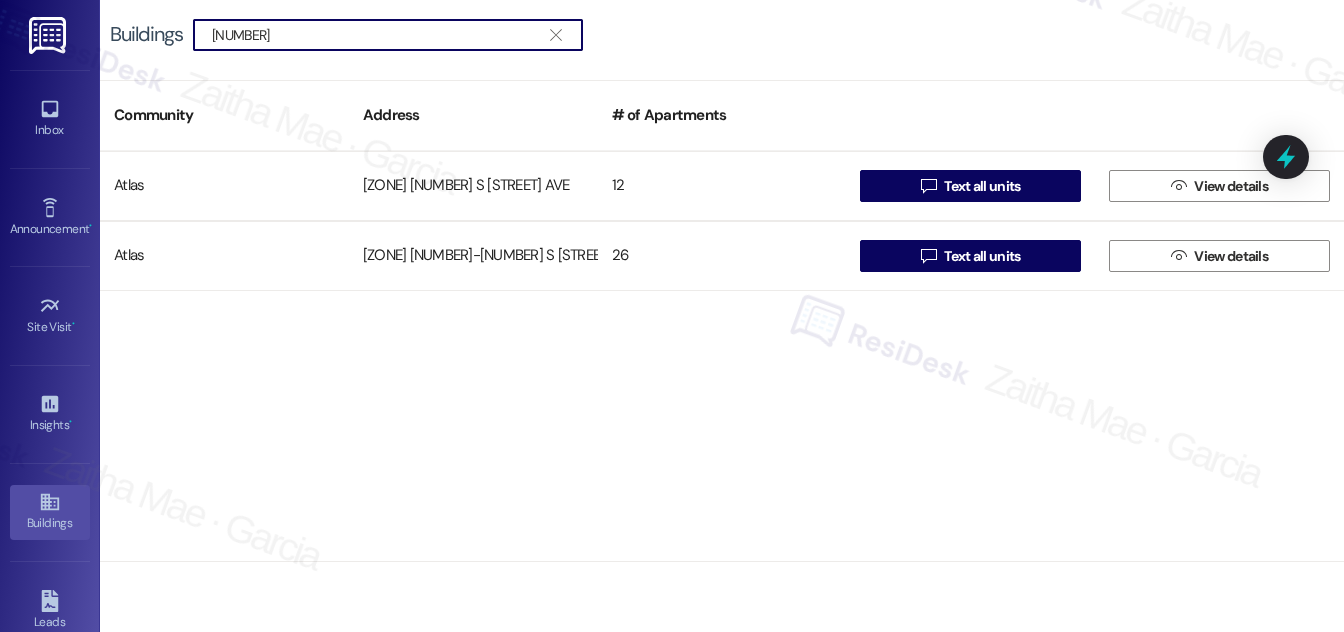click on "[NUMBER]" at bounding box center [376, 35] 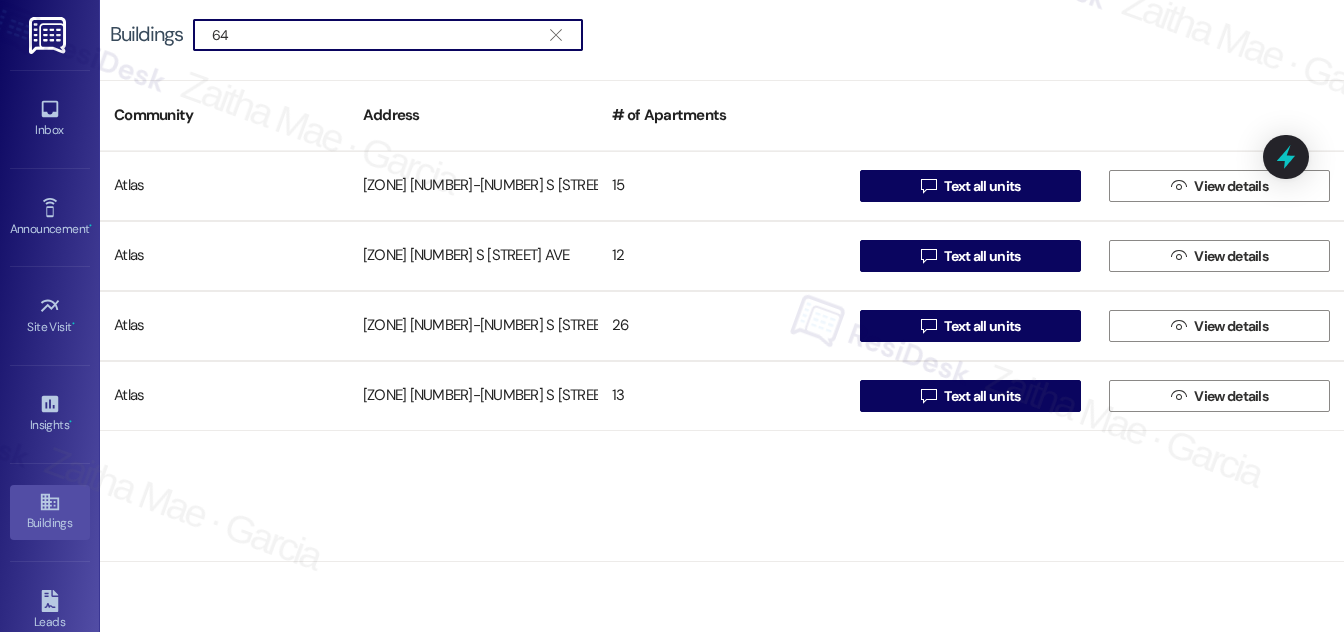 type on "6" 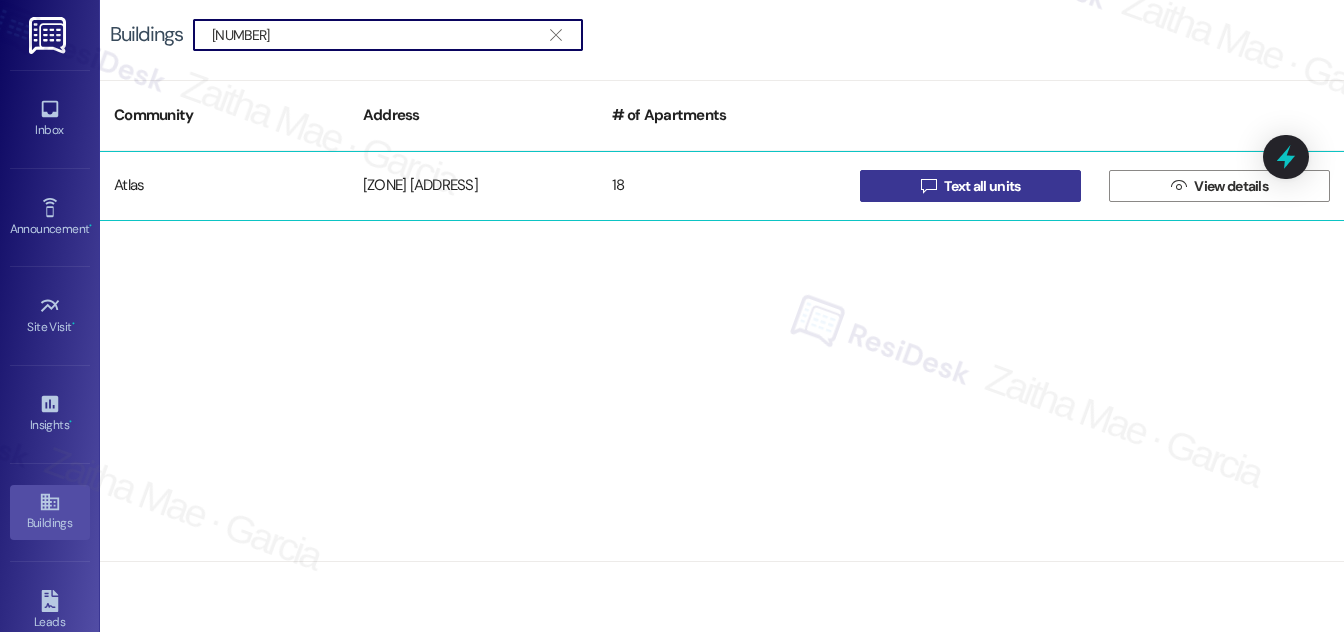 type on "[NUMBER]" 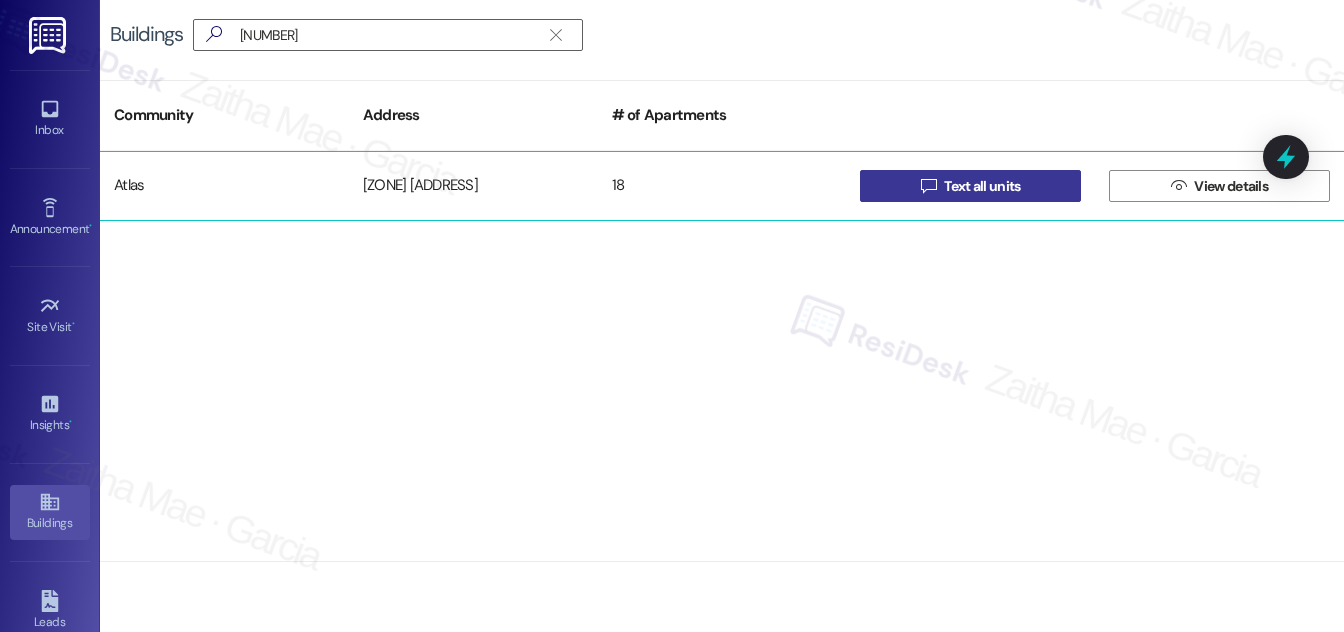 click on "Text all units" at bounding box center (982, 186) 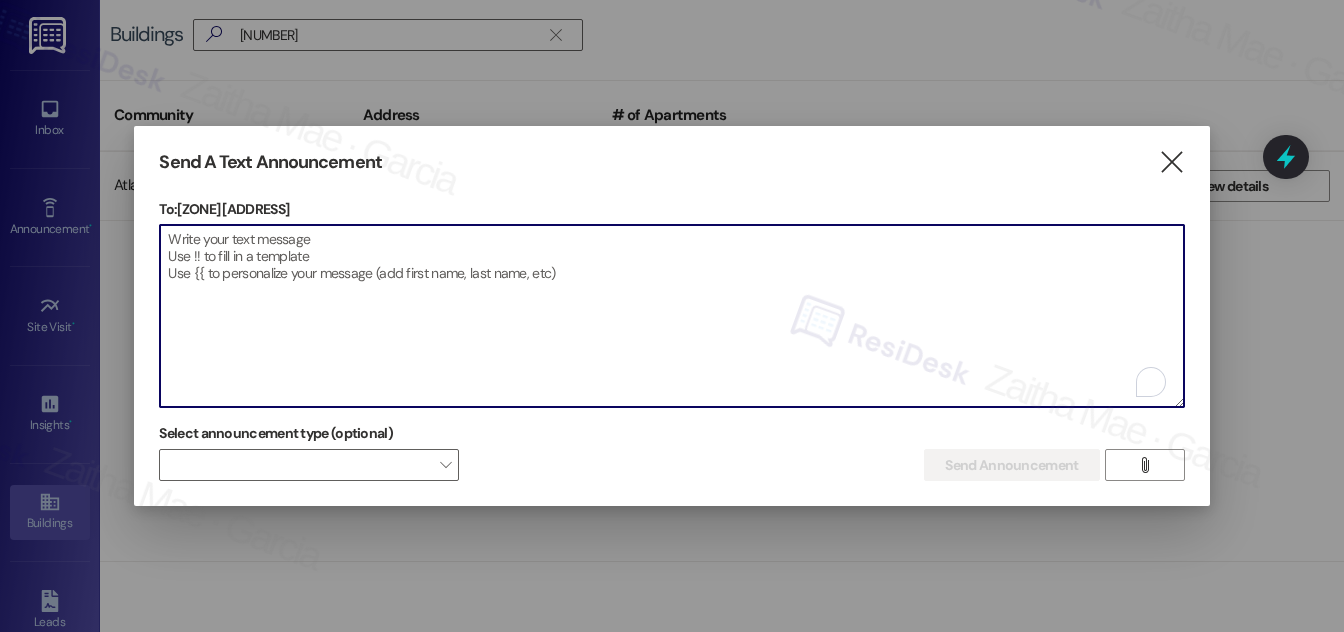 click at bounding box center [671, 316] 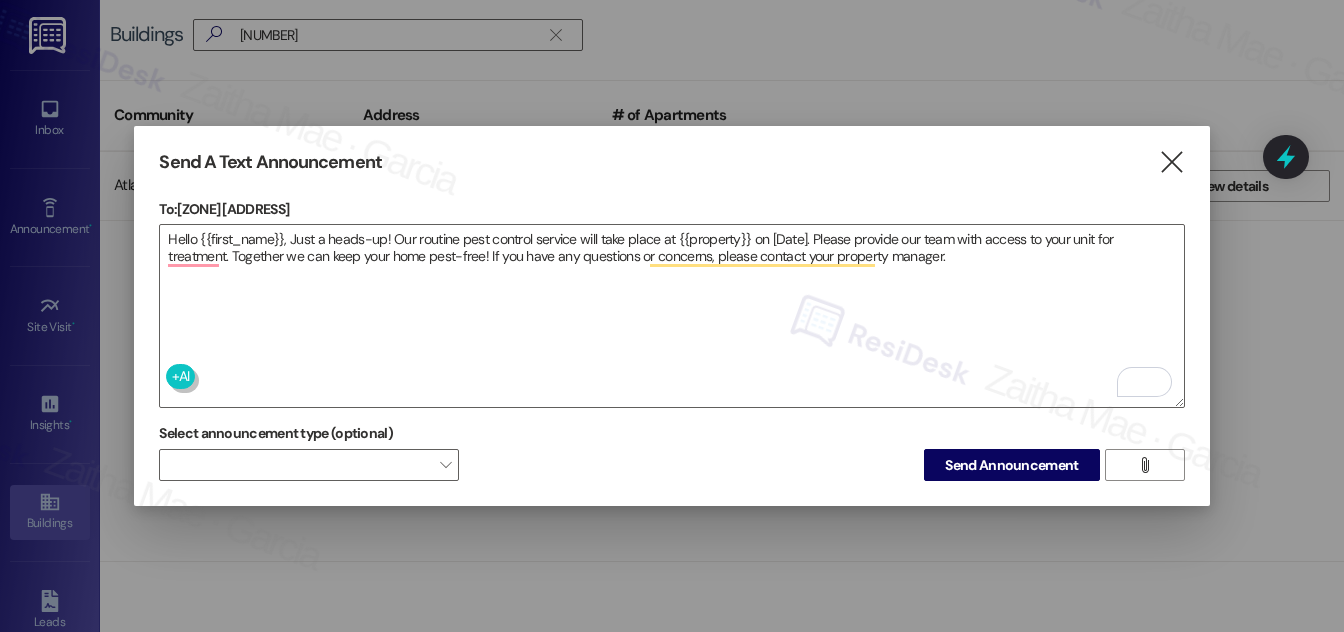 drag, startPoint x: 235, startPoint y: 207, endPoint x: 405, endPoint y: 196, distance: 170.35551 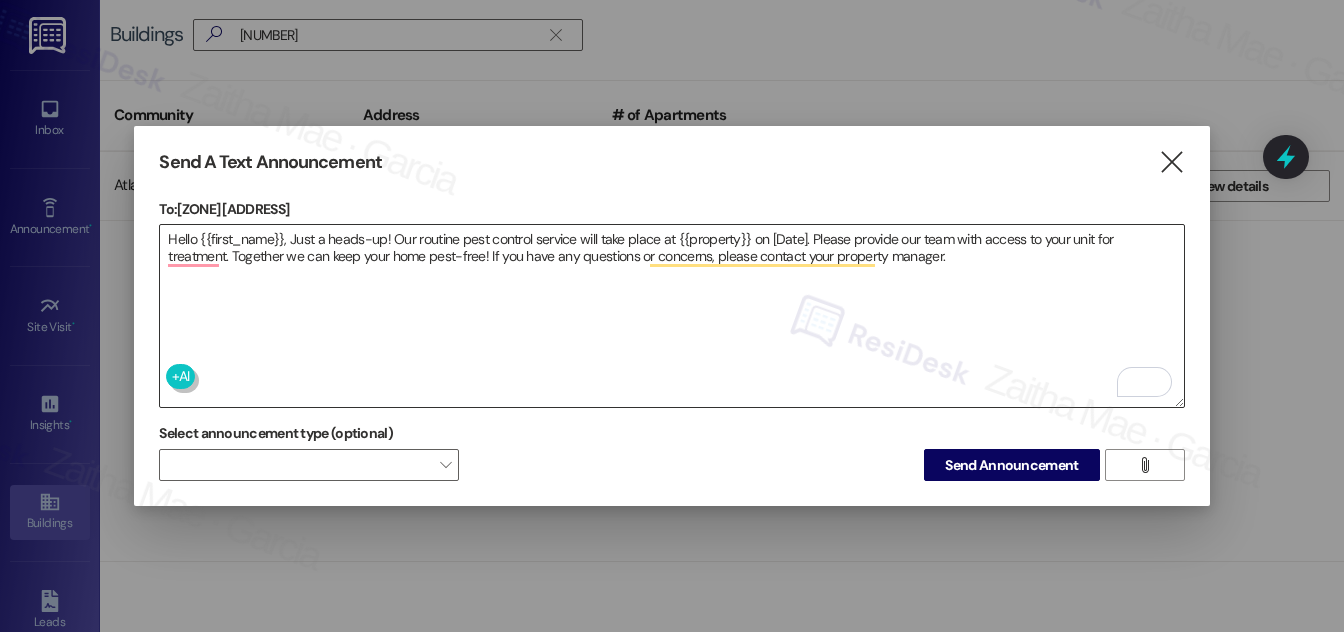 click on "Hello {{first_name}}, Just a heads-up! Our routine pest control service will take place at {{property}} on [Date]. Please provide our team with access to your unit for treatment. Together we can keep your home pest-free! If you have any questions or concerns, please contact your property manager." at bounding box center (671, 316) 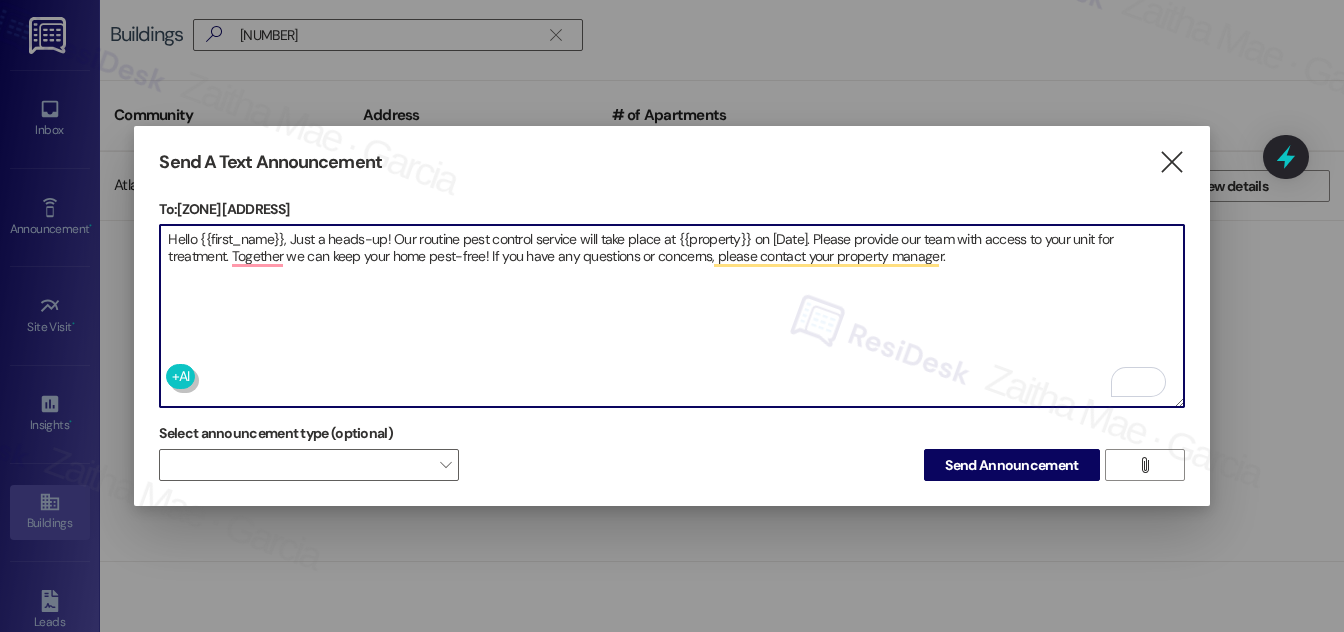 click on "Hello {{first_name}}, Just a heads-up! Our routine pest control service will take place at {{property}} on [Date]. Please provide our team with access to your unit for treatment. Together we can keep your home pest-free! If you have any questions or concerns, please contact your property manager." at bounding box center [671, 316] 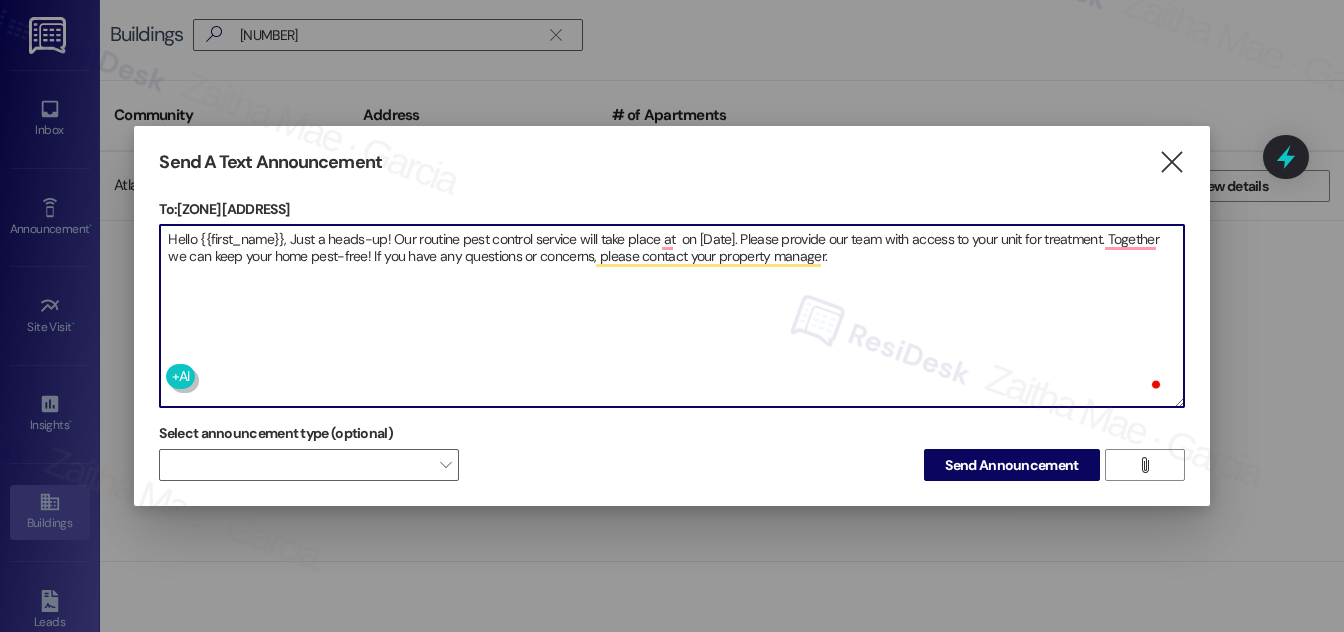 paste on "6355 Talman 2616 W 64th St" 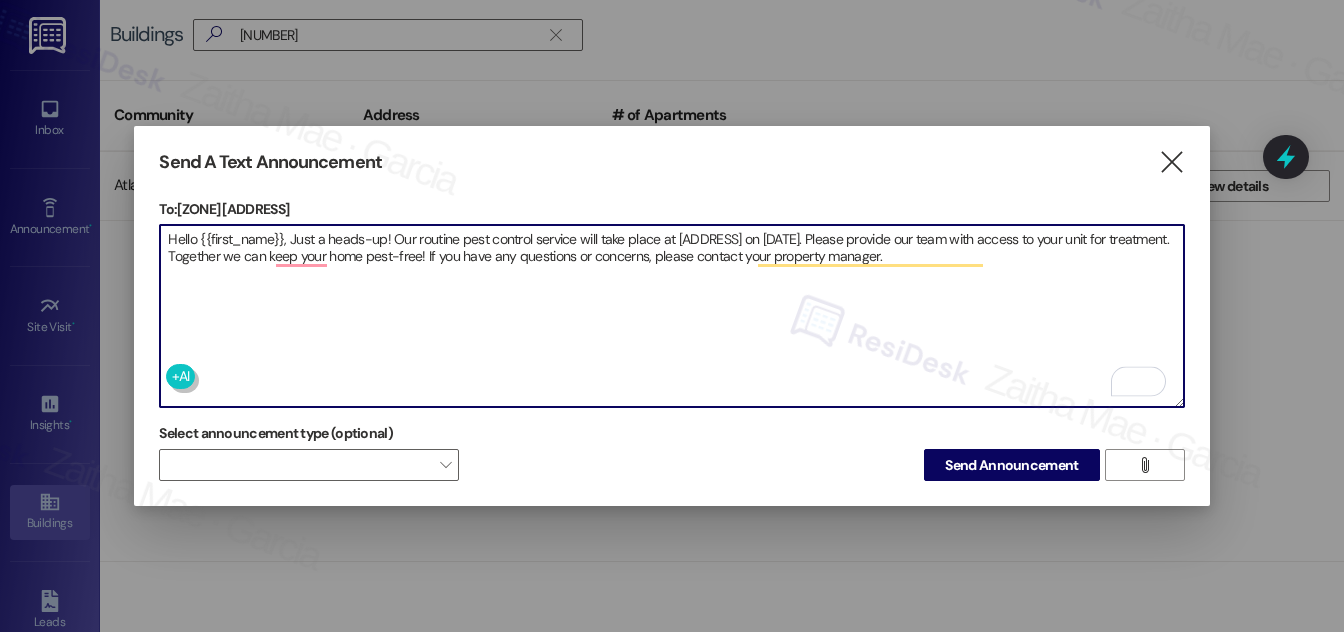 click on "Hello {{first_name}}, Just a heads-up! Our routine pest control service will take place at 6355 Talman 2616 W 64th St on [Date]. Please provide our team with access to your unit for treatment. Together we can keep your home pest-free! If you have any questions or concerns, please contact your property manager." at bounding box center [671, 316] 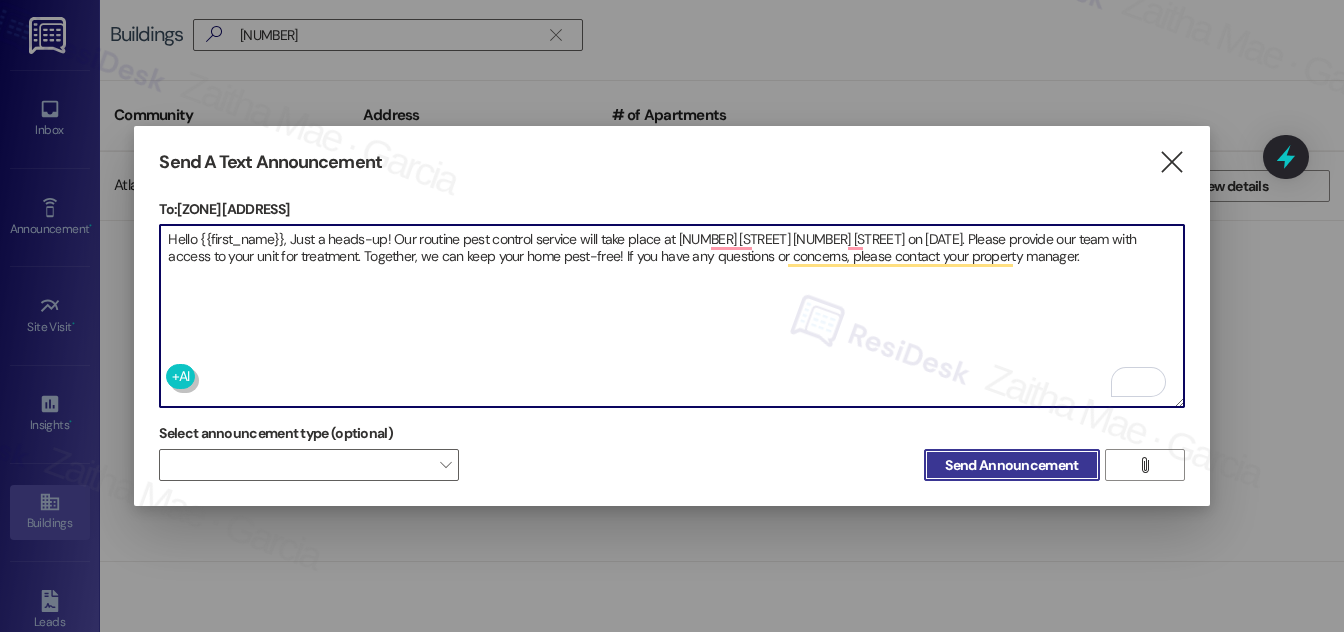 click on "Send Announcement" at bounding box center (1011, 465) 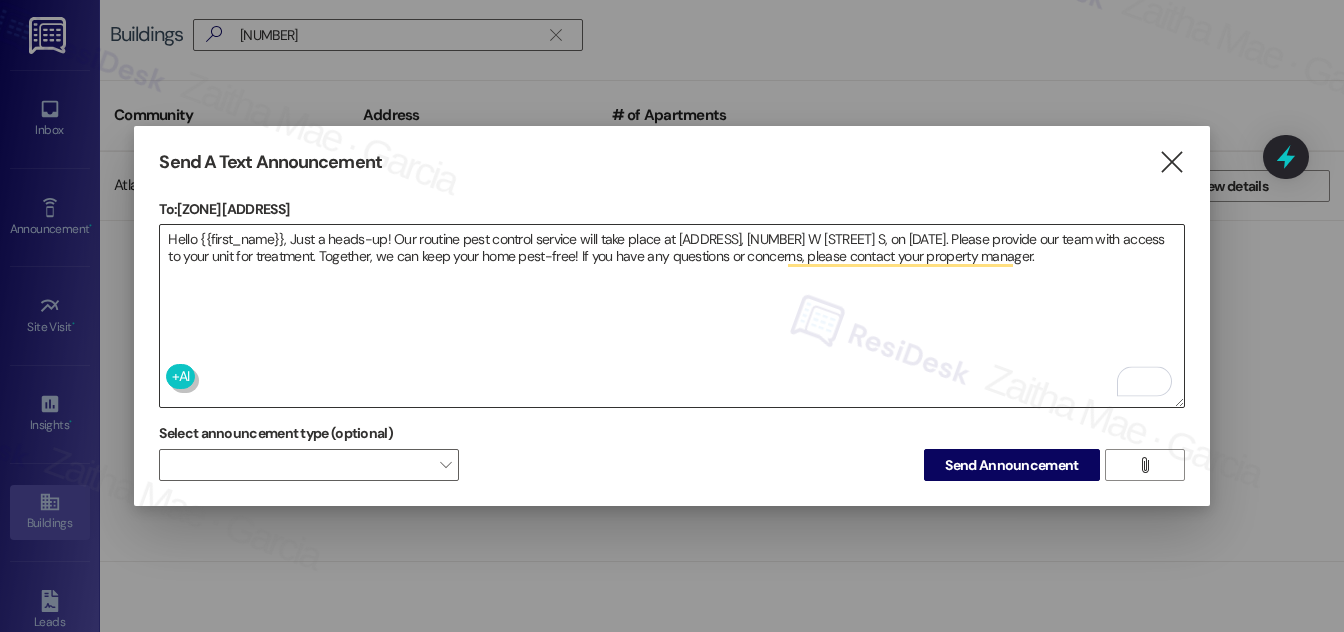click on "Hello {{first_name}}, Just a heads-up! Our routine pest control service will take place at 6355 Talman, 2616 W 64th S, on August 9th. Please provide our team with access to your unit for treatment. Together, we can keep your home pest-free! If you have any questions or concerns, please contact your property manager." at bounding box center [671, 316] 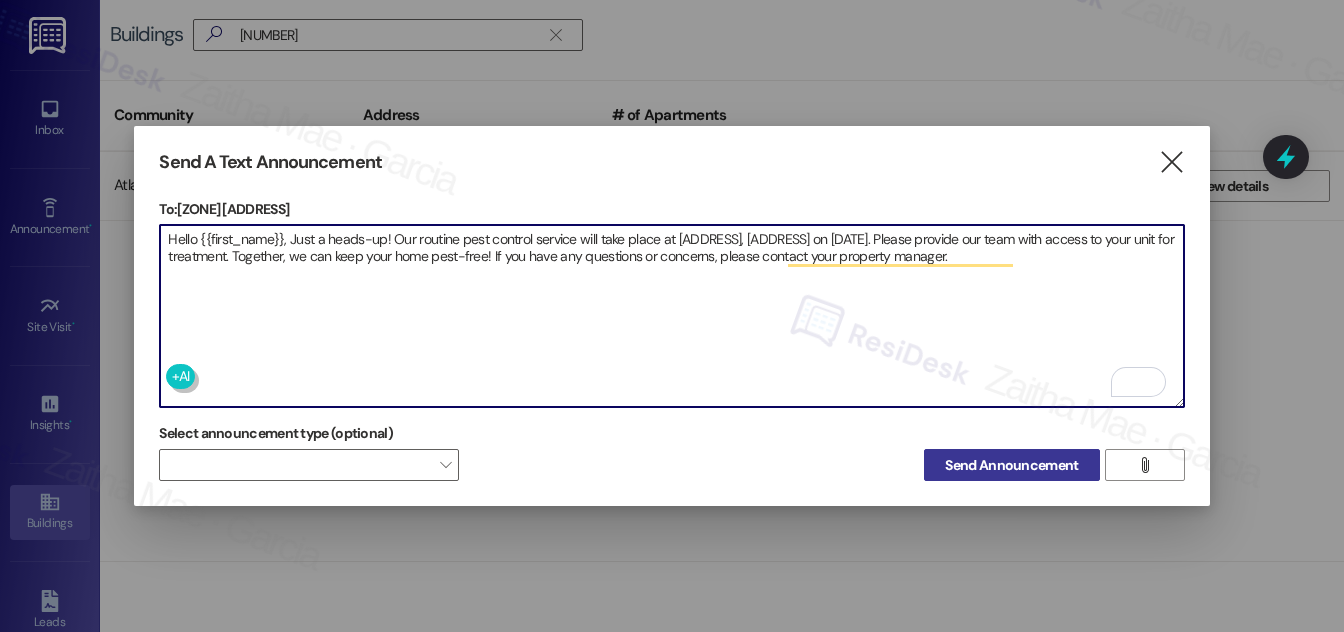 type on "Hello {{first_name}}, Just a heads-up! Our routine pest control service will take place at 6355 Talman, 2616 W 64th St, on August 9th. Please provide our team with access to your unit for treatment. Together, we can keep your home pest-free! If you have any questions or concerns, please contact your property manager." 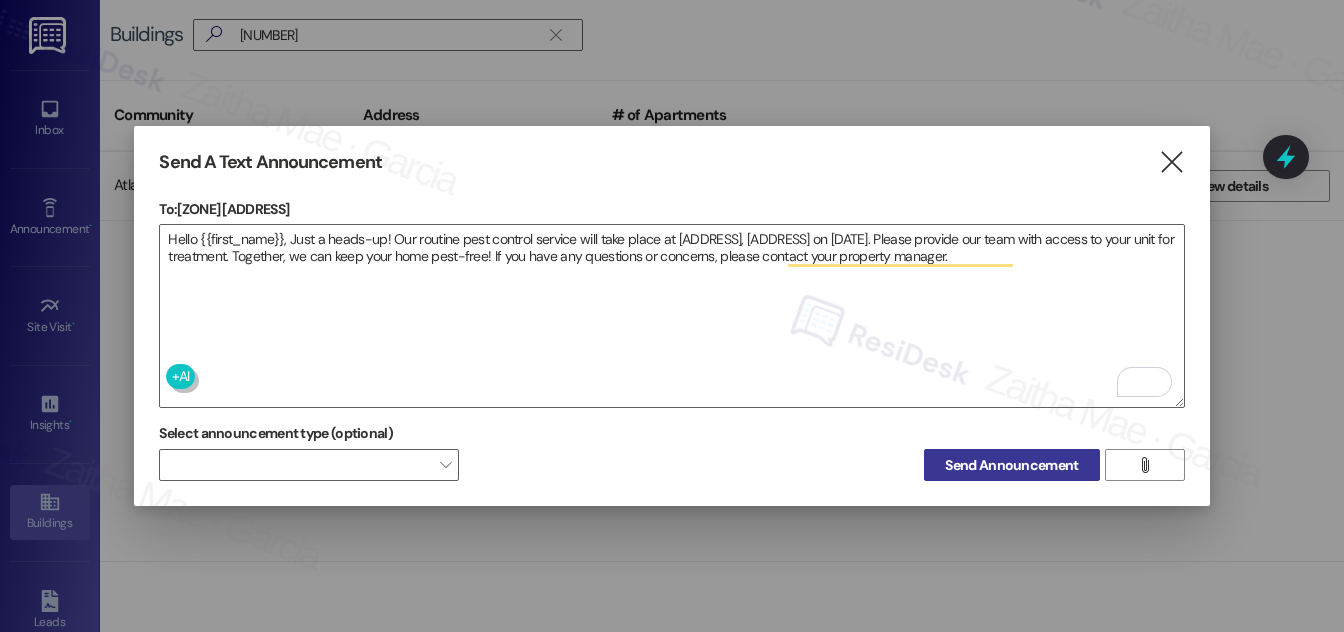 click on "Send Announcement" at bounding box center (1011, 465) 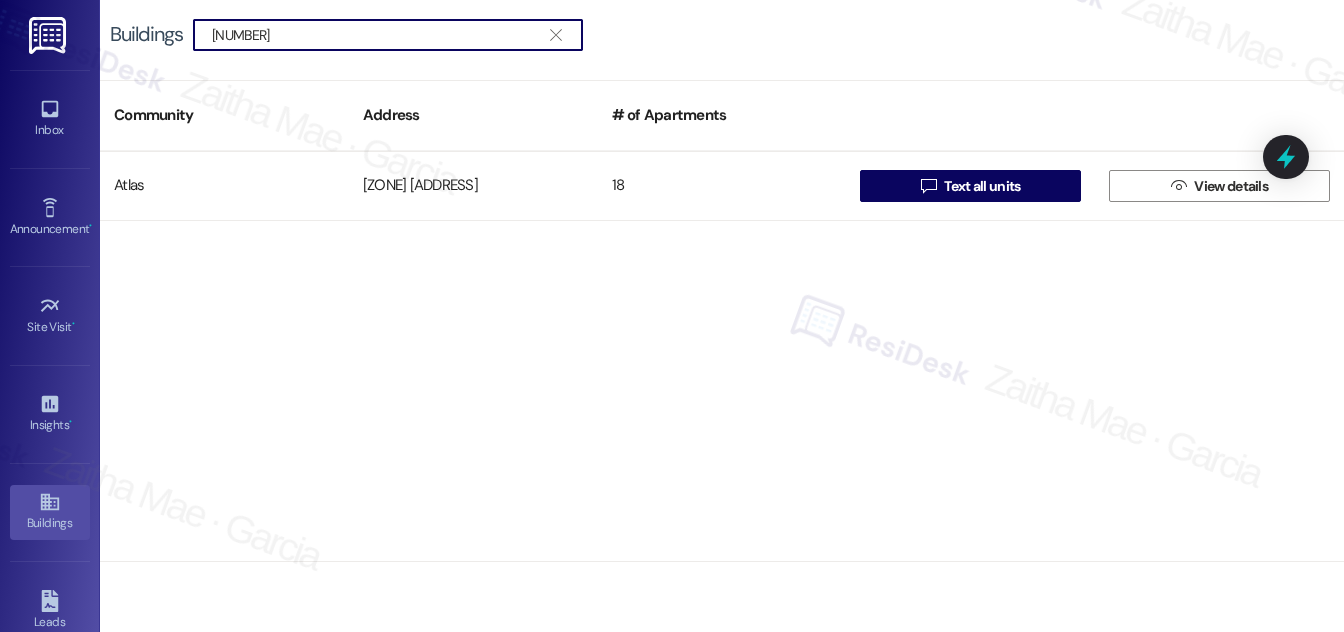 drag, startPoint x: 342, startPoint y: 38, endPoint x: 184, endPoint y: 31, distance: 158.15498 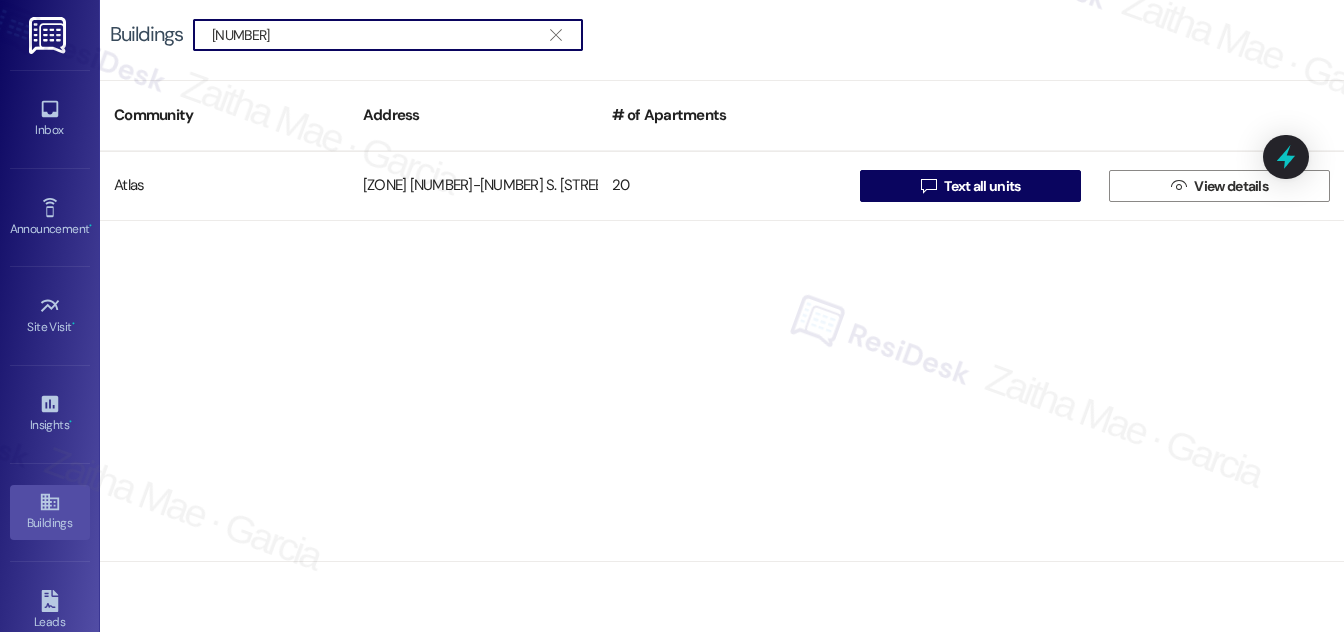type on "5848" 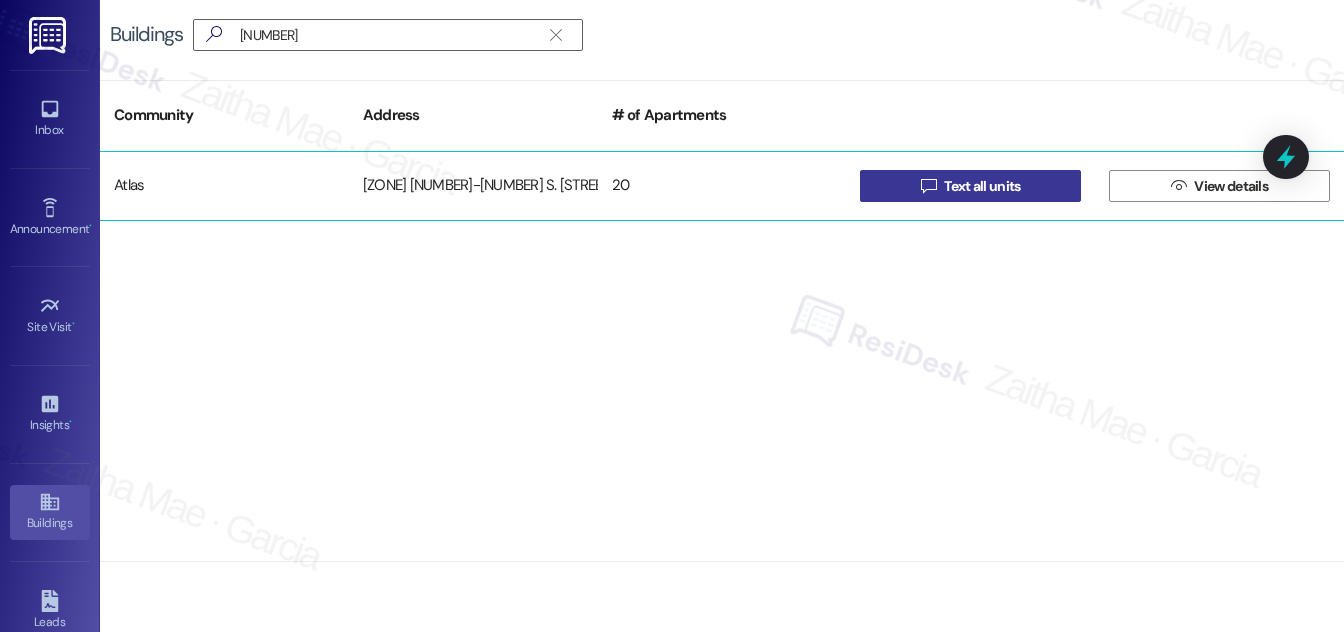 click on "Text all units" at bounding box center [982, 186] 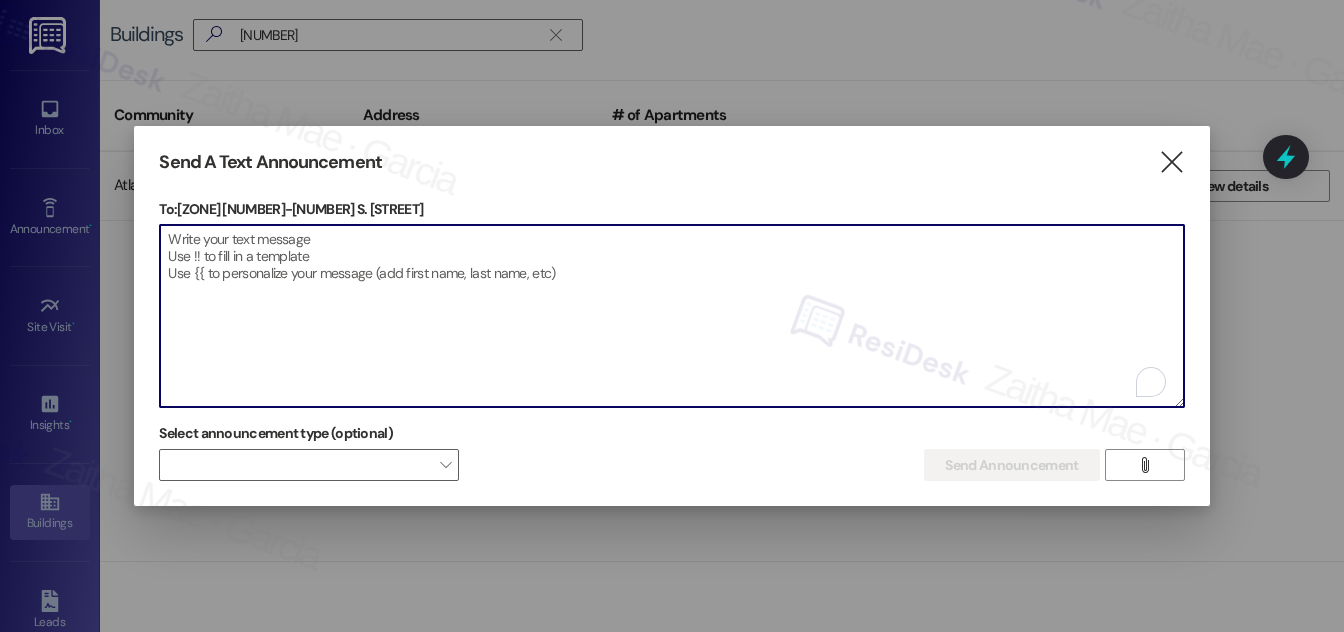 click at bounding box center (671, 316) 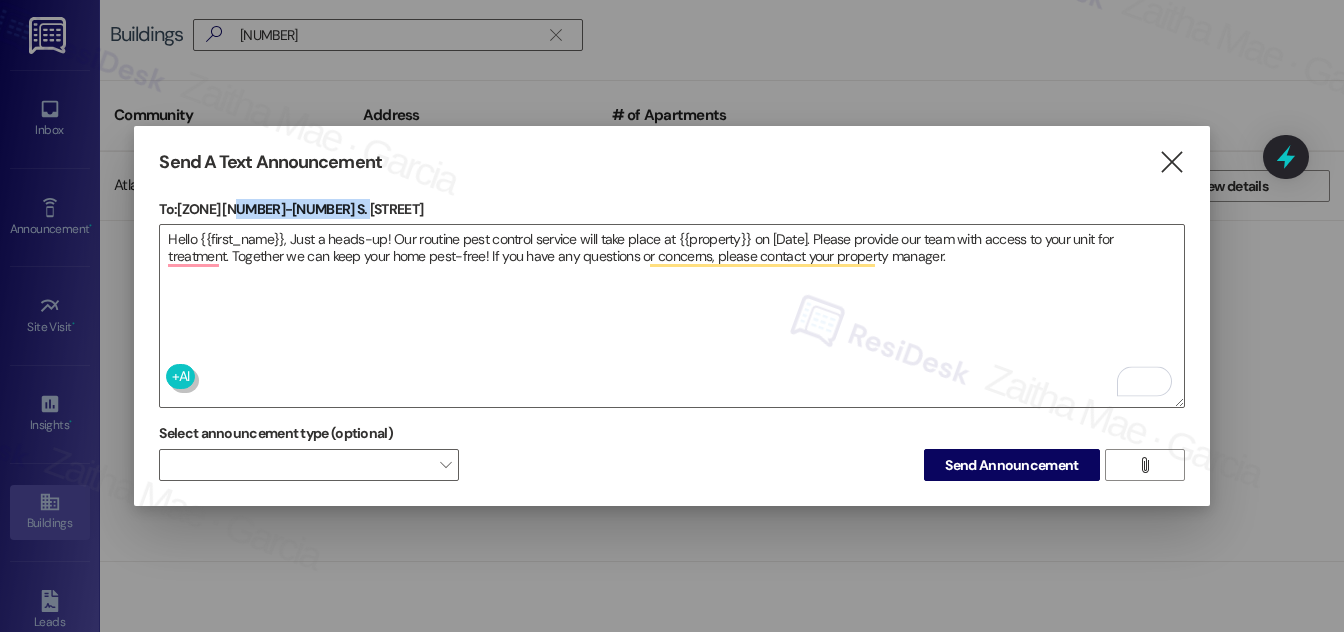 drag, startPoint x: 234, startPoint y: 198, endPoint x: 362, endPoint y: 197, distance: 128.0039 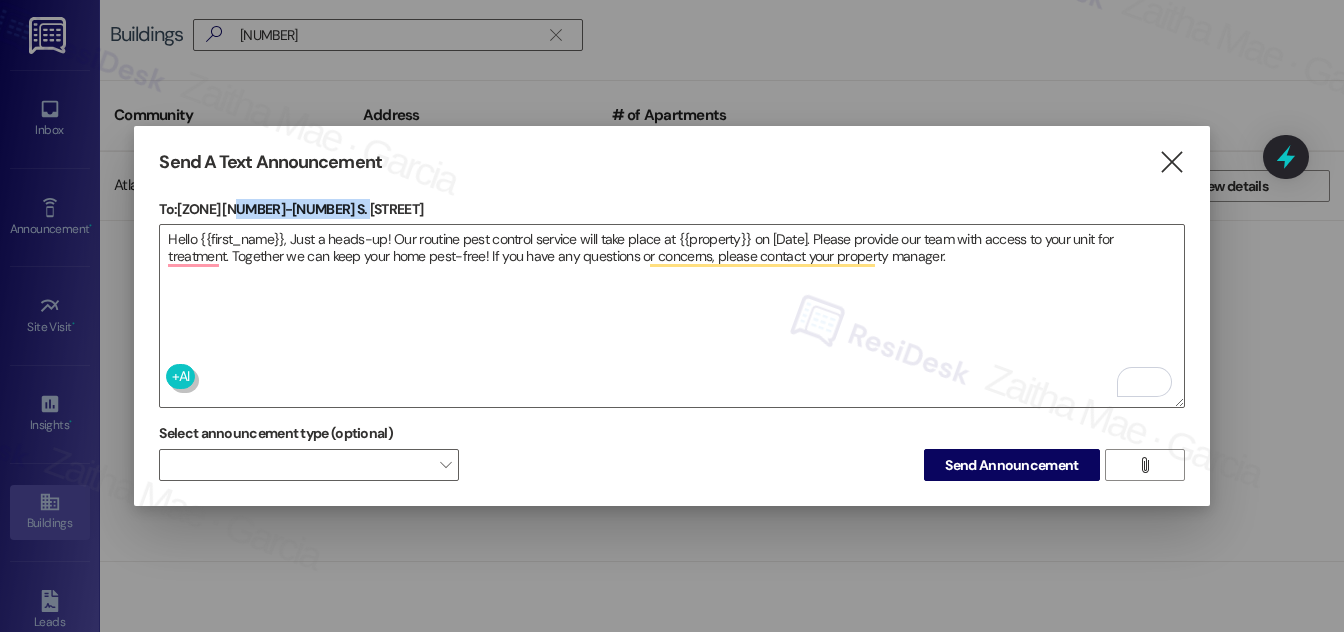 copy on "5848-54 S. Trumbull" 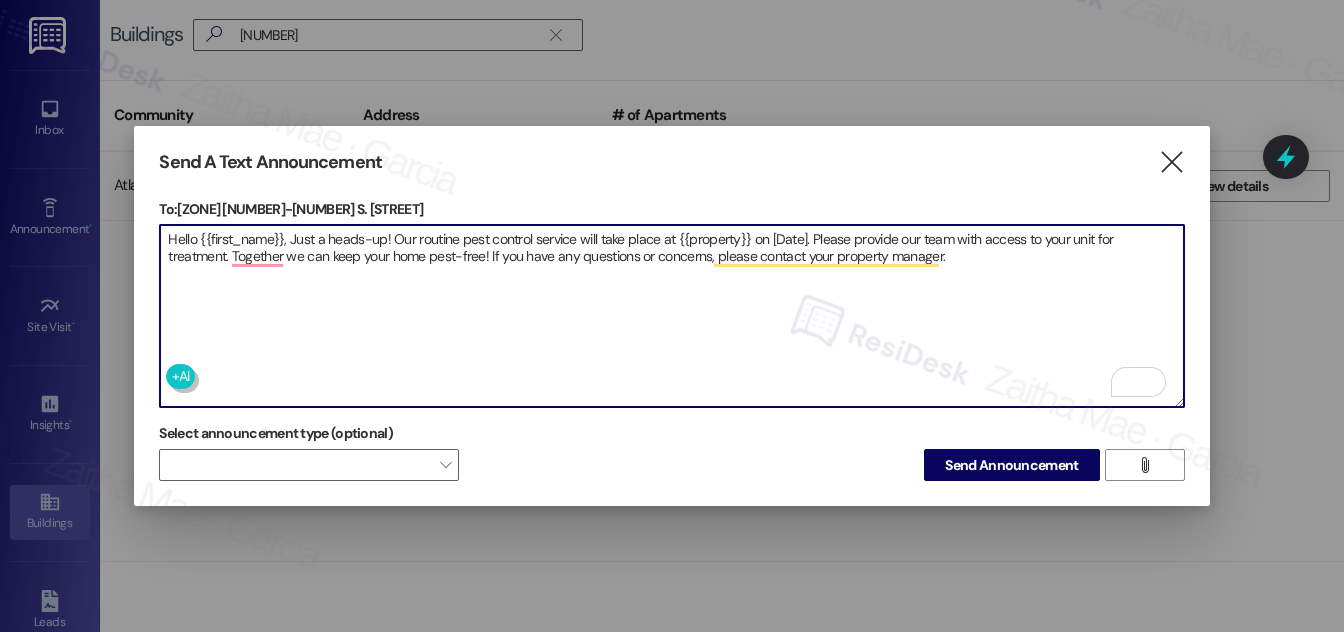 click on "Hello {{first_name}}, Just a heads-up! Our routine pest control service will take place at {{property}} on [Date]. Please provide our team with access to your unit for treatment. Together we can keep your home pest-free! If you have any questions or concerns, please contact your property manager." at bounding box center [671, 316] 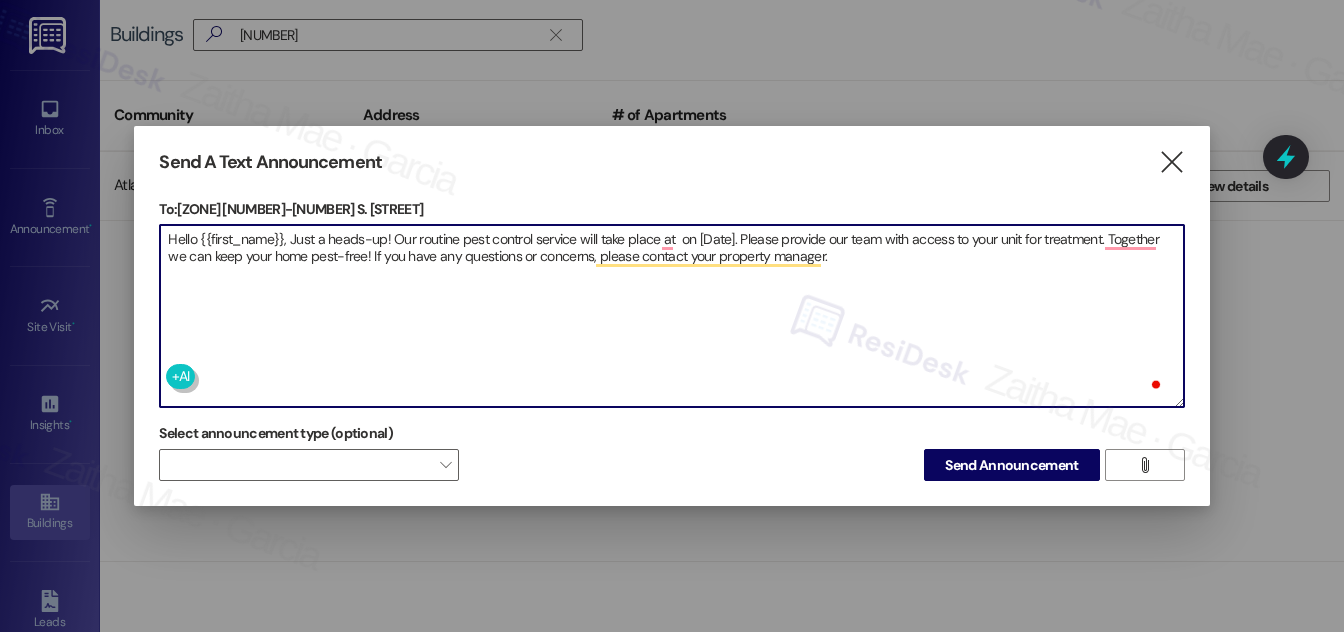 paste on "5848-54 S. Trumbull" 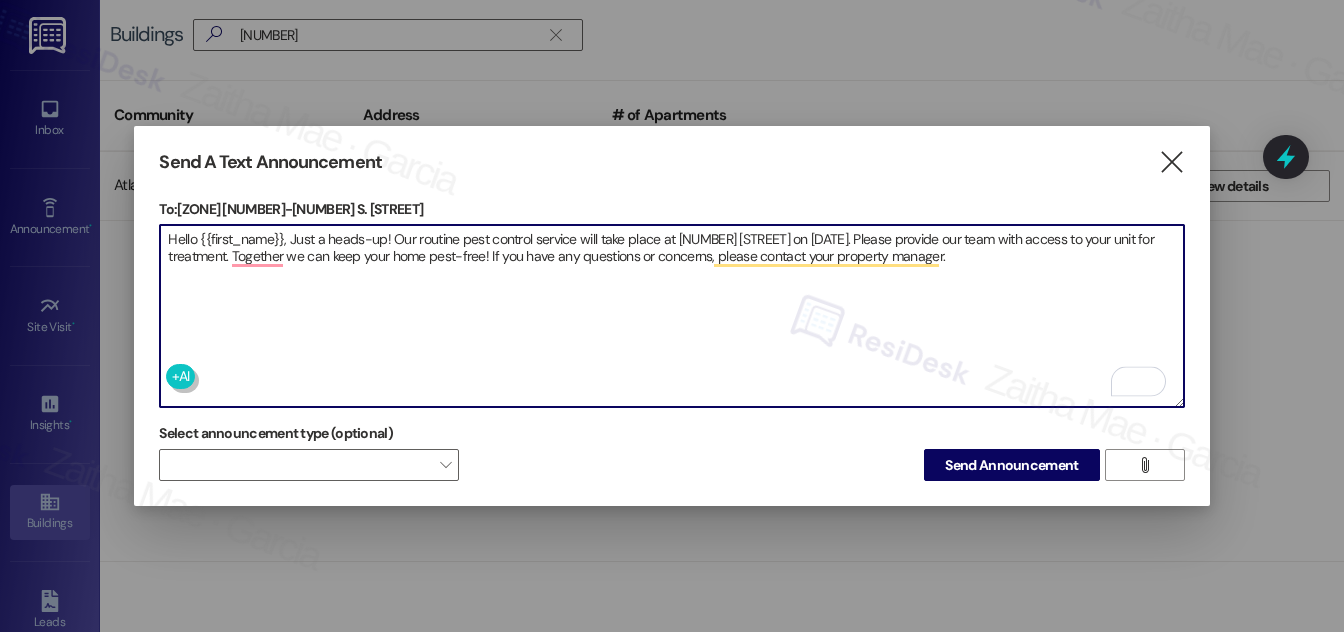 click on "Hello {{first_name}}, Just a heads-up! Our routine pest control service will take place at 5848-54 S. Trumbull on [Date]. Please provide our team with access to your unit for treatment. Together we can keep your home pest-free! If you have any questions or concerns, please contact your property manager." at bounding box center [671, 316] 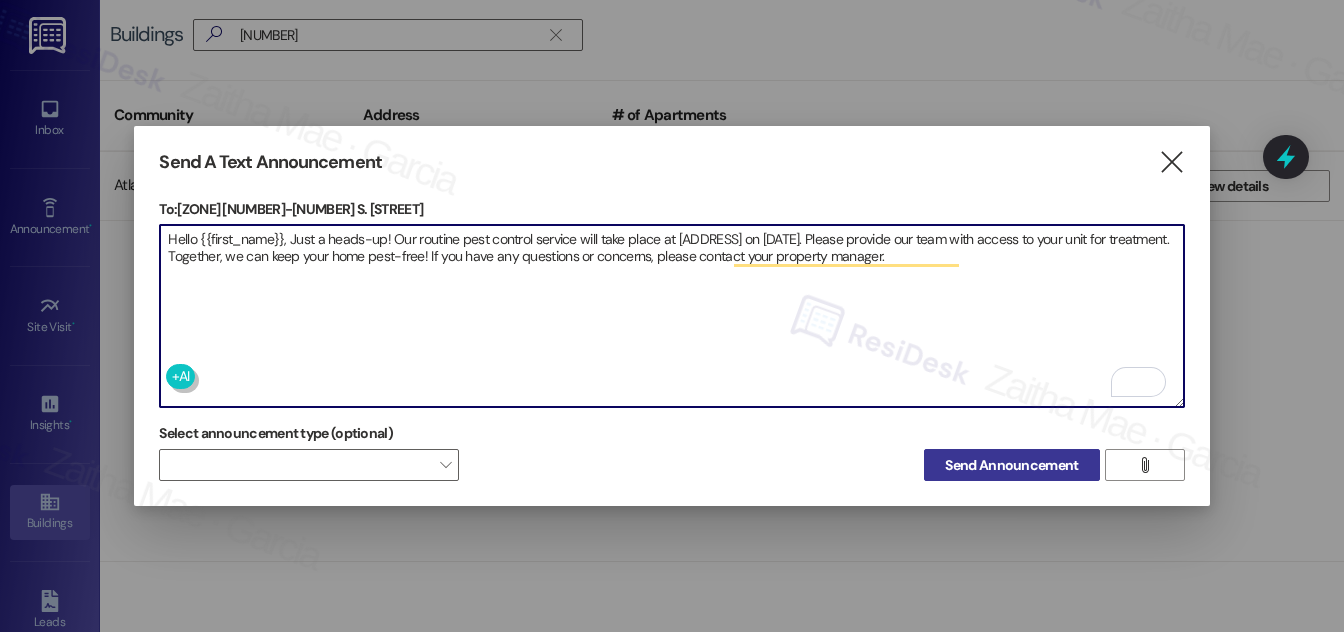 type on "Hello {{first_name}}, Just a heads-up! Our routine pest control service will take place at 5848-54 S. Trumbull on August 9th. Please provide our team with access to your unit for treatment. Together, we can keep your home pest-free! If you have any questions or concerns, please contact your property manager." 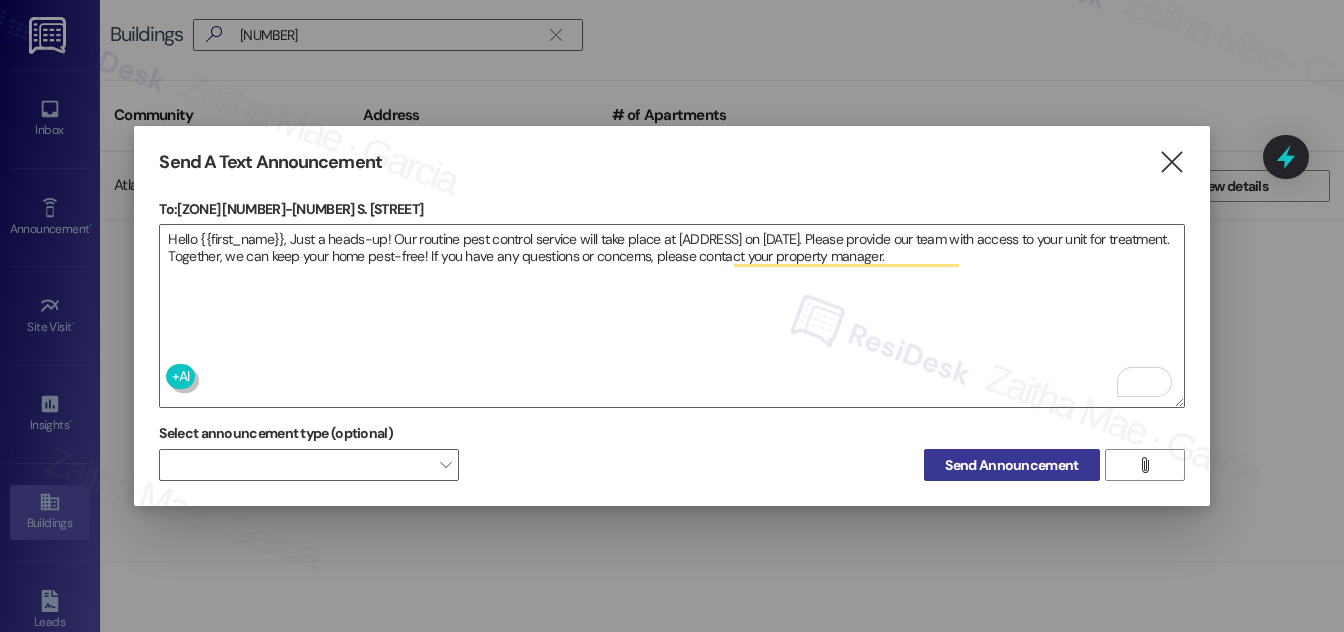 click on "Send Announcement" at bounding box center (1011, 465) 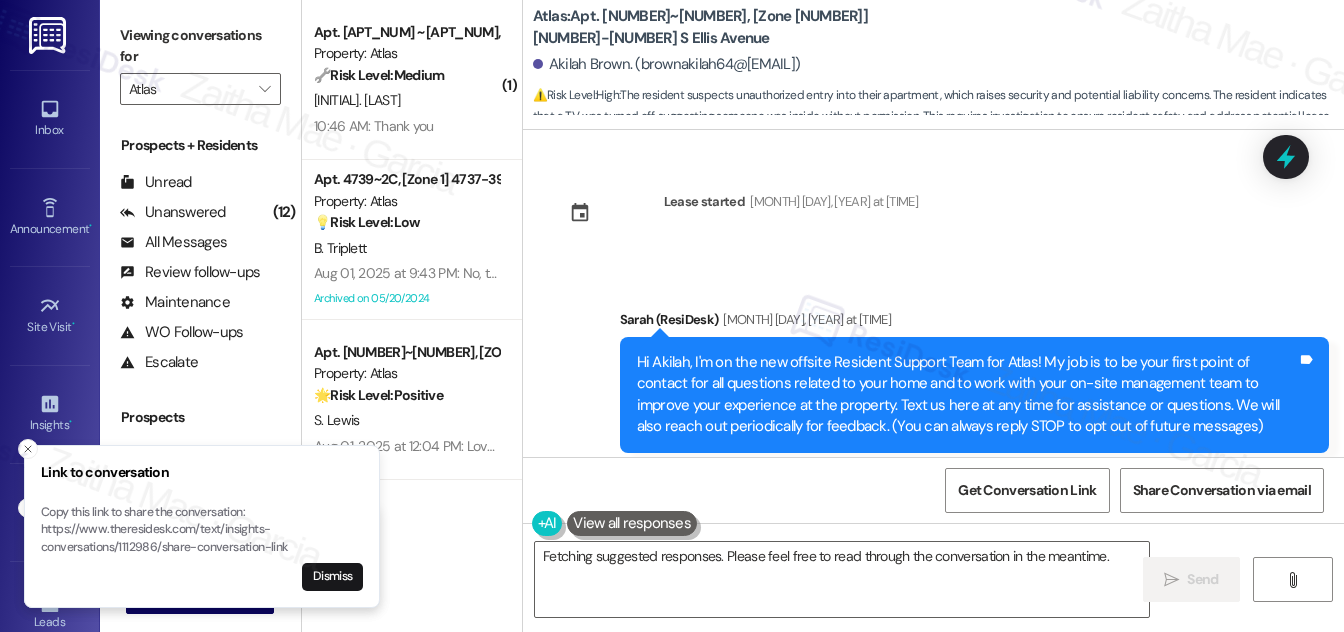 scroll, scrollTop: 0, scrollLeft: 0, axis: both 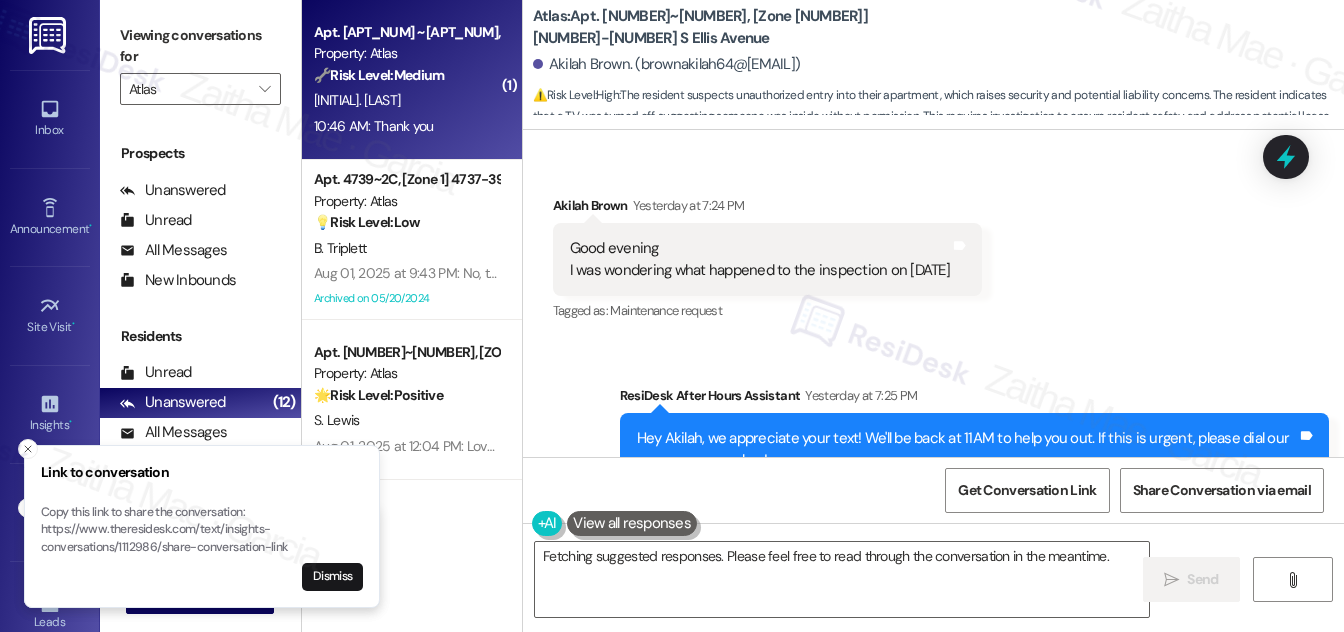 click on "10:46 AM: Thank you  10:46 AM: Thank you" at bounding box center (406, 126) 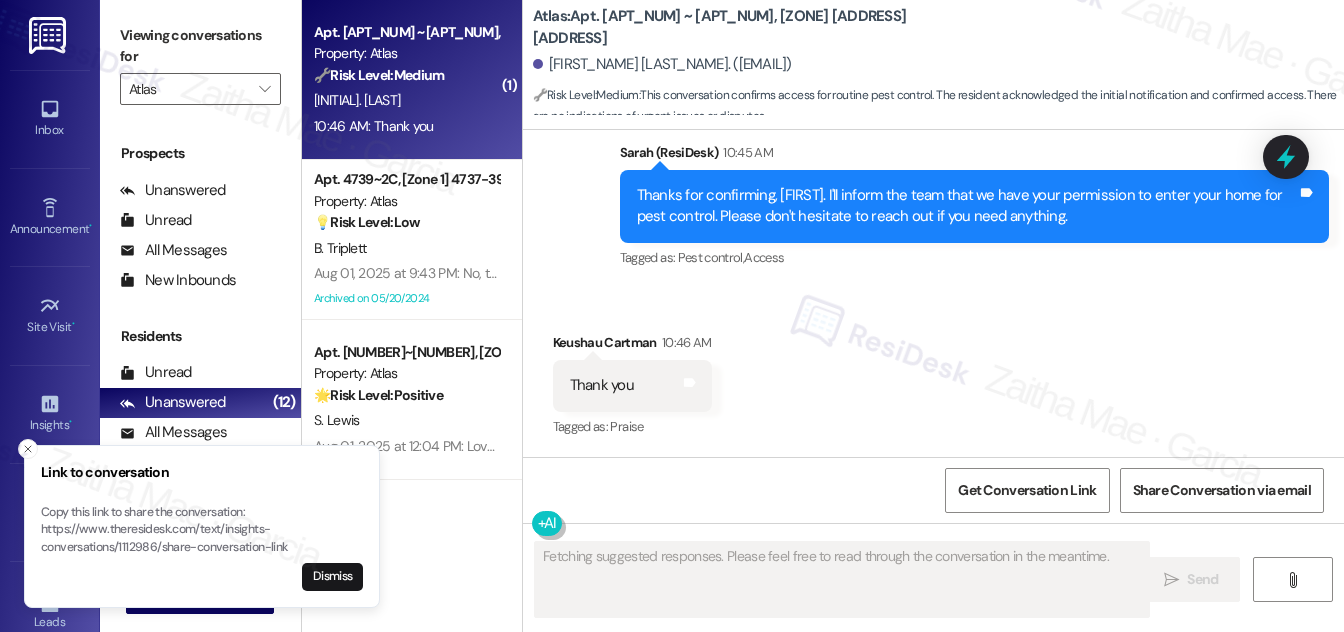 scroll, scrollTop: 927, scrollLeft: 0, axis: vertical 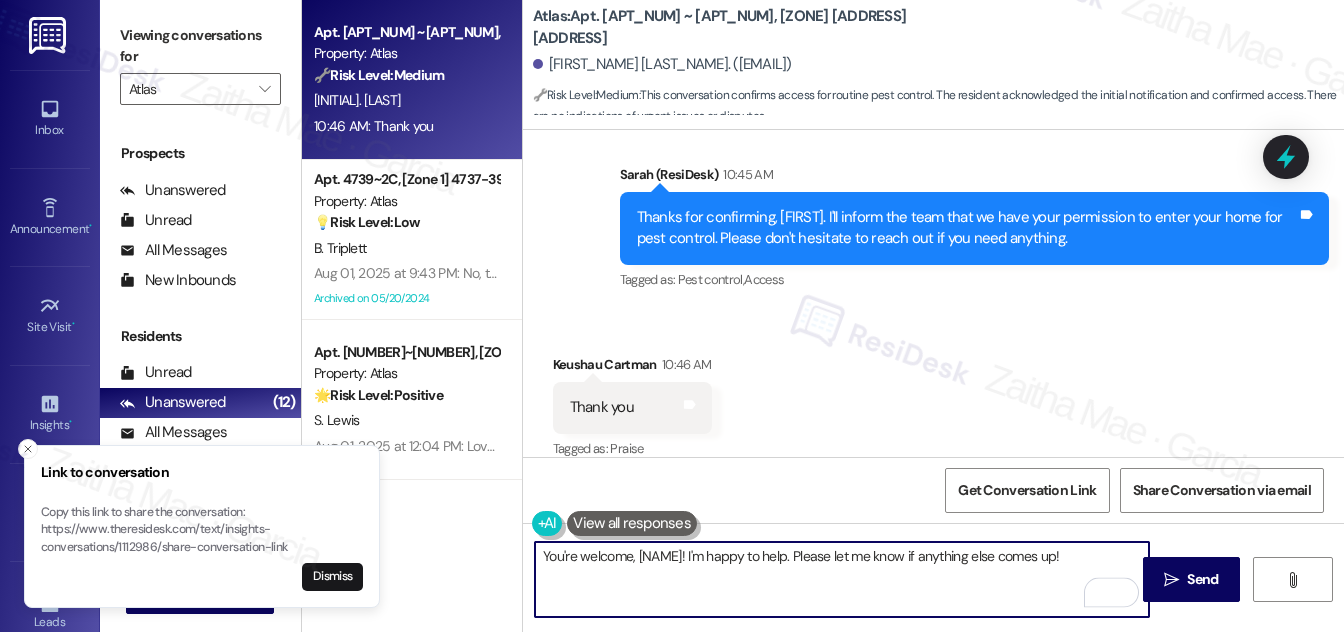 drag, startPoint x: 829, startPoint y: 552, endPoint x: 1097, endPoint y: 548, distance: 268.02985 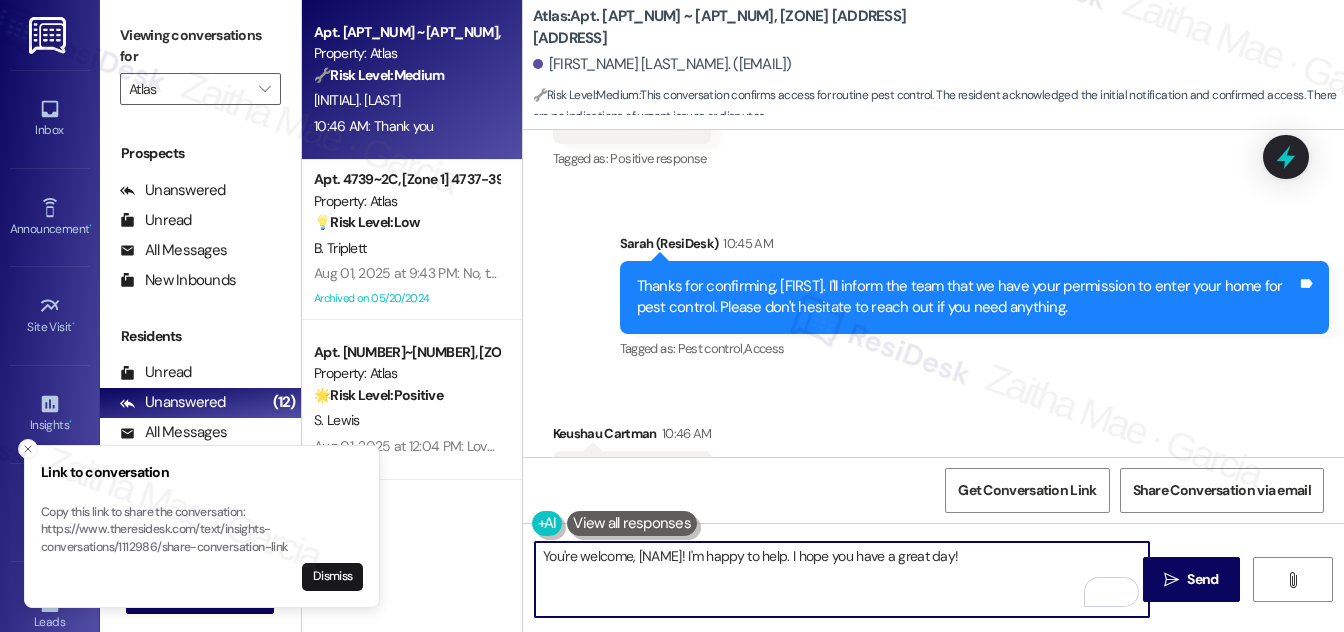 scroll, scrollTop: 927, scrollLeft: 0, axis: vertical 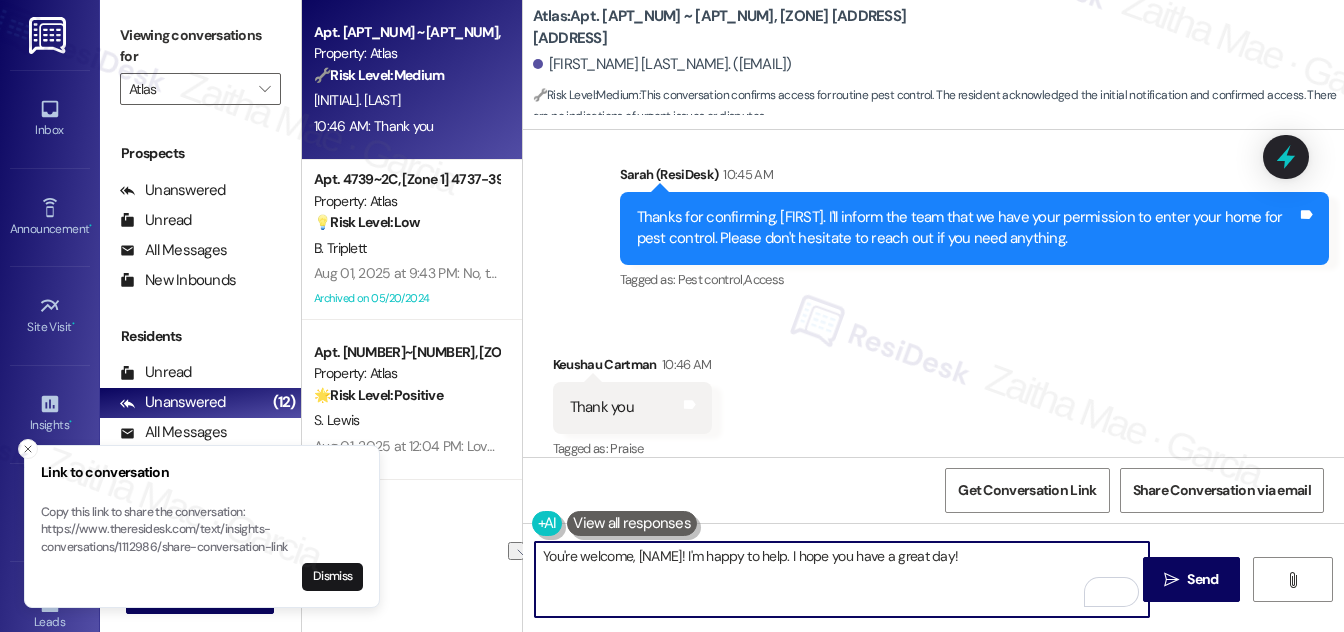 drag, startPoint x: 902, startPoint y: 551, endPoint x: 832, endPoint y: 554, distance: 70.064255 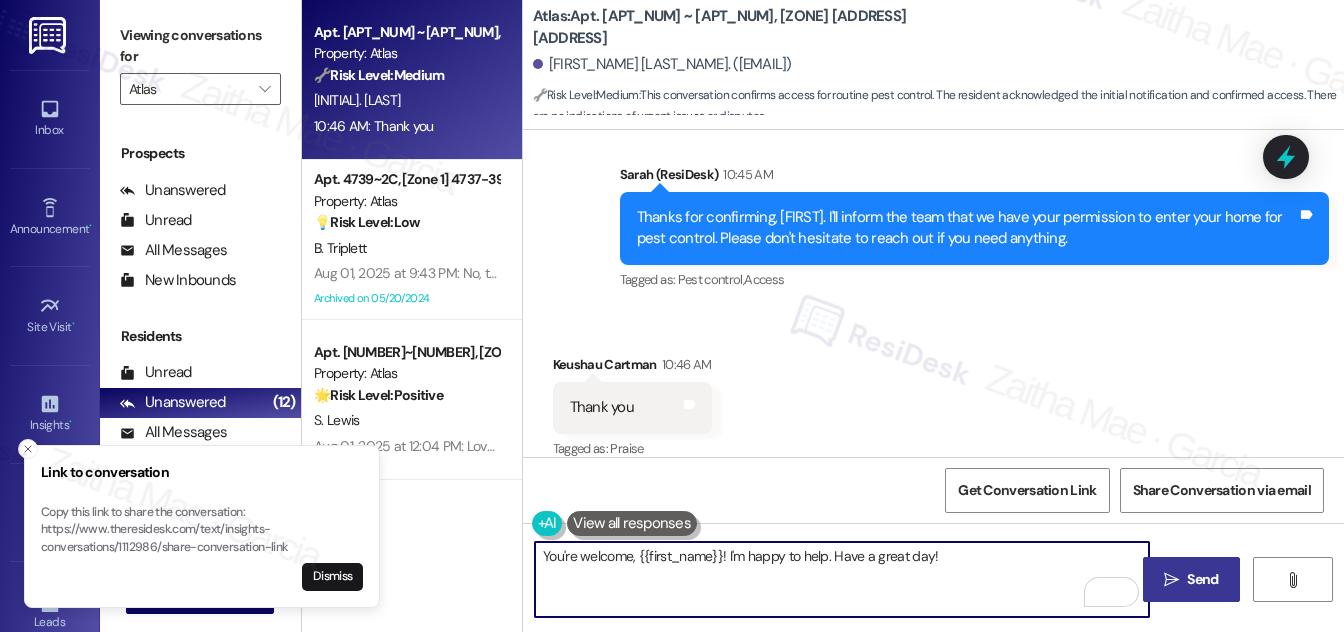 type on "You're welcome, {{first_name}}! I'm happy to help. Have a great day!" 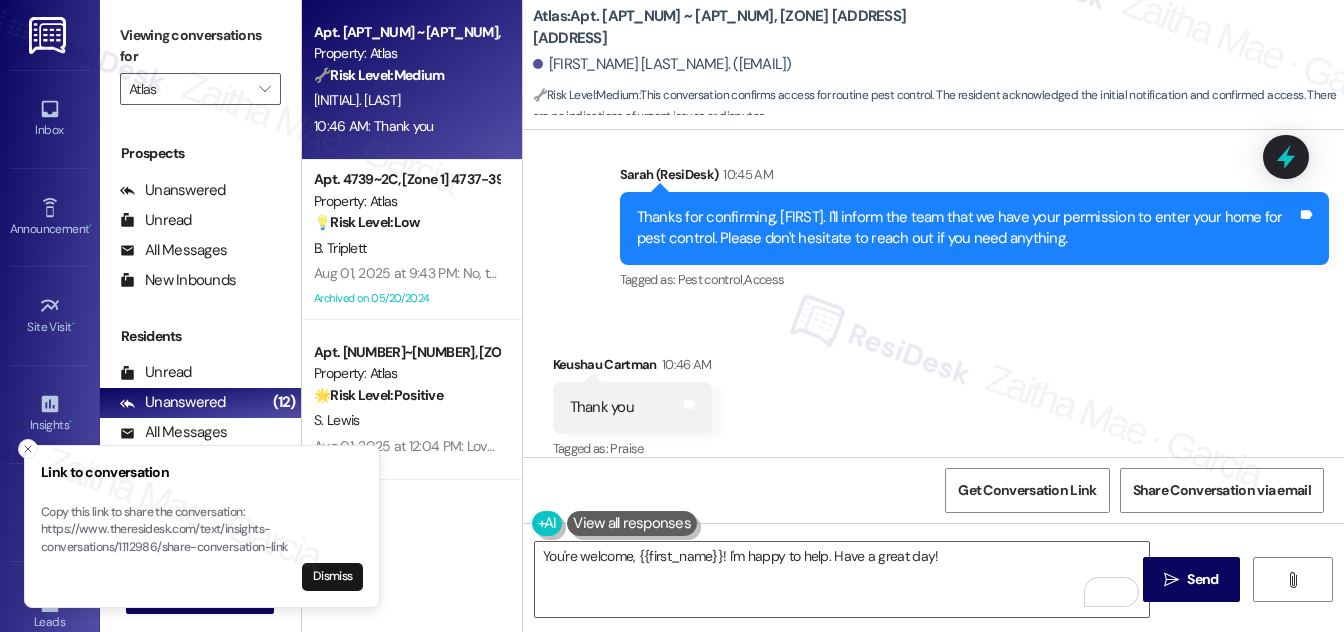 drag, startPoint x: 1203, startPoint y: 570, endPoint x: 1176, endPoint y: 551, distance: 33.01515 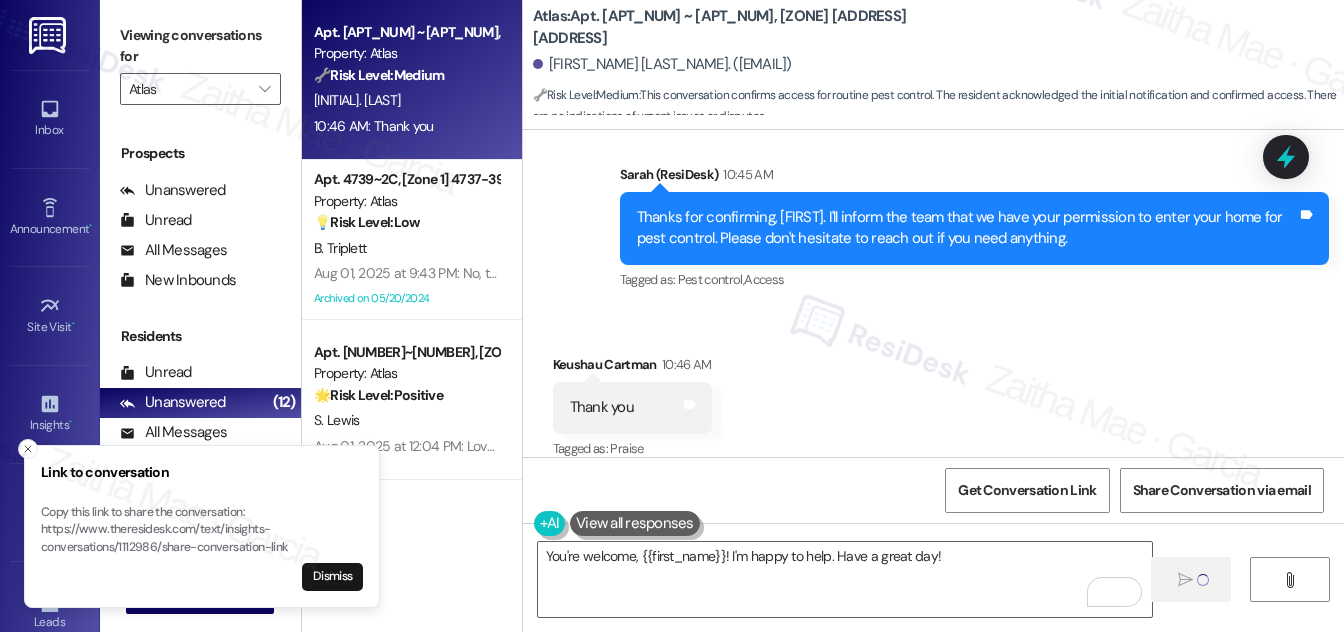 type 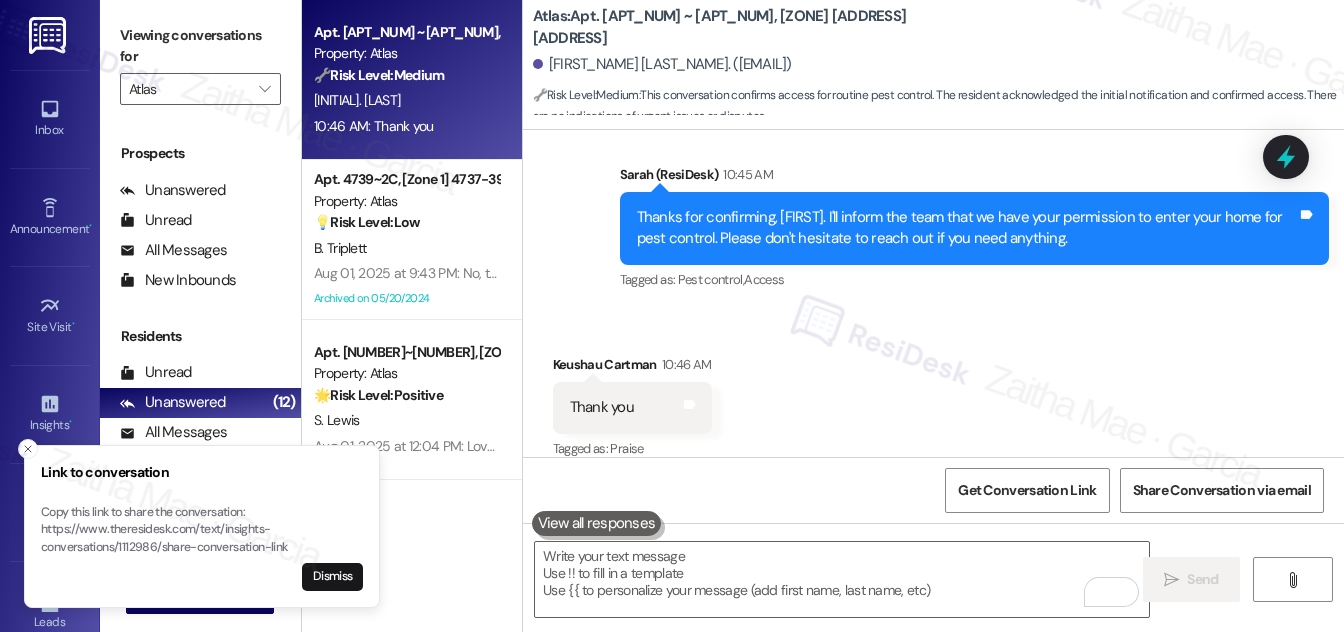 scroll, scrollTop: 928, scrollLeft: 0, axis: vertical 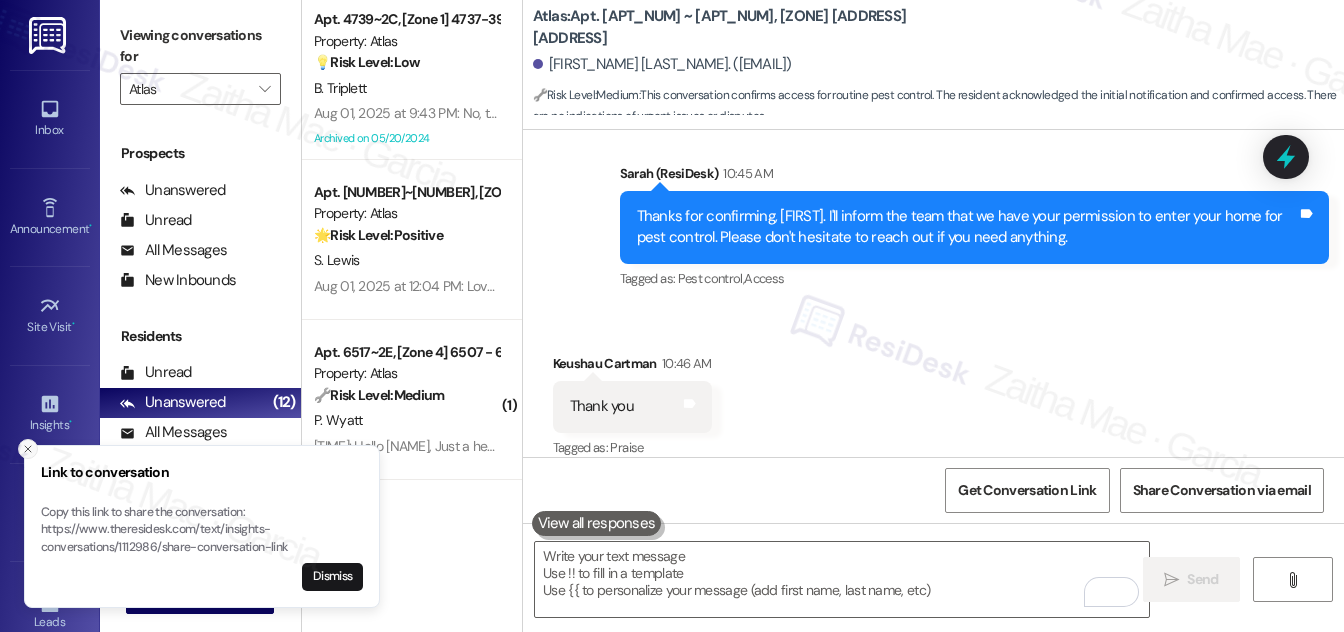 click 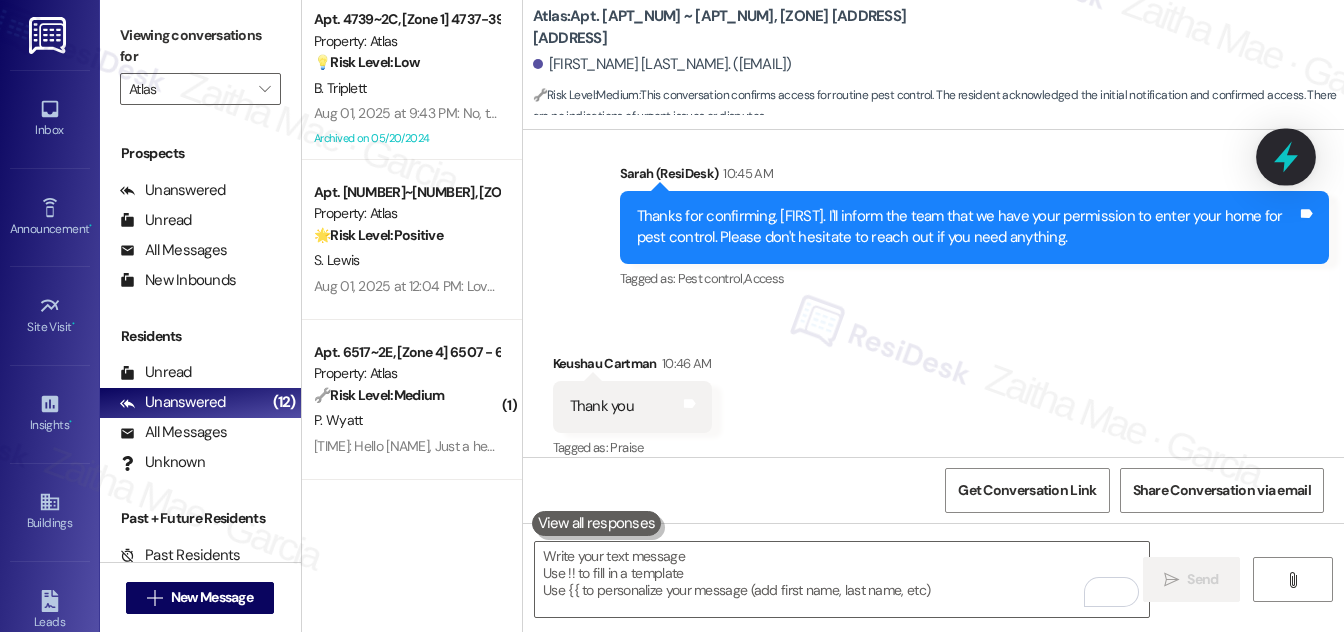 click 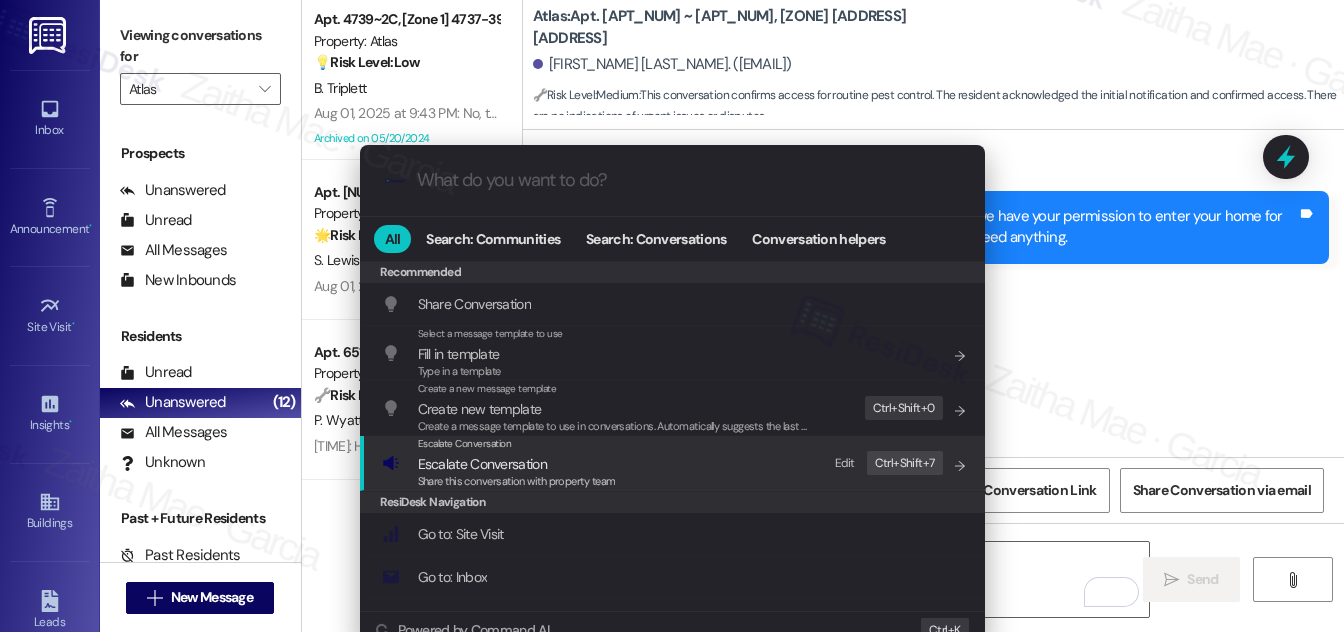 click on "Escalate Conversation" at bounding box center [482, 464] 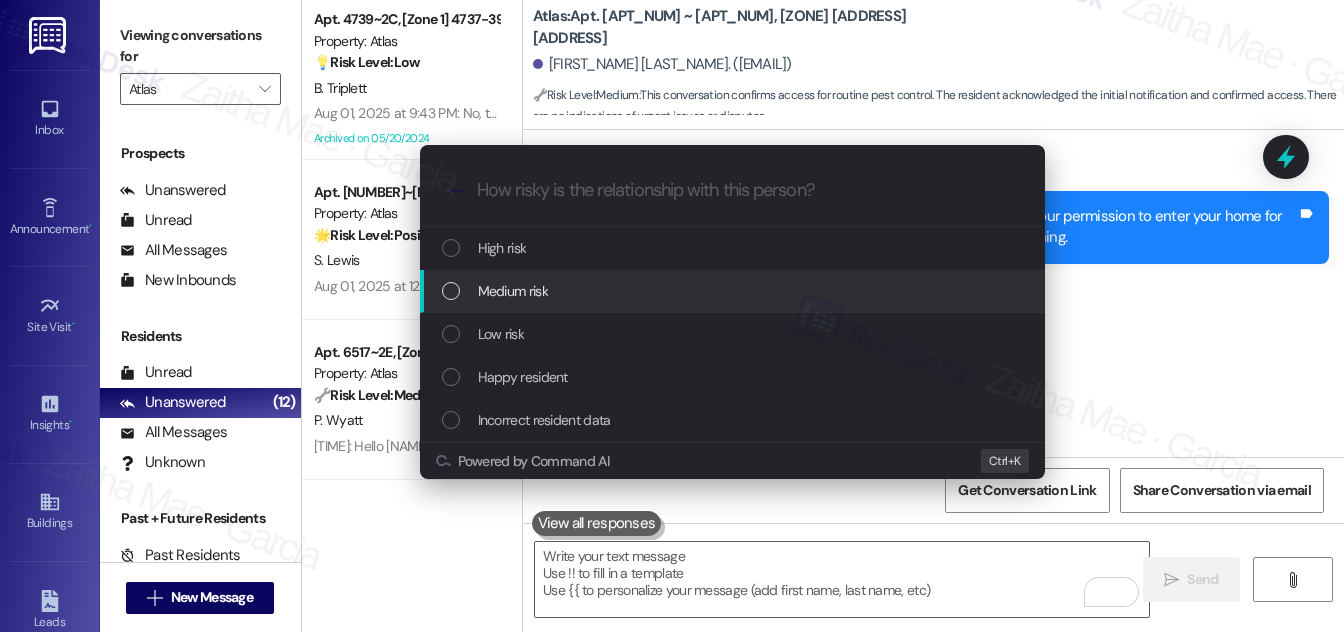 click on "Medium risk" at bounding box center (513, 291) 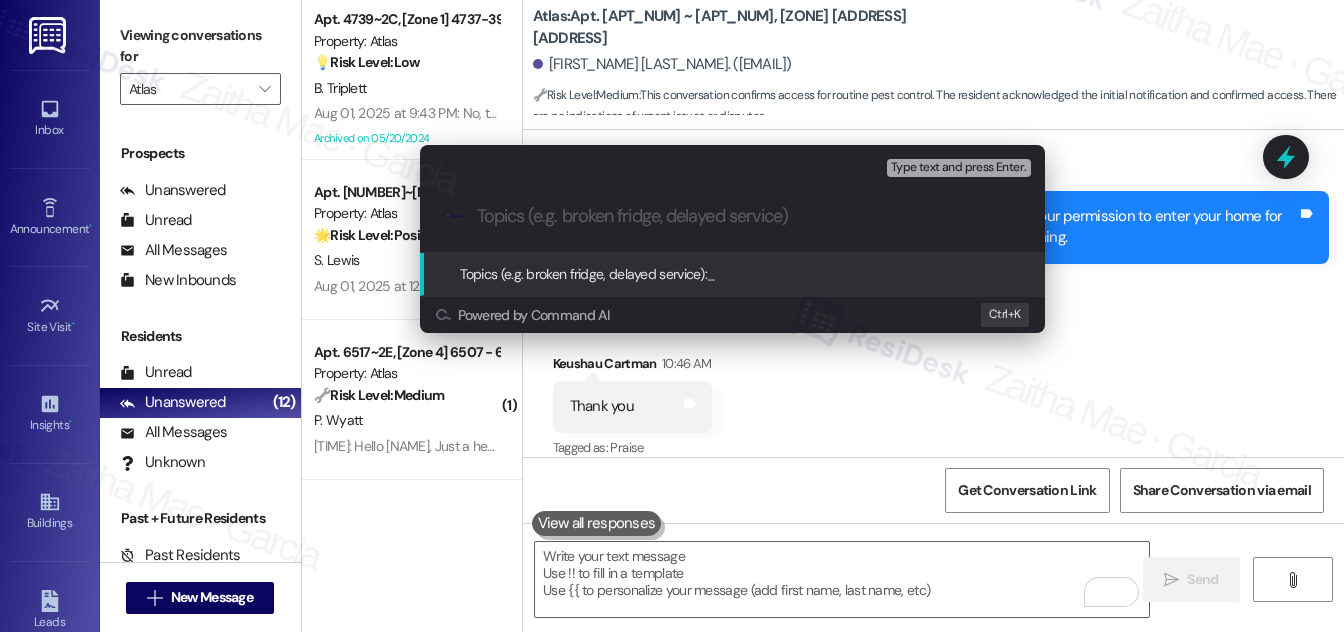 paste on "Pest Control Routine Service- Permission" 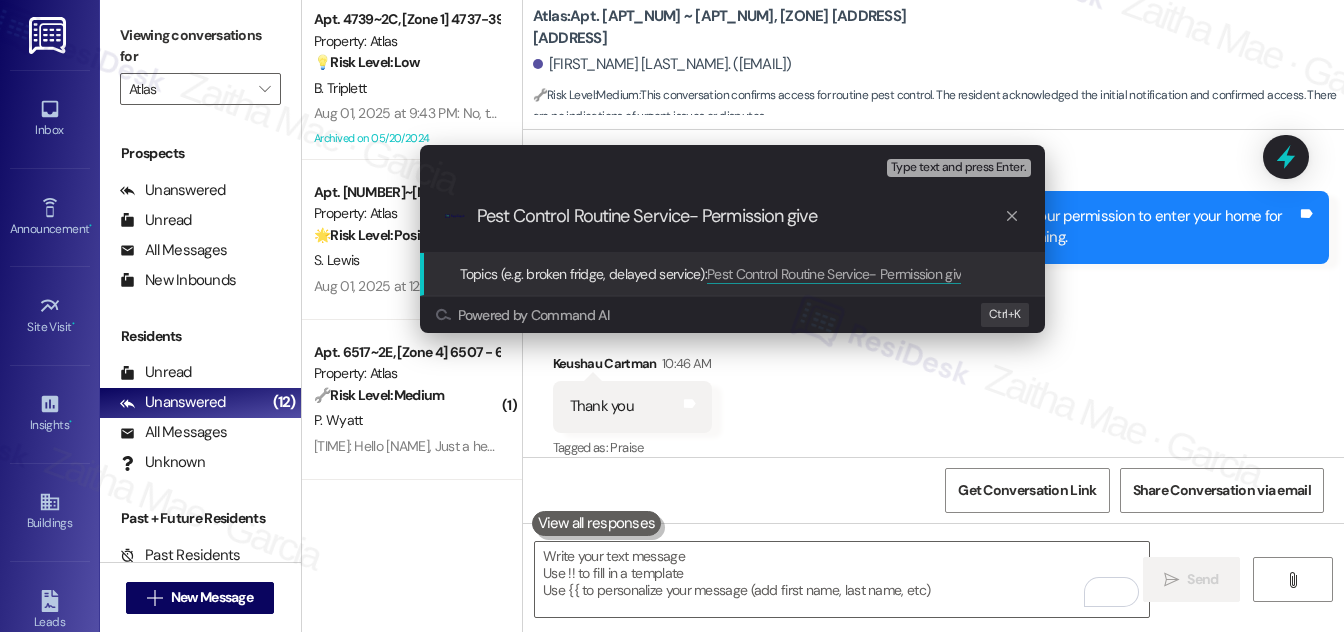 type on "Pest Control Routine Service- Permission given" 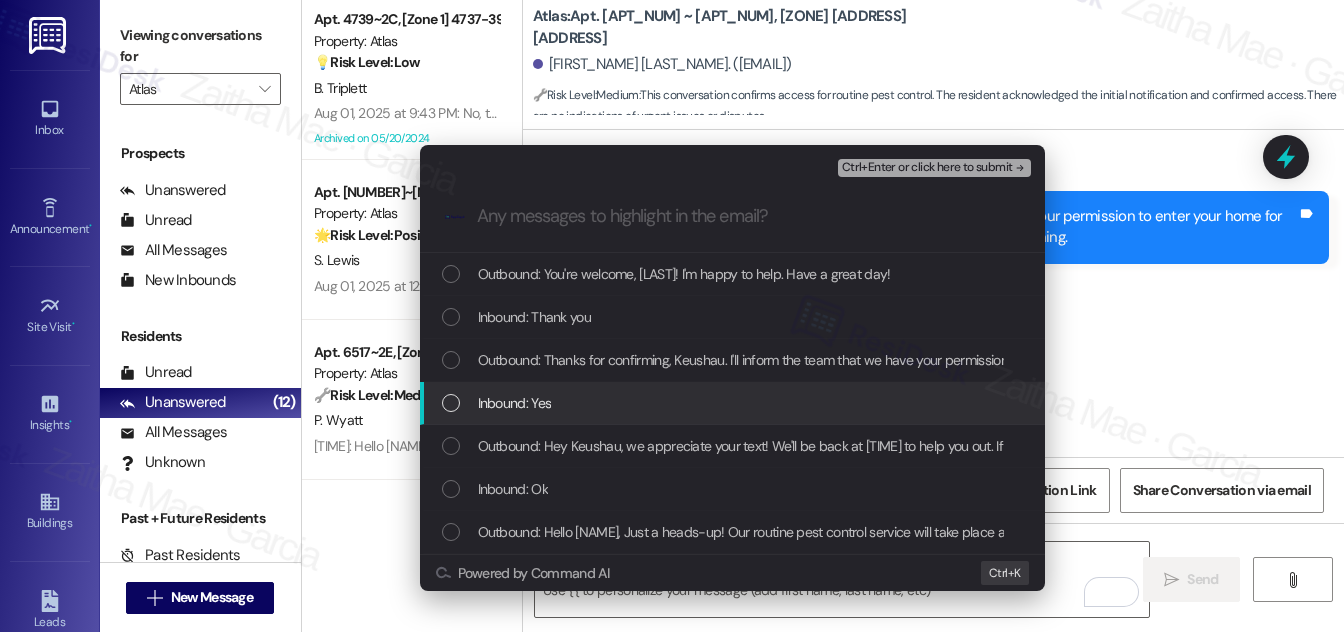 click at bounding box center [451, 403] 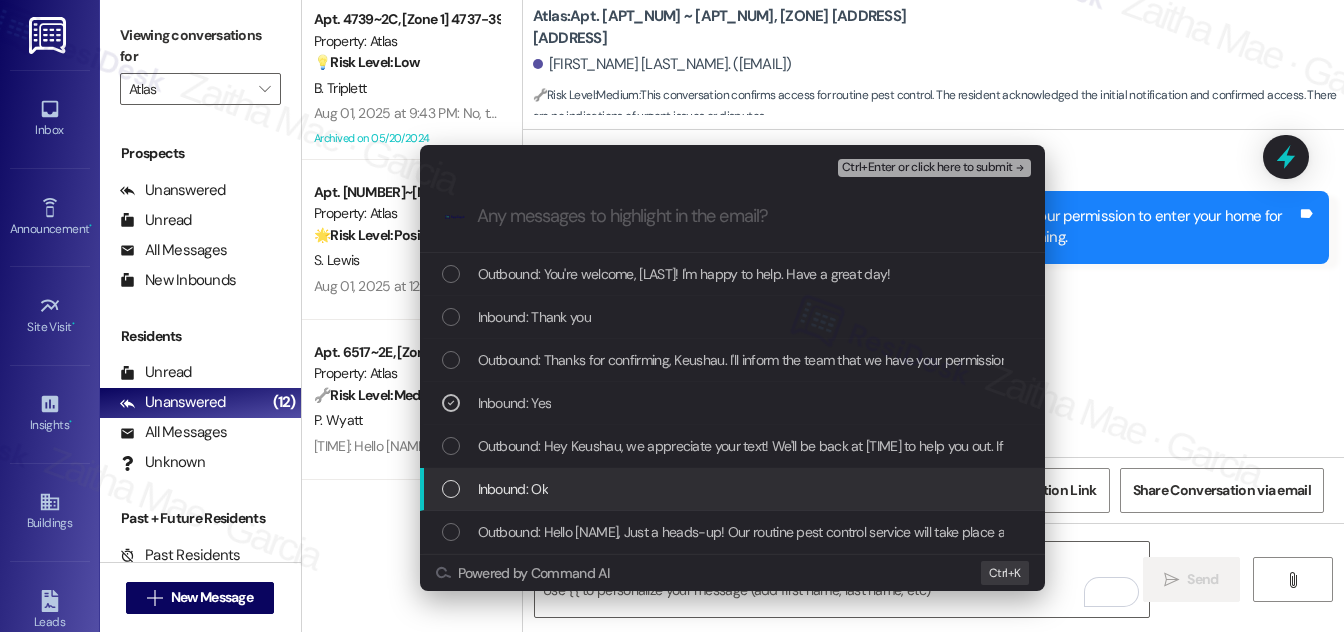 click at bounding box center (451, 489) 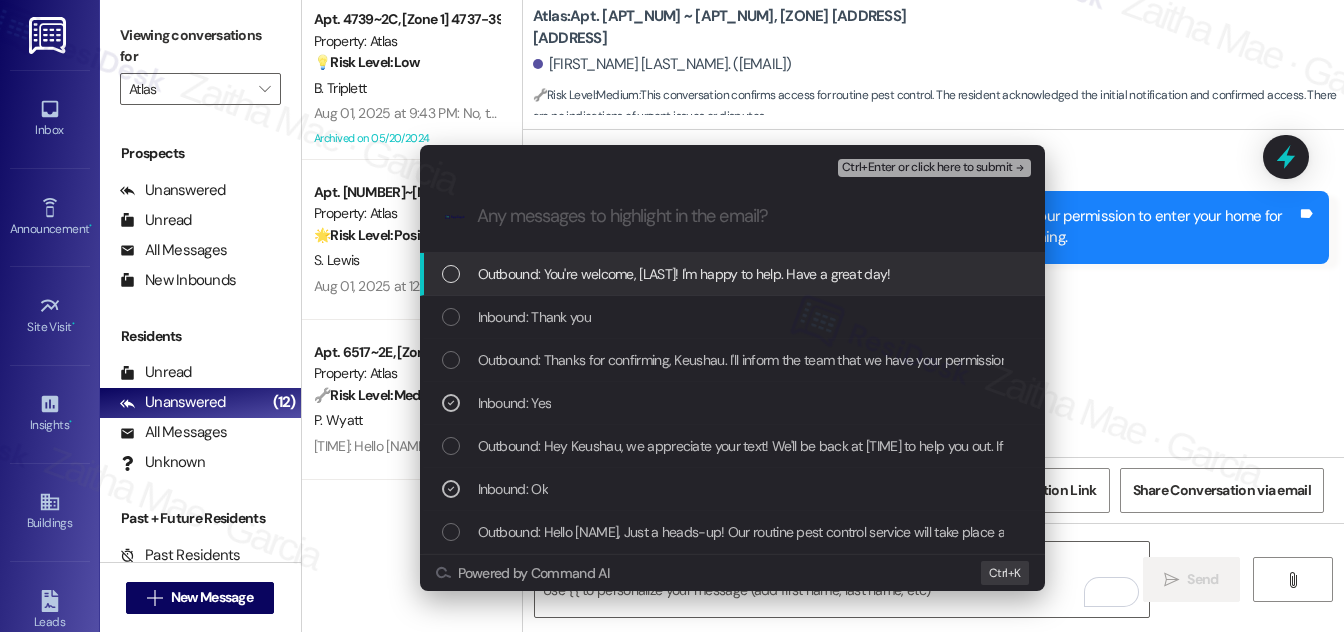 click on ".cls-1{fill:#0a055f;}.cls-2{fill:#0cc4c4;} resideskLogoBlueOrange" at bounding box center (732, 216) 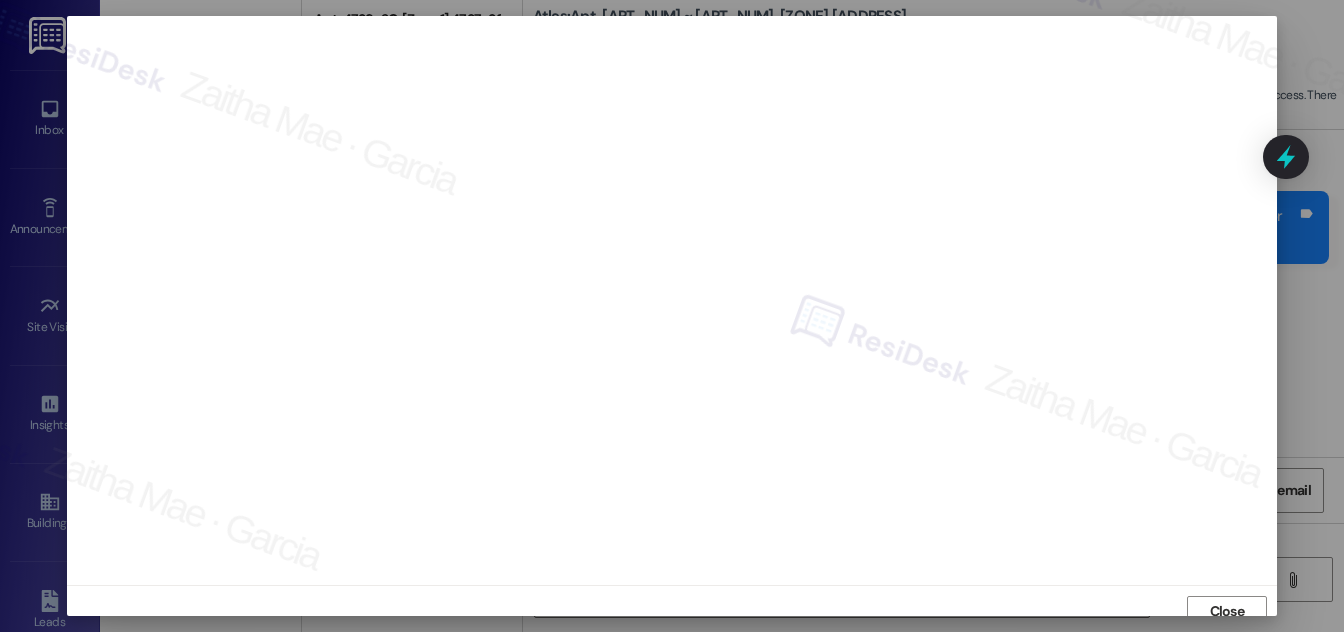 scroll, scrollTop: 11, scrollLeft: 0, axis: vertical 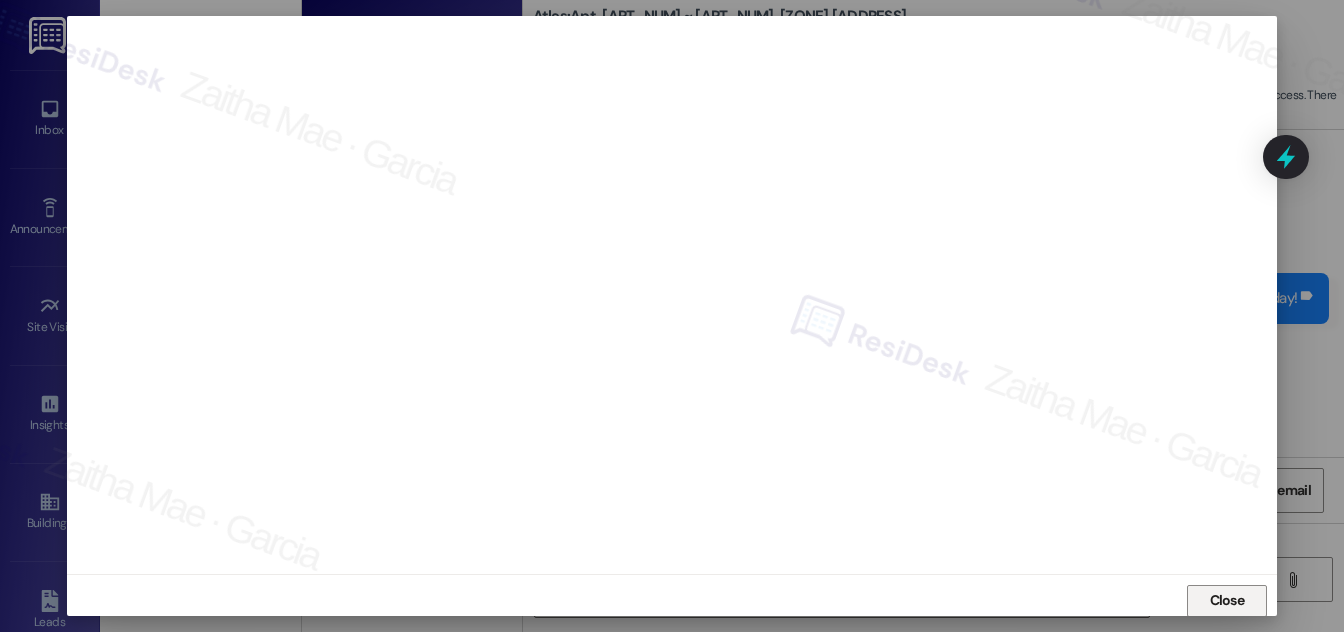 click on "Close" at bounding box center [1227, 600] 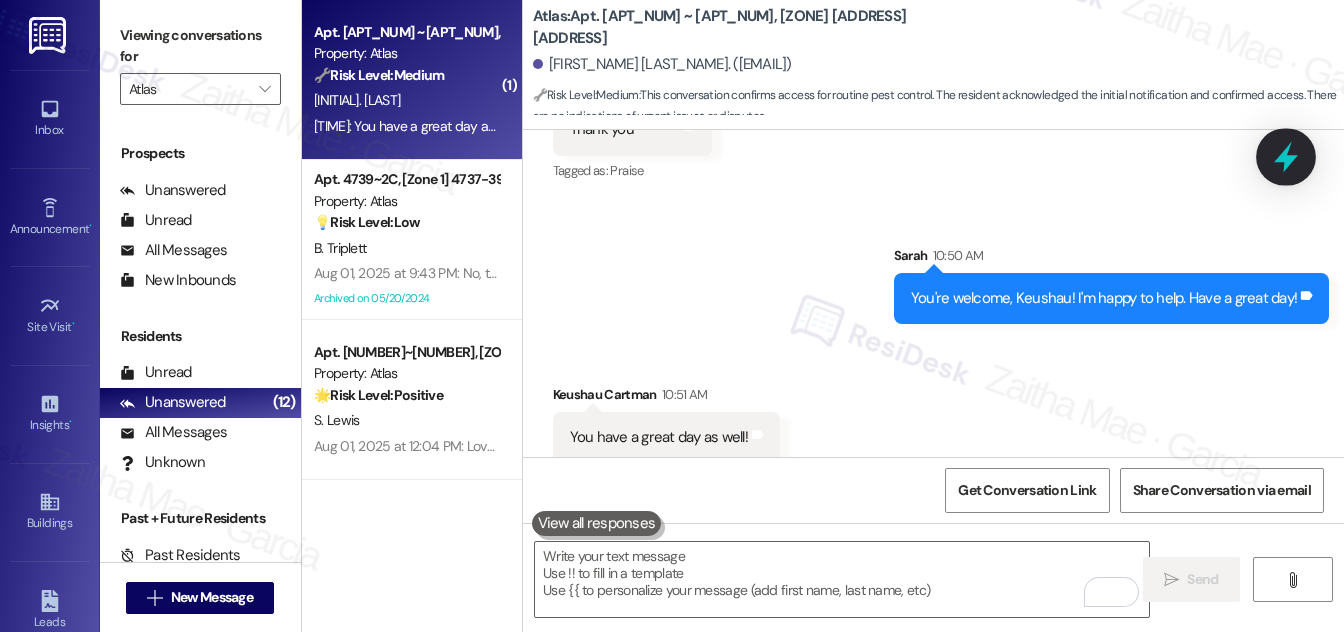 click 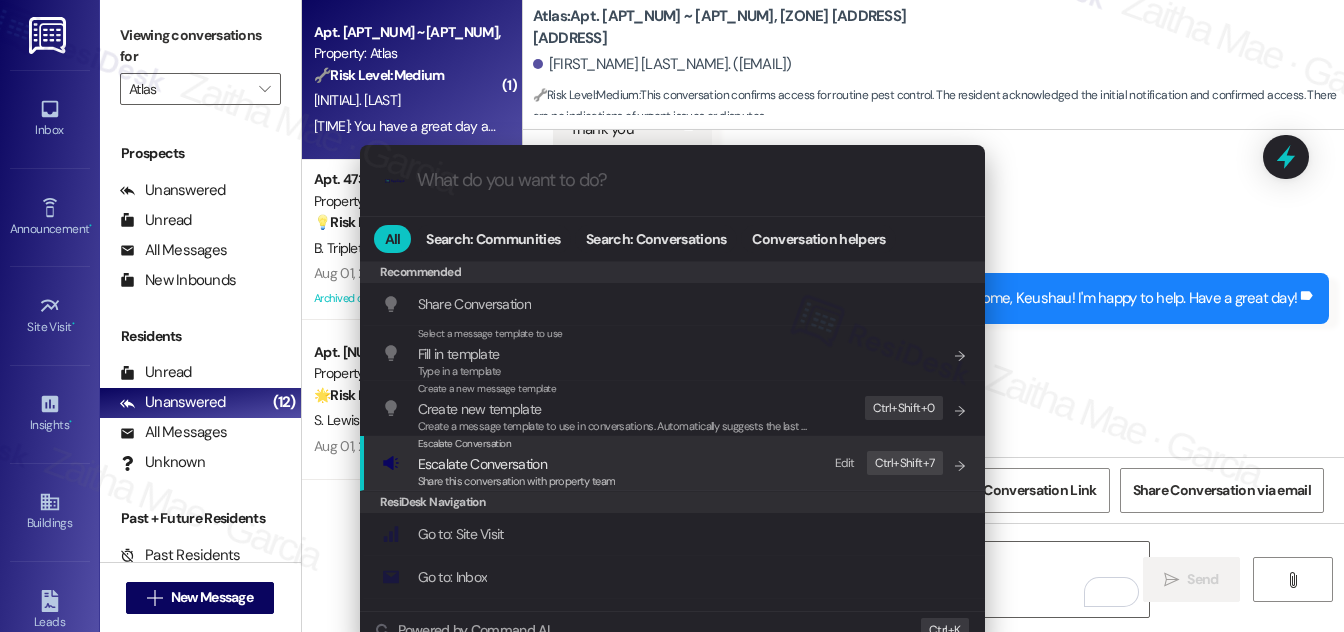 click on "Escalate Conversation" at bounding box center [482, 464] 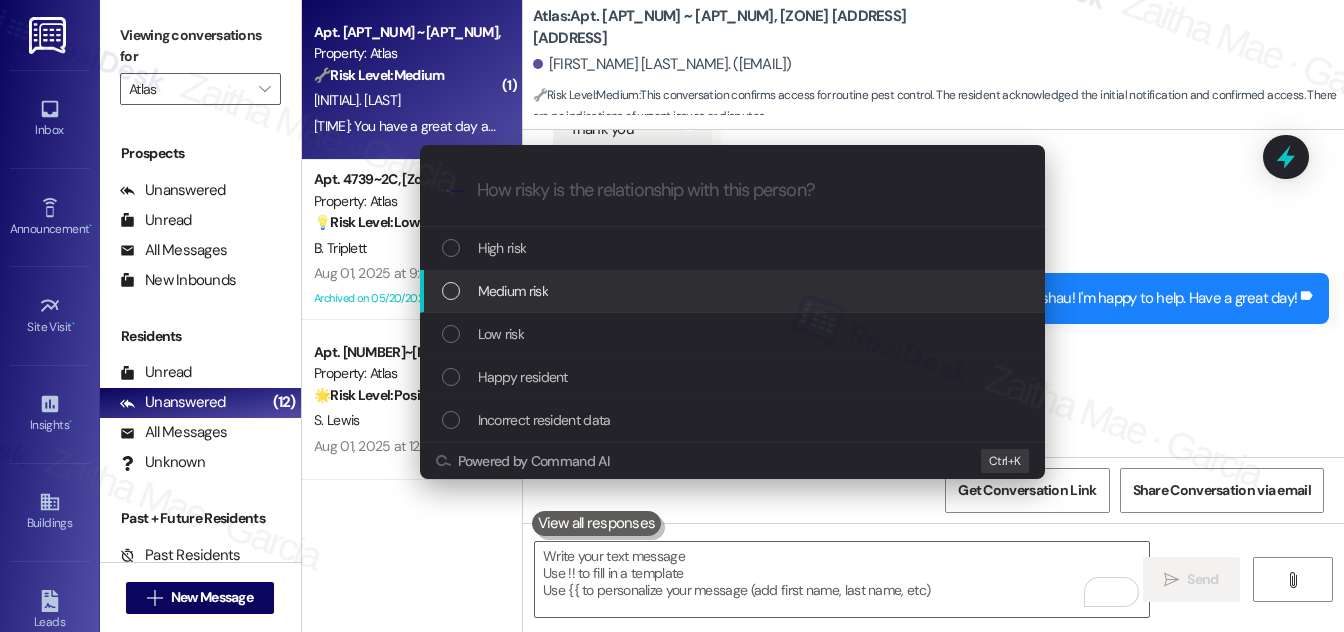 click on "Medium risk" at bounding box center [513, 291] 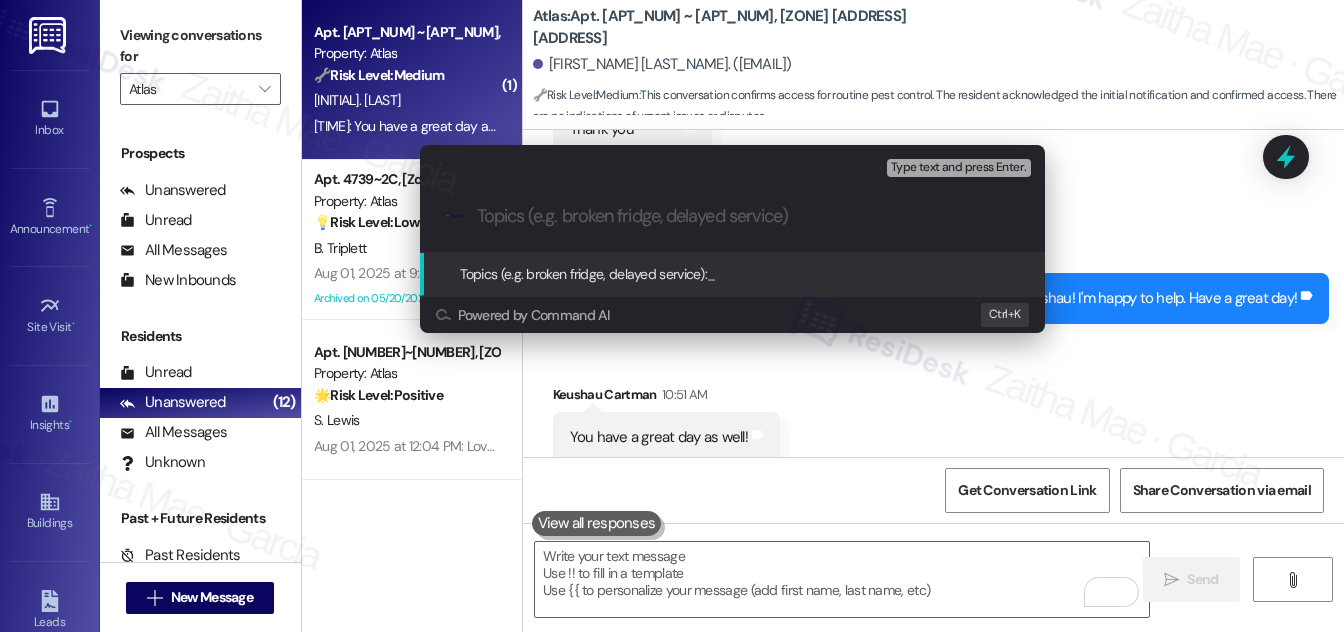 paste on "Pest Control Routine Service- Permission given" 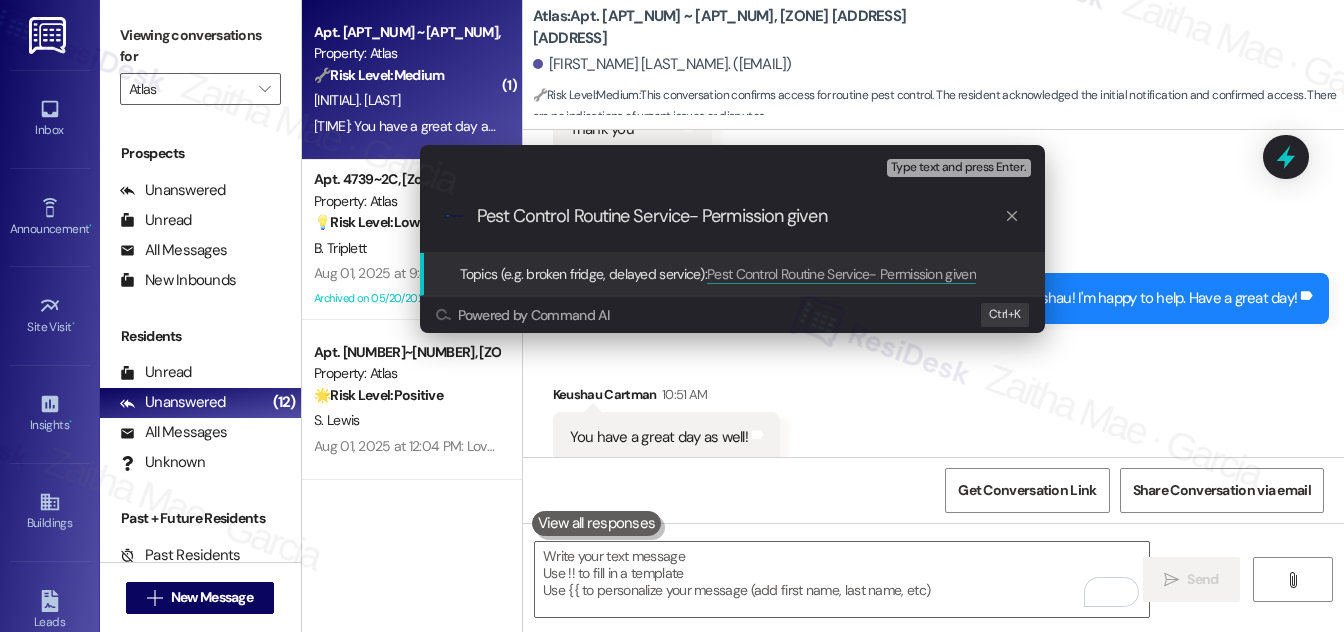 type 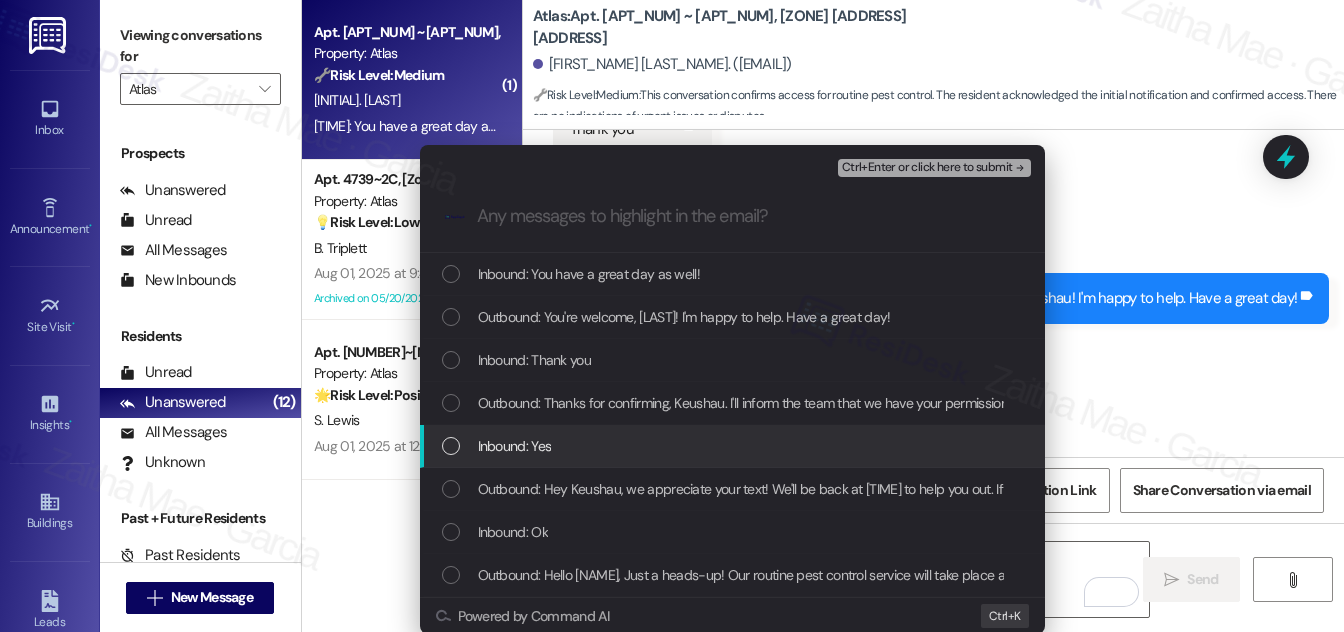 click at bounding box center [451, 446] 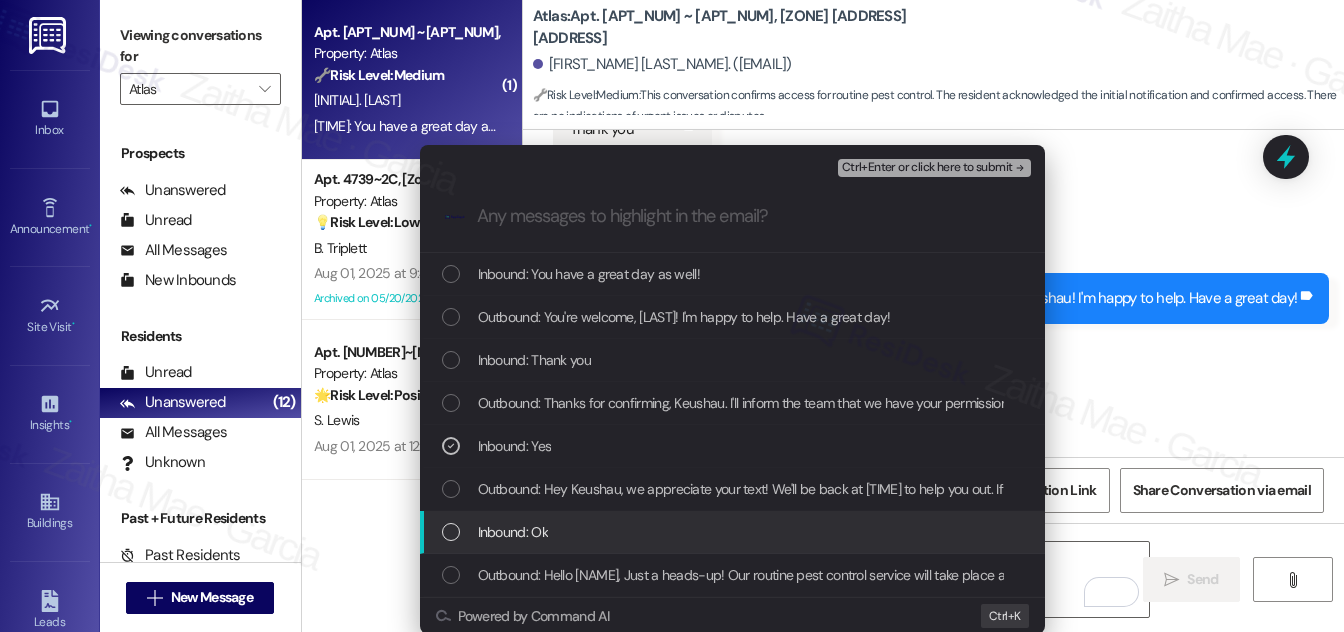 click at bounding box center [451, 532] 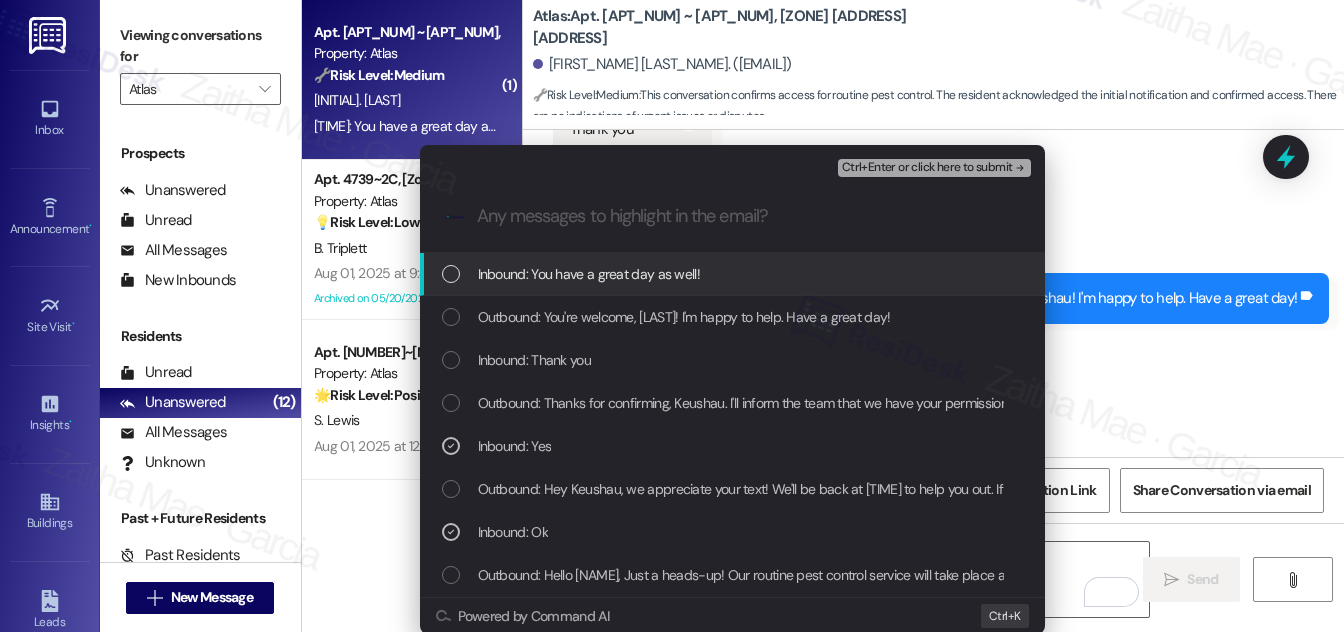 click on "Ctrl+Enter or click here to submit" at bounding box center (927, 168) 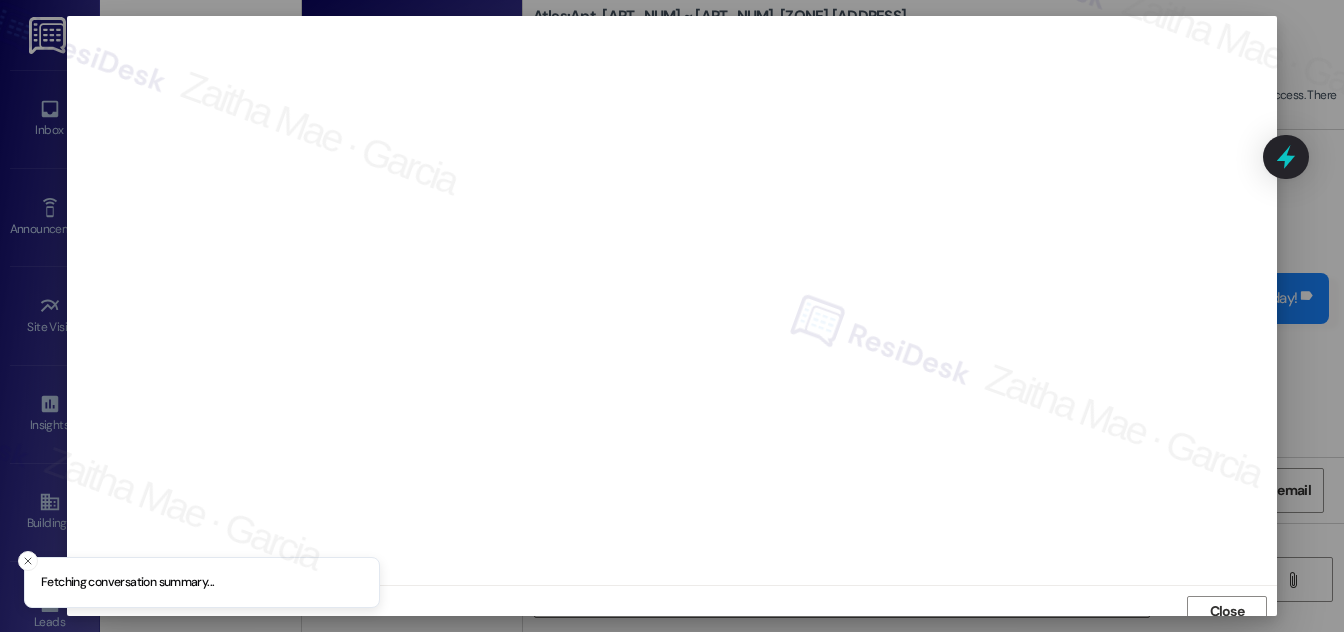 scroll, scrollTop: 11, scrollLeft: 0, axis: vertical 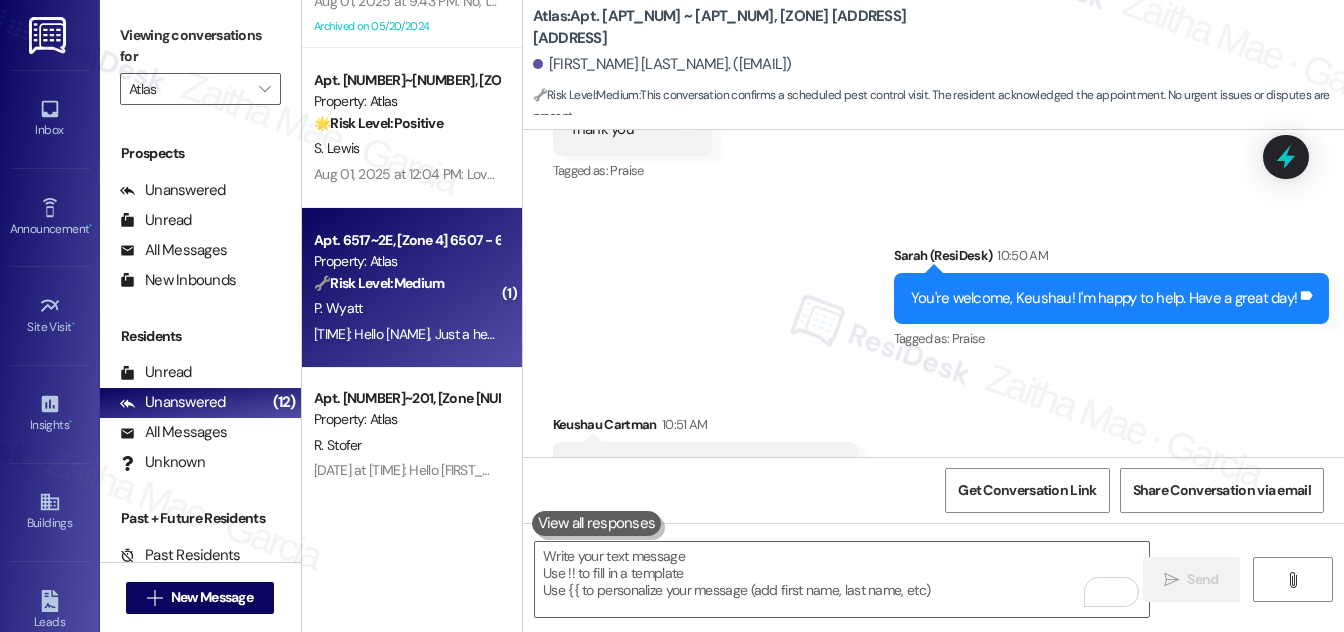 click on "P. Wyatt" at bounding box center [406, 308] 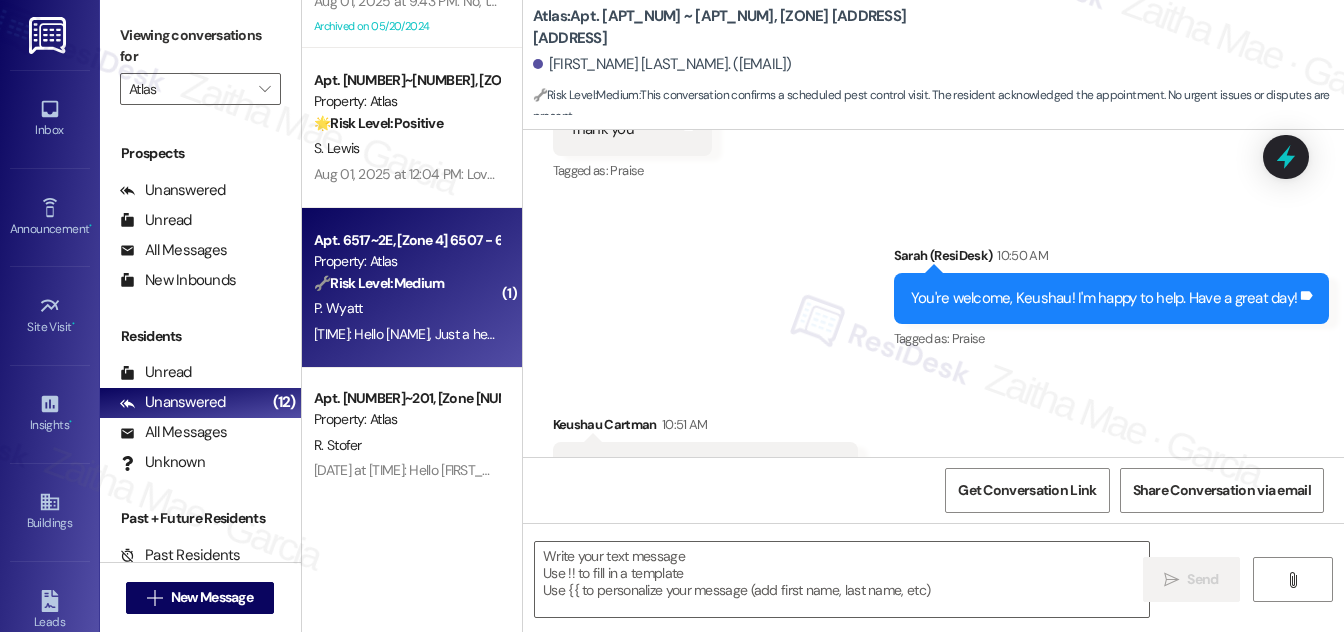 type on "Fetching suggested responses. Please feel free to read through the conversation in the meantime." 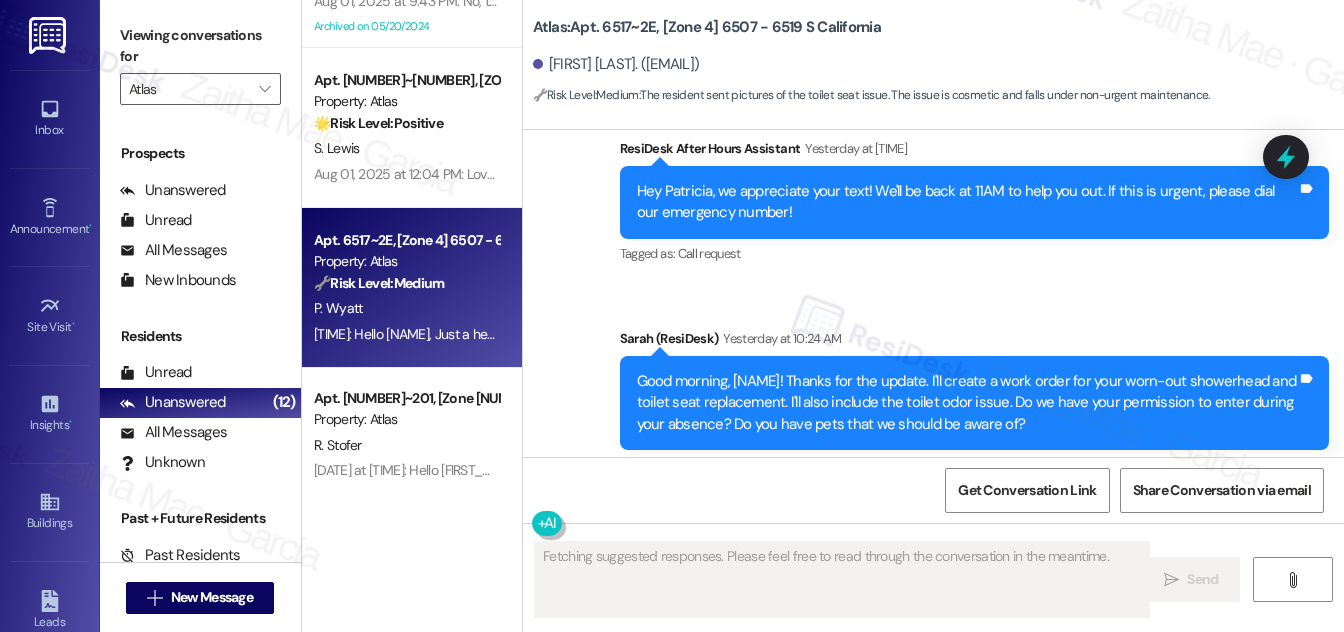 scroll, scrollTop: 18151, scrollLeft: 0, axis: vertical 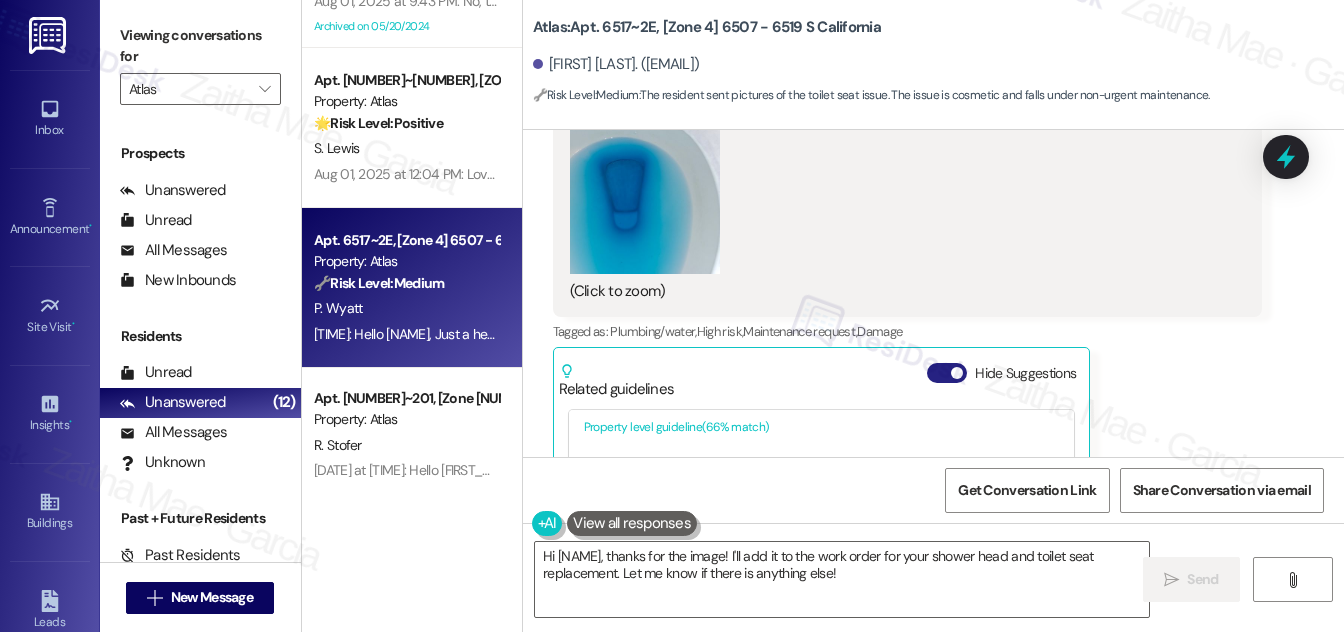 click on "Hide Suggestions" at bounding box center (947, 373) 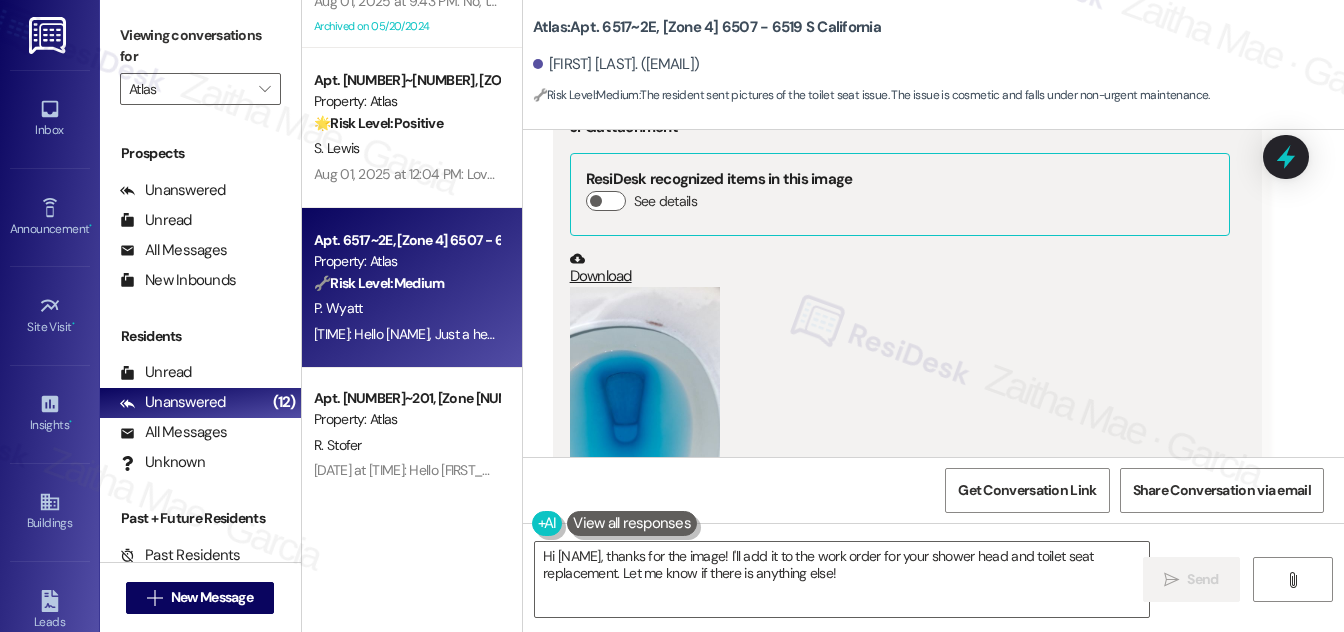 scroll, scrollTop: 19079, scrollLeft: 0, axis: vertical 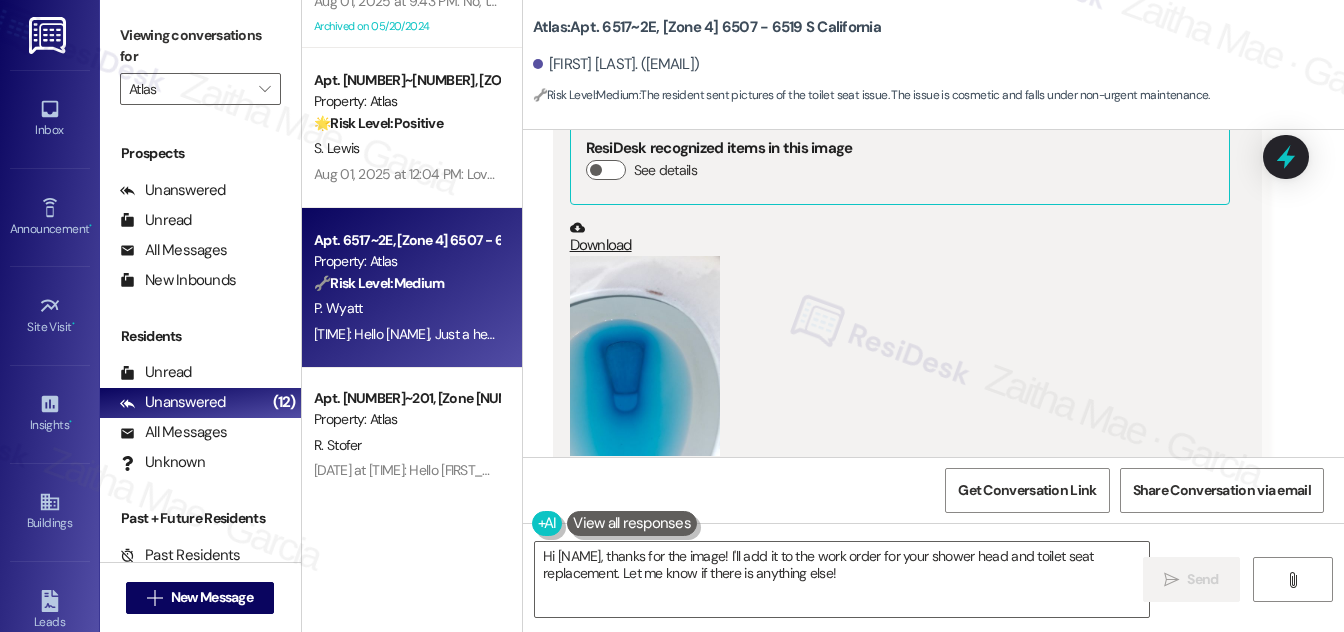 click at bounding box center (645, 356) 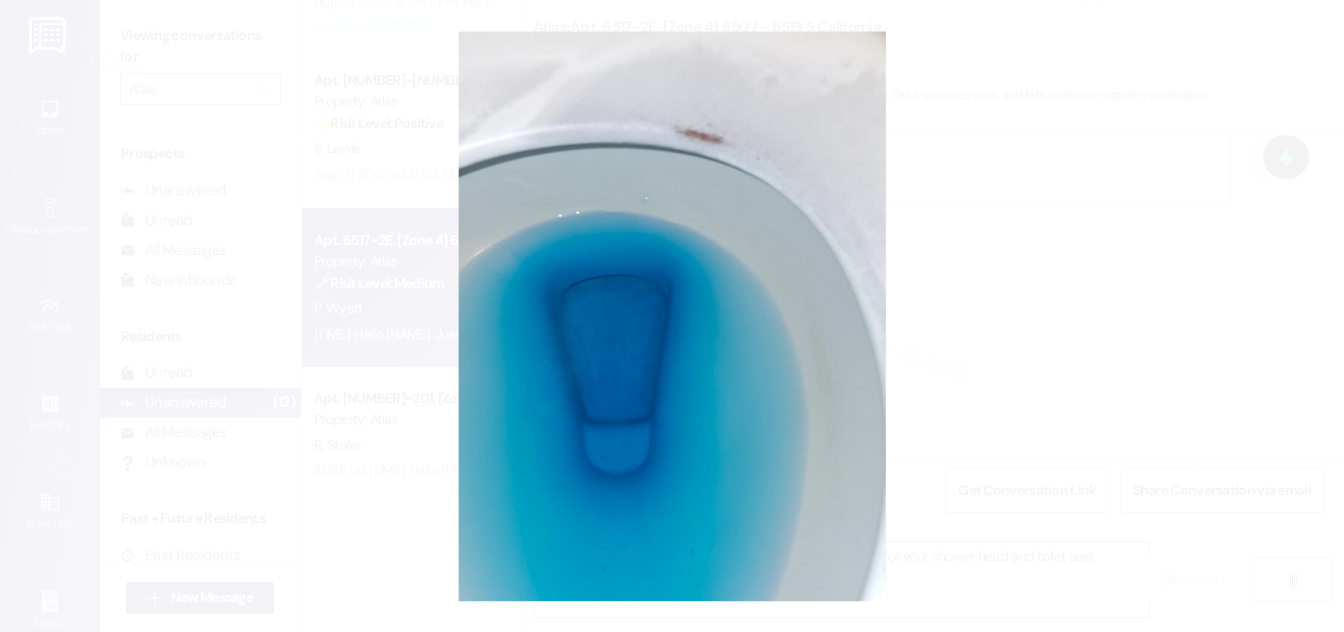 click at bounding box center [672, 316] 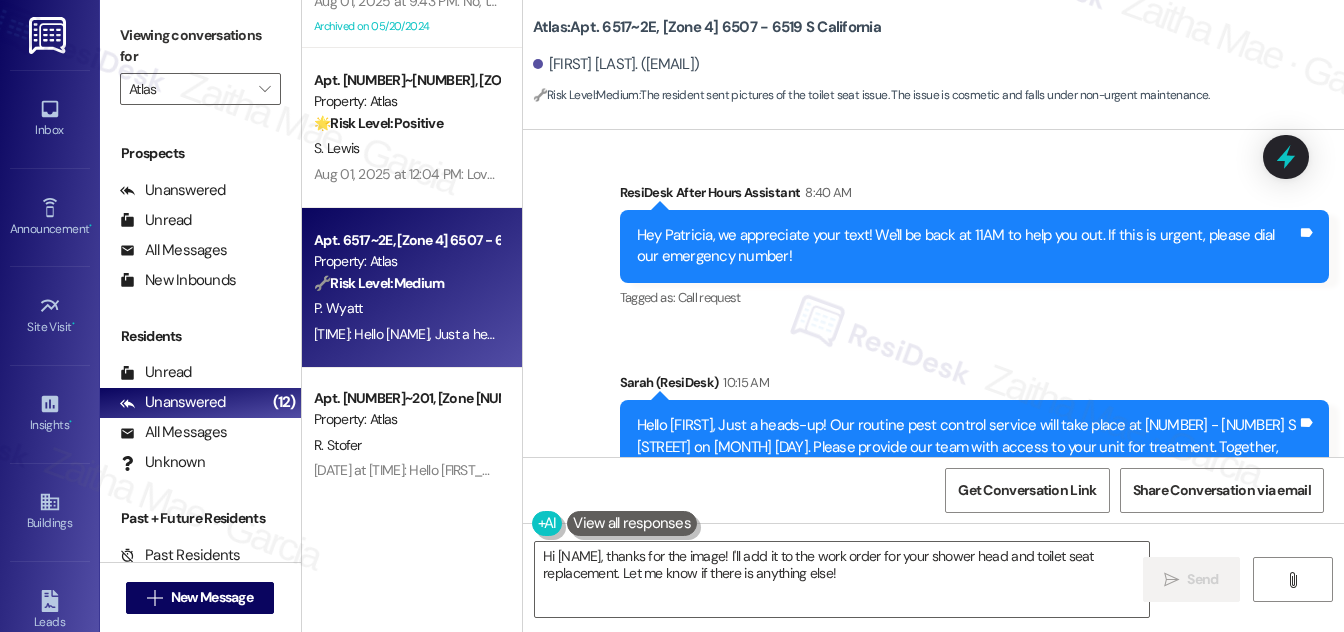 scroll, scrollTop: 19553, scrollLeft: 0, axis: vertical 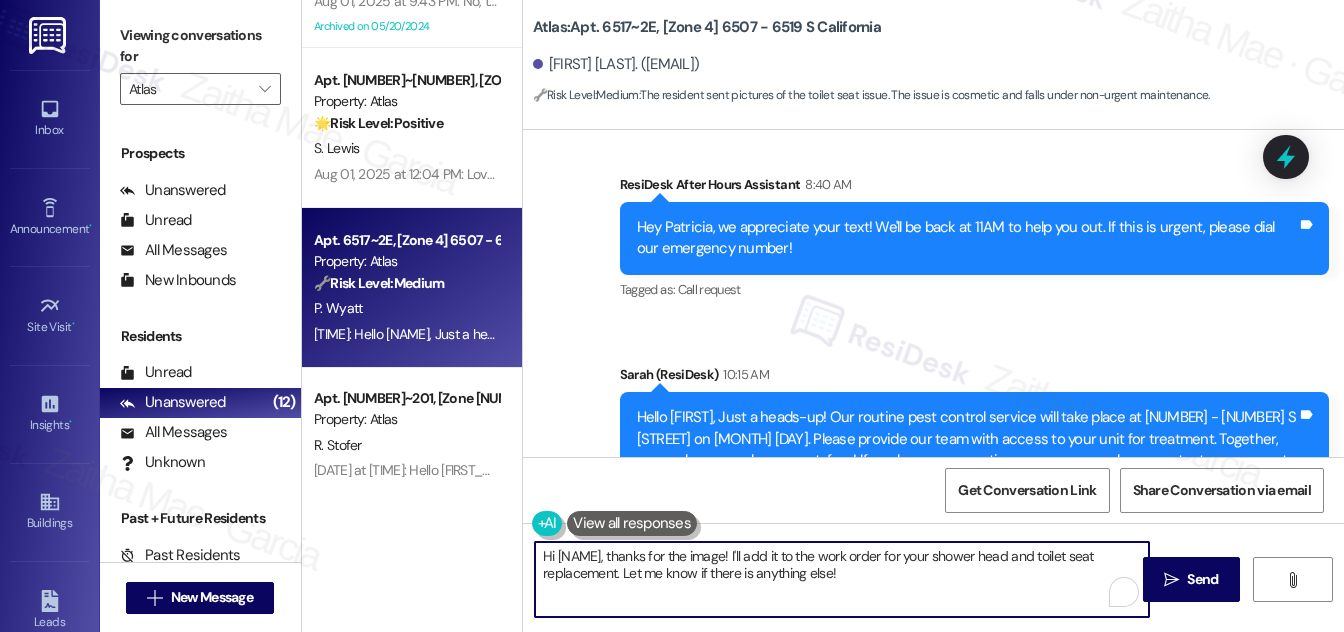 drag, startPoint x: 769, startPoint y: 552, endPoint x: 882, endPoint y: 572, distance: 114.75626 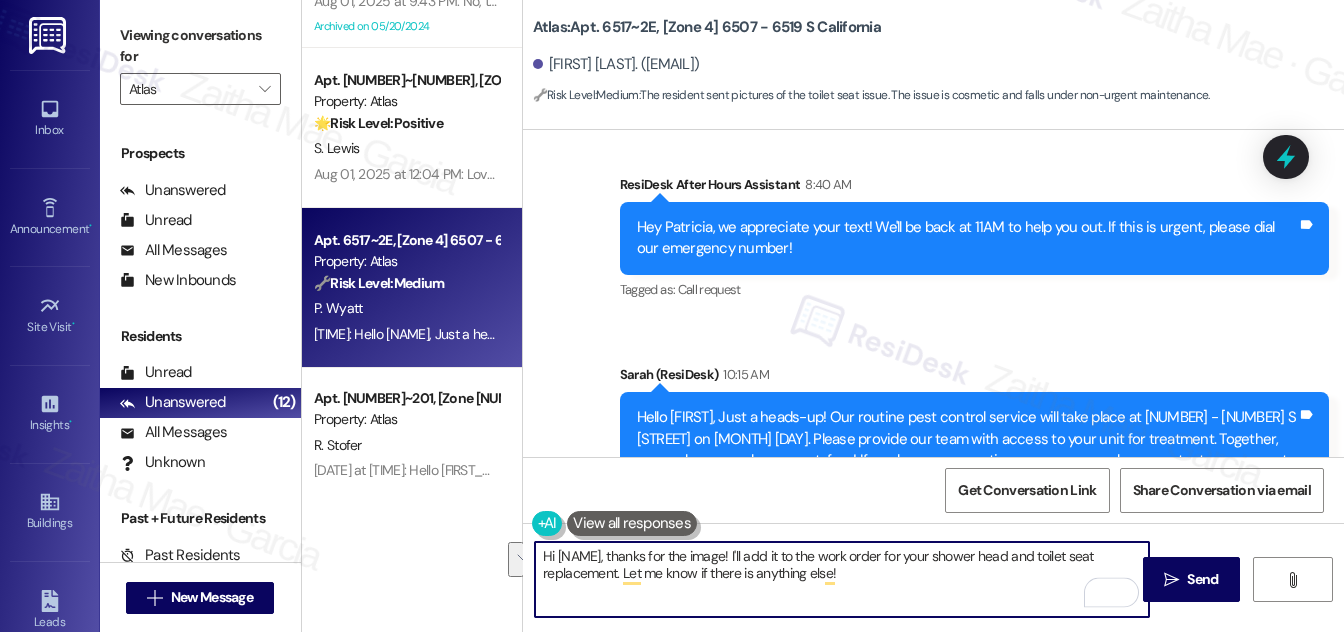 click on "Hi {{first_name}}, thanks for the image! I'll add it to the work order for your shower head and toilet seat replacement. Let me know if there is anything else!" at bounding box center [842, 579] 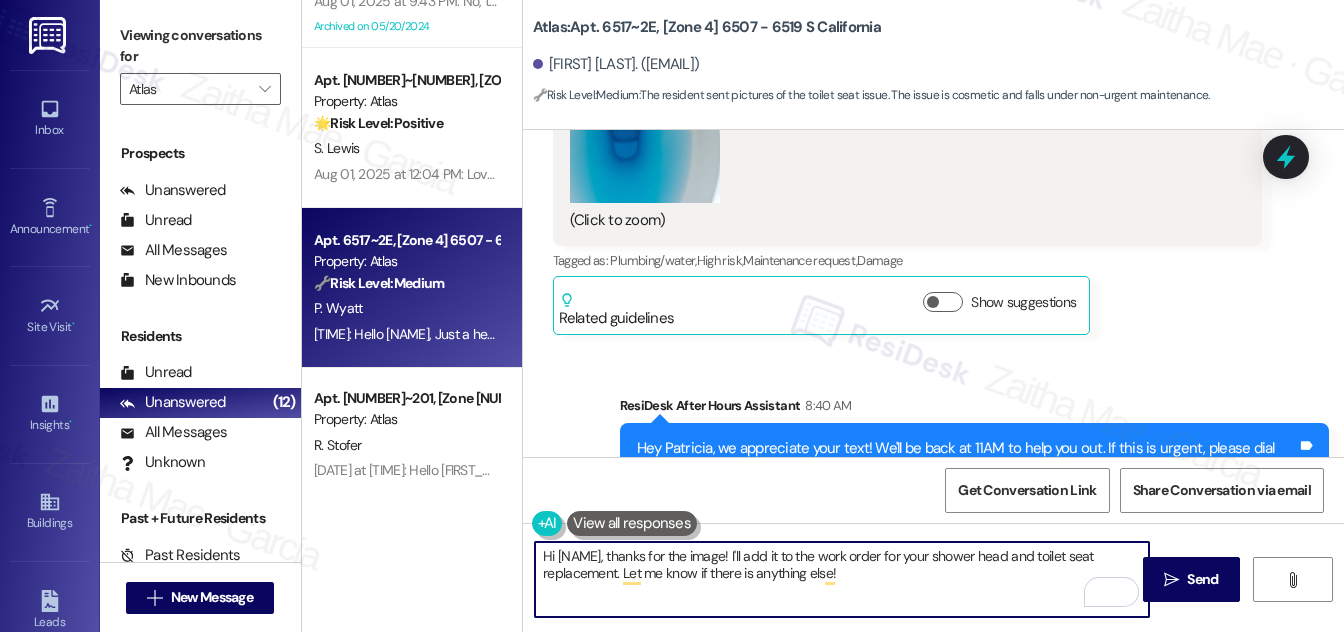 scroll, scrollTop: 19462, scrollLeft: 0, axis: vertical 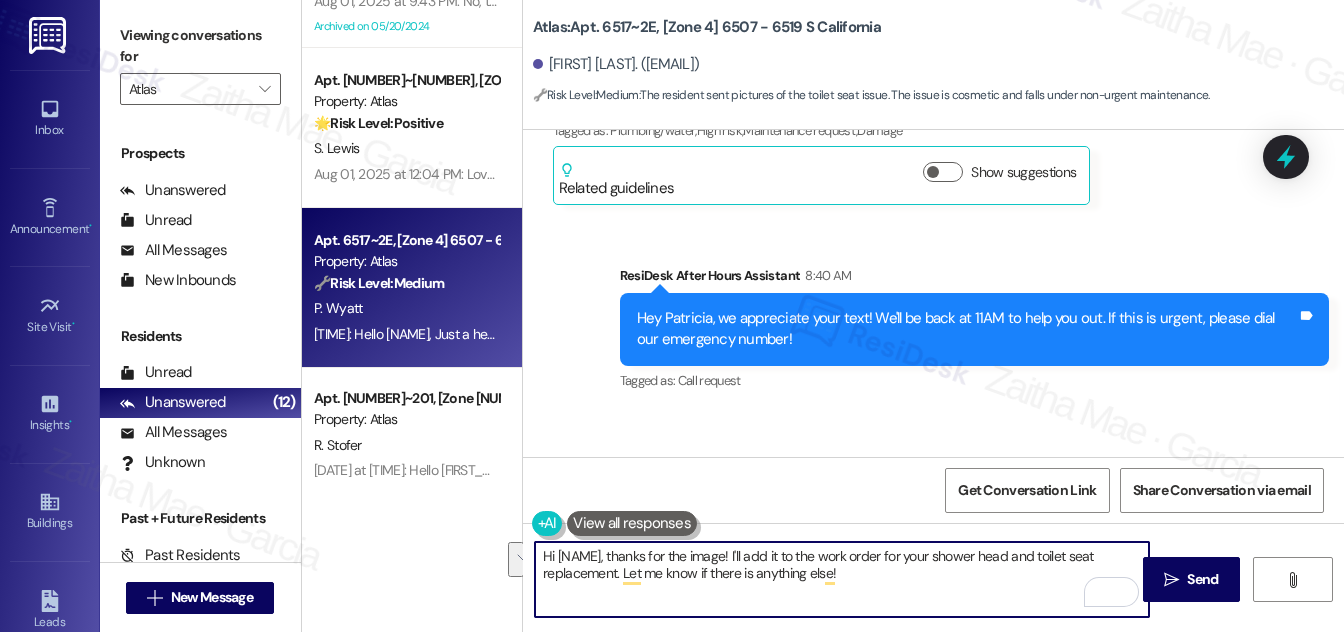 drag, startPoint x: 541, startPoint y: 555, endPoint x: 865, endPoint y: 578, distance: 324.81534 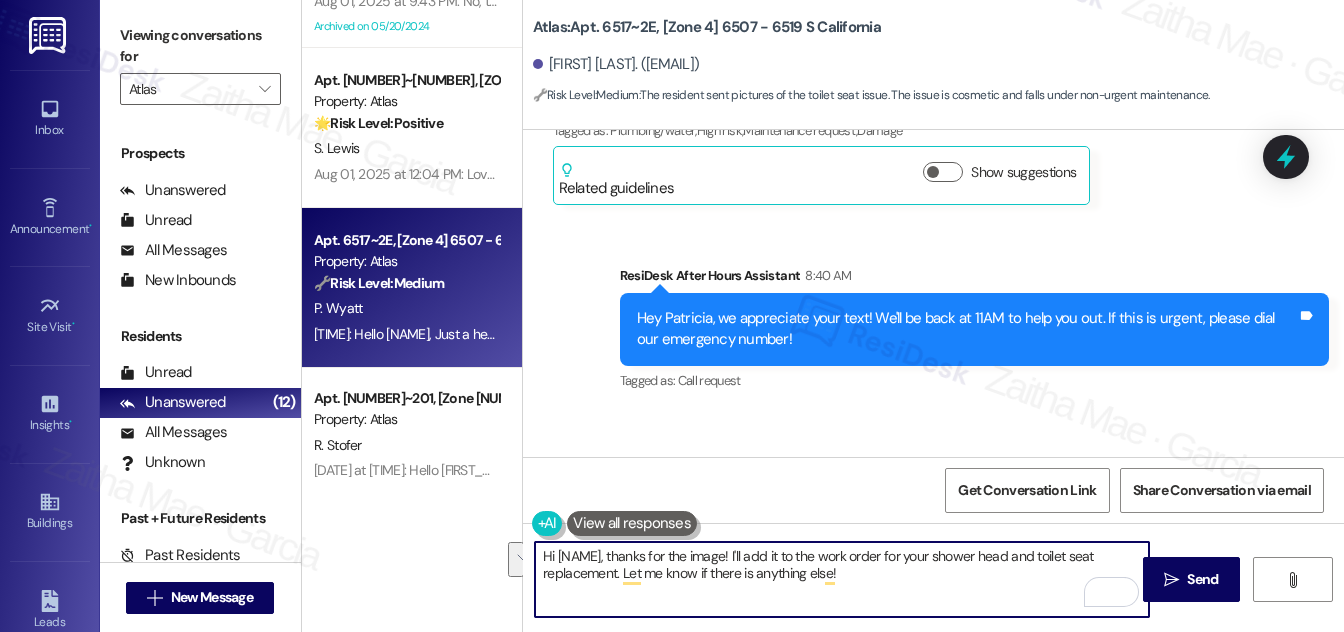click on "Hi {{first_name}}, thanks for the image! I'll add it to the work order for your shower head and toilet seat replacement. Let me know if there is anything else!" at bounding box center (842, 579) 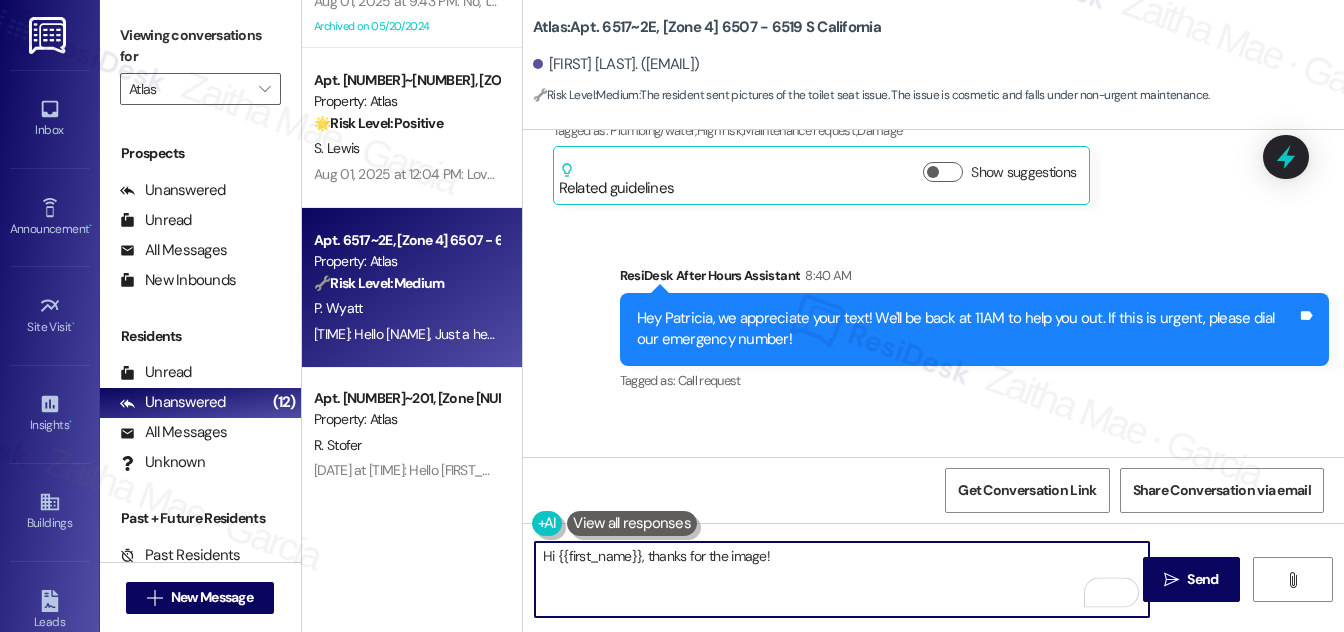 paste on "I’ve noted it for your shower head and toilet seat replacement. Please let me know if there’s anything else you need." 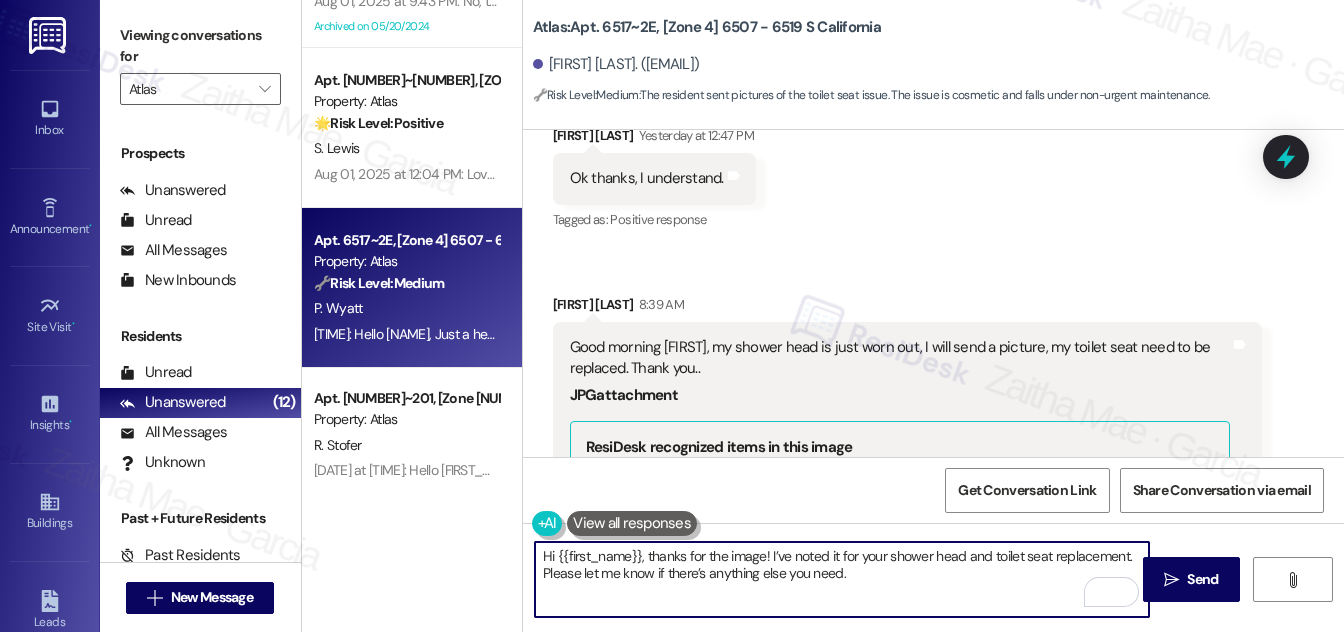 scroll, scrollTop: 18736, scrollLeft: 0, axis: vertical 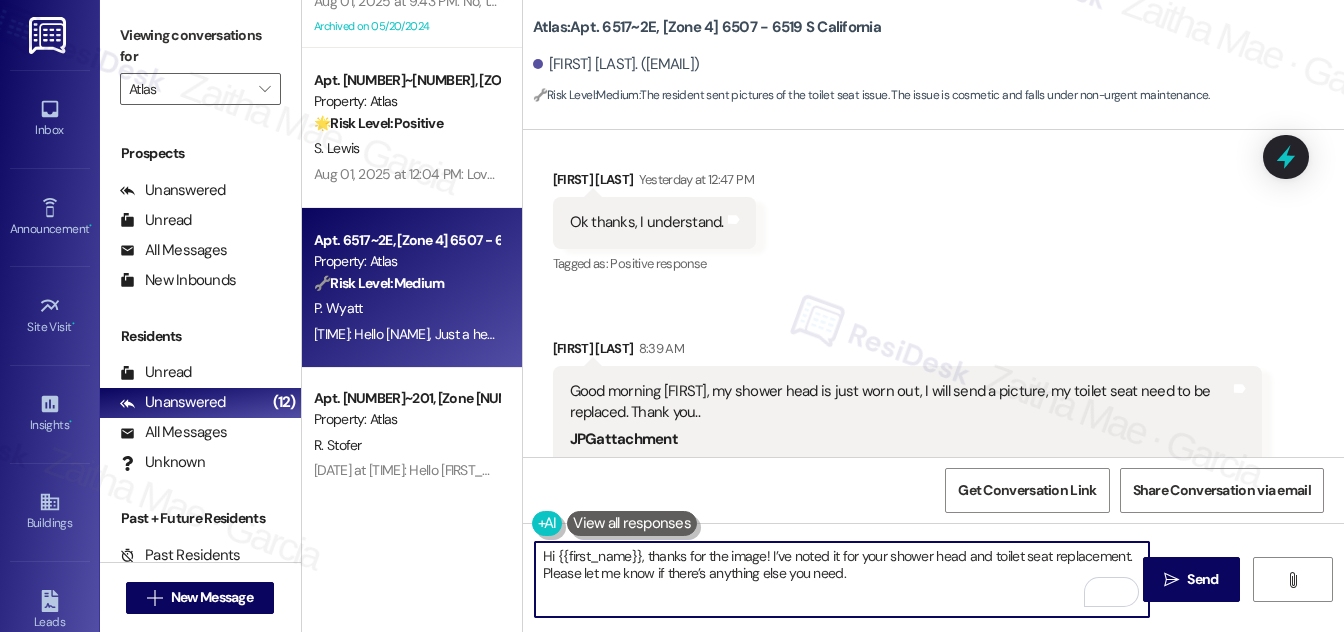 type on "Hi {{first_name}}, thanks for the image! I’ve noted it for your shower head and toilet seat replacement. Please let me know if there’s anything else you need." 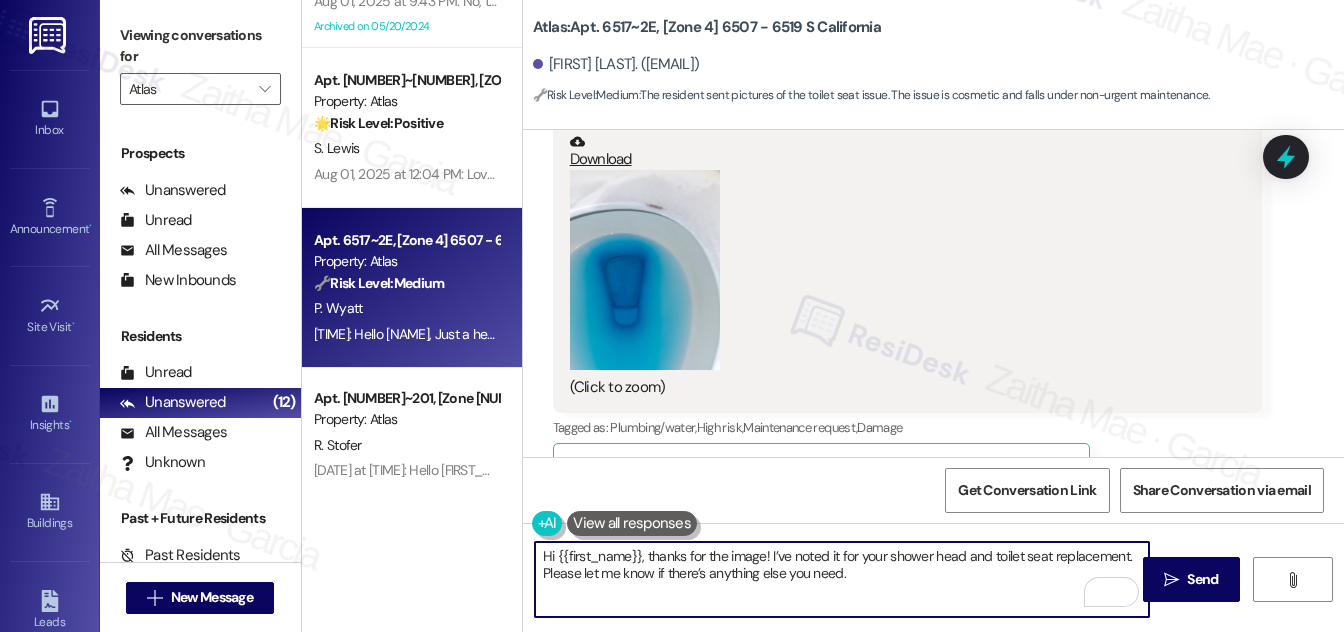 scroll, scrollTop: 19190, scrollLeft: 0, axis: vertical 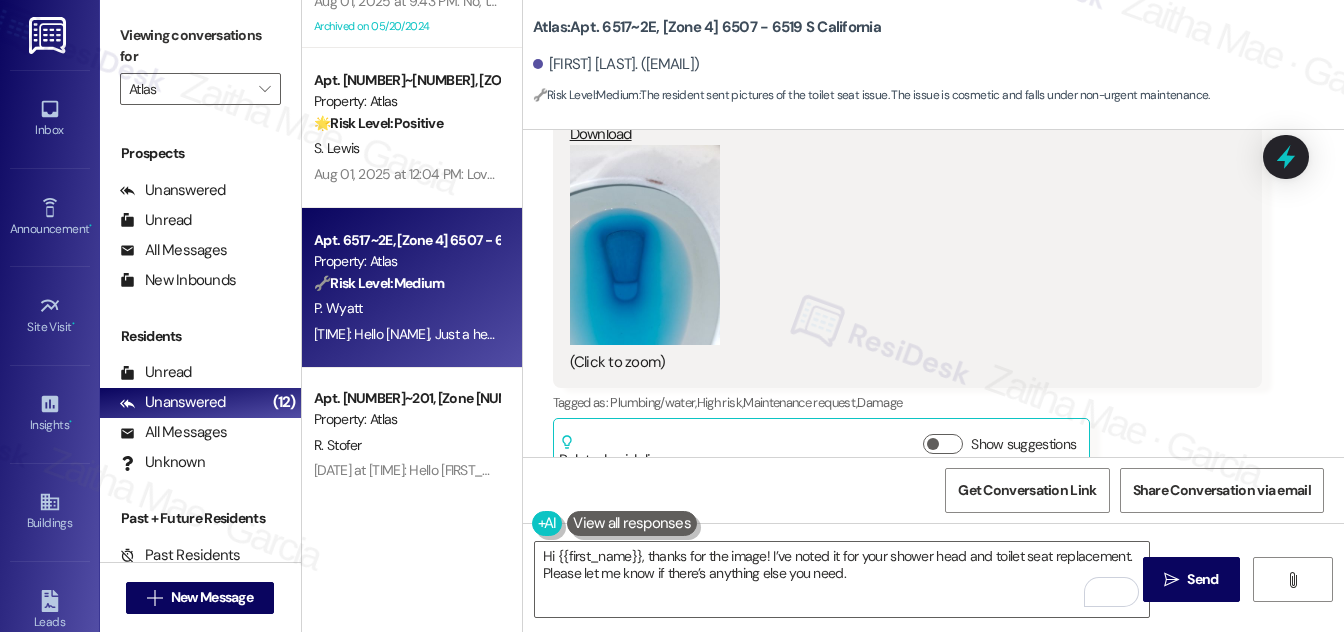 drag, startPoint x: 1180, startPoint y: 577, endPoint x: 1157, endPoint y: 551, distance: 34.713108 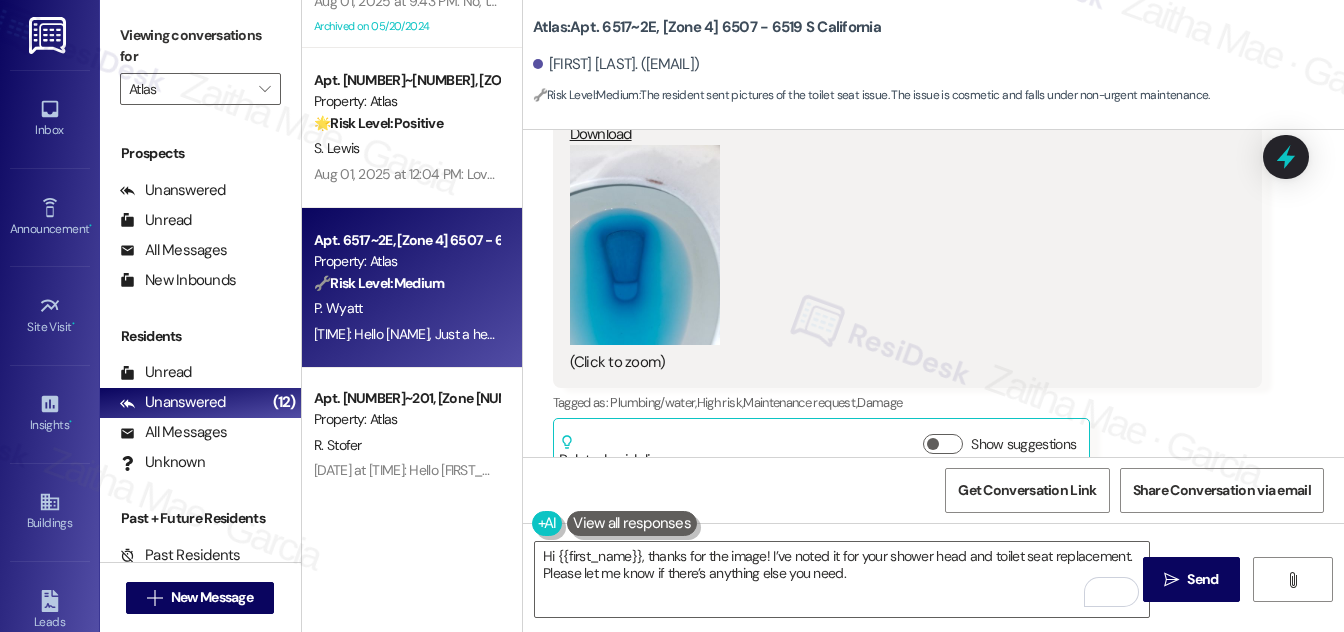 click on " Send" at bounding box center [1191, 579] 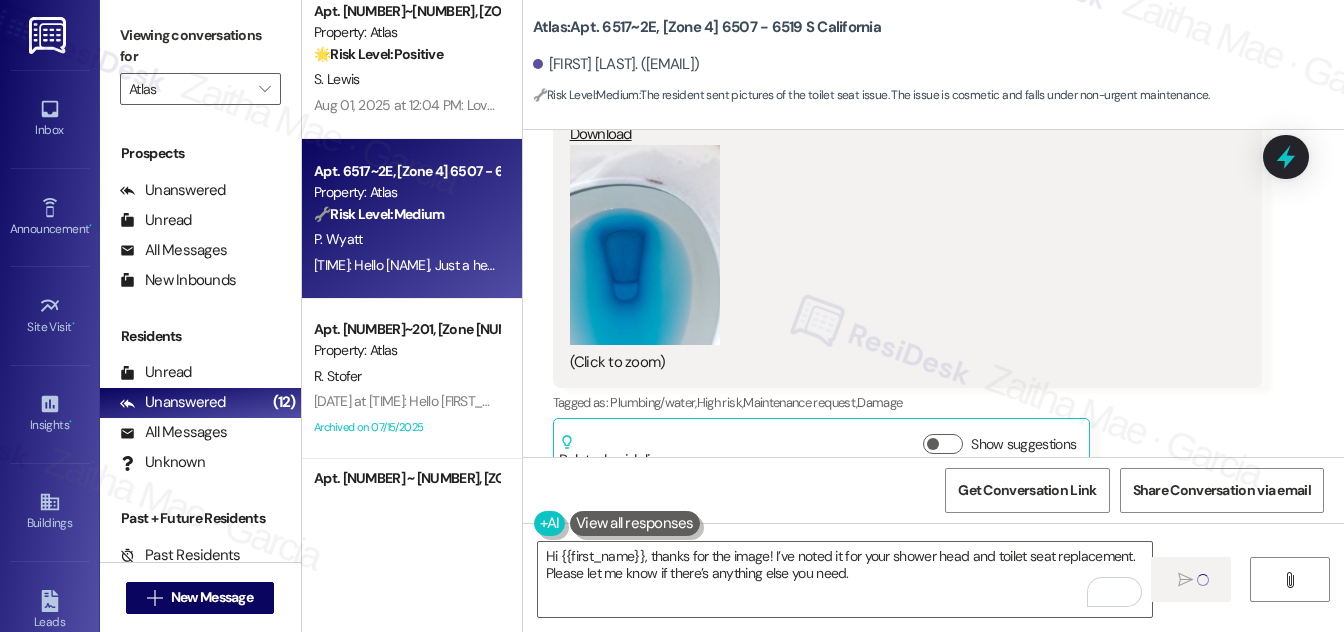 scroll, scrollTop: 545, scrollLeft: 0, axis: vertical 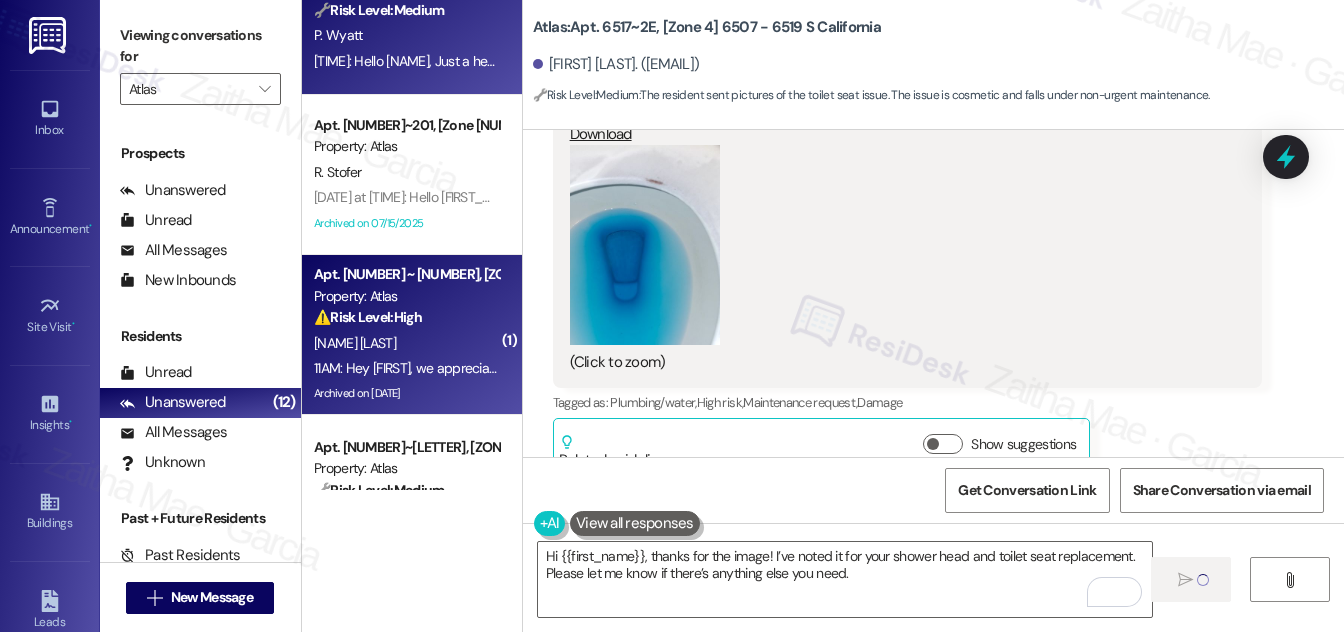click on "[FIRST] [LAST]" at bounding box center (406, 343) 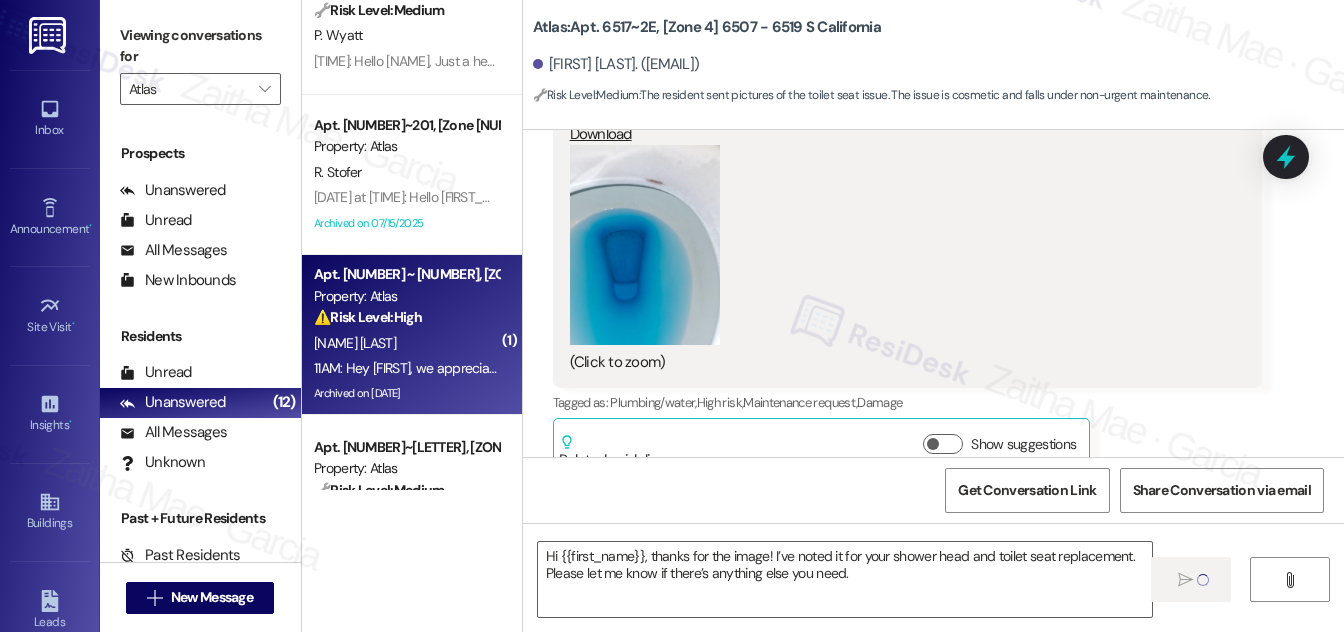 type on "Fetching suggested responses. Please feel free to read through the conversation in the meantime." 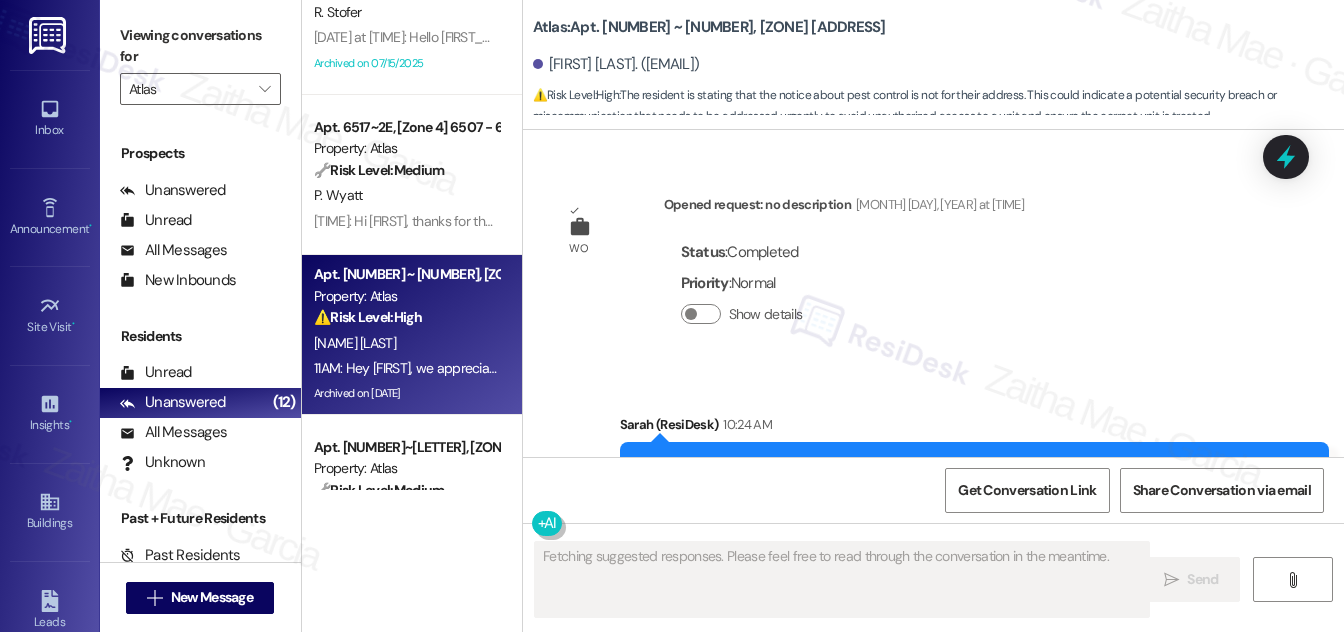scroll, scrollTop: 30908, scrollLeft: 0, axis: vertical 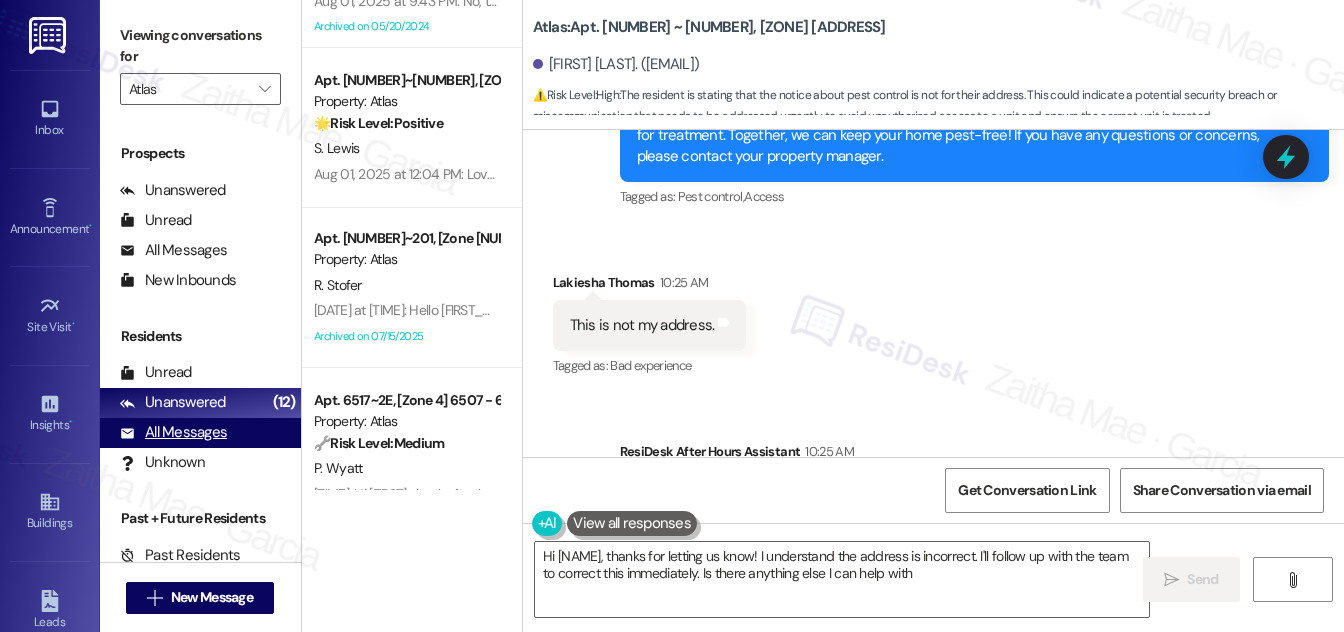 type on "Hi {{first_name}}, thanks for letting us know! I understand the address is incorrect. I'll follow up with the team to correct this immediately. Is there anything else I can help with?" 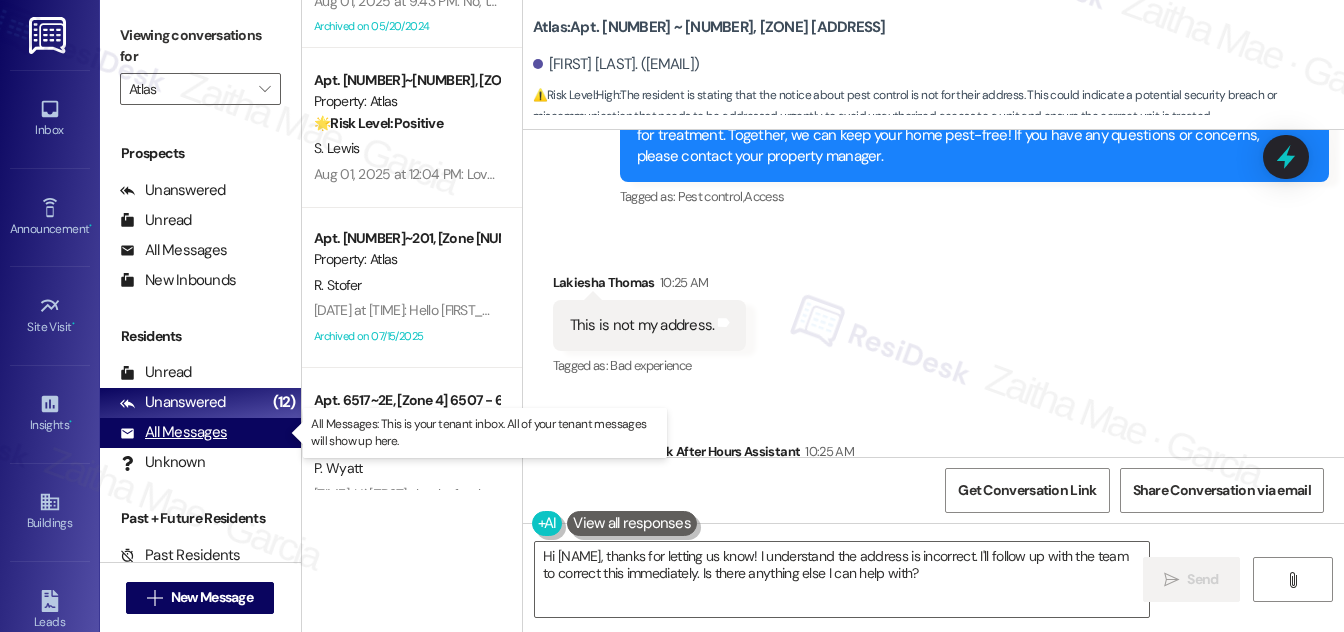 click on "All Messages" at bounding box center [173, 432] 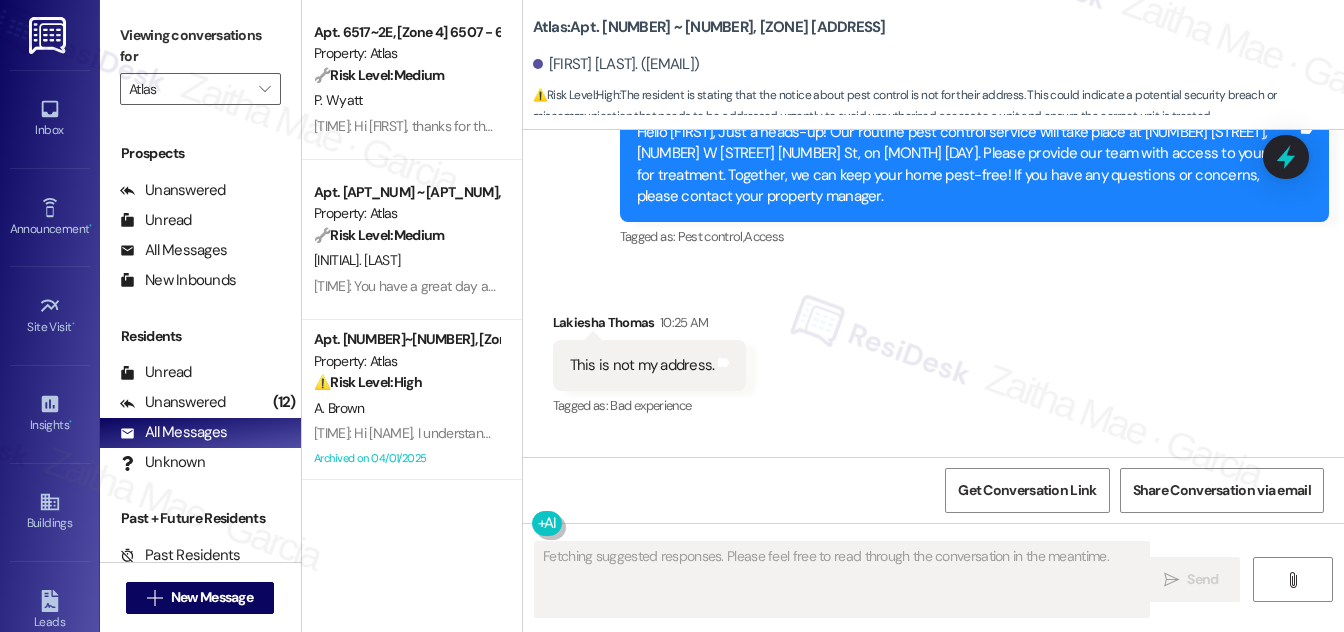 scroll, scrollTop: 30908, scrollLeft: 0, axis: vertical 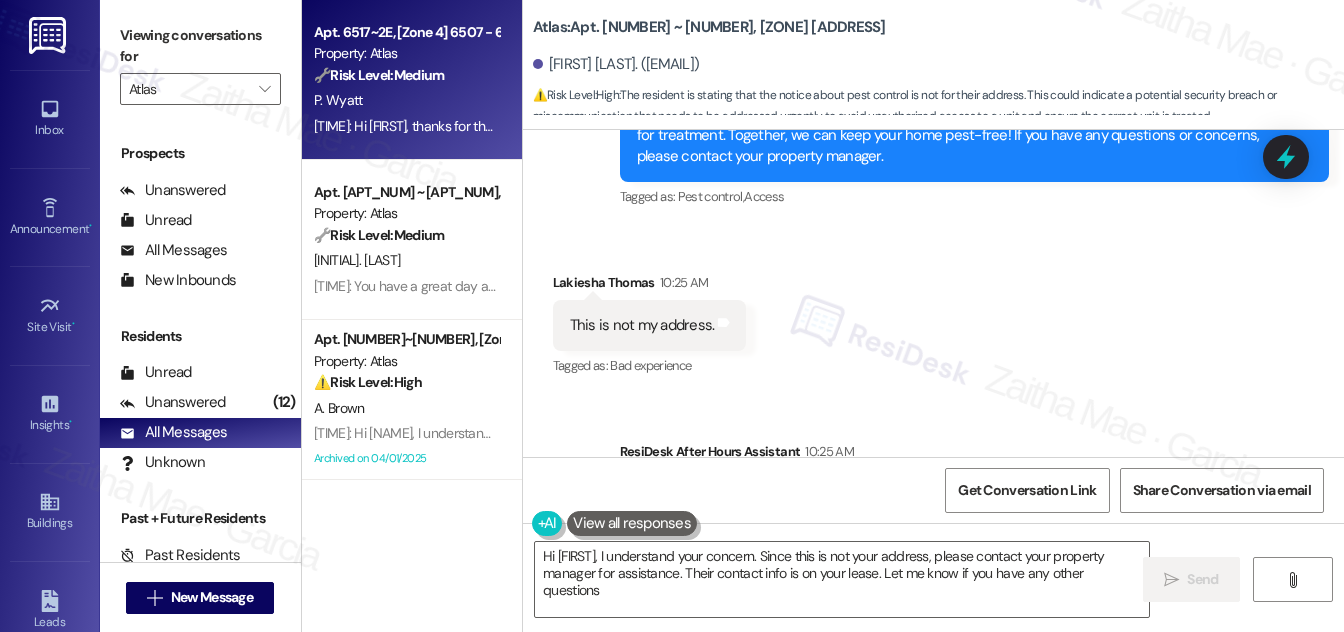 type on "Hi {{first_name}}, I understand your concern. Since this is not your address, please contact your property manager for assistance. Their contact info is on your lease. Let me know if you have any other questions!" 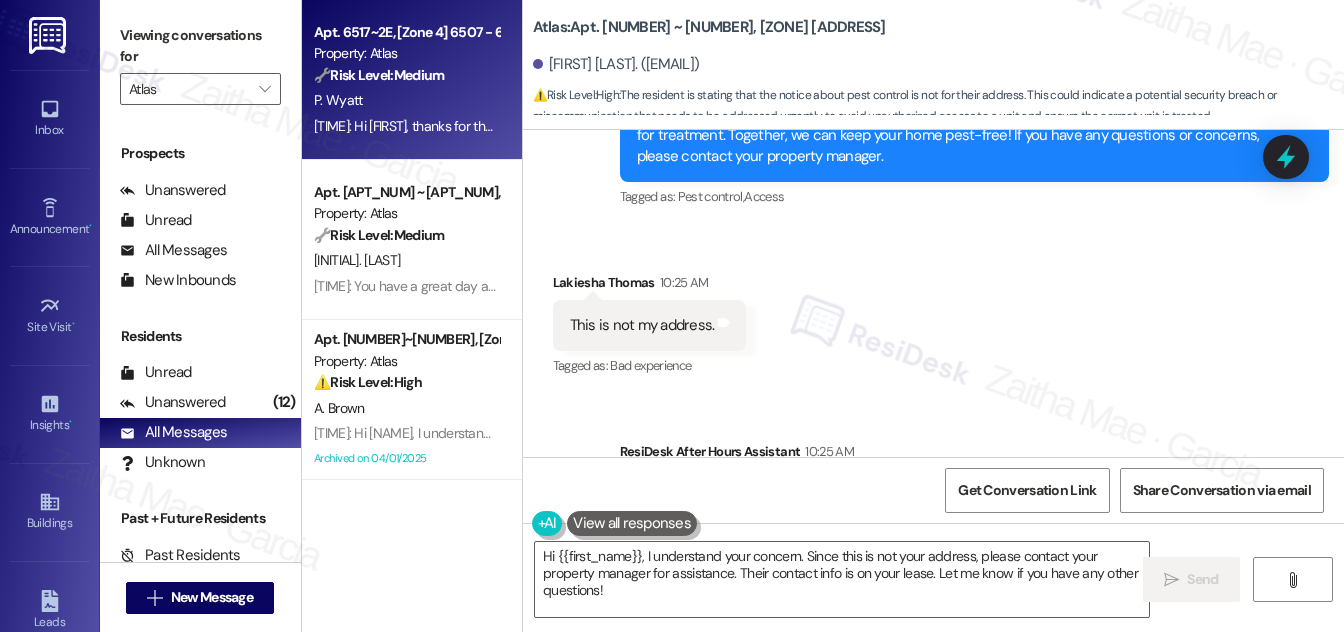 click on "P. Wyatt" at bounding box center (406, 100) 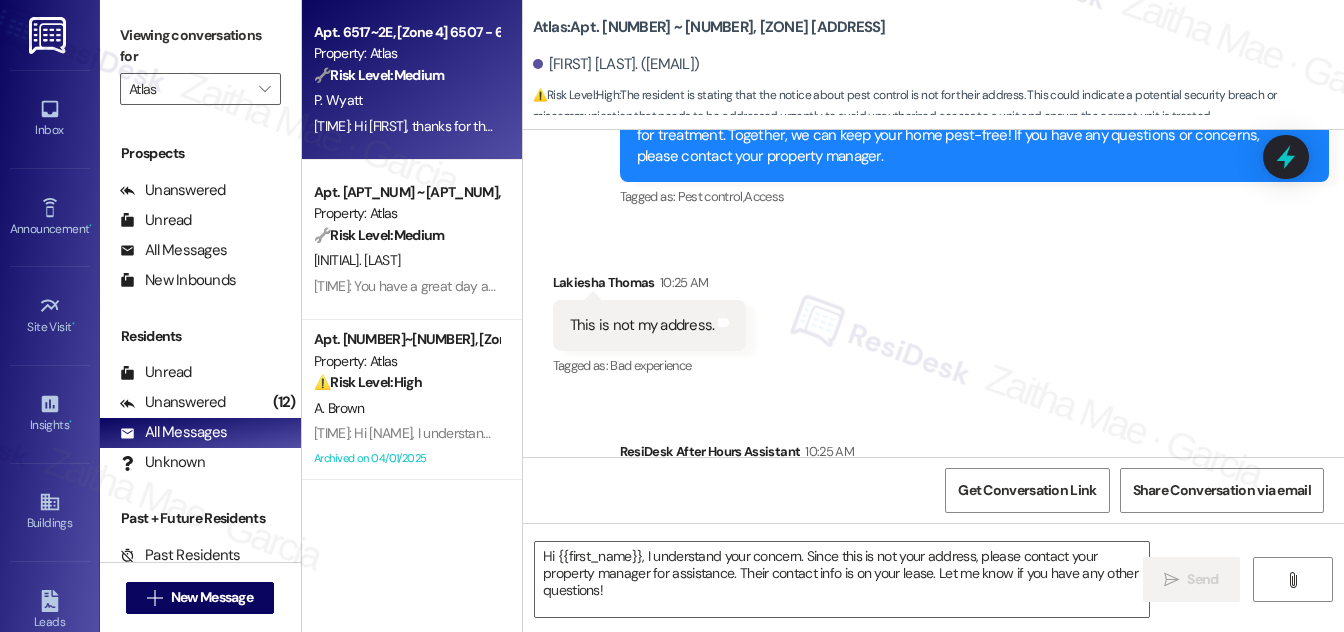type on "Fetching suggested responses. Please feel free to read through the conversation in the meantime." 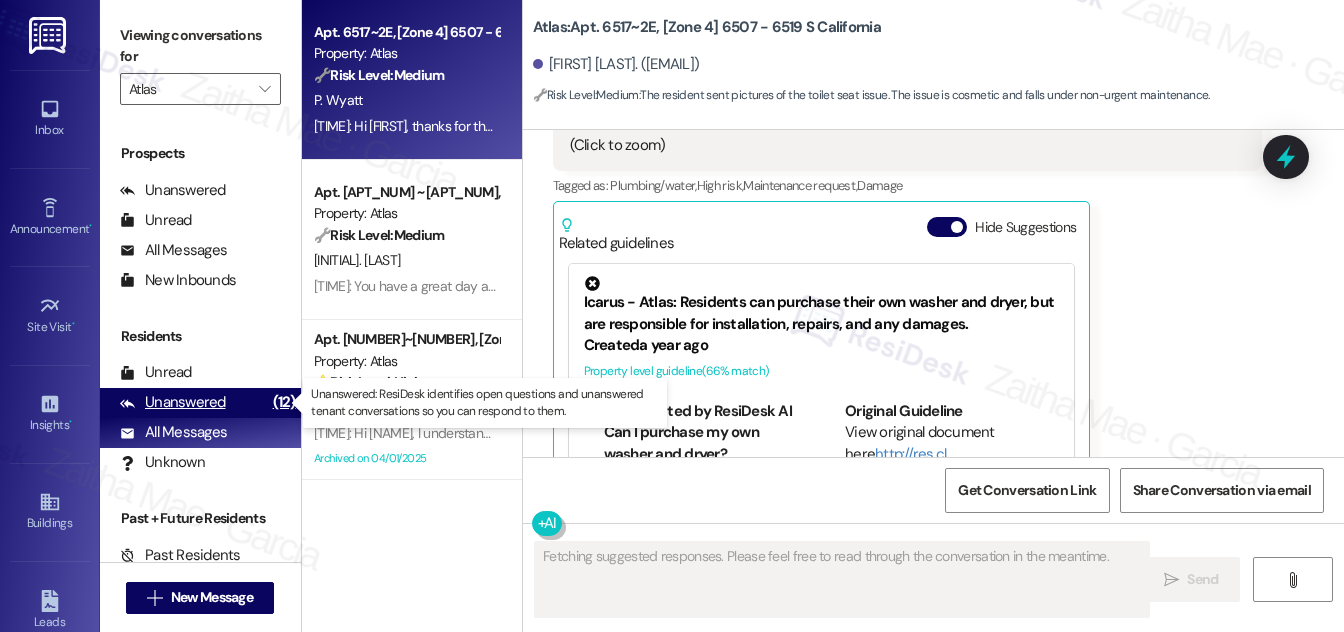 scroll, scrollTop: 19403, scrollLeft: 0, axis: vertical 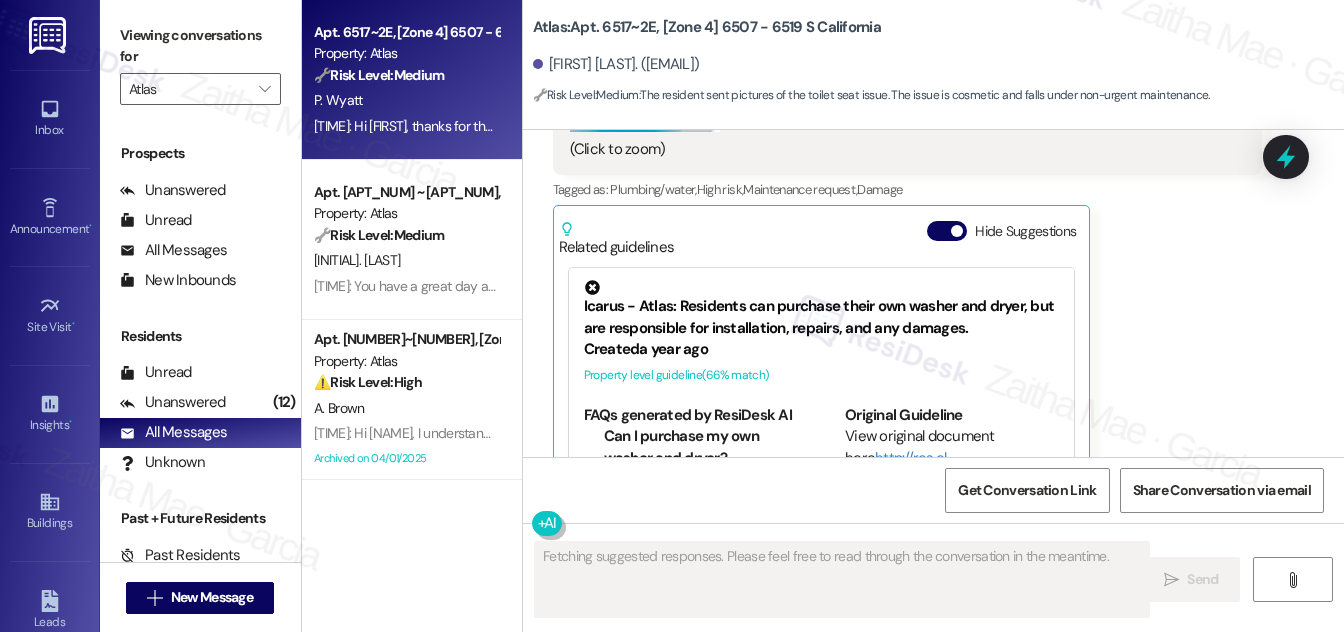 click on "Hide Suggestions" at bounding box center [1005, 231] 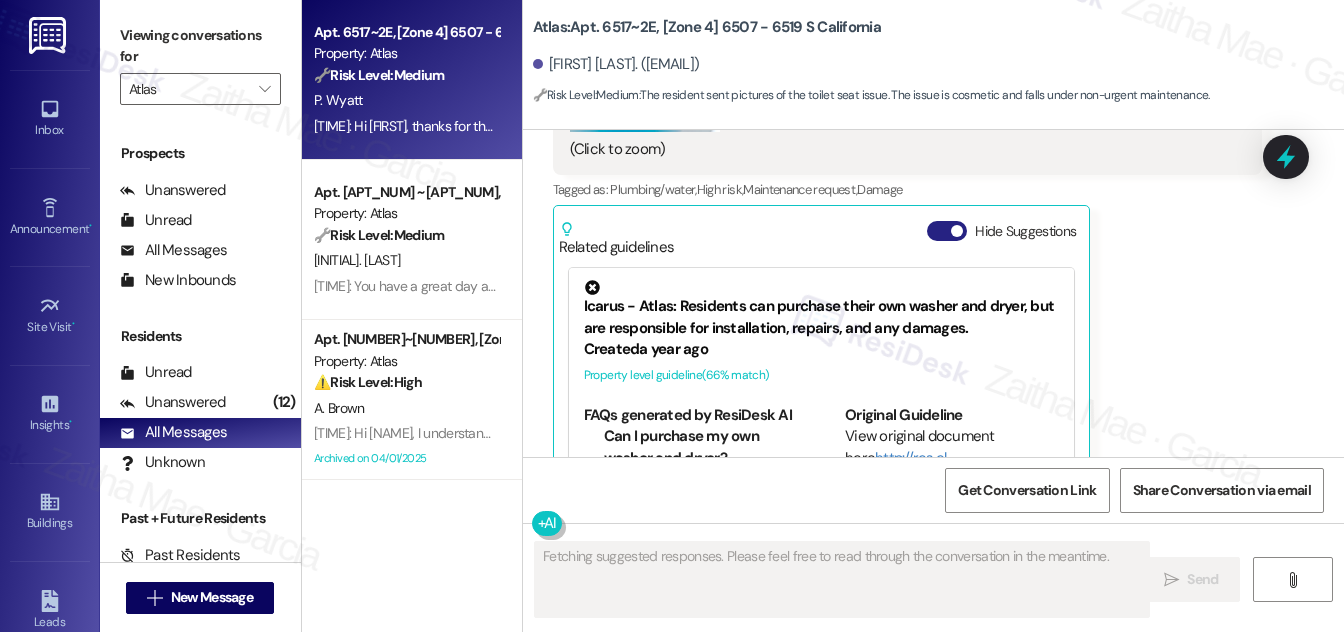 click on "Hide Suggestions" at bounding box center [947, 231] 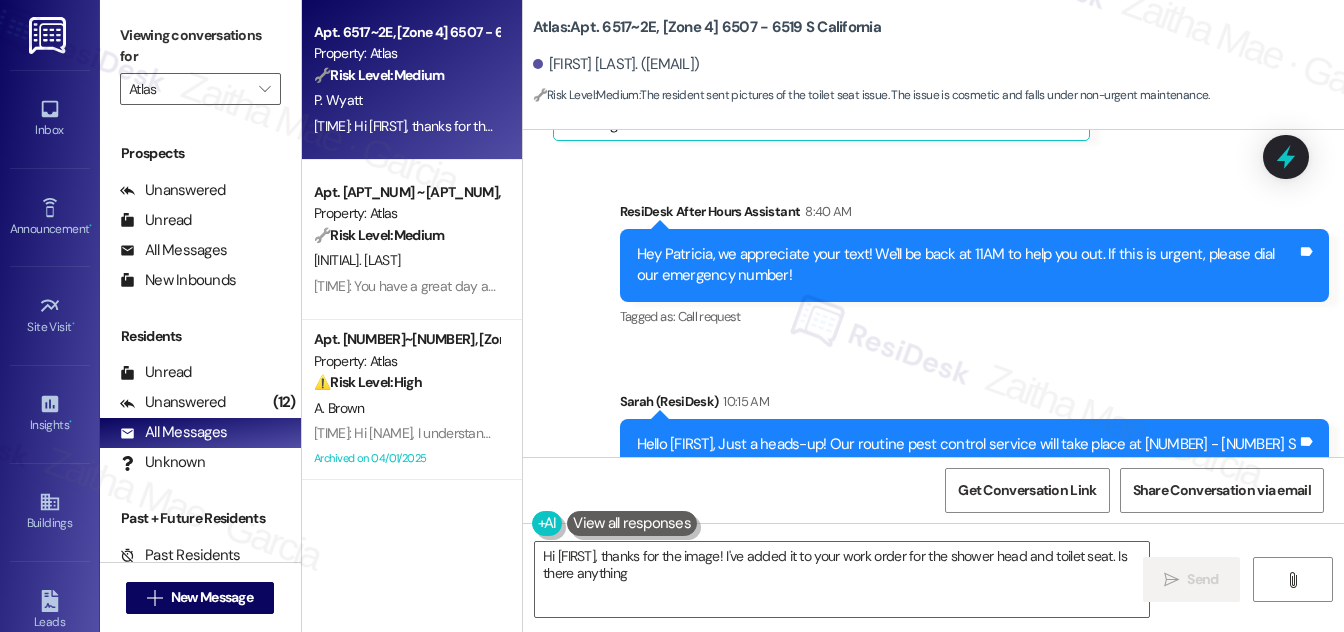 scroll, scrollTop: 19744, scrollLeft: 0, axis: vertical 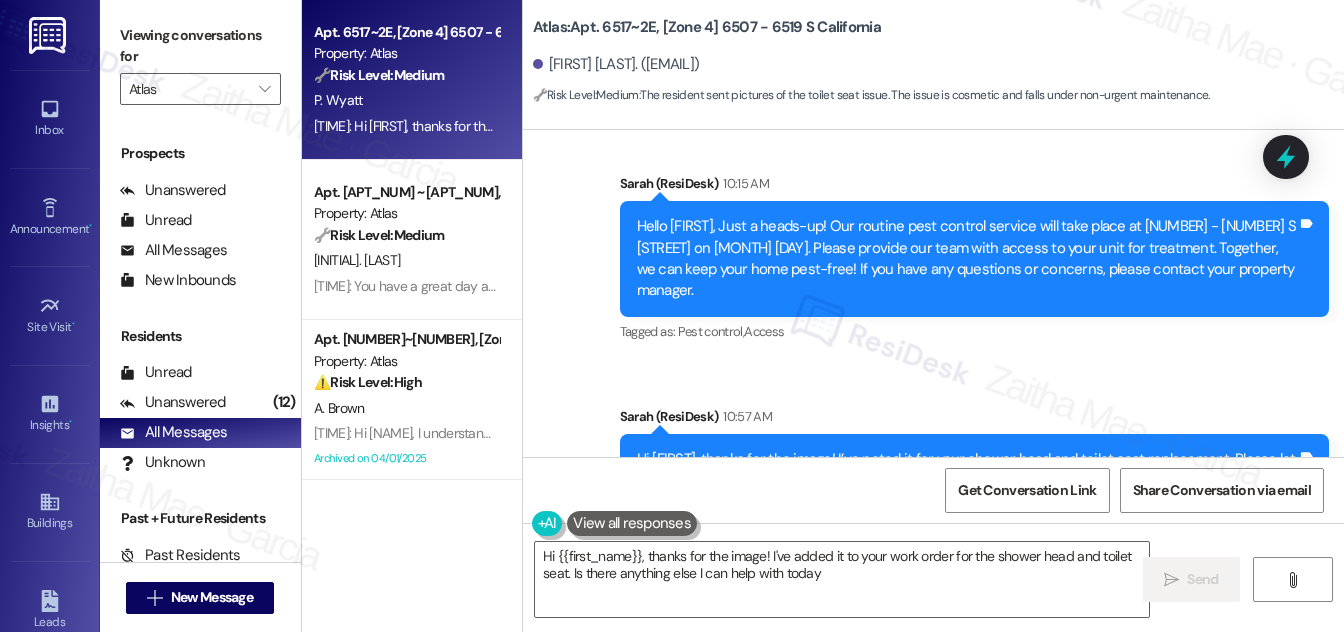 type on "Hi {{first_name}}, thanks for the image! I've added it to your work order for the shower head and toilet seat. Is there anything else I can help with today?" 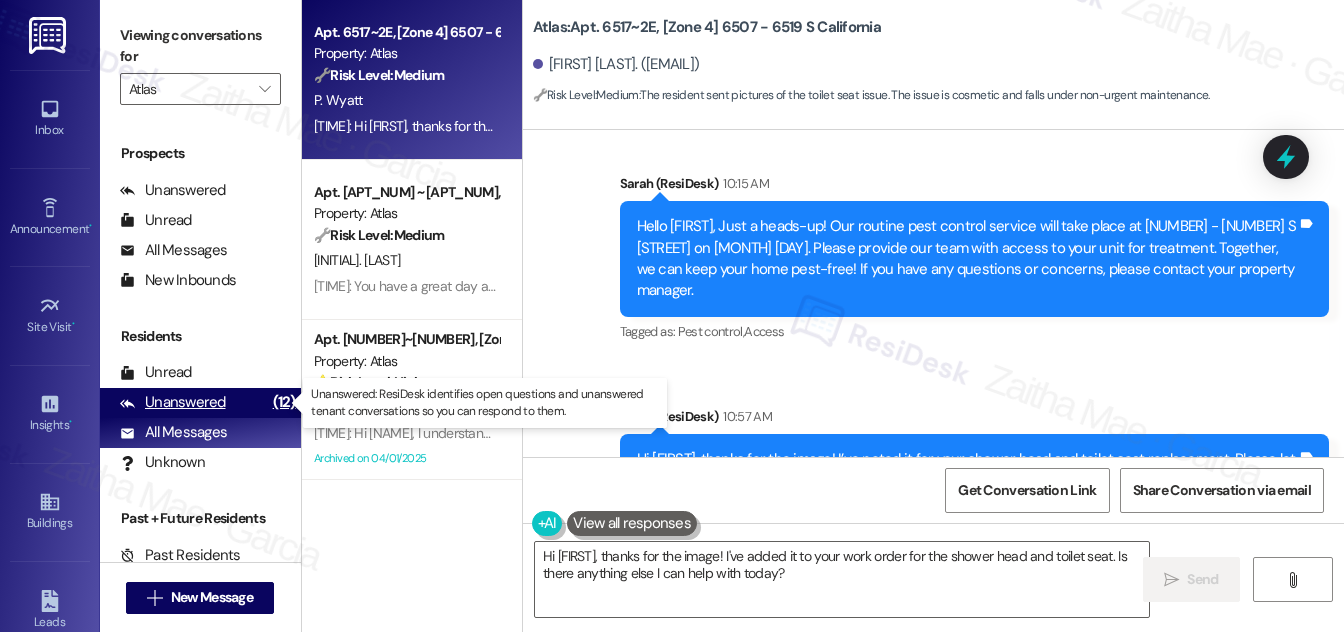 click on "Unanswered" at bounding box center (173, 402) 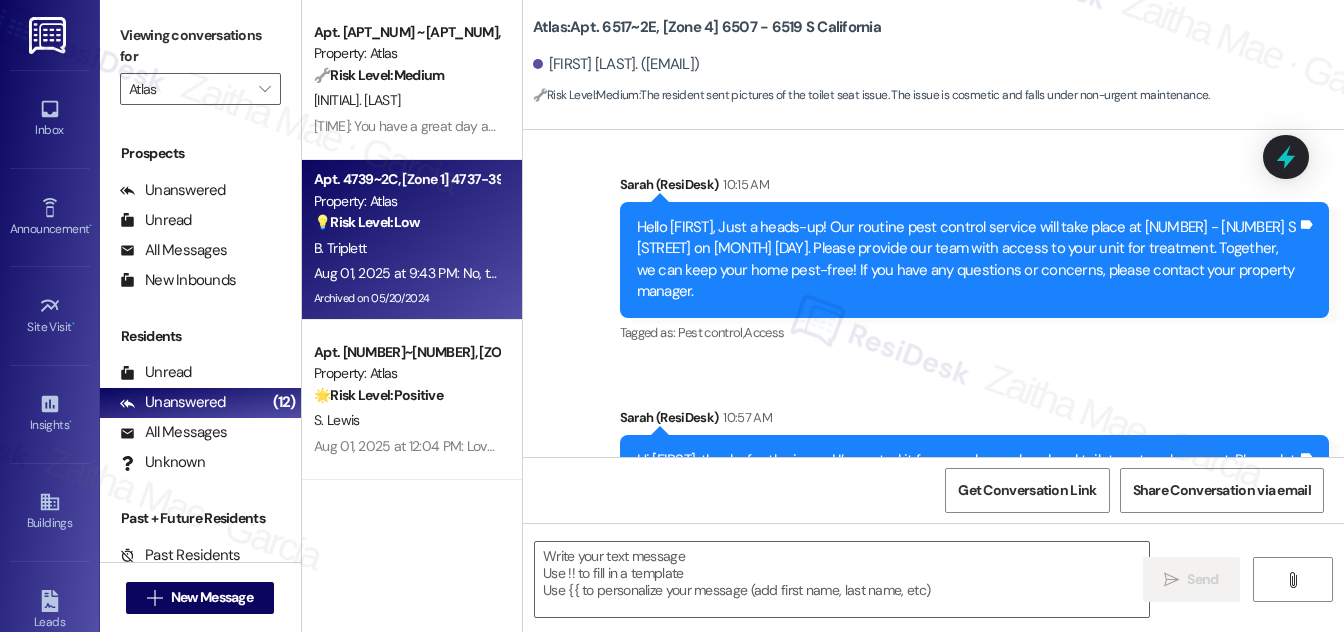 type on "Fetching suggested responses. Please feel free to read through the conversation in the meantime." 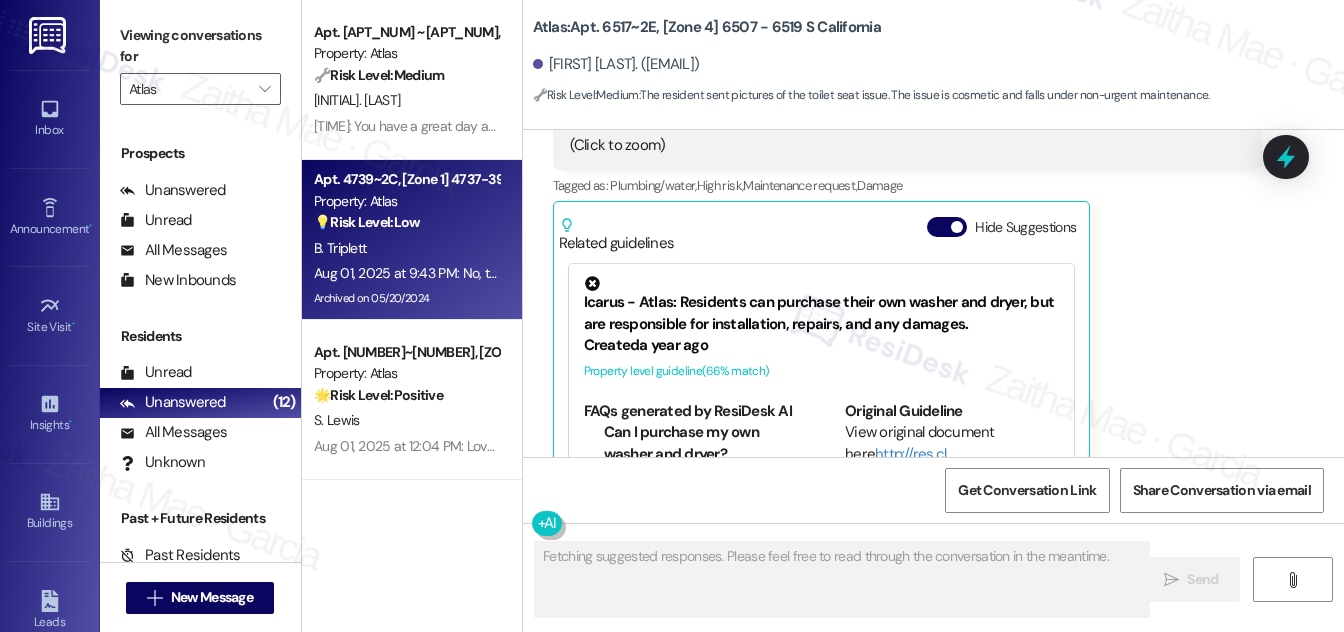 scroll, scrollTop: 19403, scrollLeft: 0, axis: vertical 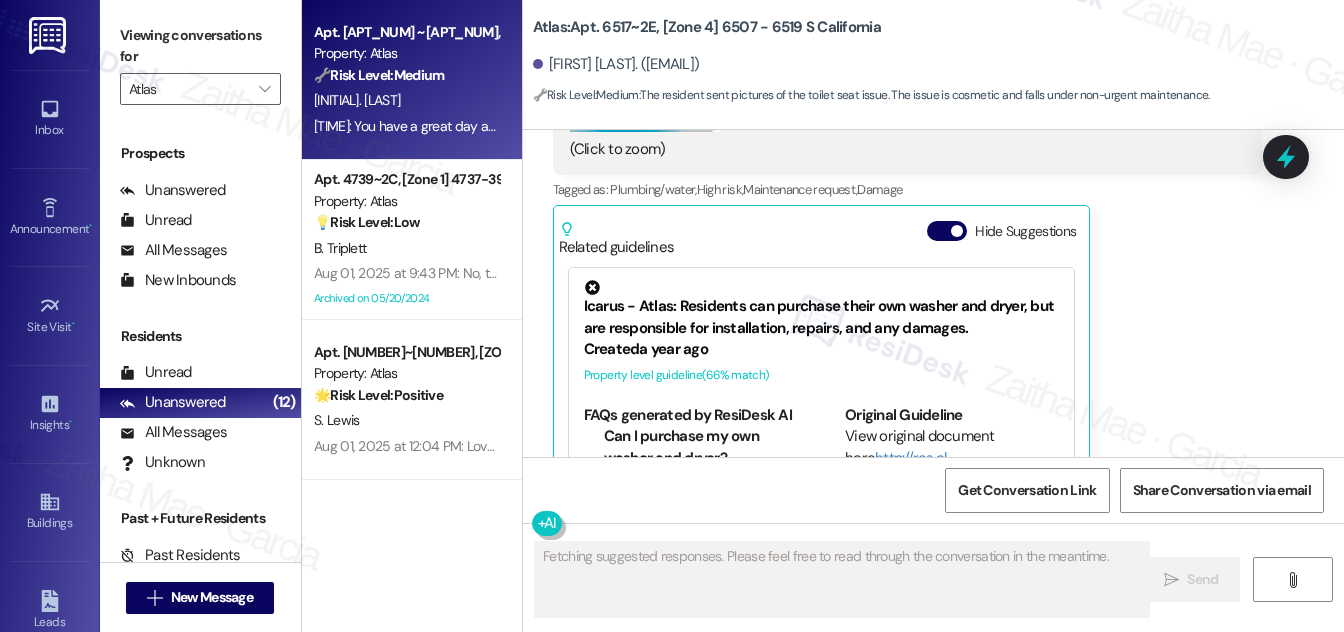 click on "10:51 AM: You have a great day as well!  10:51 AM: You have a great day as well!" at bounding box center [418, 126] 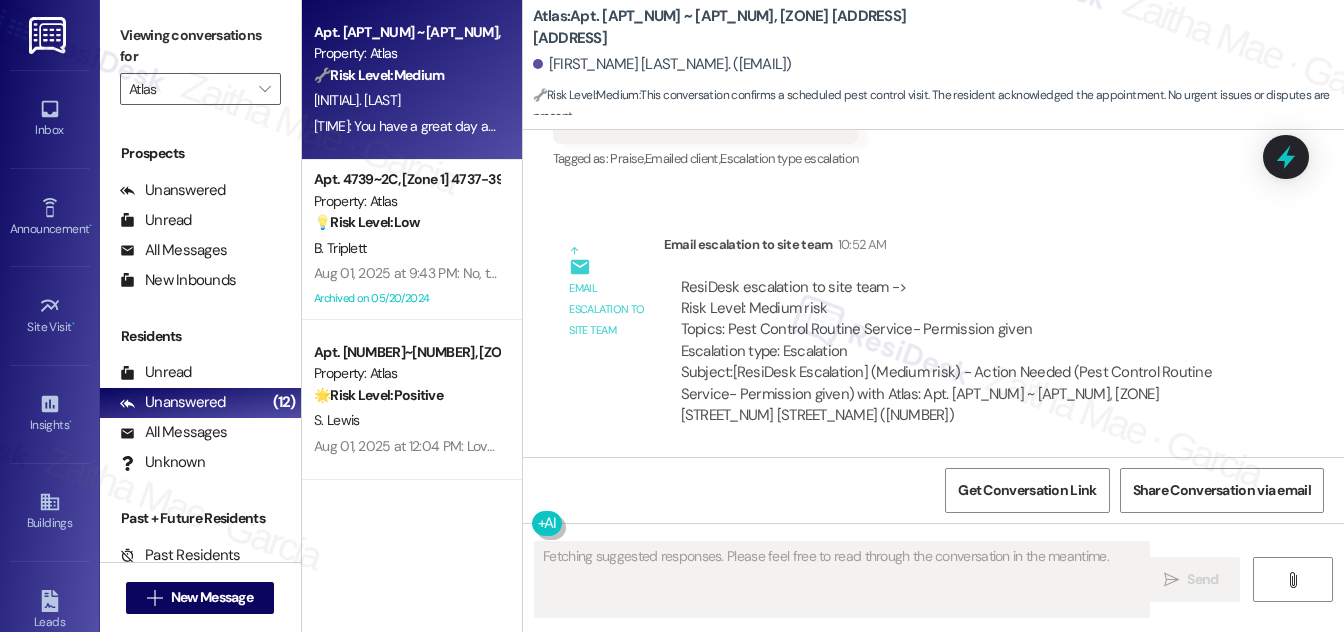 scroll, scrollTop: 1533, scrollLeft: 0, axis: vertical 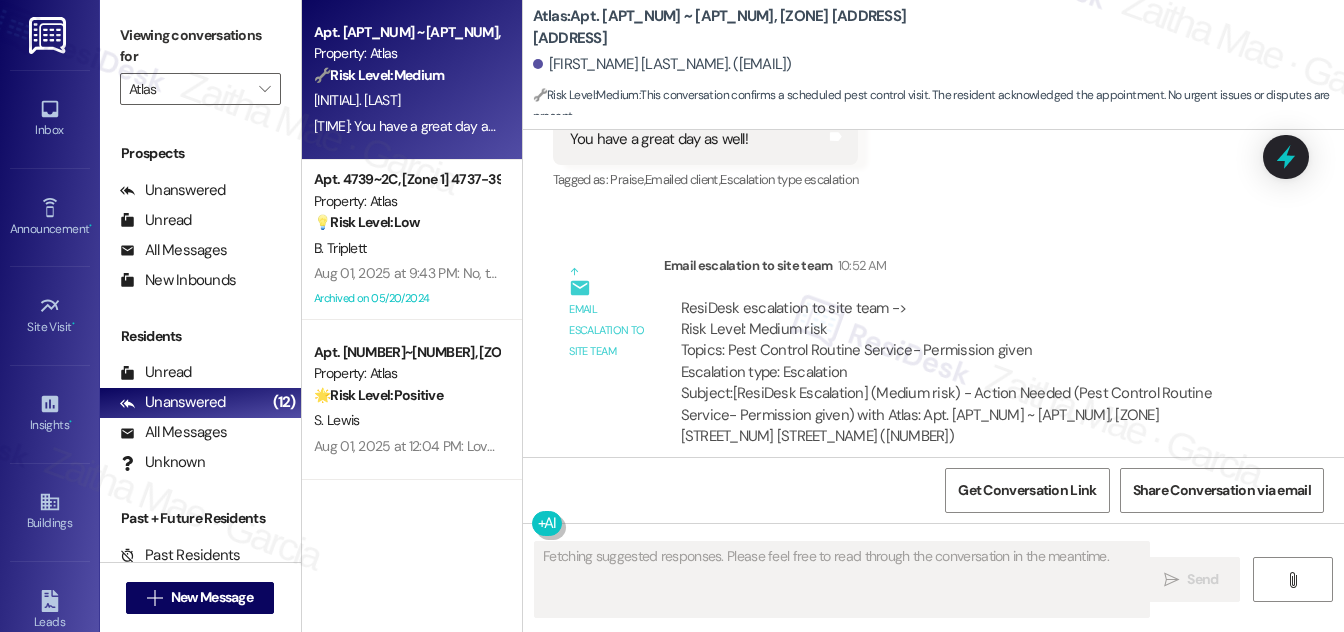type 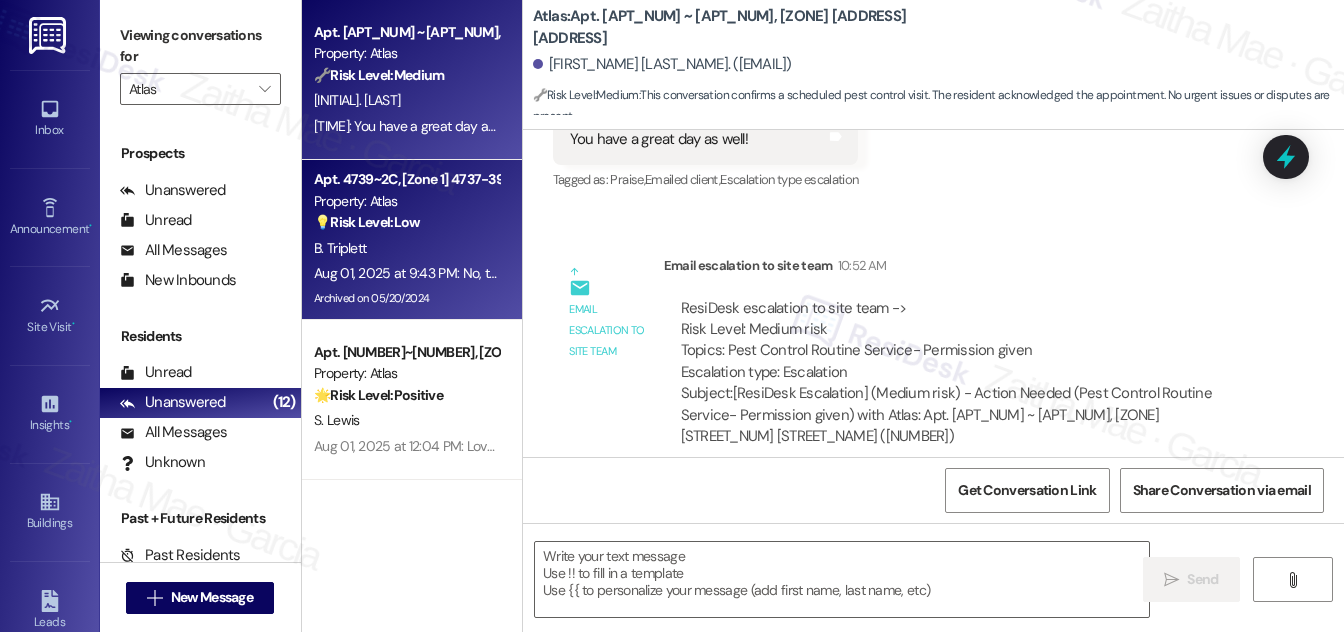 click on "B. Triplett" at bounding box center (406, 248) 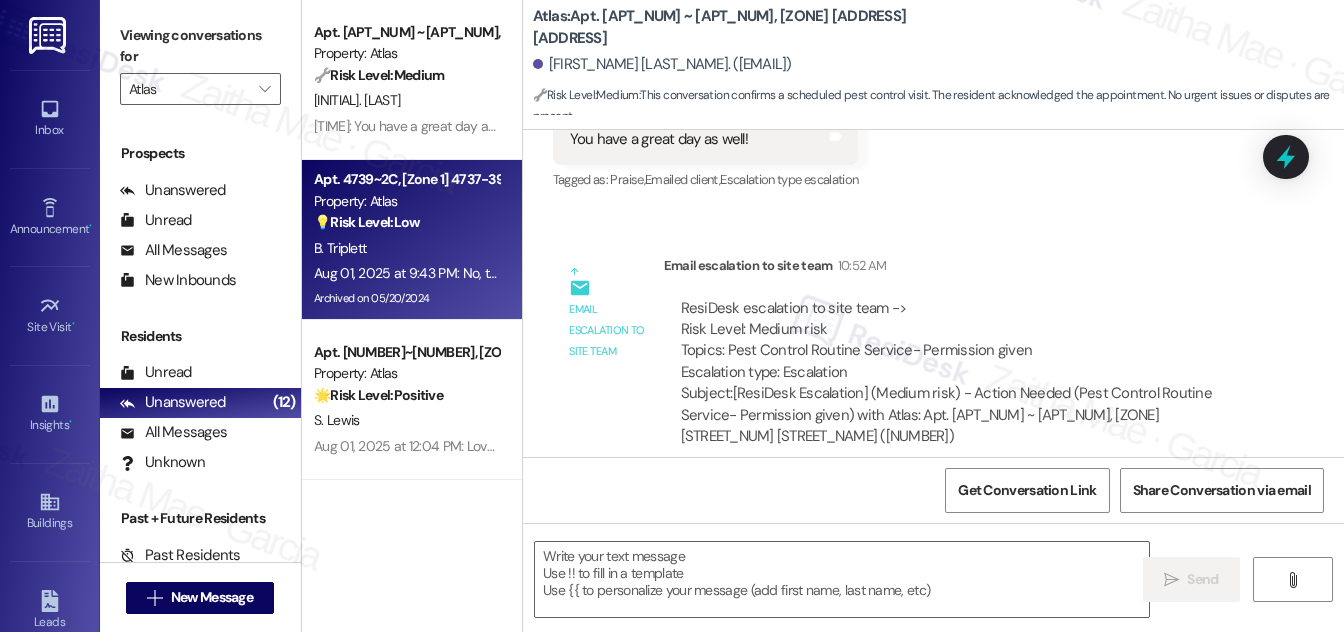 type on "Fetching suggested responses. Please feel free to read through the conversation in the meantime." 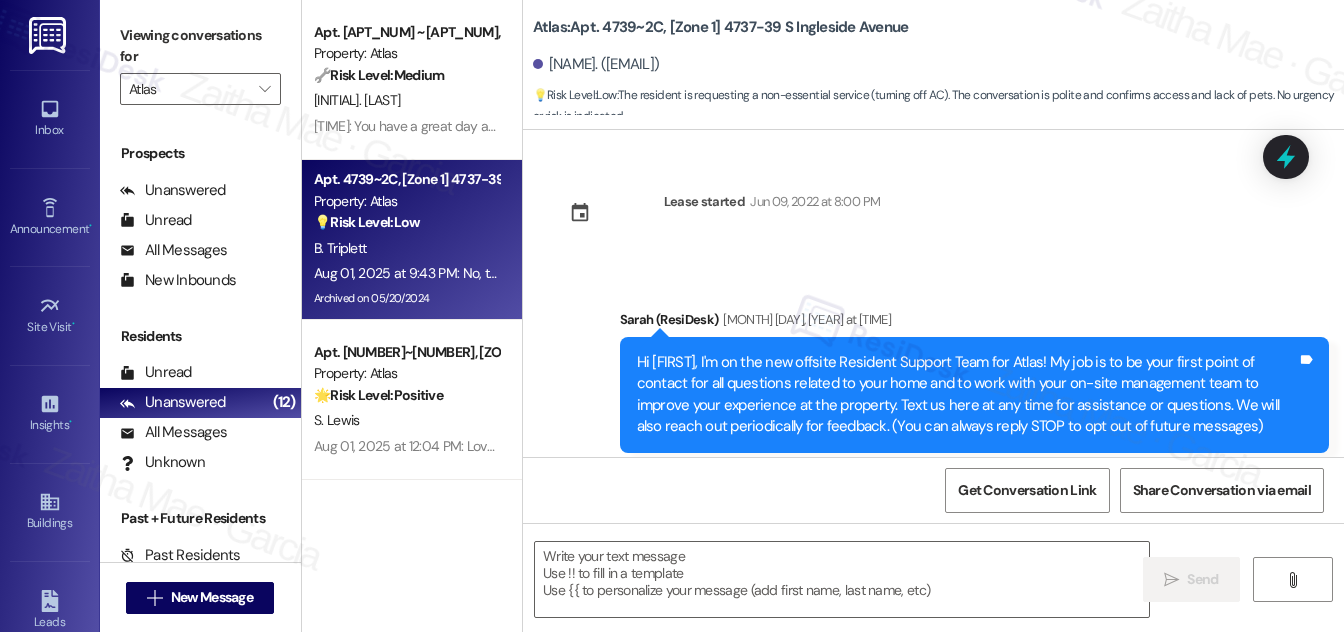 scroll, scrollTop: 272, scrollLeft: 0, axis: vertical 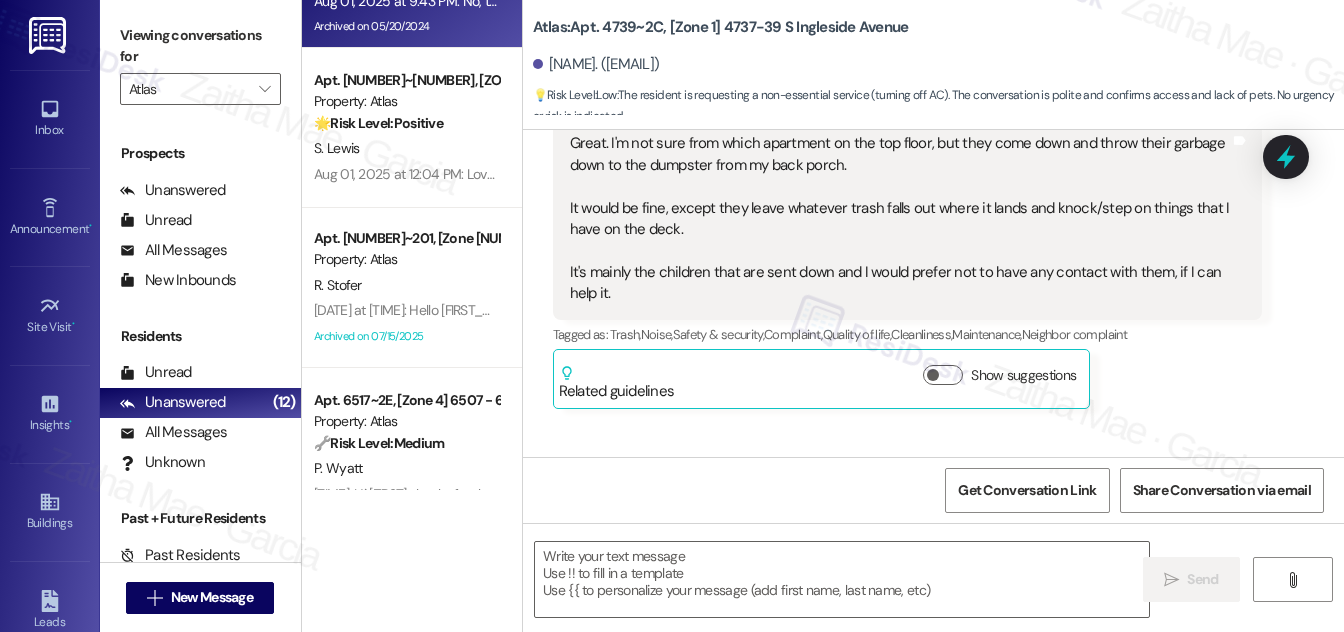 type on "Fetching suggested responses. Please feel free to read through the conversation in the meantime." 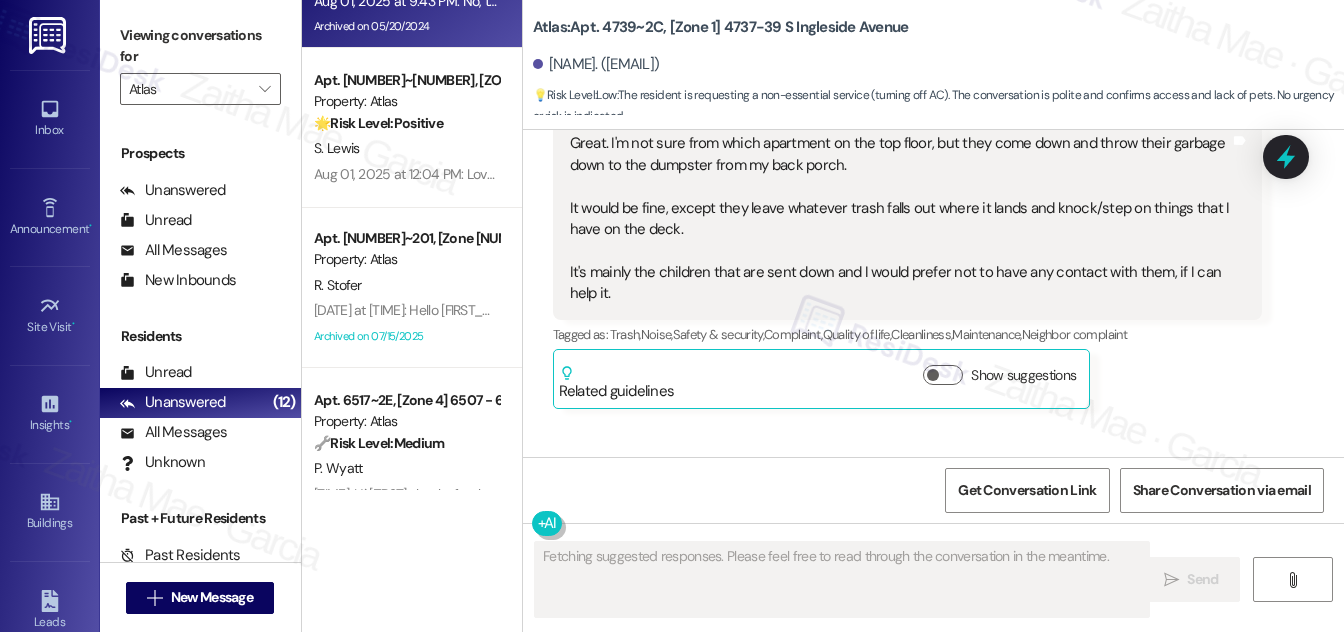 scroll, scrollTop: 272, scrollLeft: 0, axis: vertical 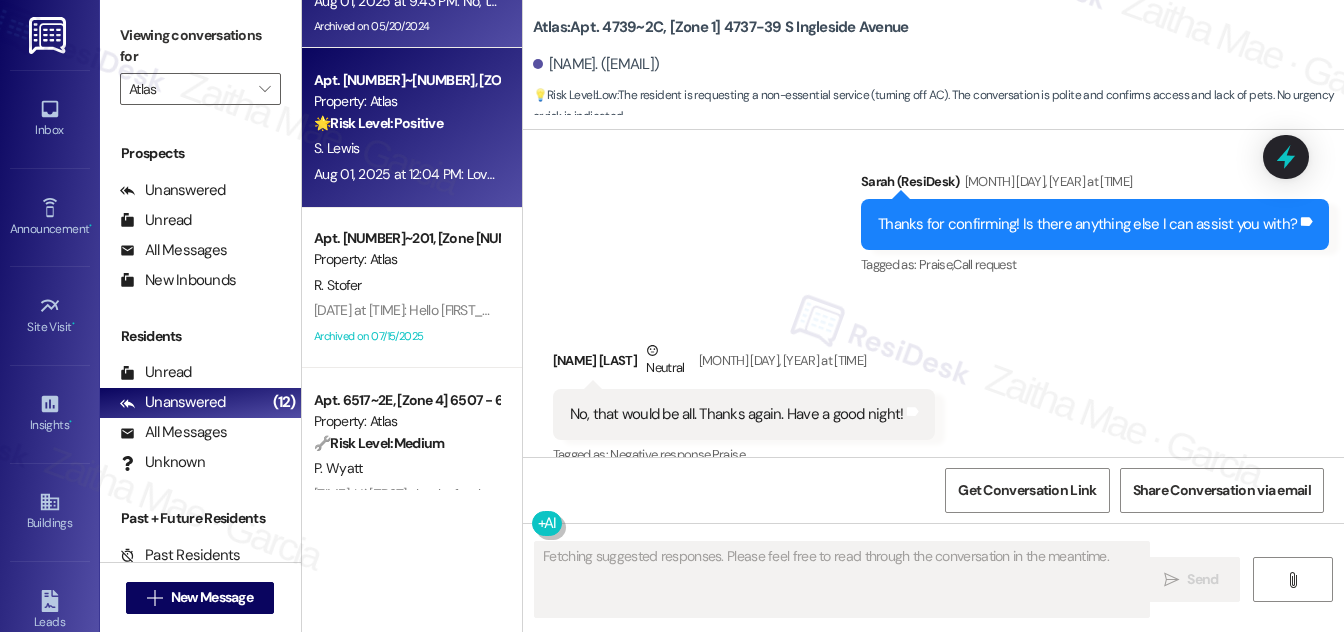 click on "🌟  Risk Level:  Positive The resident is expressing positive sentiment regarding a previous interaction with staff. This is an opportunity for relationship building." at bounding box center (406, 123) 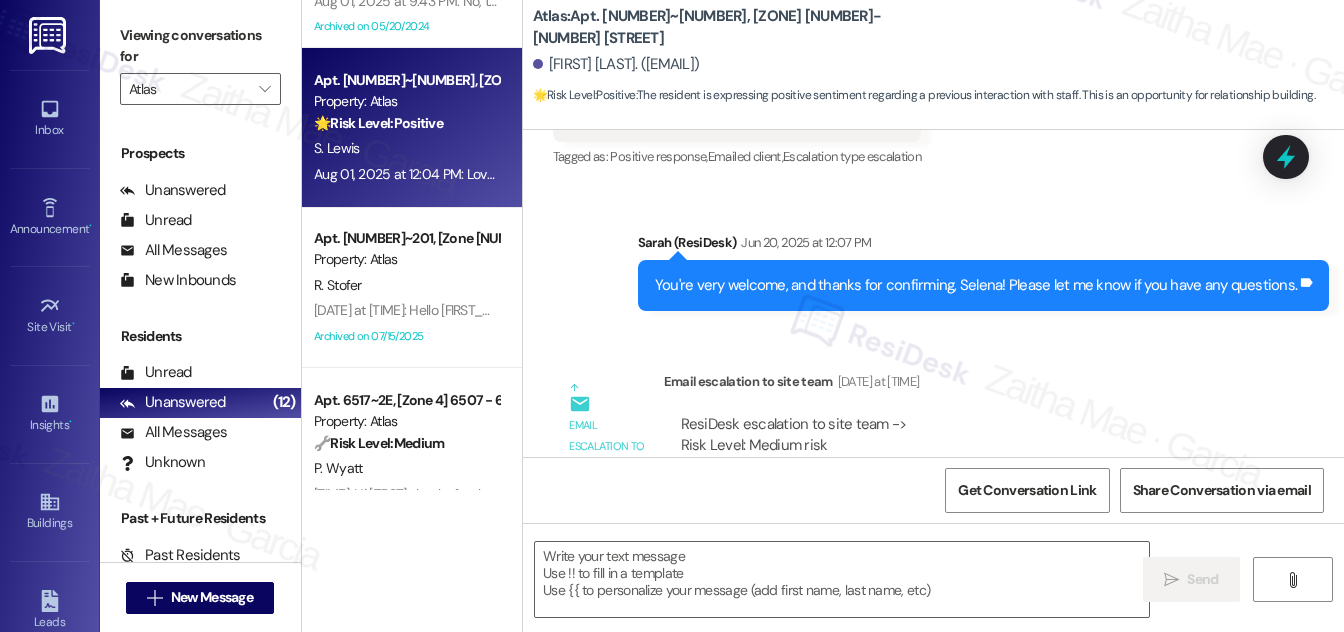 type on "Fetching suggested responses. Please feel free to read through the conversation in the meantime." 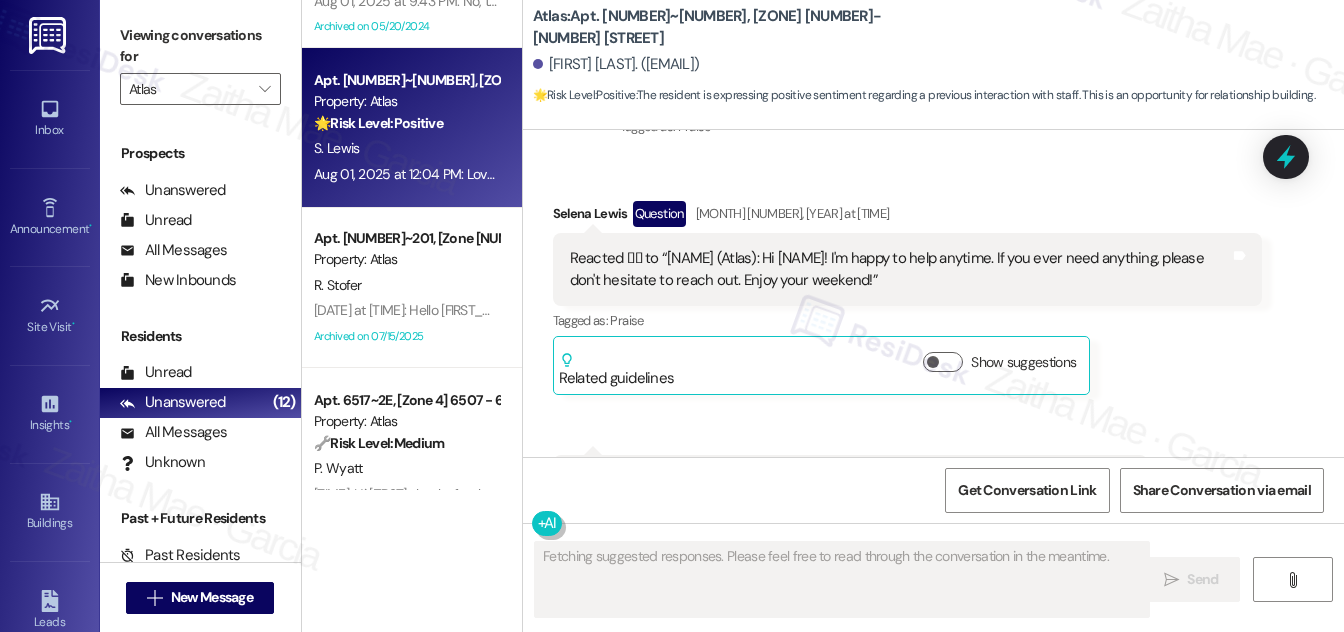 scroll, scrollTop: 8482, scrollLeft: 0, axis: vertical 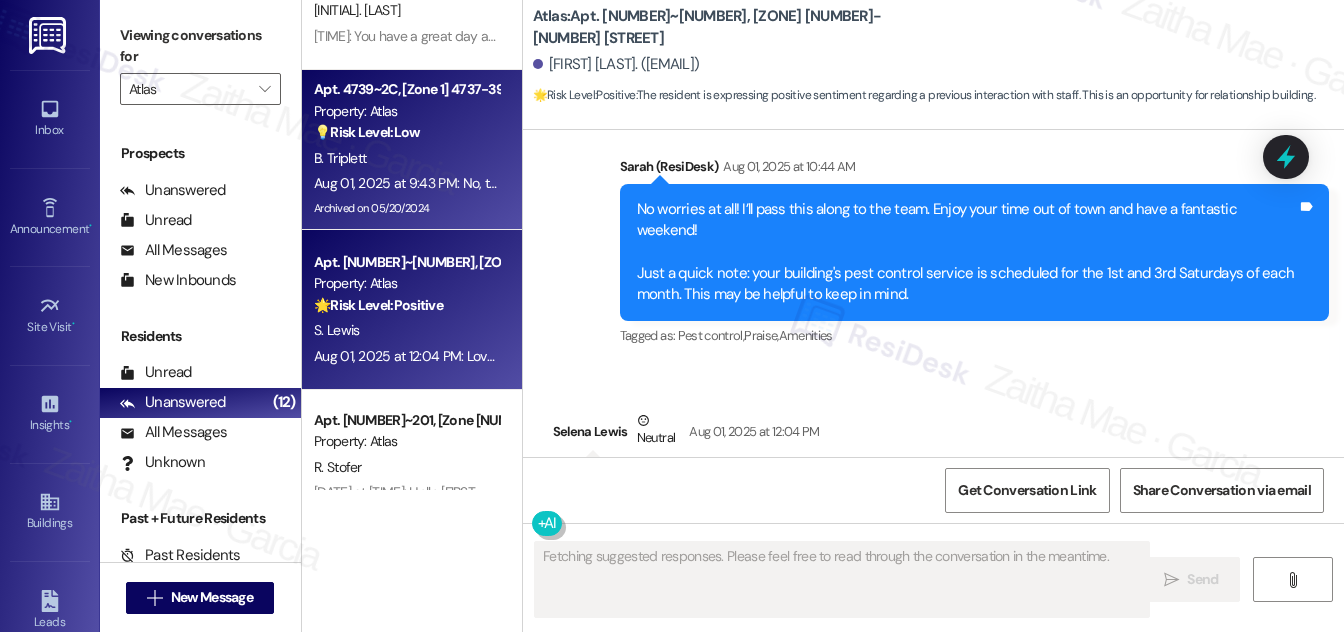 click on "B. Triplett" at bounding box center (406, 158) 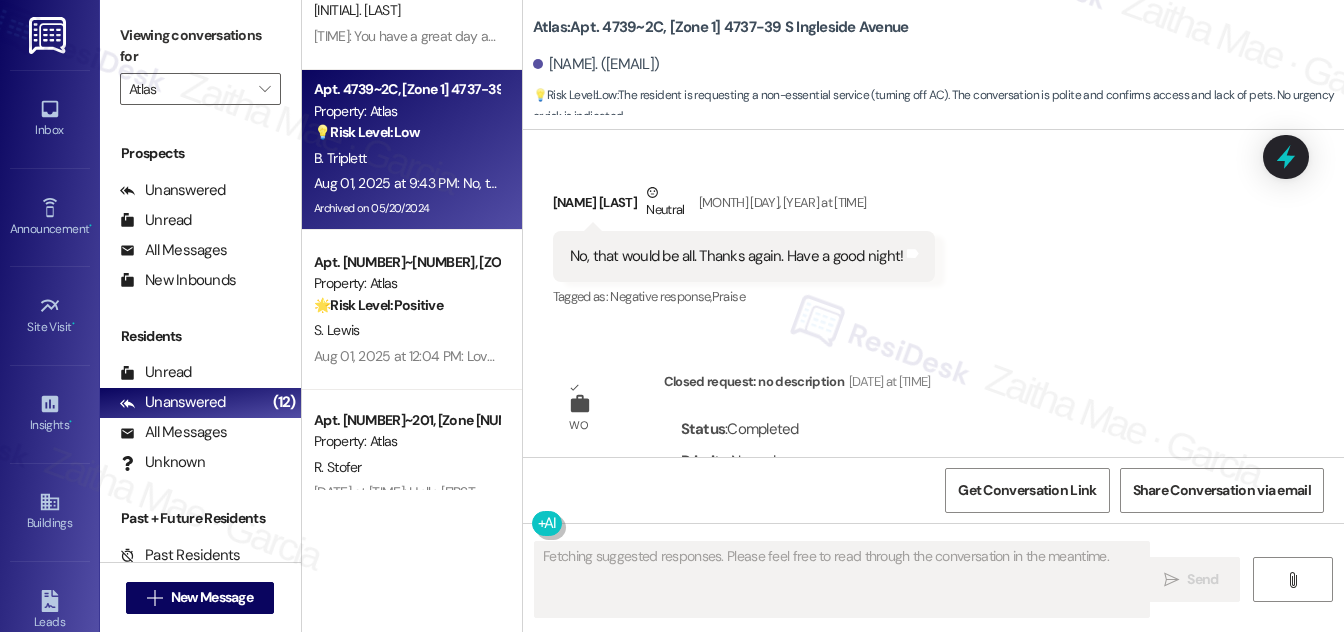 scroll, scrollTop: 14501, scrollLeft: 0, axis: vertical 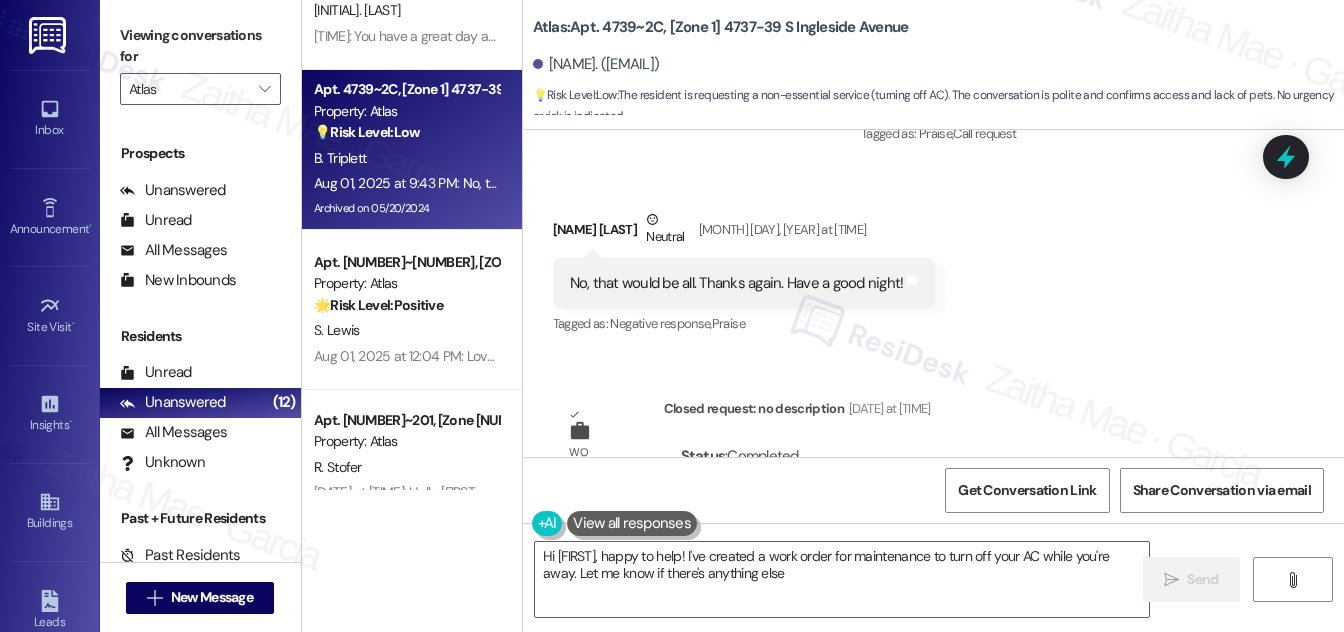 type on "Hi {{first_name}}, happy to help! I've created a work order for maintenance to turn off your AC while you're away. Let me know if there's anything else!" 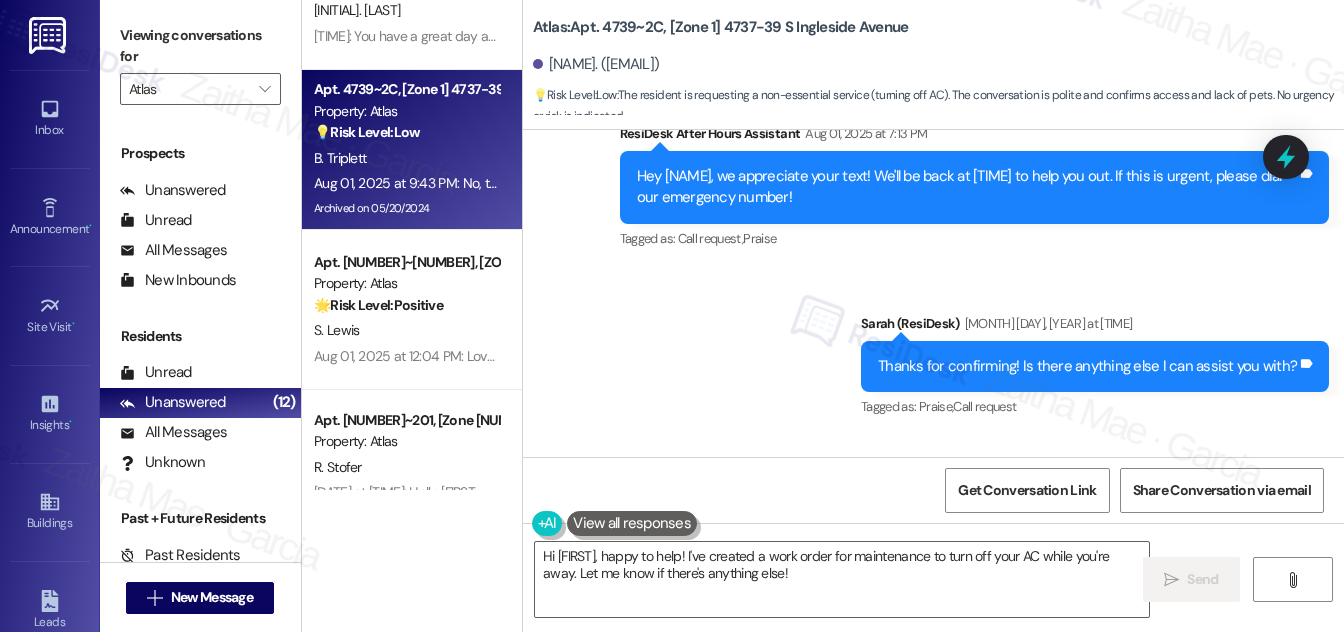 scroll, scrollTop: 14591, scrollLeft: 0, axis: vertical 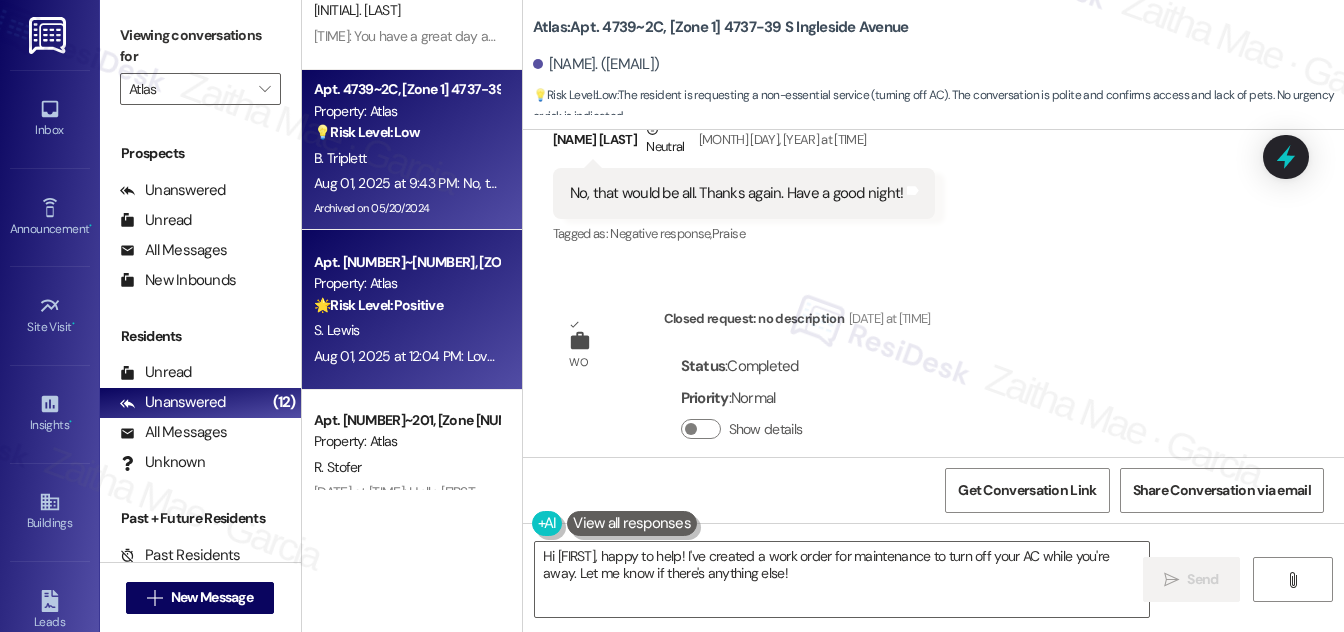 click on "Apt. 909~201, [Zone 1] 4001-4013 S Ellis Avenue Property: Atlas 🌟  Risk Level:  Positive The resident is expressing positive sentiment regarding a previous interaction with staff. This is an opportunity for relationship building." at bounding box center (406, 284) 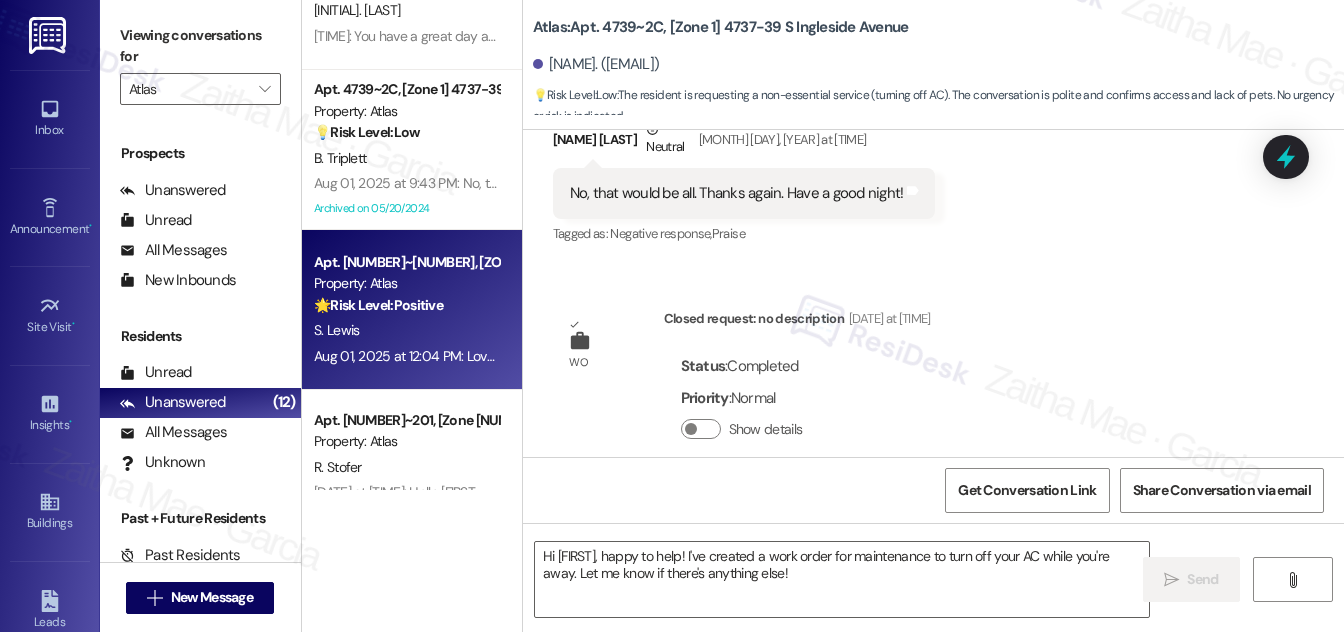 type on "Fetching suggested responses. Please feel free to read through the conversation in the meantime." 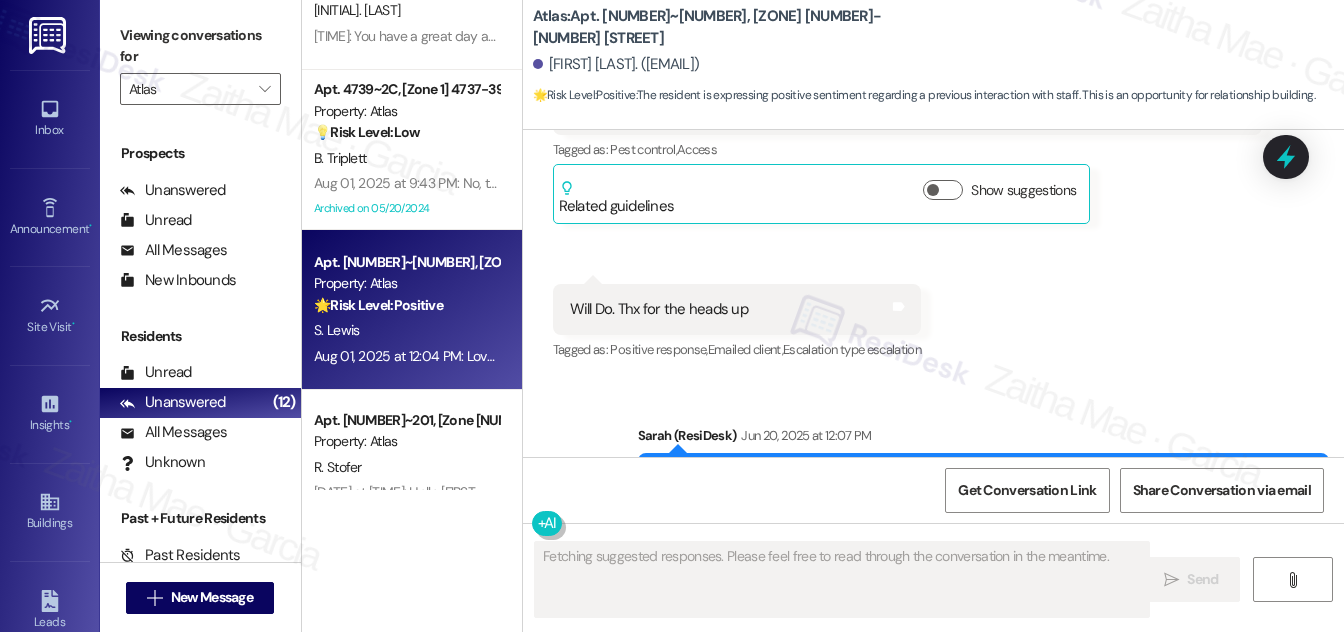 scroll, scrollTop: 9132, scrollLeft: 0, axis: vertical 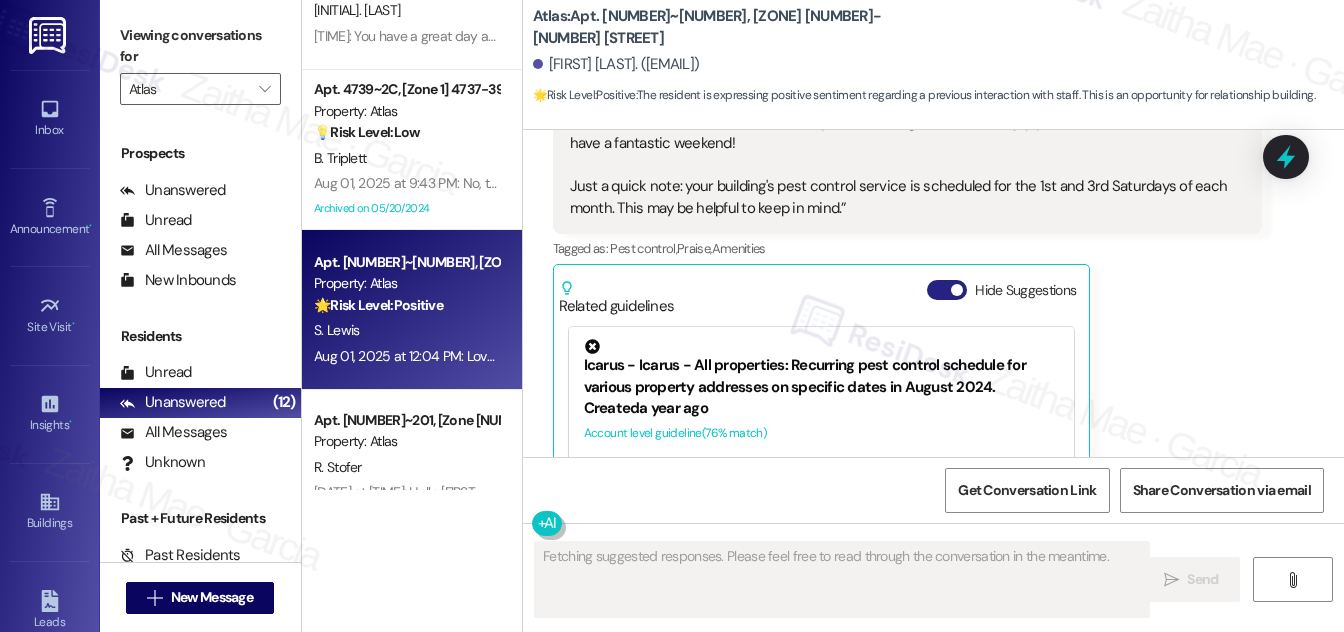 click on "Hide Suggestions" at bounding box center (947, 290) 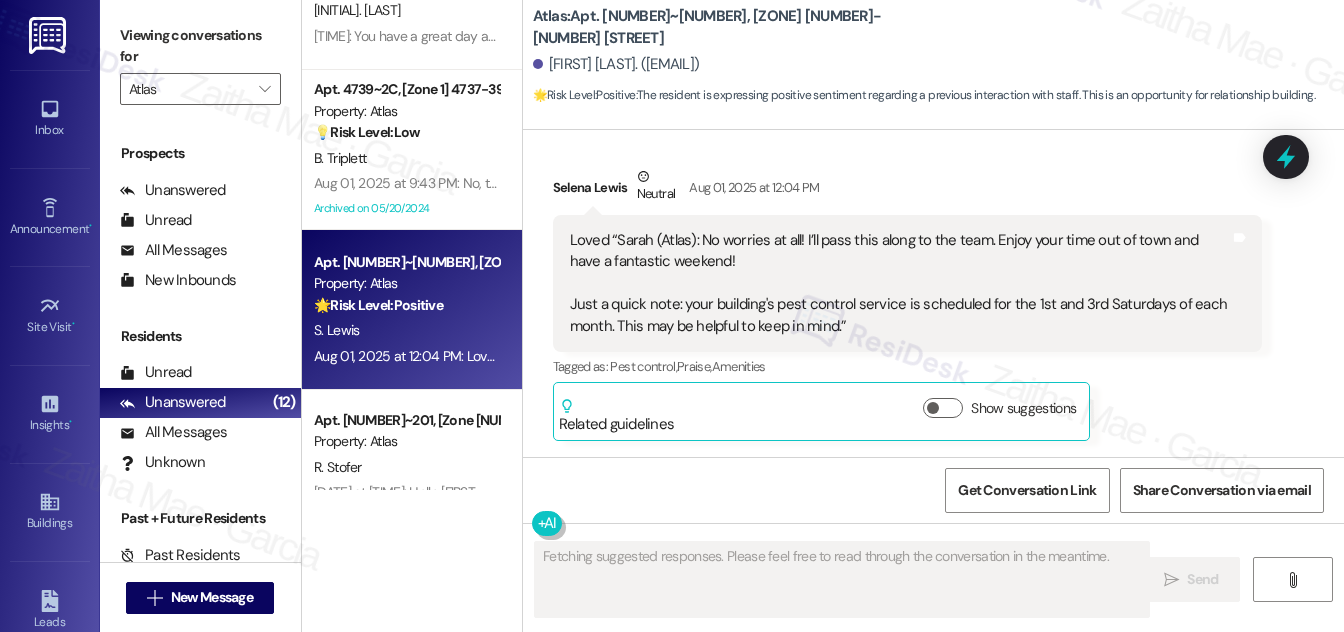 scroll, scrollTop: 8880, scrollLeft: 0, axis: vertical 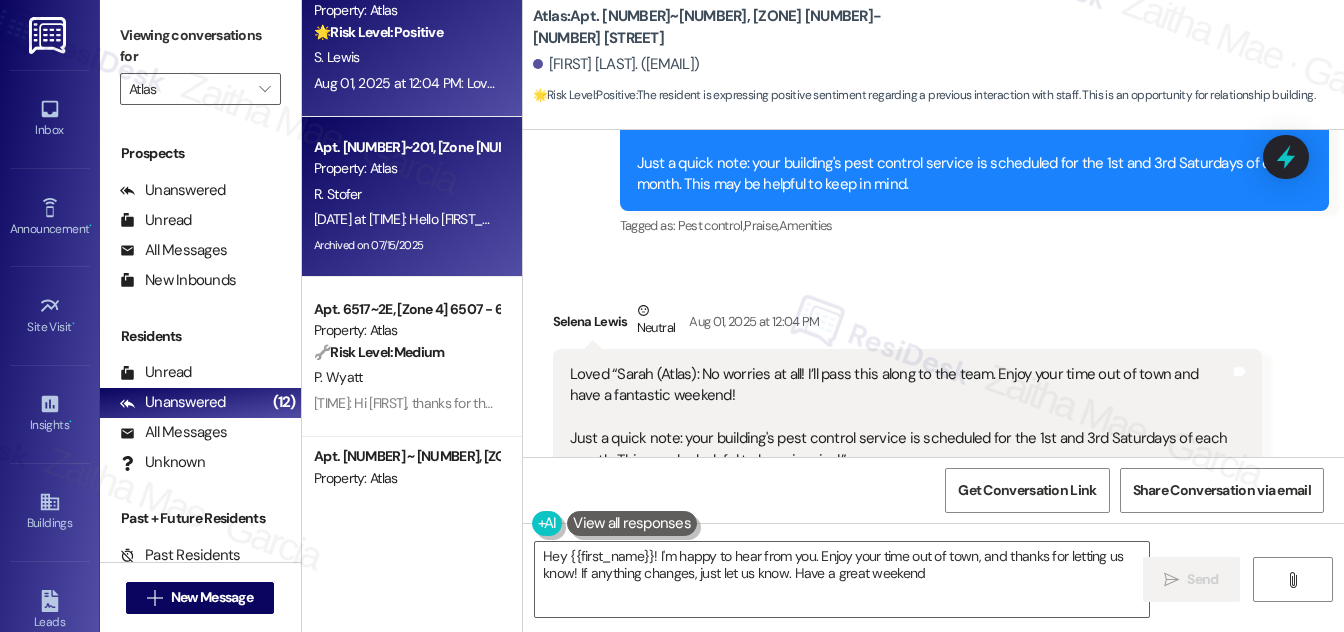 type on "Hey {{first_name}}! I'm happy to hear from you. Enjoy your time out of town, and thanks for letting us know! If anything changes, just let us know. Have a great weekend!" 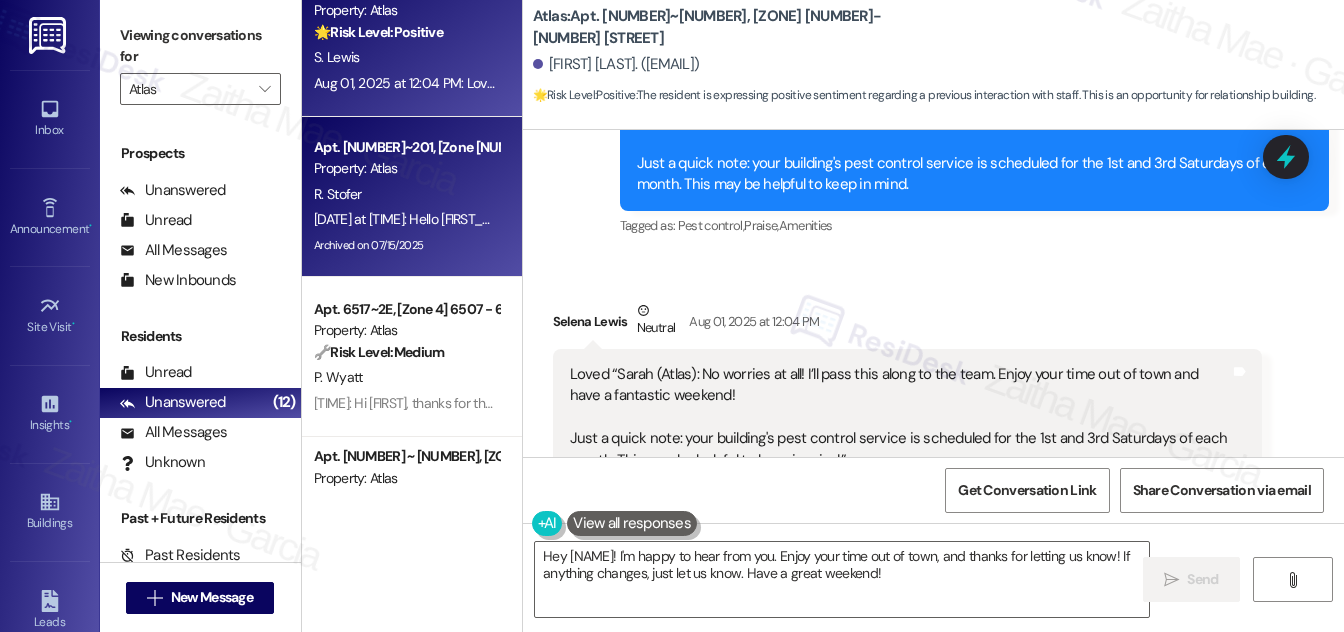 click on "R. Stofer" at bounding box center [406, 194] 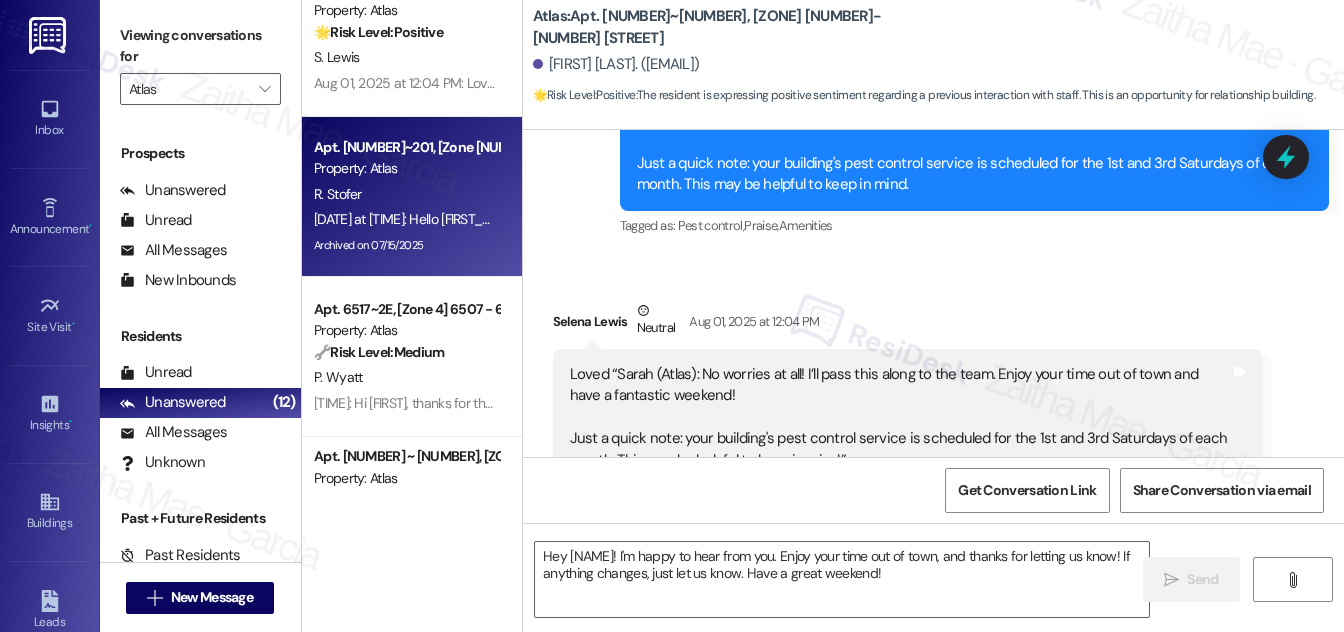 type on "Fetching suggested responses. Please feel free to read through the conversation in the meantime." 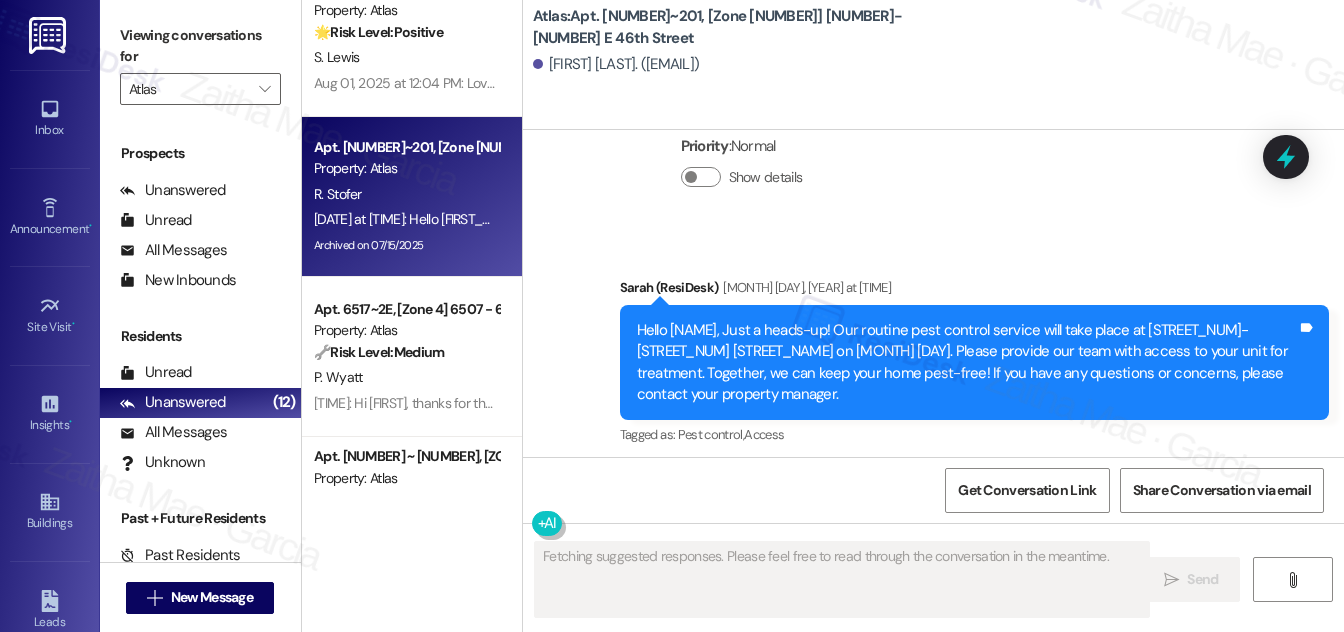 scroll, scrollTop: 14025, scrollLeft: 0, axis: vertical 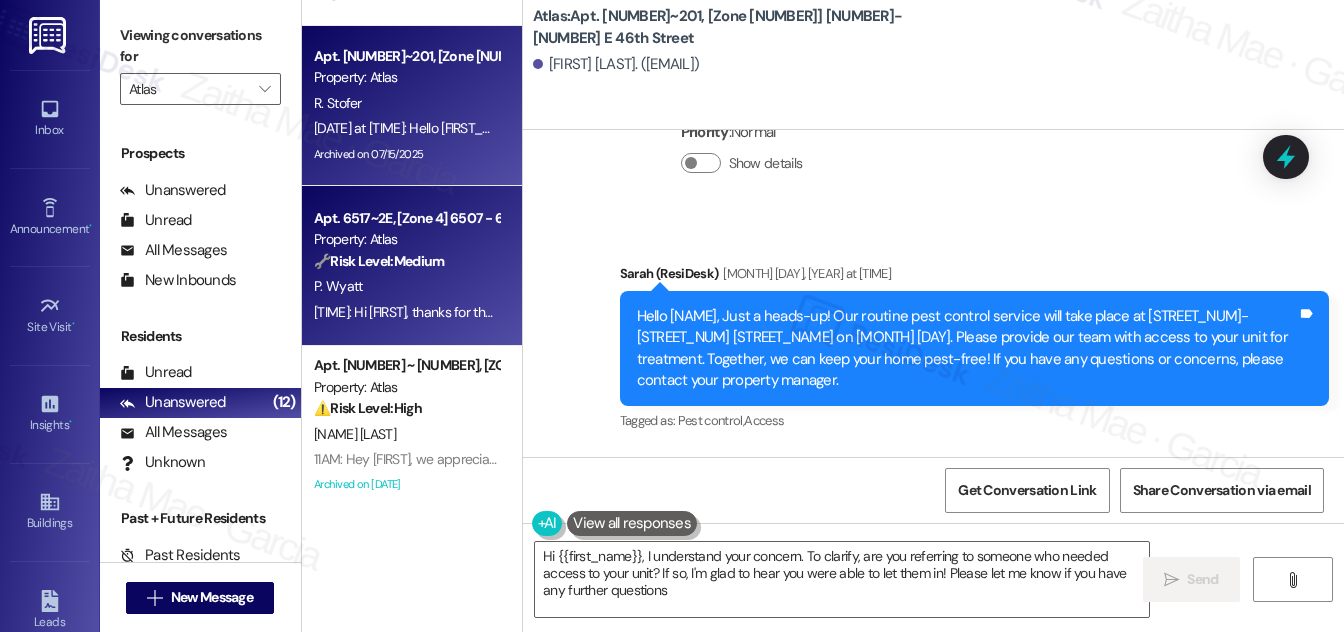 type on "Hi {{first_name}}, I understand your concern. To clarify, are you referring to someone who needed access to your unit? If so, I'm glad to hear you were able to let them in! Please let me know if you have any further questions." 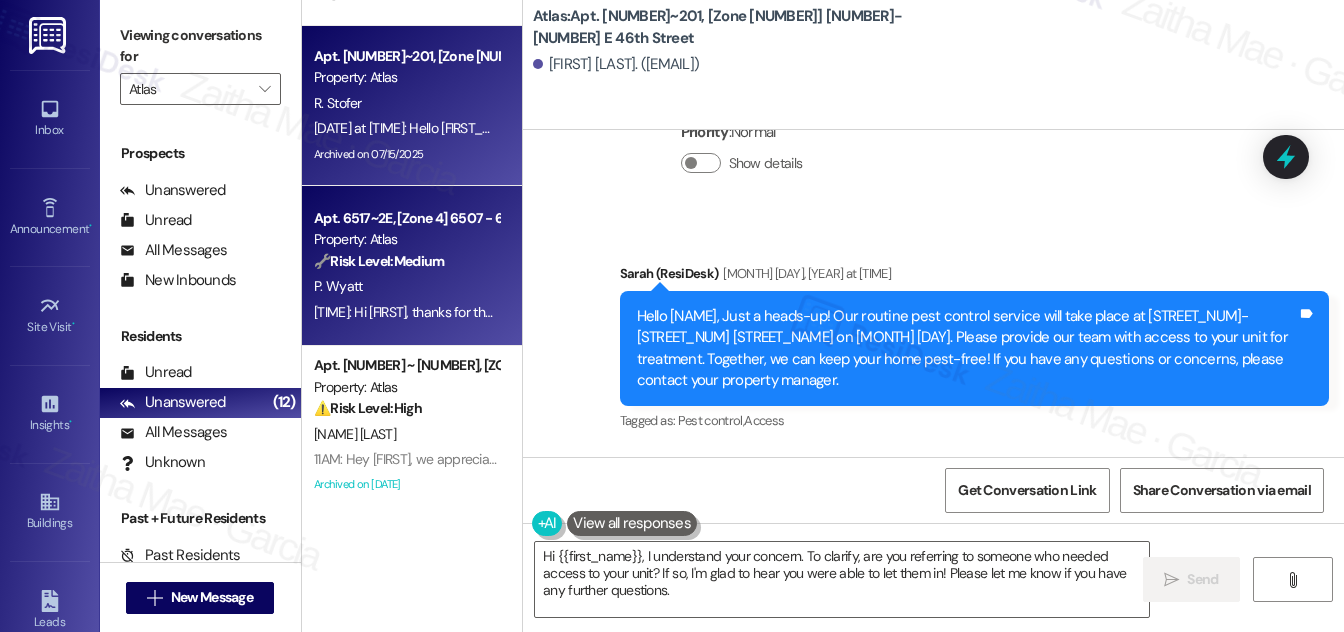 click on "Apt. 6517~2E, [Zone 4] 6507 - 6519 S California Property: Atlas 🔧  Risk Level:  Medium The resident sent pictures of the toilet seat issue. The issue is cosmetic and falls under non-urgent maintenance." at bounding box center [406, 240] 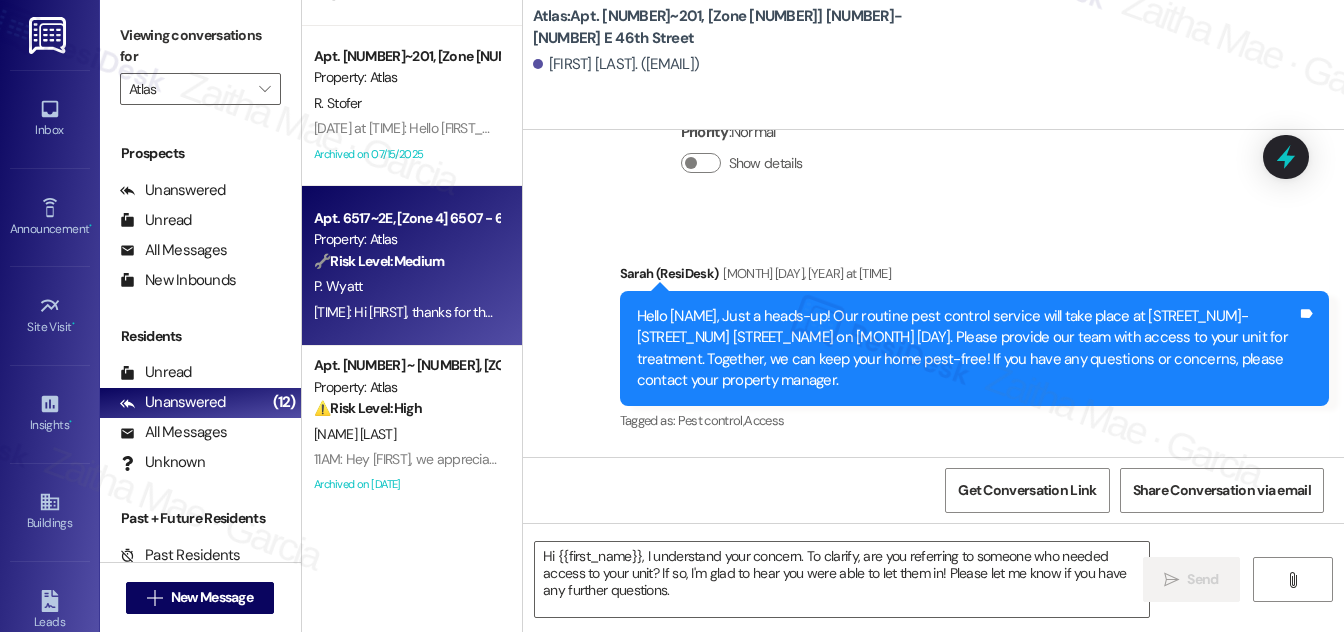 type on "Fetching suggested responses. Please feel free to read through the conversation in the meantime." 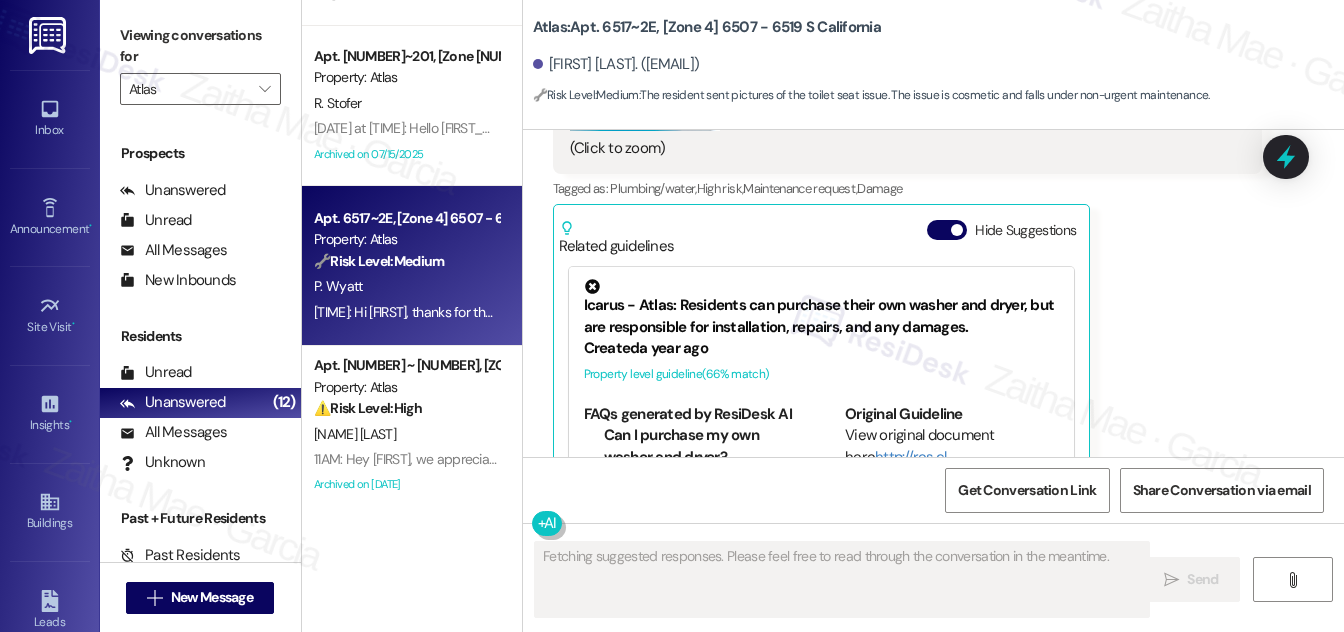 scroll, scrollTop: 19403, scrollLeft: 0, axis: vertical 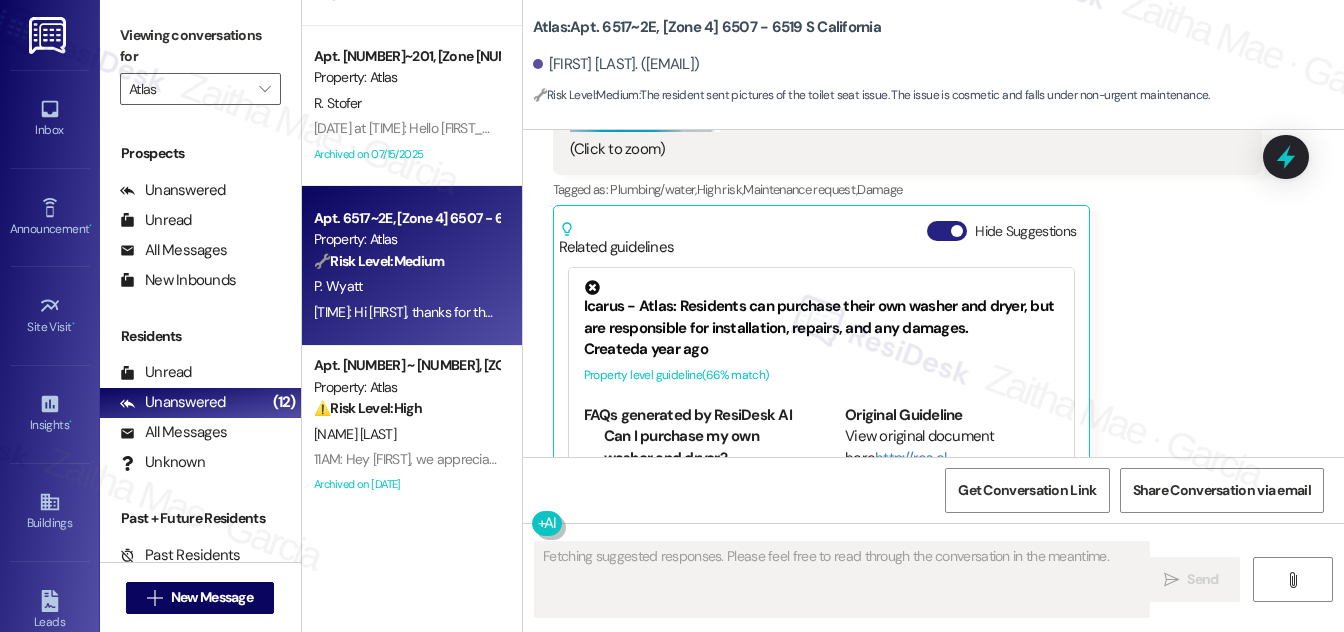 click on "Hide Suggestions" at bounding box center (947, 231) 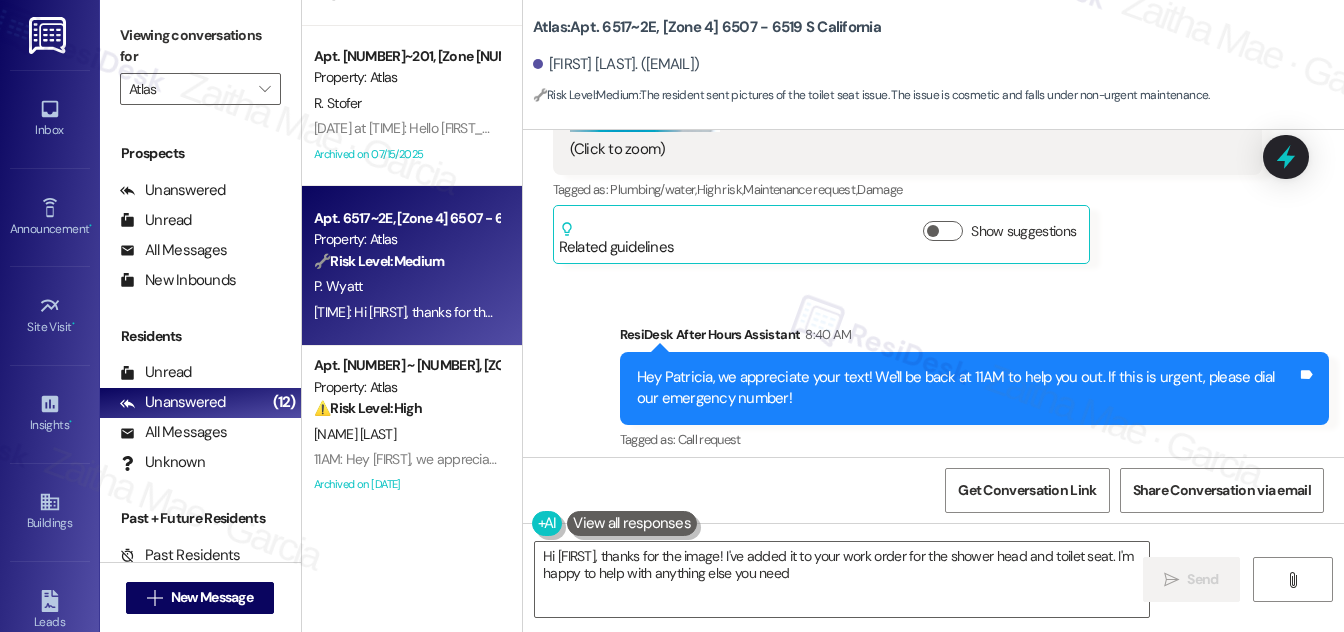 type on "Hi {{first_name}}, thanks for the image! I've added it to your work order for the shower head and toilet seat. I'm happy to help with anything else you need!" 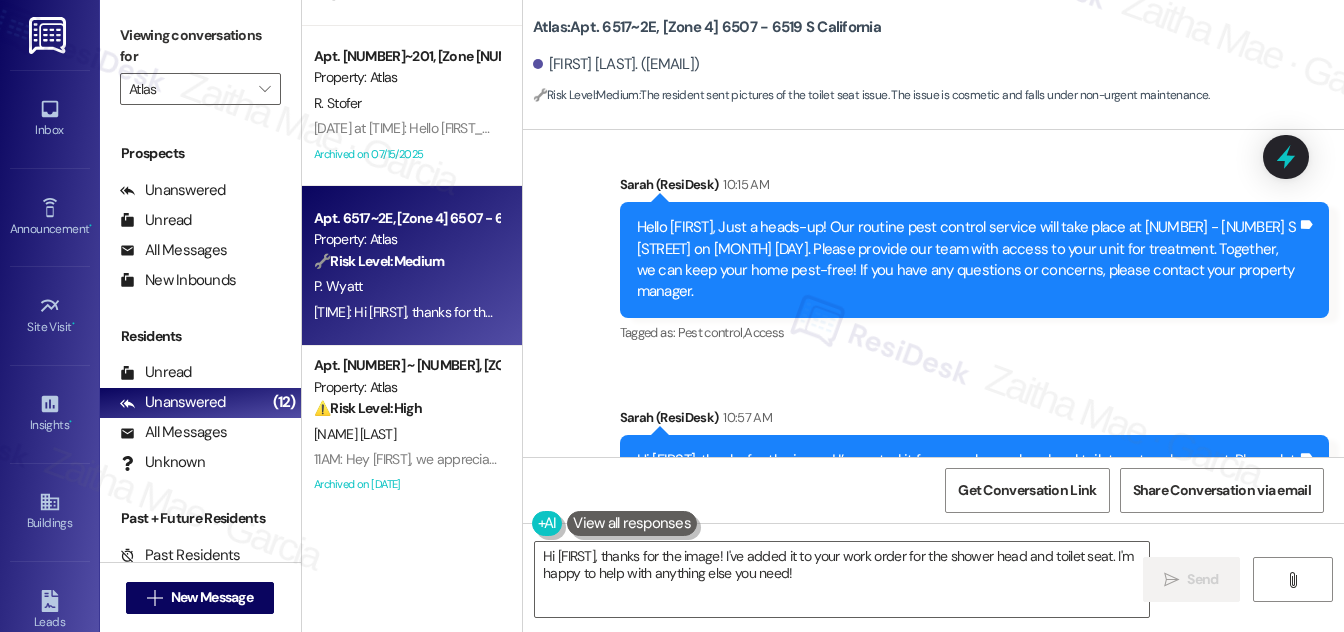 scroll, scrollTop: 19744, scrollLeft: 0, axis: vertical 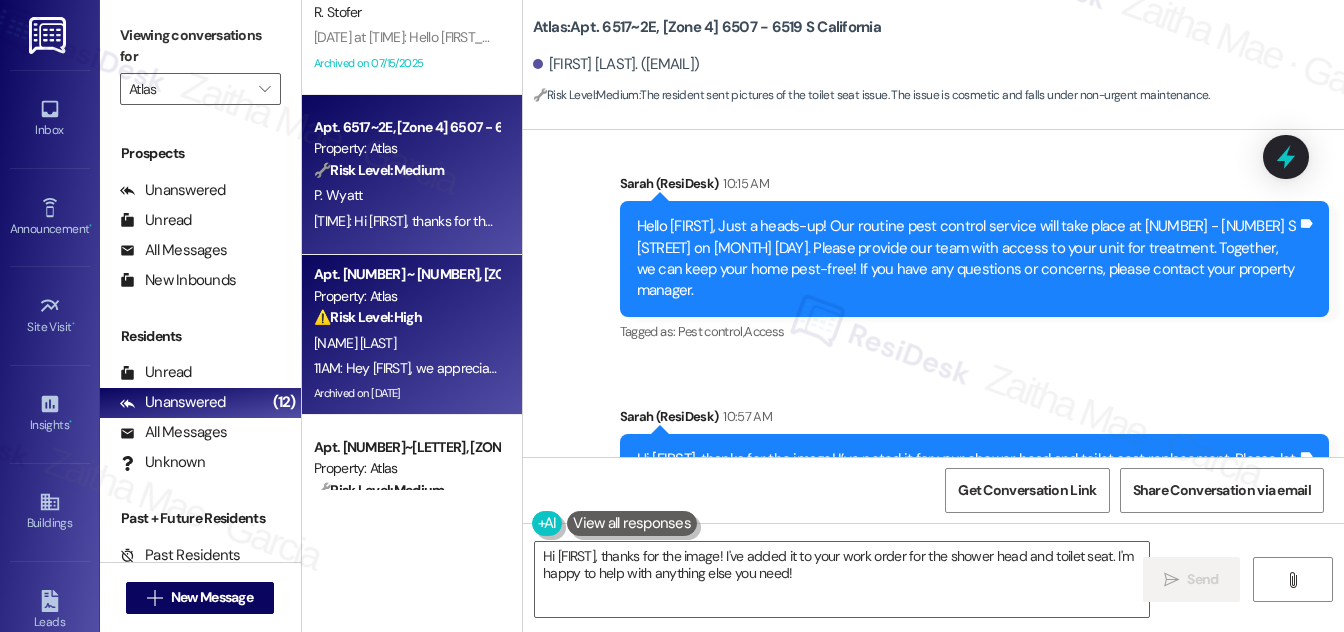 click on "[FIRST] [LAST]" at bounding box center [406, 343] 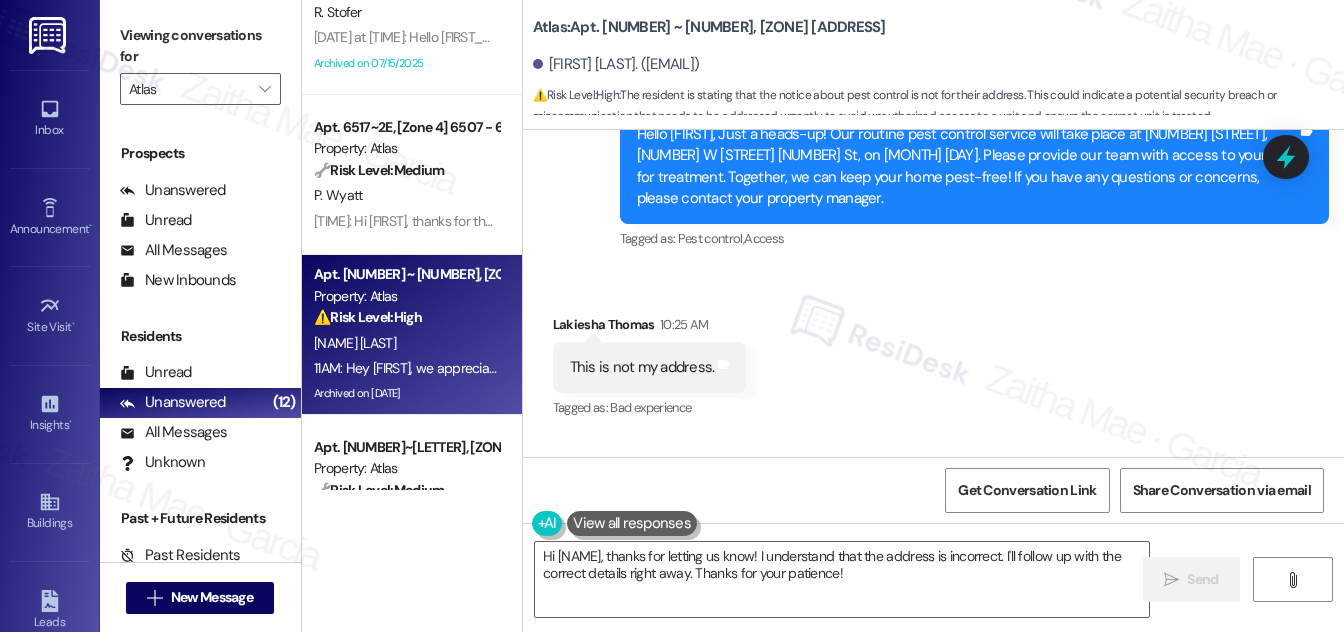 scroll, scrollTop: 30908, scrollLeft: 0, axis: vertical 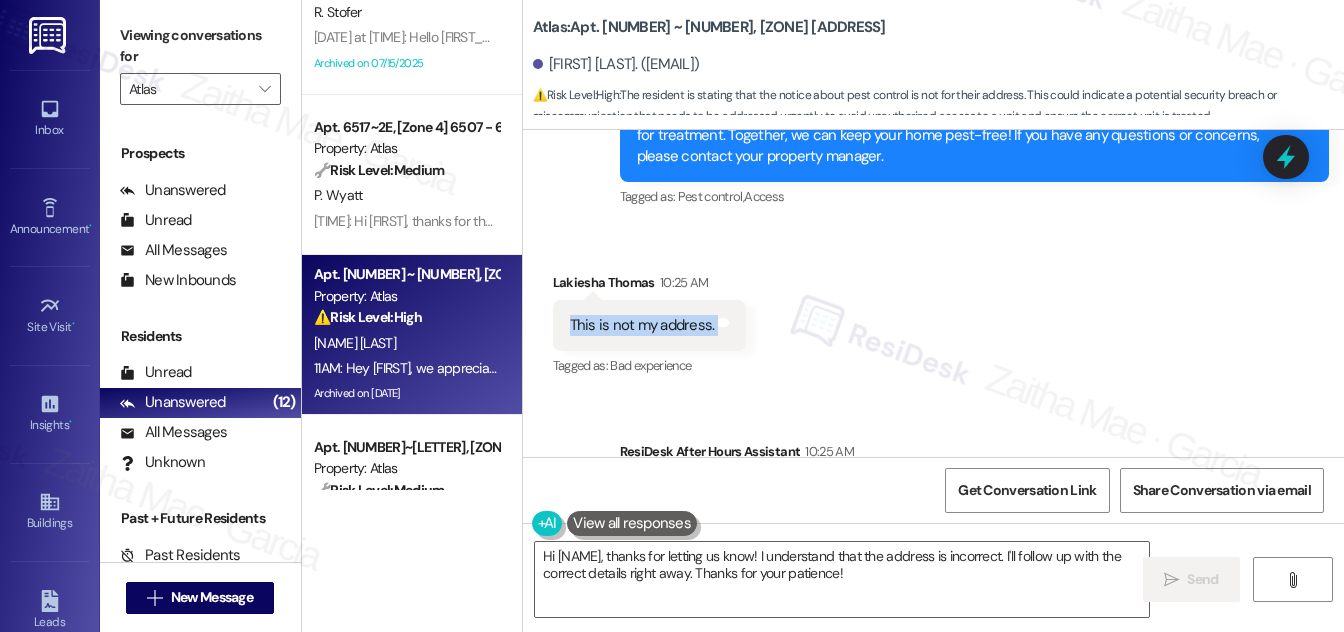 drag, startPoint x: 569, startPoint y: 191, endPoint x: 721, endPoint y: 213, distance: 153.58385 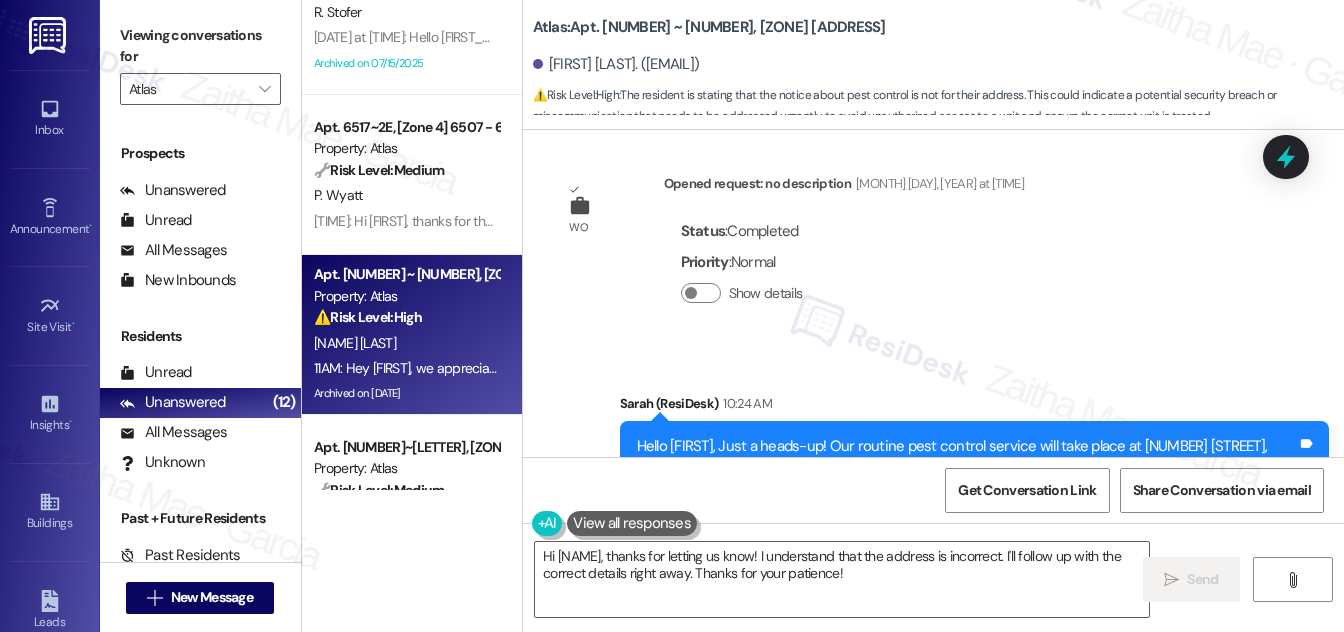 scroll, scrollTop: 30545, scrollLeft: 0, axis: vertical 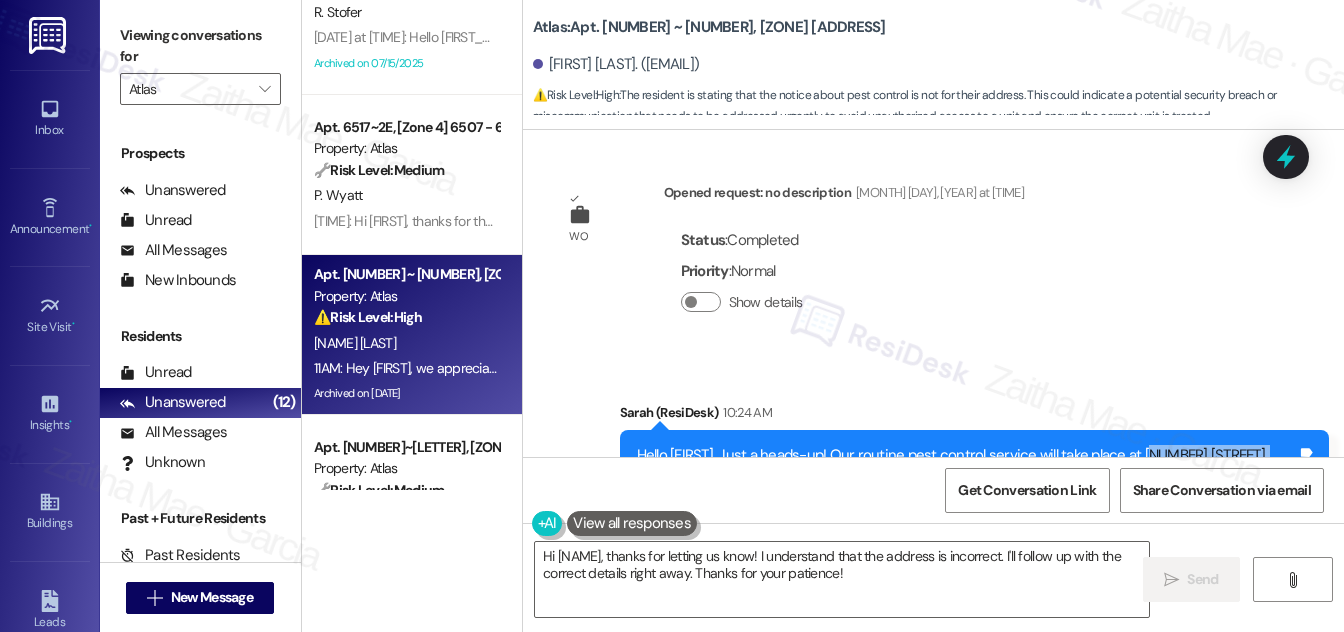 drag, startPoint x: 1141, startPoint y: 346, endPoint x: 778, endPoint y: 363, distance: 363.39786 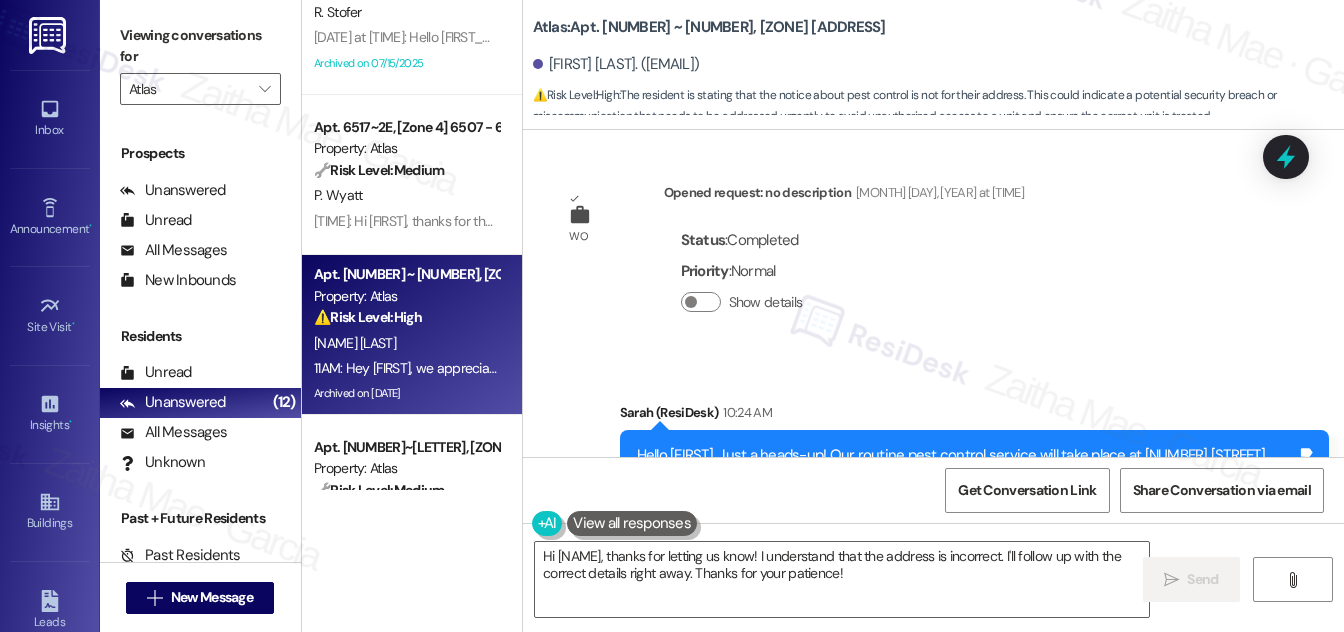 click on "Announcement, sent via SMS Sarah   (ResiDesk) 10:24 AM Hello Lakiesha, Just a heads-up! Our routine pest control service will take place at 6355 Talman, 2616 W 64th St, on August 9th. Please provide our team with access to your unit for treatment. Together, we can keep your home pest-free! If you have any questions or concerns, please contact your property manager.
Tags and notes Tagged as:   Pest control ,  Click to highlight conversations about Pest control Access Click to highlight conversations about Access" at bounding box center [974, 488] 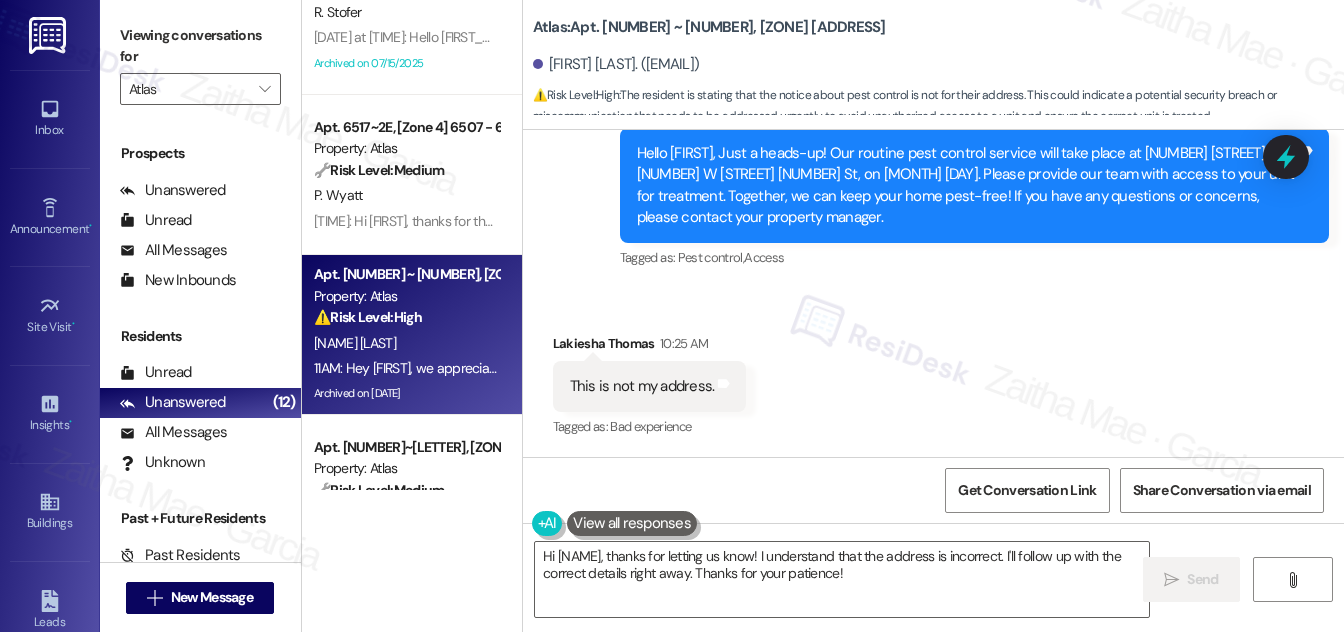 scroll, scrollTop: 30908, scrollLeft: 0, axis: vertical 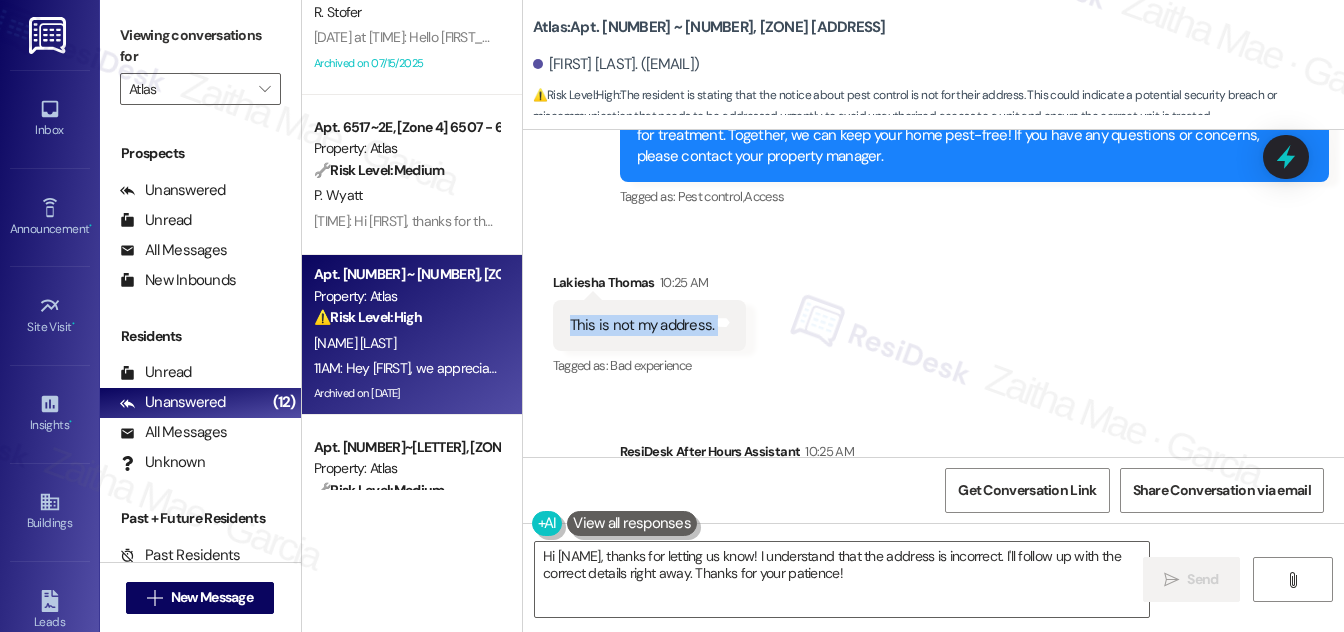 drag, startPoint x: 560, startPoint y: 189, endPoint x: 714, endPoint y: 215, distance: 156.17938 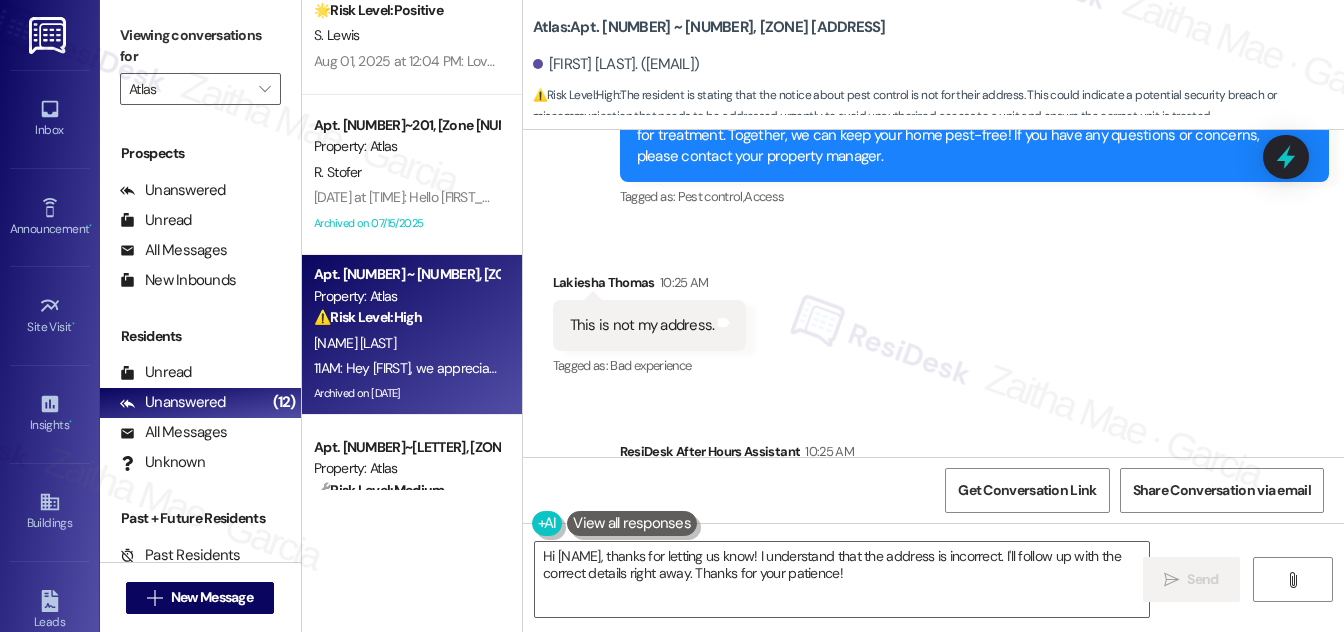click on "Received via SMS Lakiesha Thomas 10:25 AM This is not my address. Tags and notes Tagged as:   Bad experience Click to highlight conversations about Bad experience" at bounding box center (933, 311) 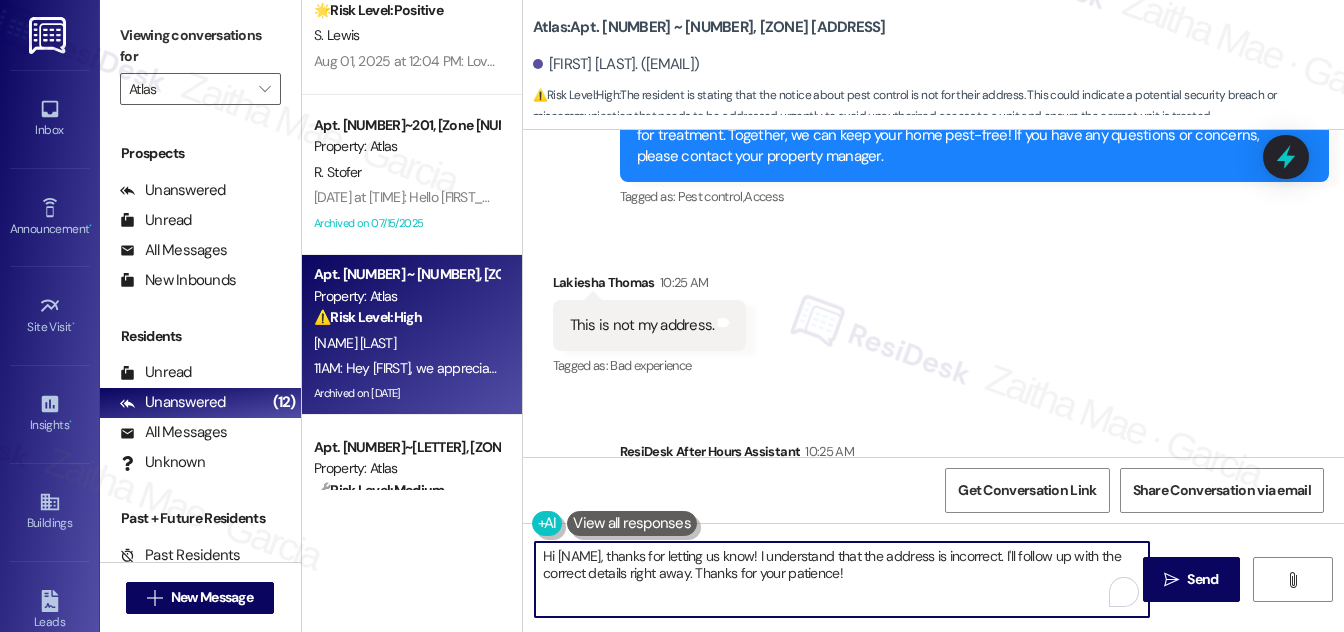 drag, startPoint x: 1042, startPoint y: 552, endPoint x: 1049, endPoint y: 575, distance: 24.04163 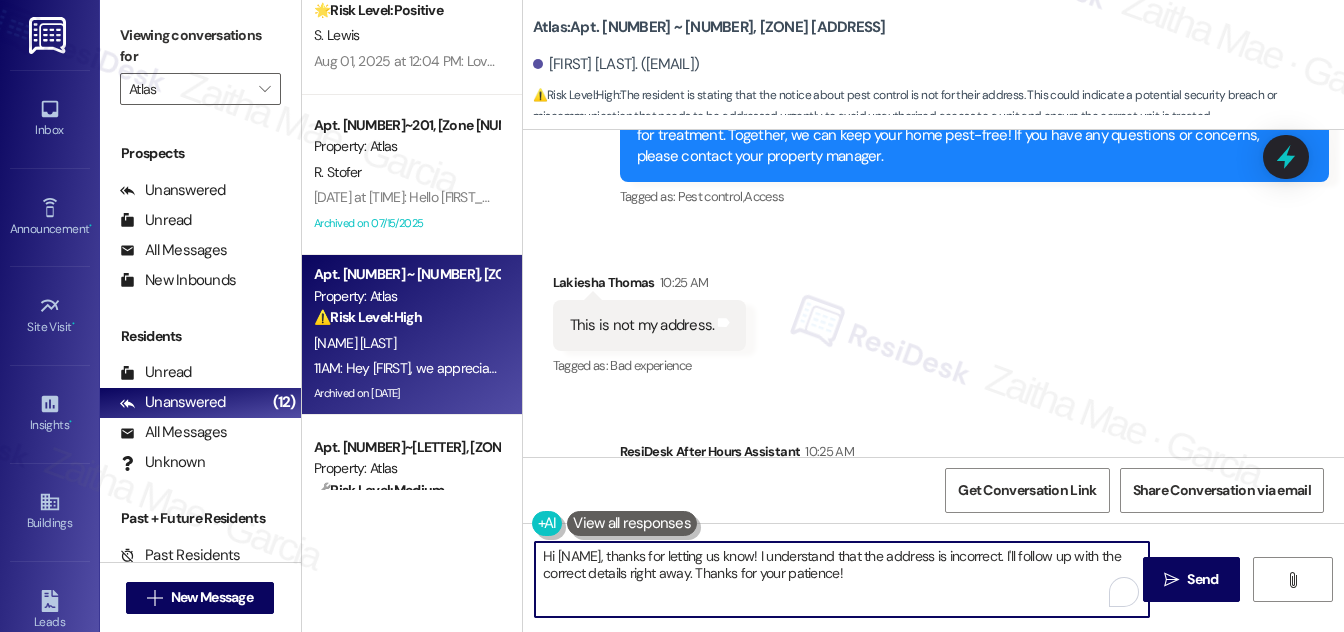 click on "Hi {{first_name}}, thanks for letting us know! I understand that the address is incorrect. I'll follow up with the correct details right away. Thanks for your patience!" at bounding box center [842, 579] 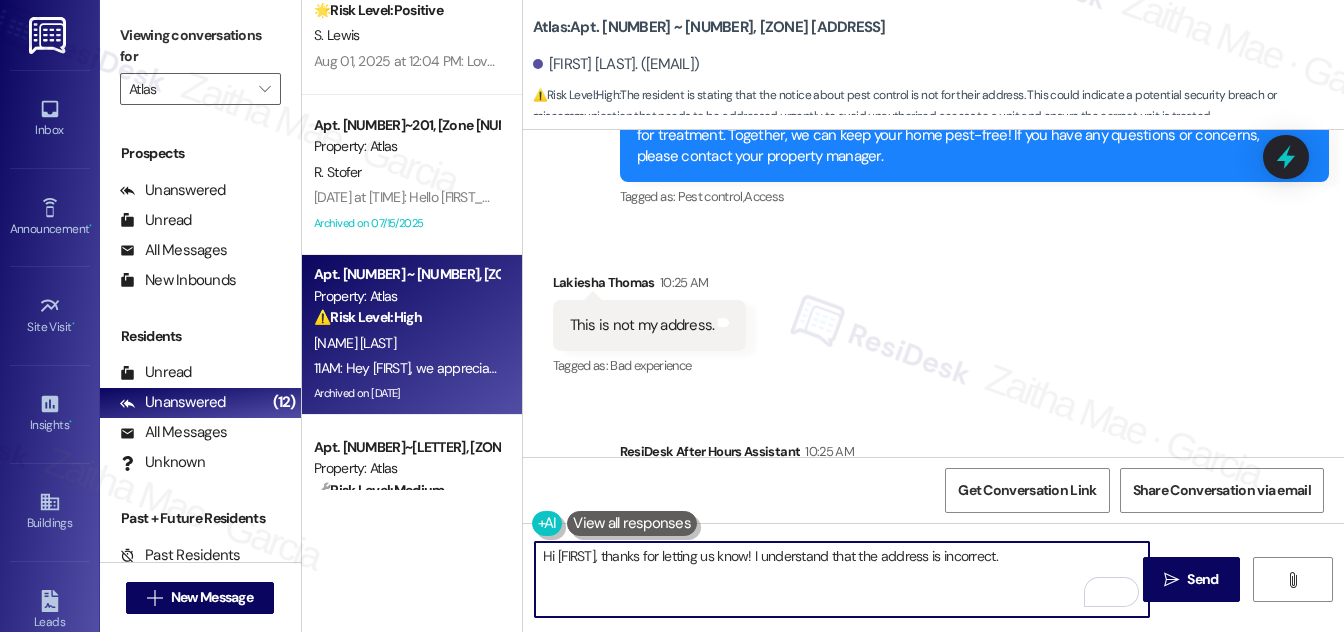 paste on "We’ve been sending communications for 6355 Talman, 2616 W 64th St, as the notice was intended for the entire building on August 9th. Could you confirm your exact address so I can make sure our records are accurate?" 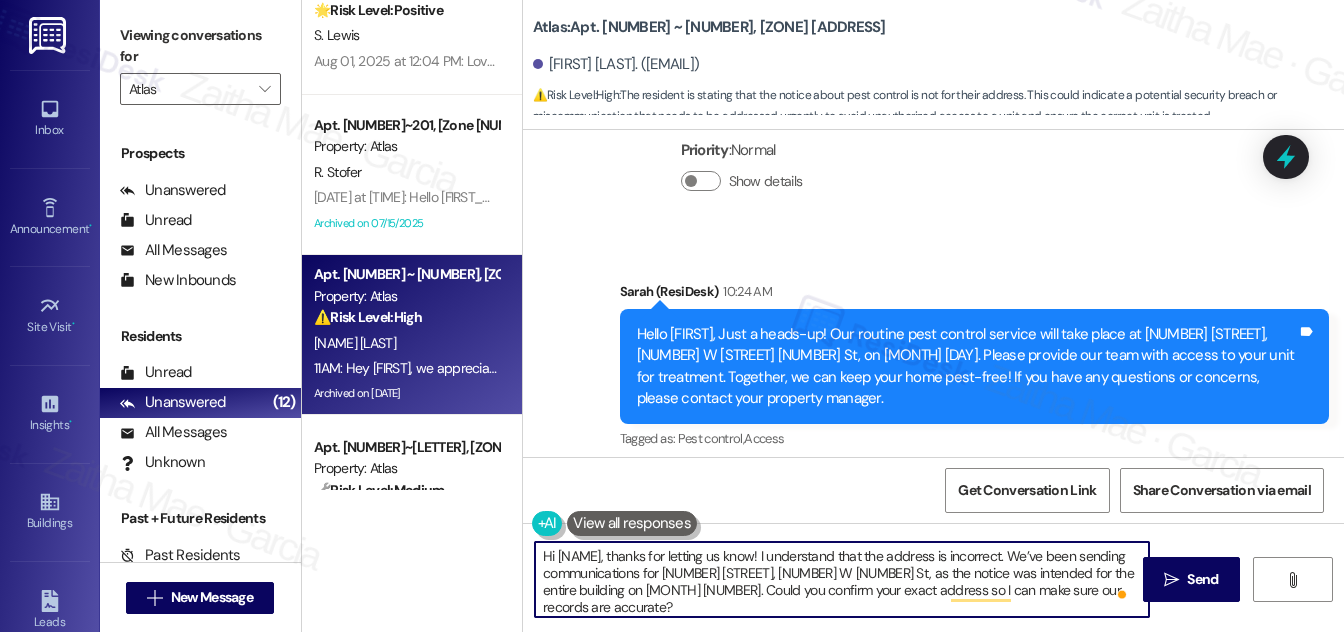 scroll, scrollTop: 30635, scrollLeft: 0, axis: vertical 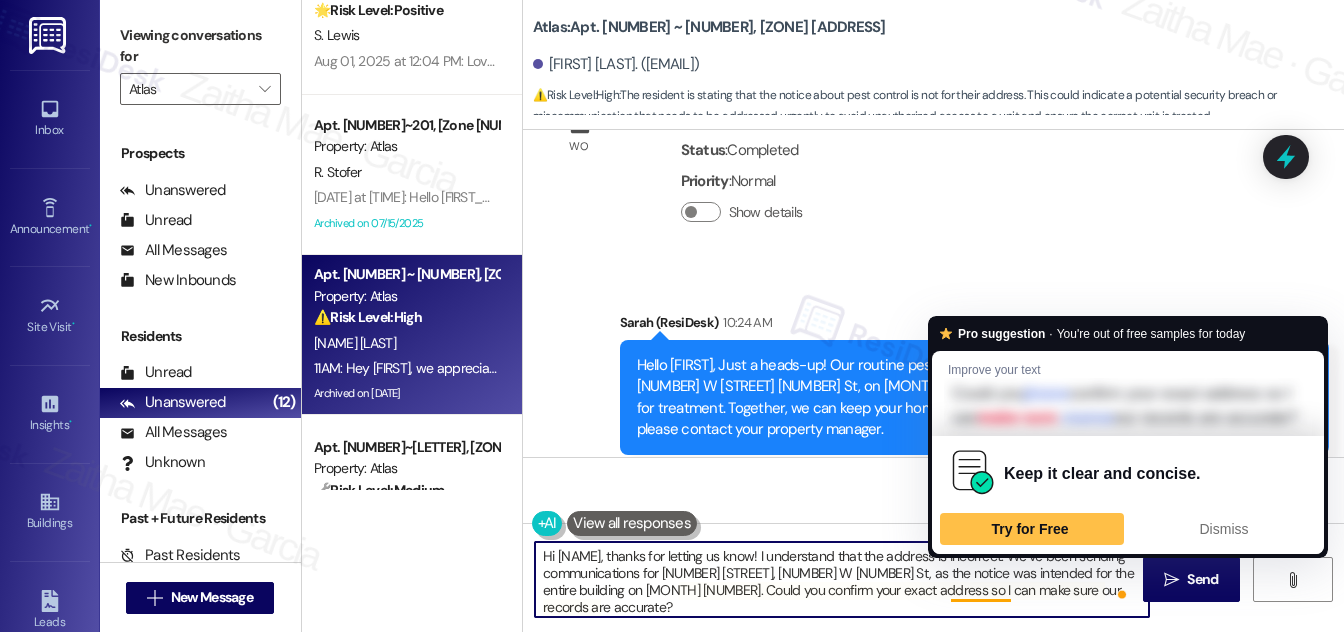 click on "Hi {{first_name}}, thanks for letting us know! I understand that the address is incorrect. We’ve been sending communications for 6355 Talman, 2616 W 64th St, as the notice was intended for the entire building on August 9th. Could you confirm your exact address so I can make sure our records are accurate?" at bounding box center [842, 579] 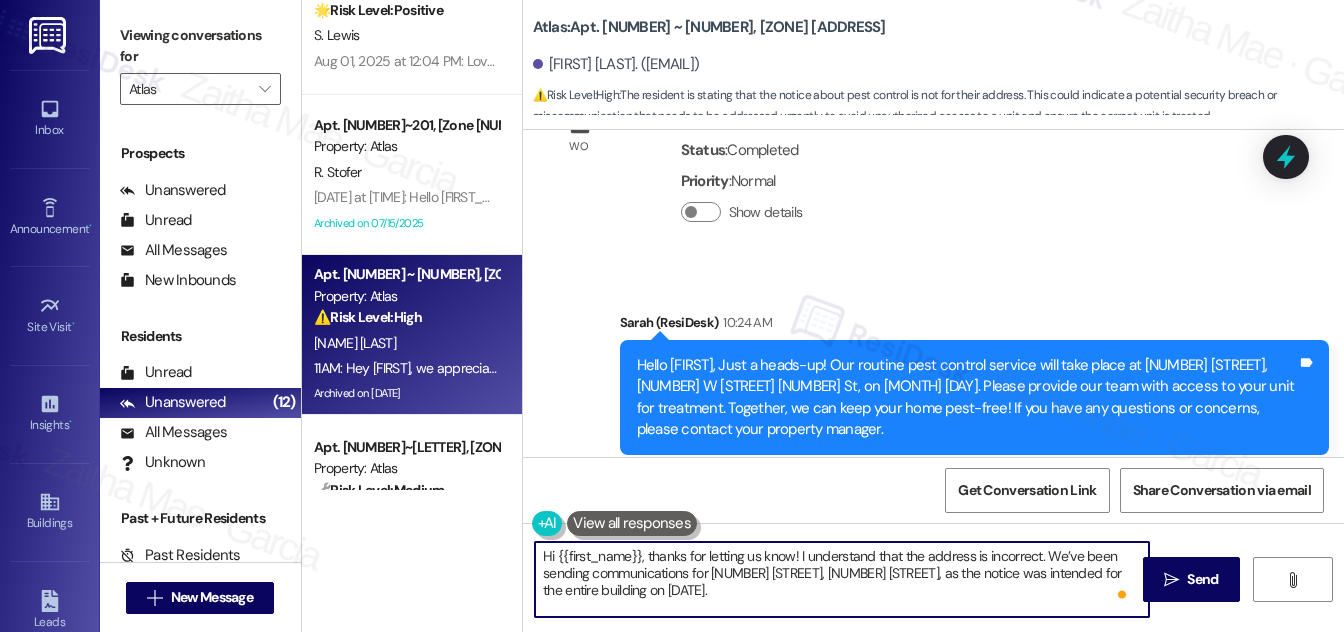 scroll, scrollTop: 5, scrollLeft: 0, axis: vertical 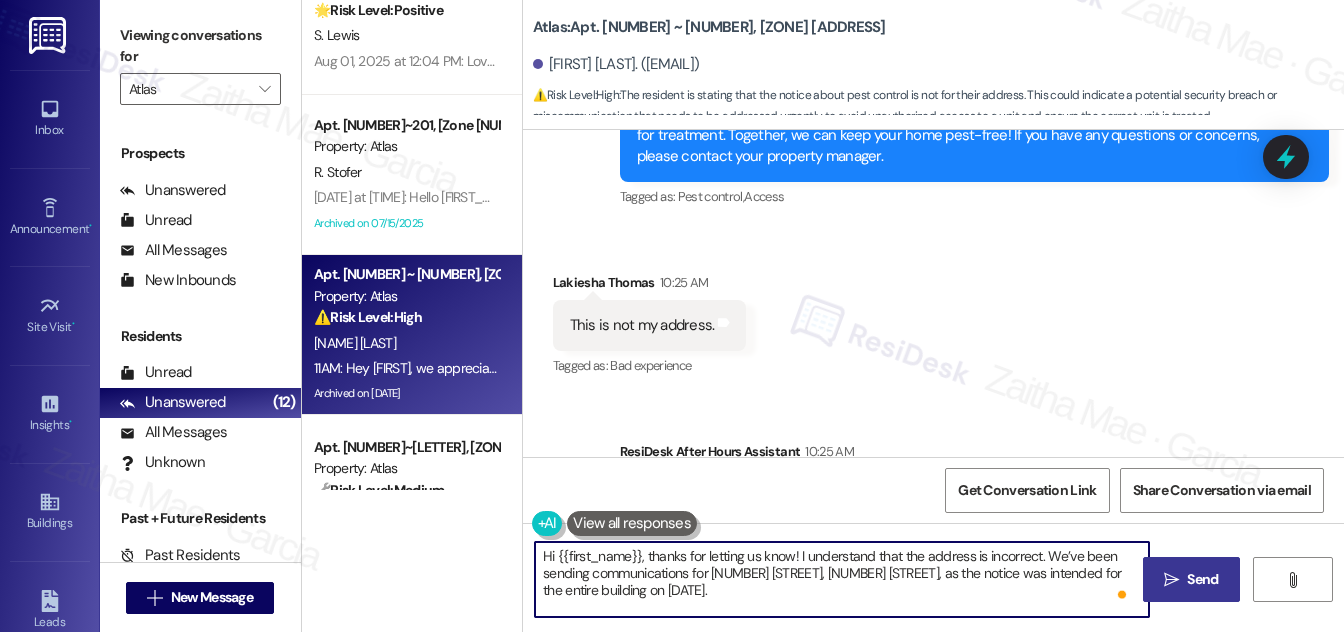 type on "Hi {{first_name}}, thanks for letting us know! I understand that the address is incorrect. We’ve been sending communications for 6355 Talman, 2616 W 64th St, as the notice was intended for the entire building on August 9th. Could you confirm your exact address so I can ensure our records are accurate?" 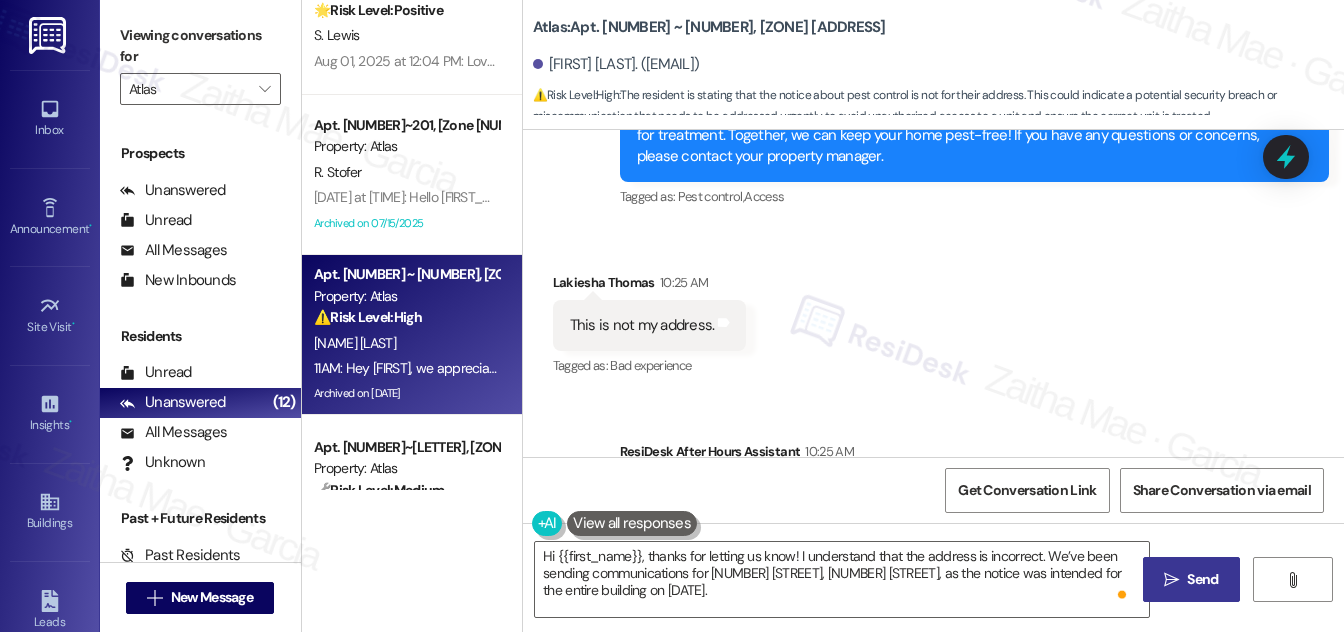 click on "Send" at bounding box center (1202, 579) 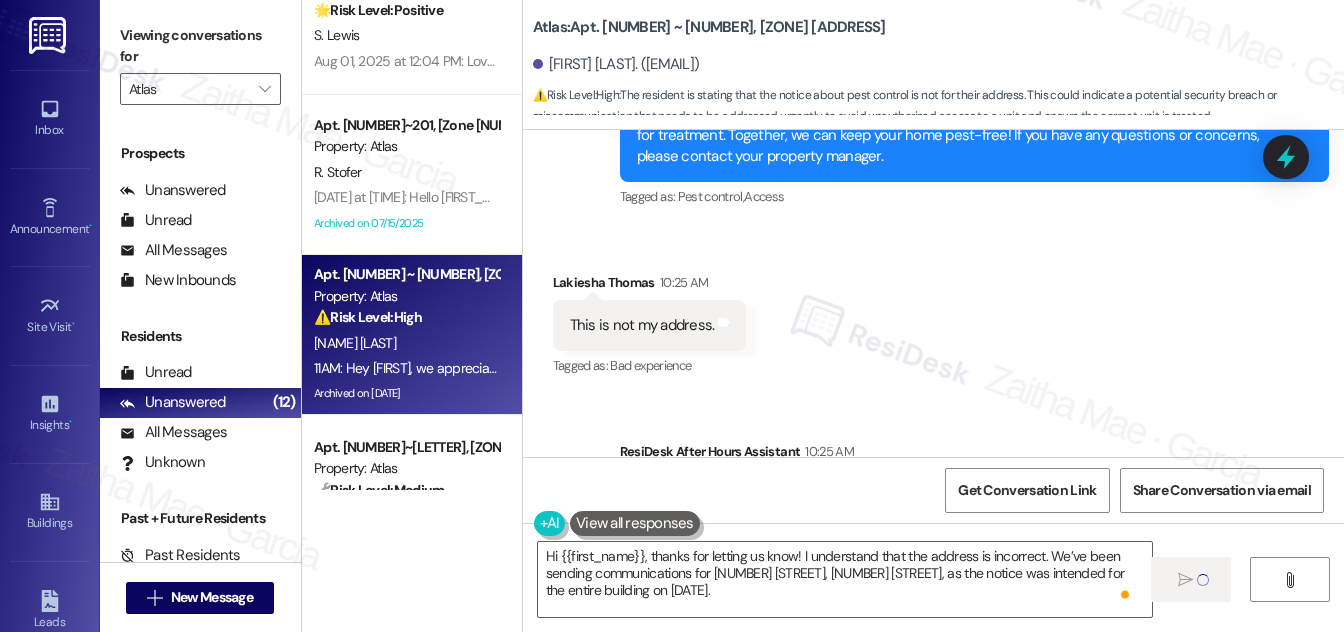 type 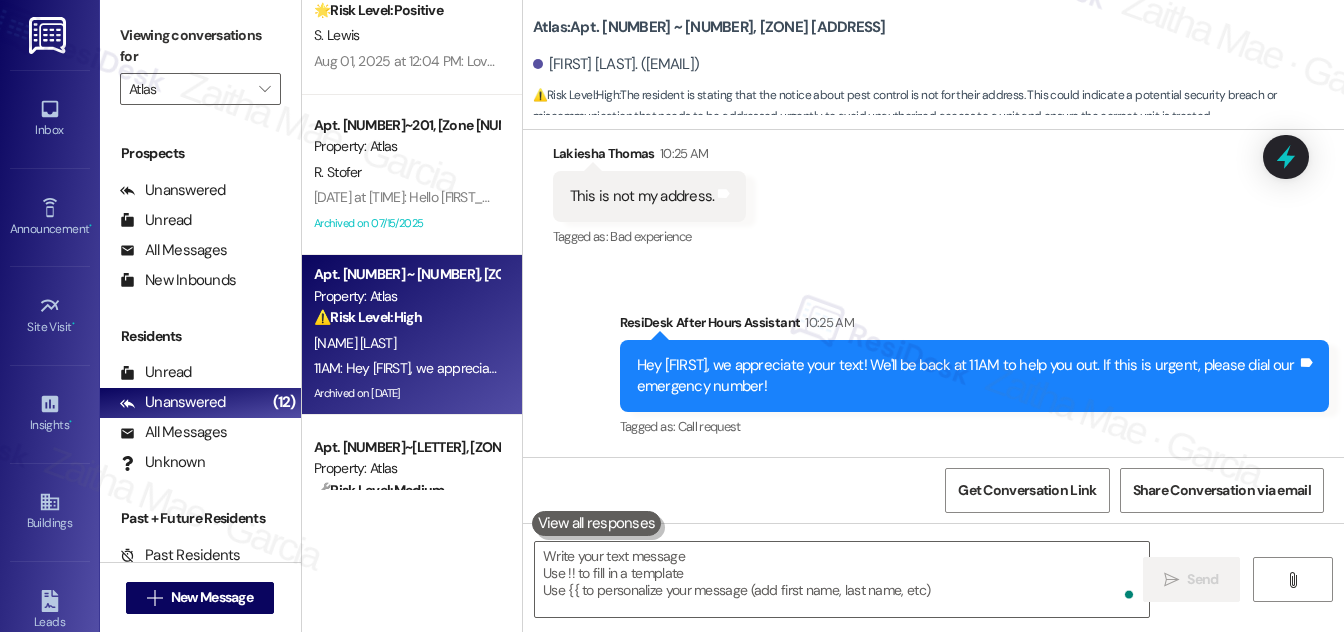 scroll, scrollTop: 31090, scrollLeft: 0, axis: vertical 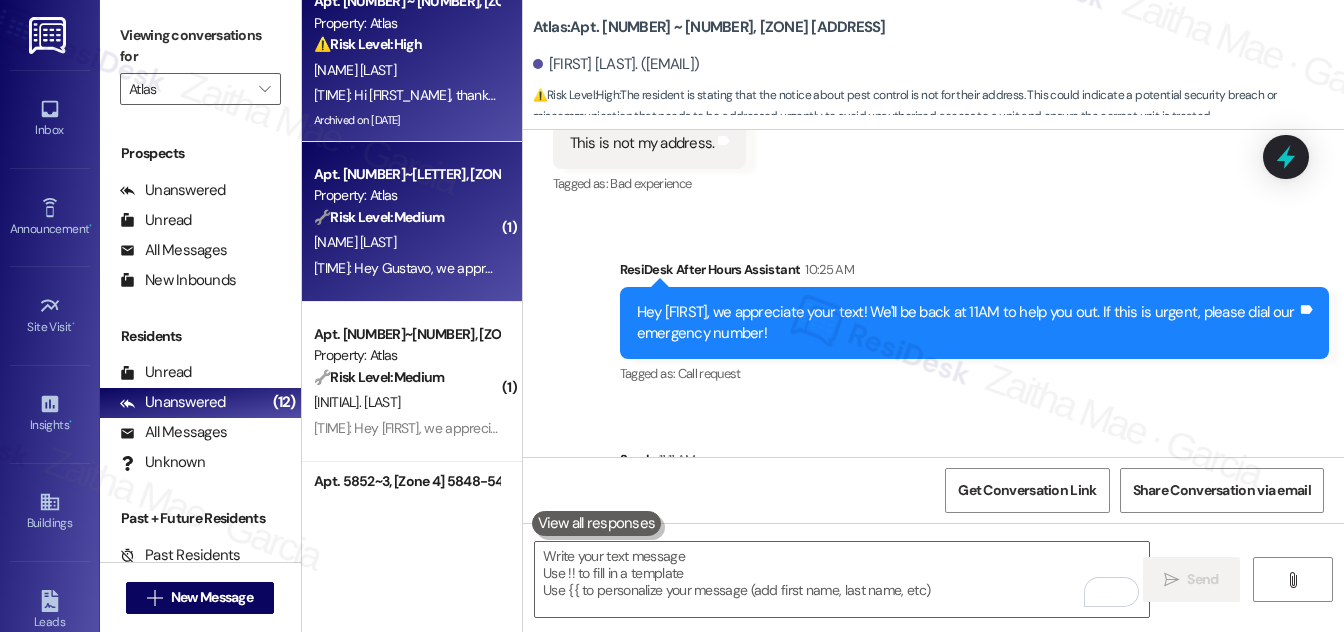 click on "[FIRST]. [LAST]" at bounding box center (406, 242) 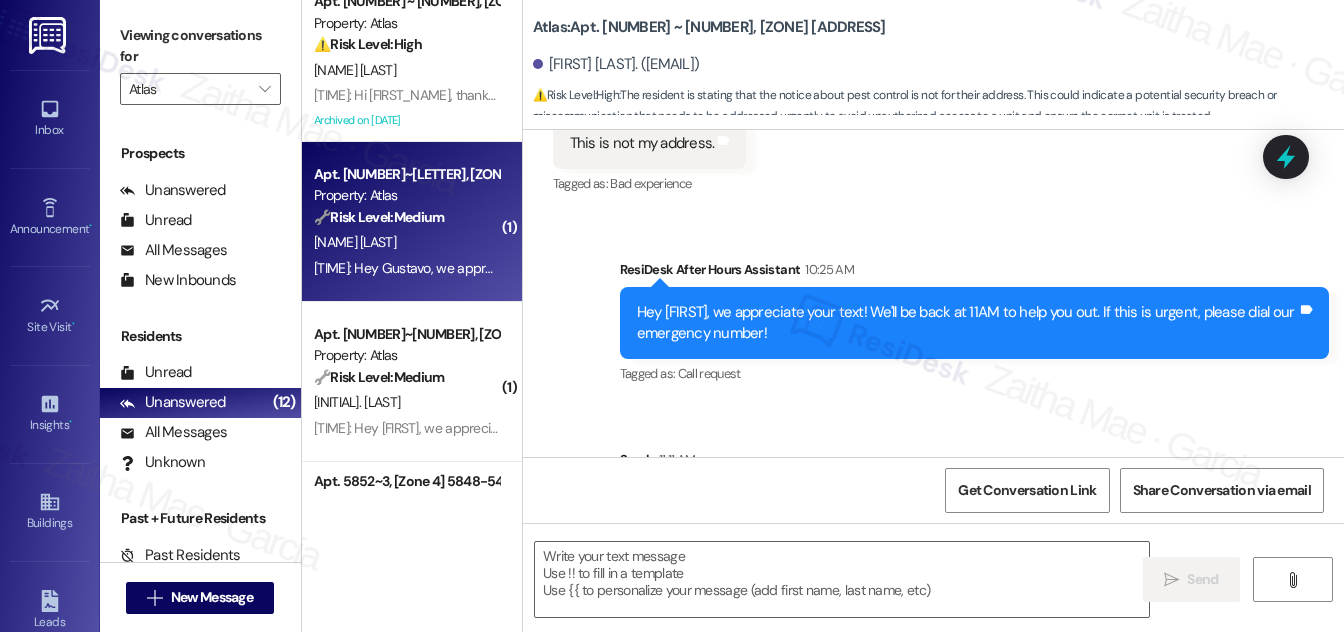 type on "Fetching suggested responses. Please feel free to read through the conversation in the meantime." 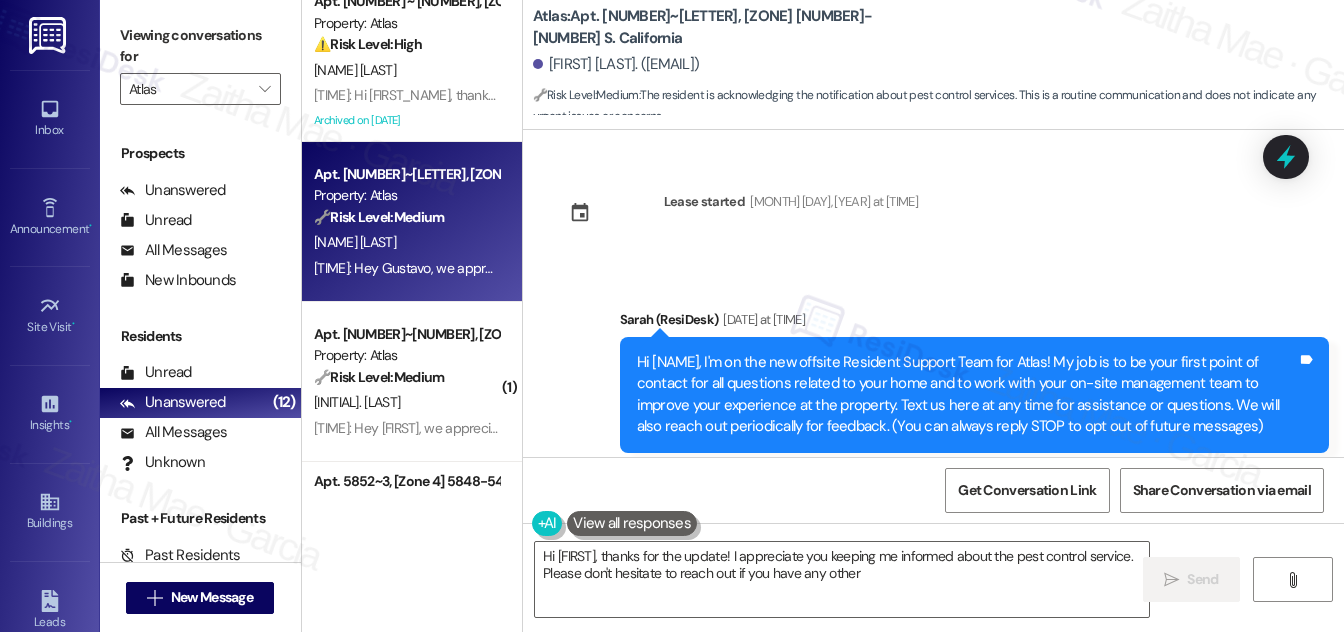 scroll, scrollTop: 39824, scrollLeft: 0, axis: vertical 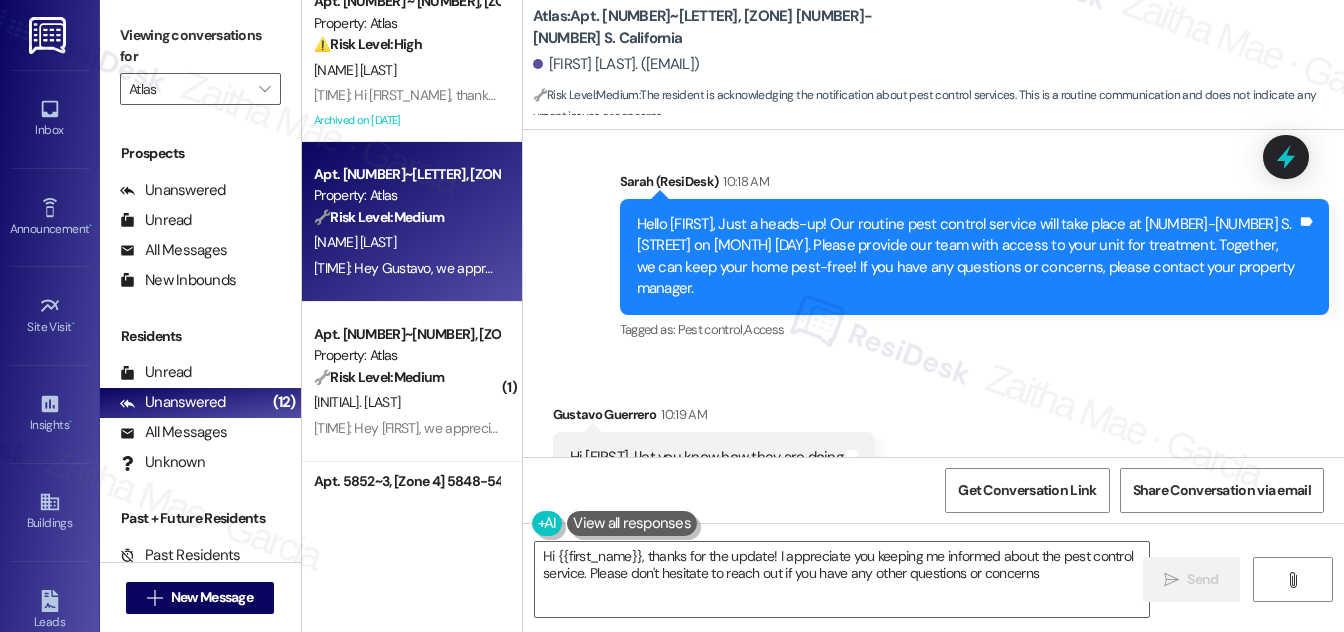 type on "Hi {{first_name}}, thanks for the update! I appreciate you keeping me informed about the pest control service. Please don't hesitate to reach out if you have any other questions or concerns!" 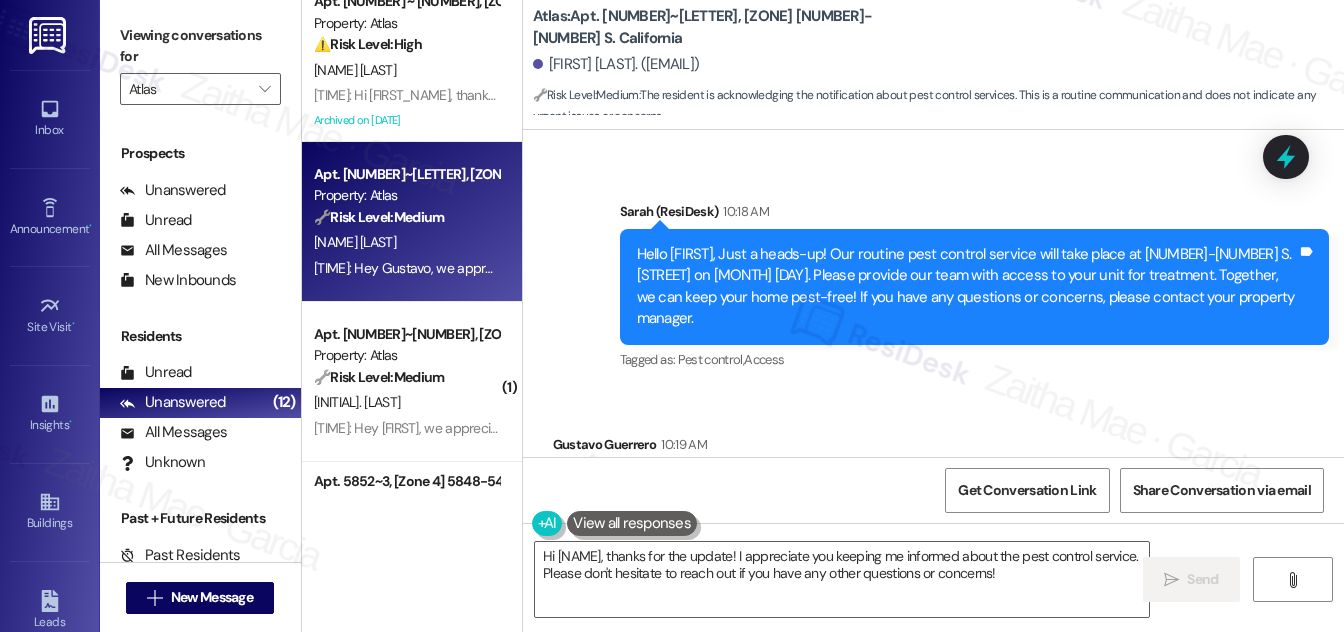 scroll, scrollTop: 39824, scrollLeft: 0, axis: vertical 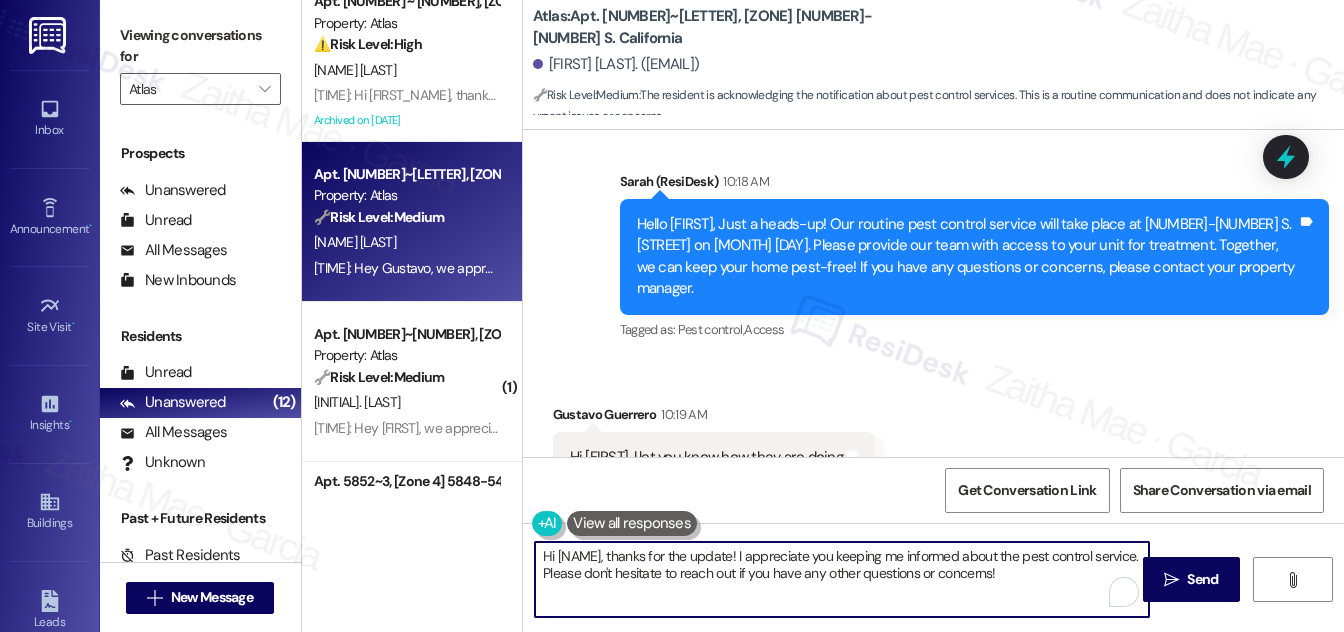 click on "Hi {{first_name}}, thanks for the update! I appreciate you keeping me informed about the pest control service. Please don't hesitate to reach out if you have any other questions or concerns!" at bounding box center (842, 579) 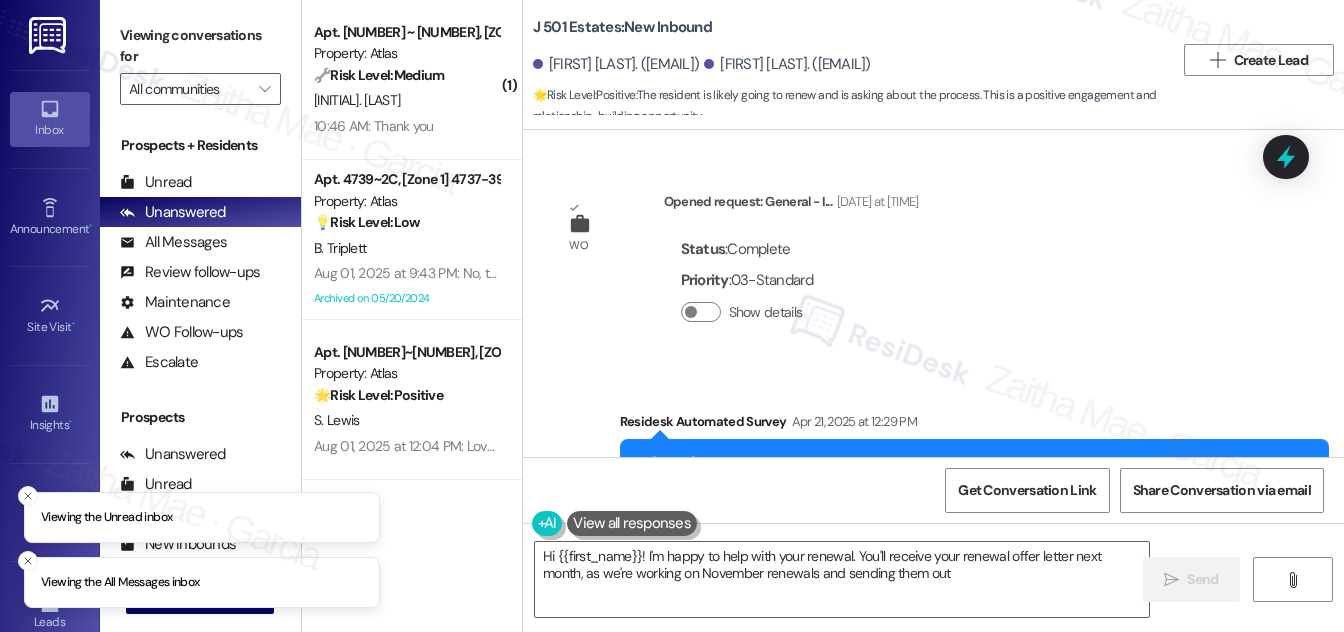 scroll, scrollTop: 0, scrollLeft: 0, axis: both 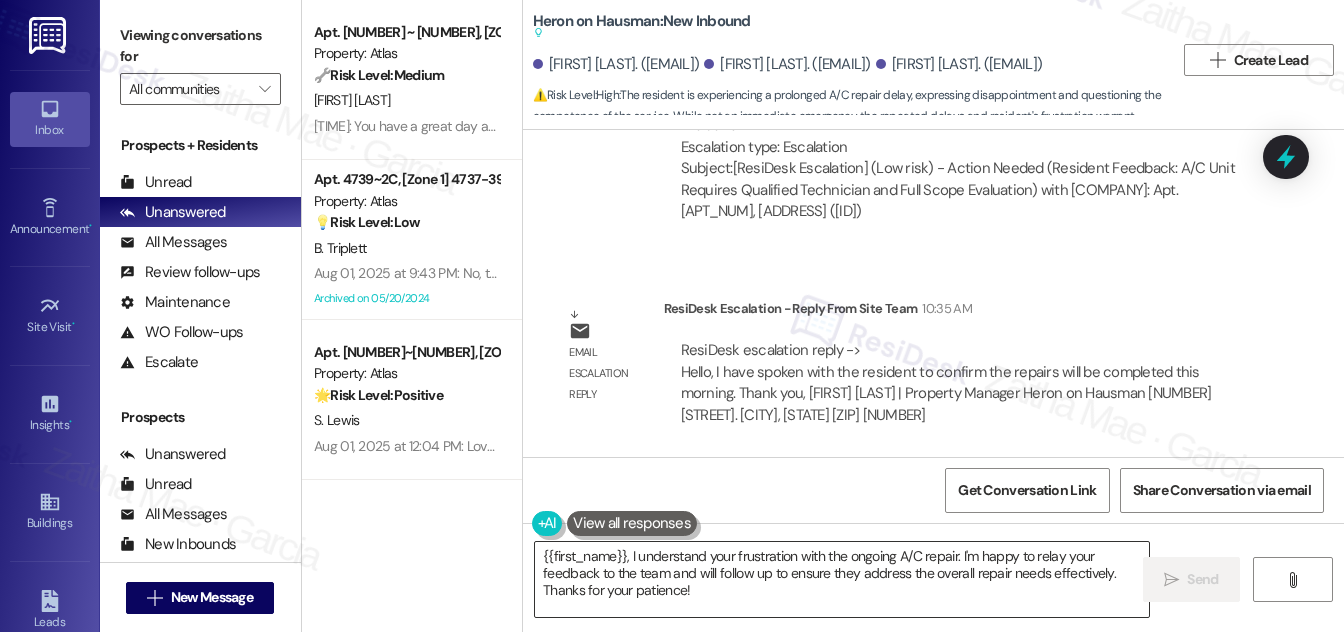 click on "{{first_name}}, I understand your frustration with the ongoing A/C repair. I'm happy to relay your feedback to the team and will follow up to ensure they address the overall repair needs effectively. Thanks for your patience!" at bounding box center (842, 579) 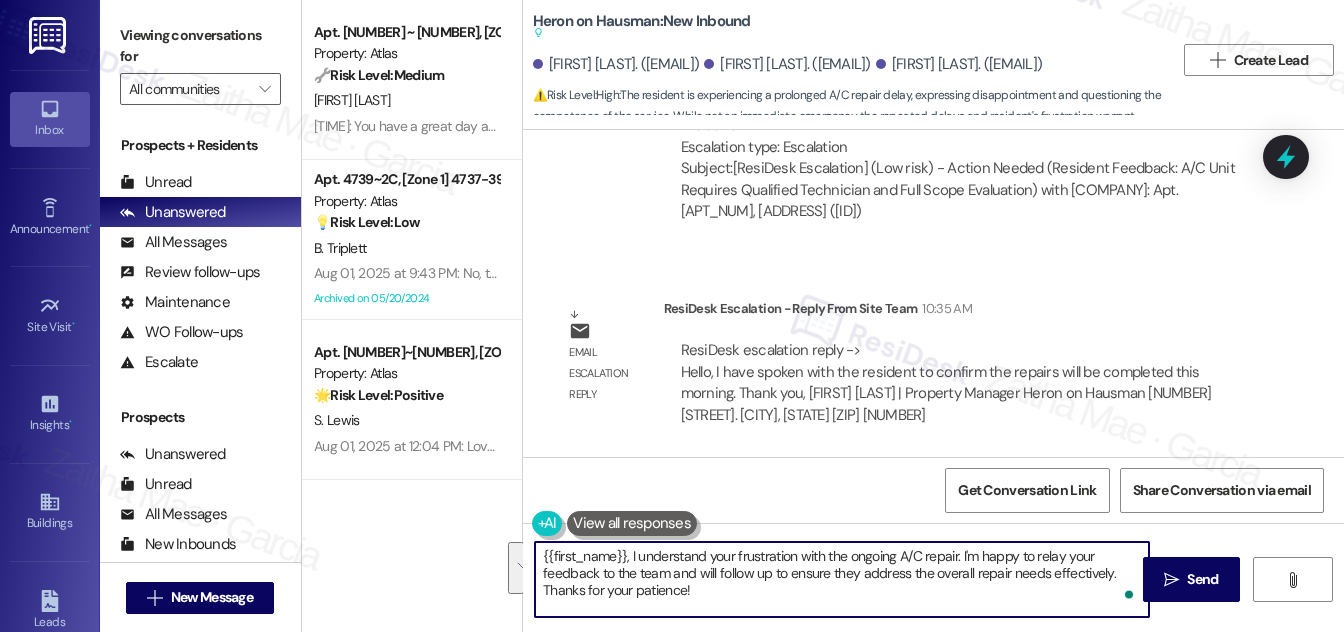 drag, startPoint x: 541, startPoint y: 552, endPoint x: 744, endPoint y: 607, distance: 210.3188 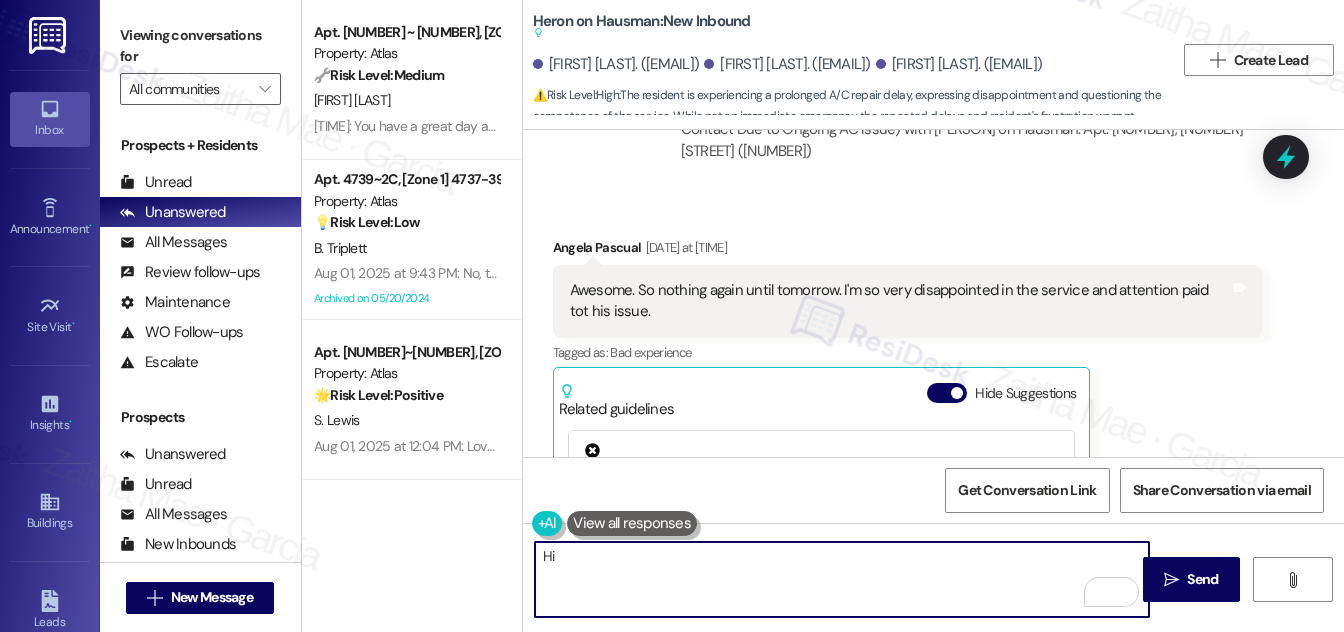scroll, scrollTop: 11305, scrollLeft: 0, axis: vertical 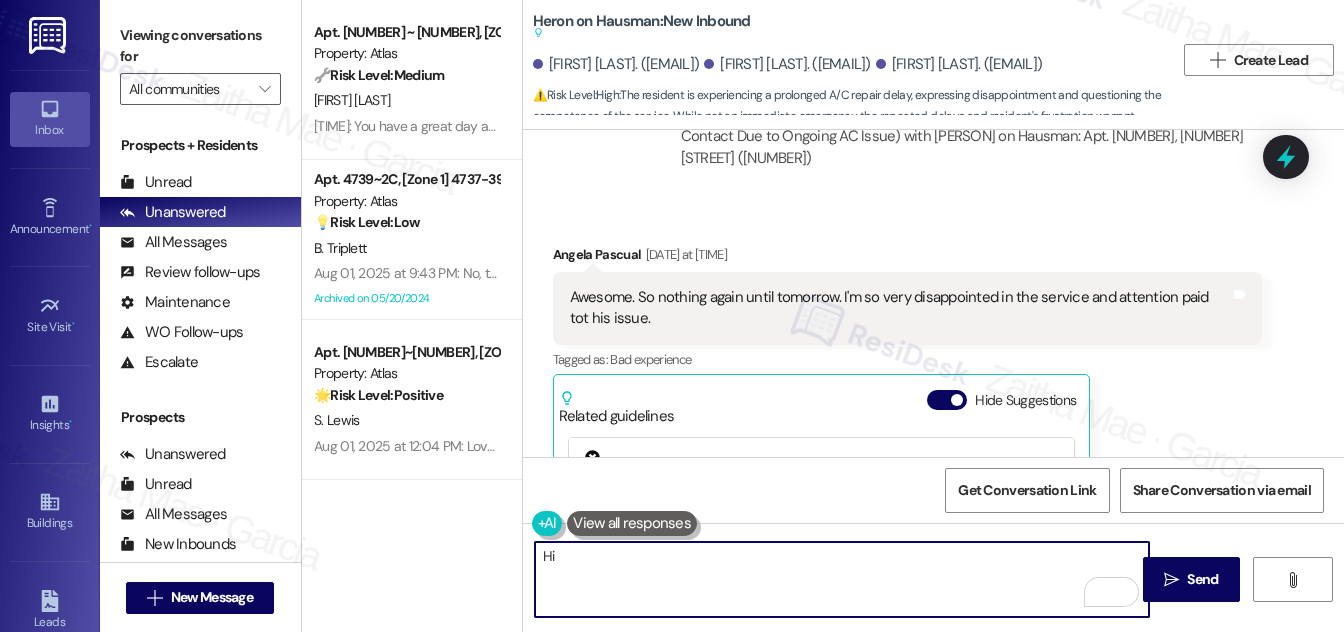 click on "[FIRST] [LAST] [DATE] at [TIME]" at bounding box center (907, 258) 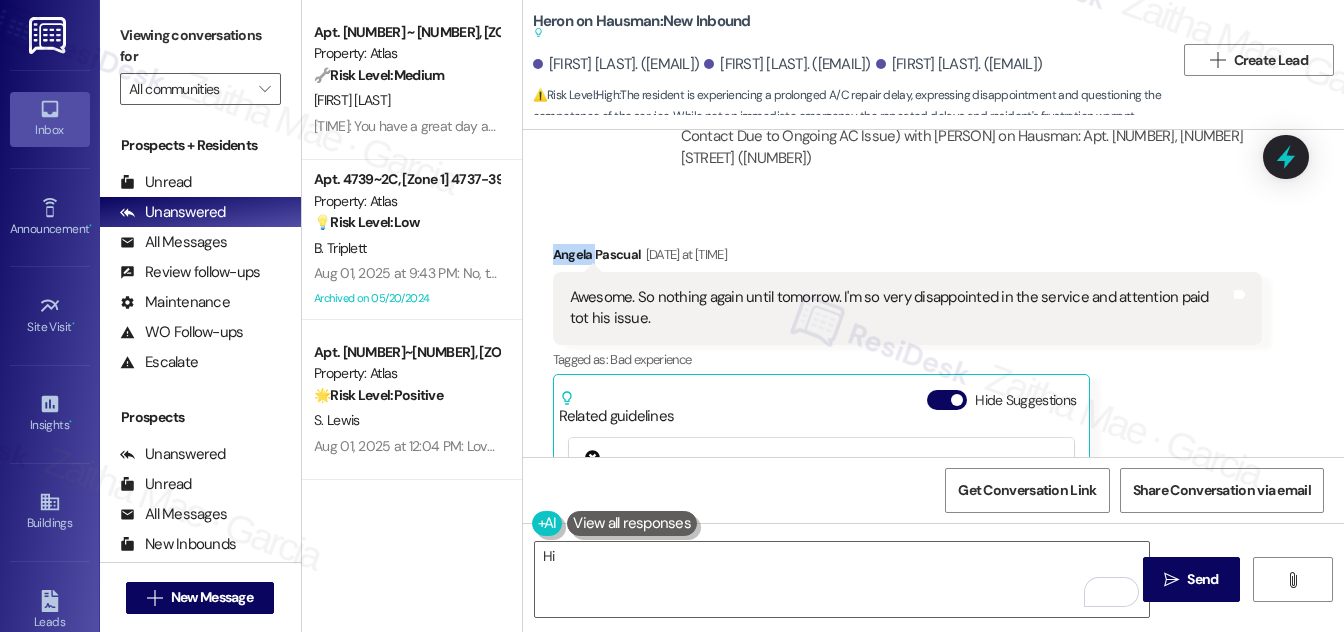 click on "[FIRST] [LAST] [DATE] at [TIME]" at bounding box center (907, 258) 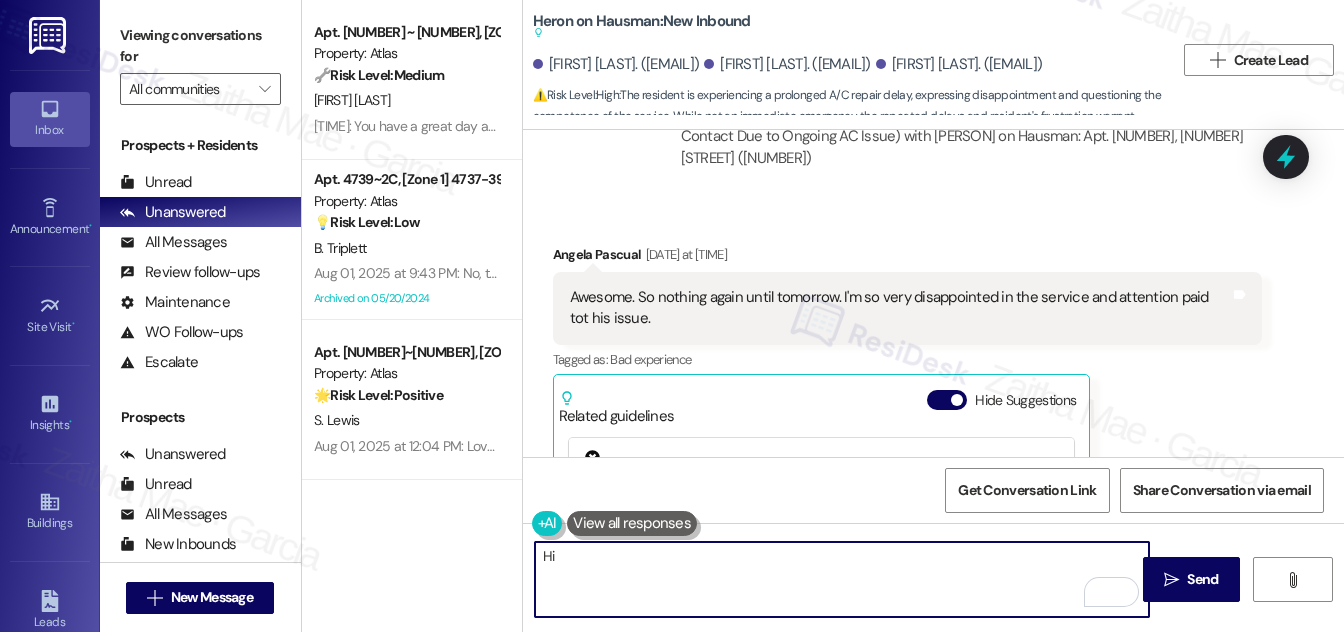 click on "Hi" at bounding box center (842, 579) 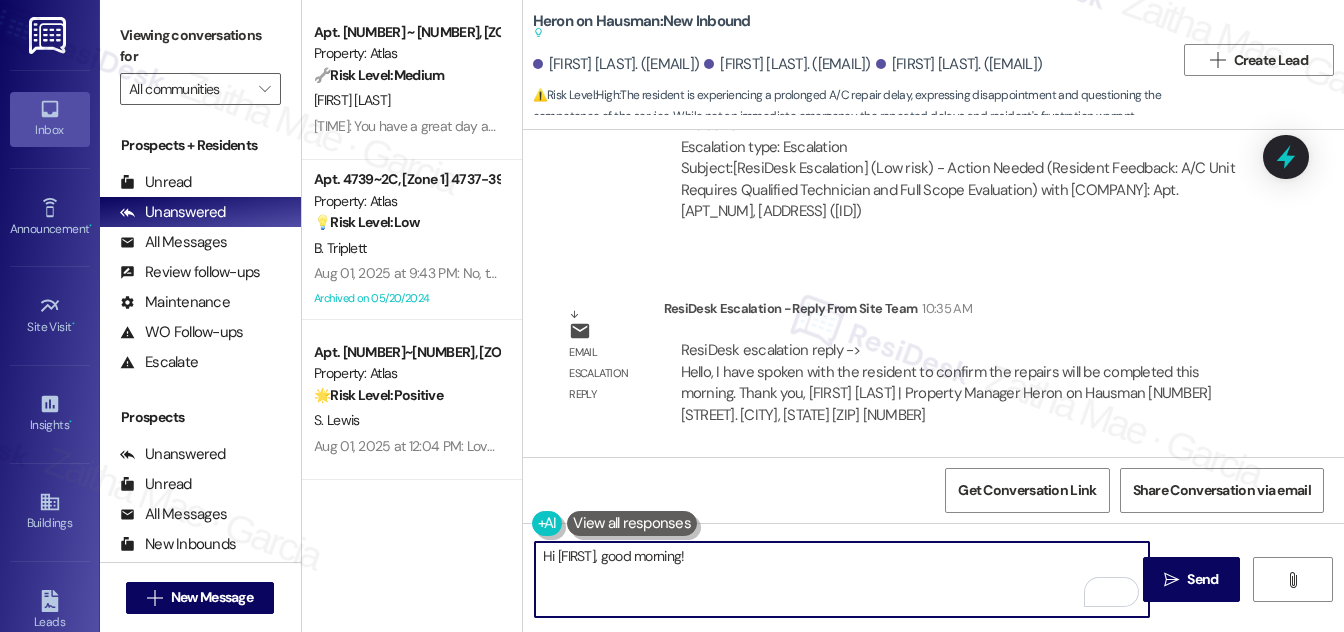 scroll, scrollTop: 13305, scrollLeft: 0, axis: vertical 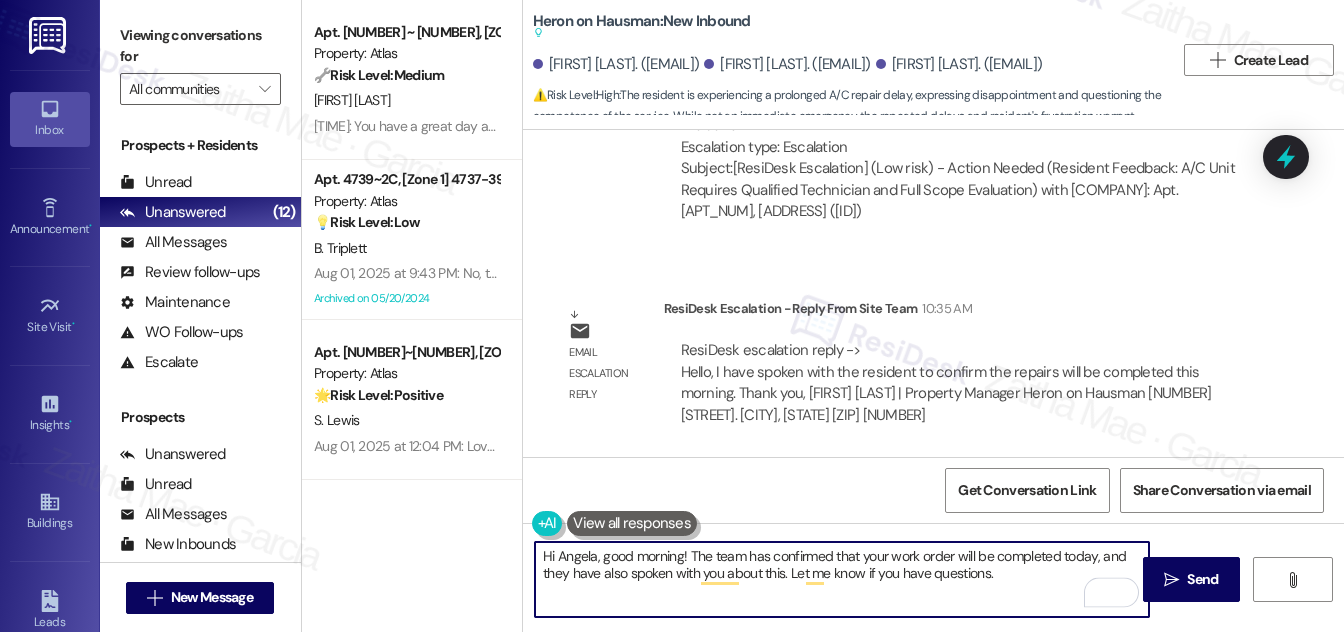 click on "Hi Angela, good morning! The team has confirmed that your work order will be completed today, and they have also spoken with you about this. Let me know if you have questions." at bounding box center [842, 579] 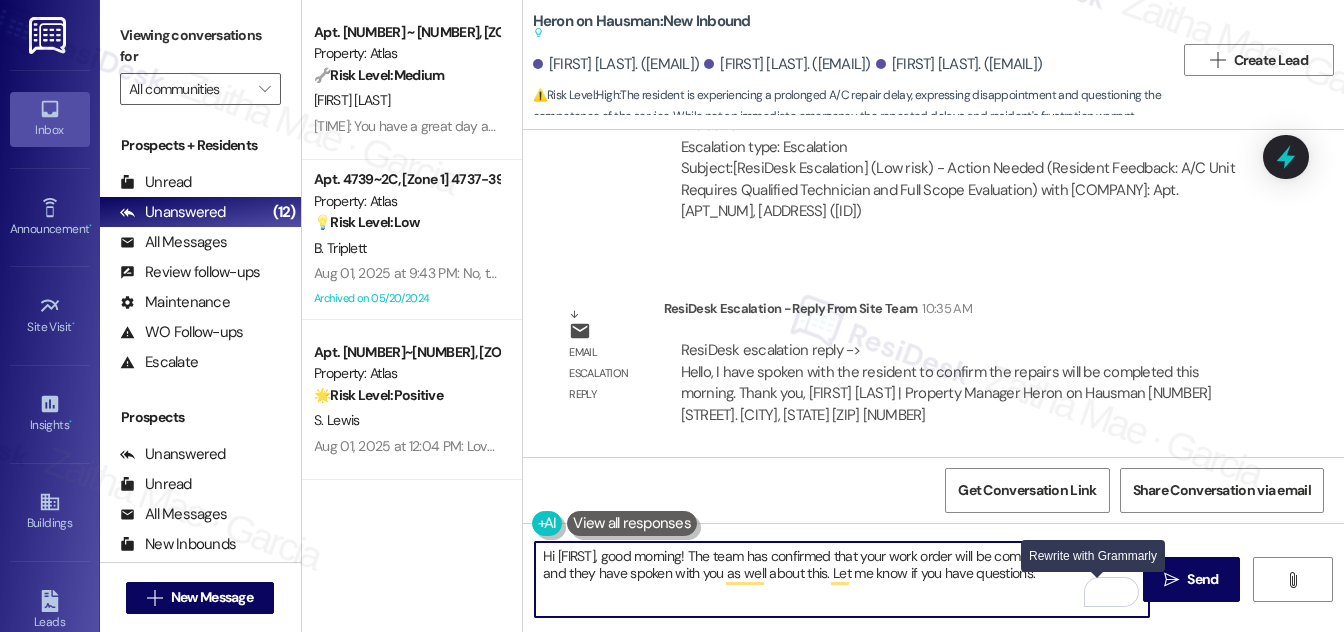 click at bounding box center (1099, 592) 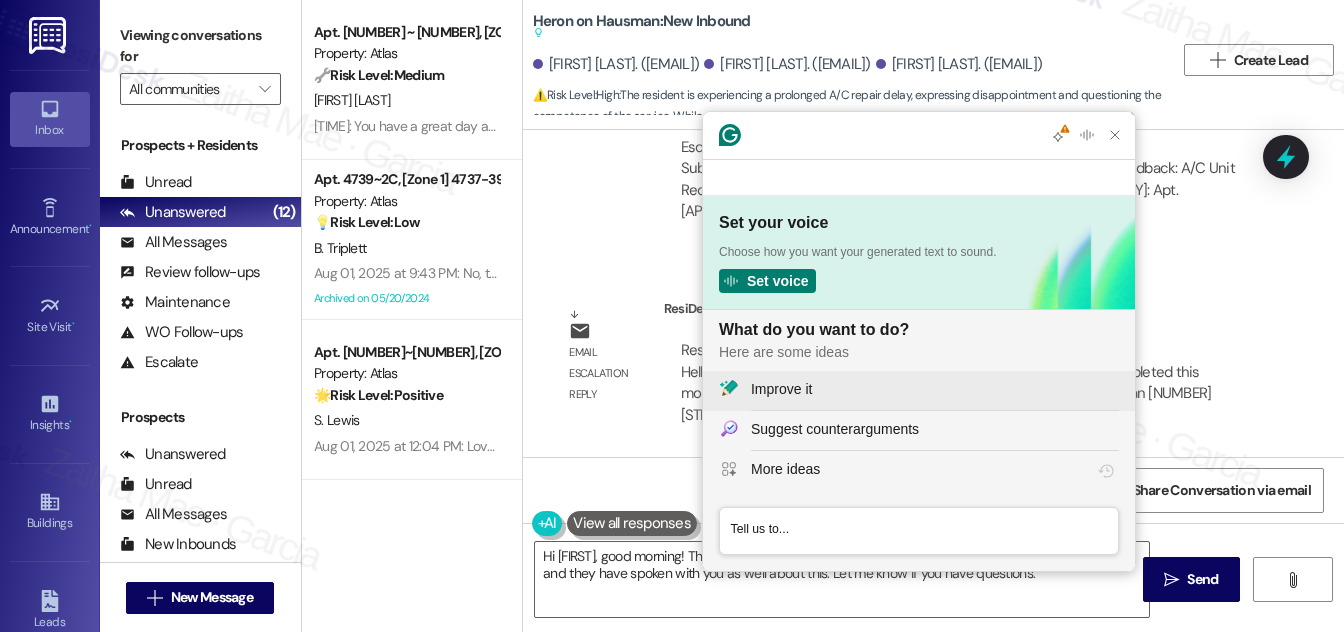 scroll, scrollTop: 0, scrollLeft: 0, axis: both 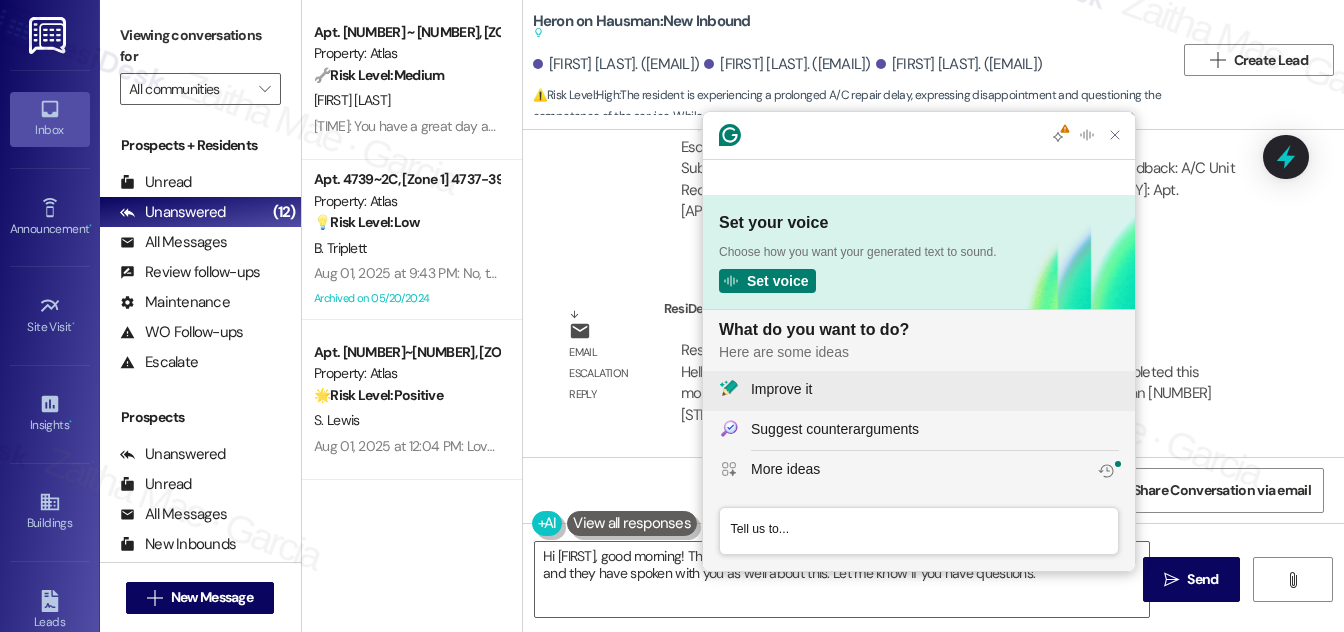 click on "Improve it" 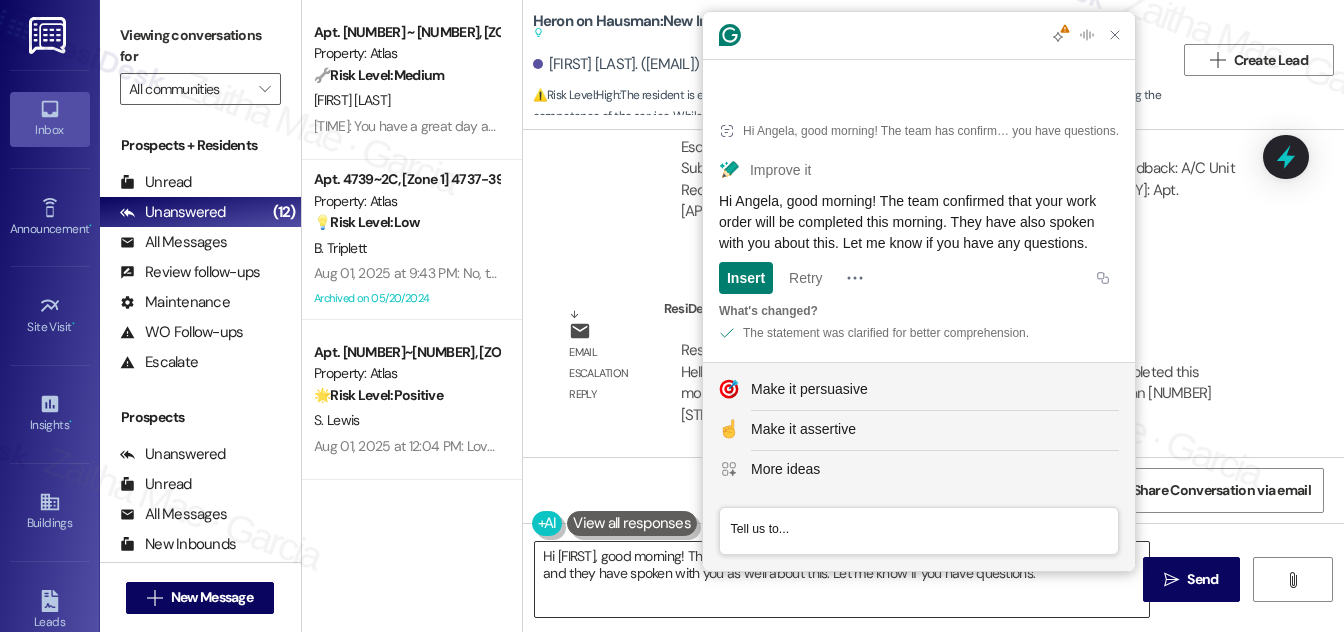 click on "Hi [FIRST], good morning! The team has confirmed that your work order will be completed this morning, and they have spoken with you as well about this. Let me know if you have questions." at bounding box center (842, 579) 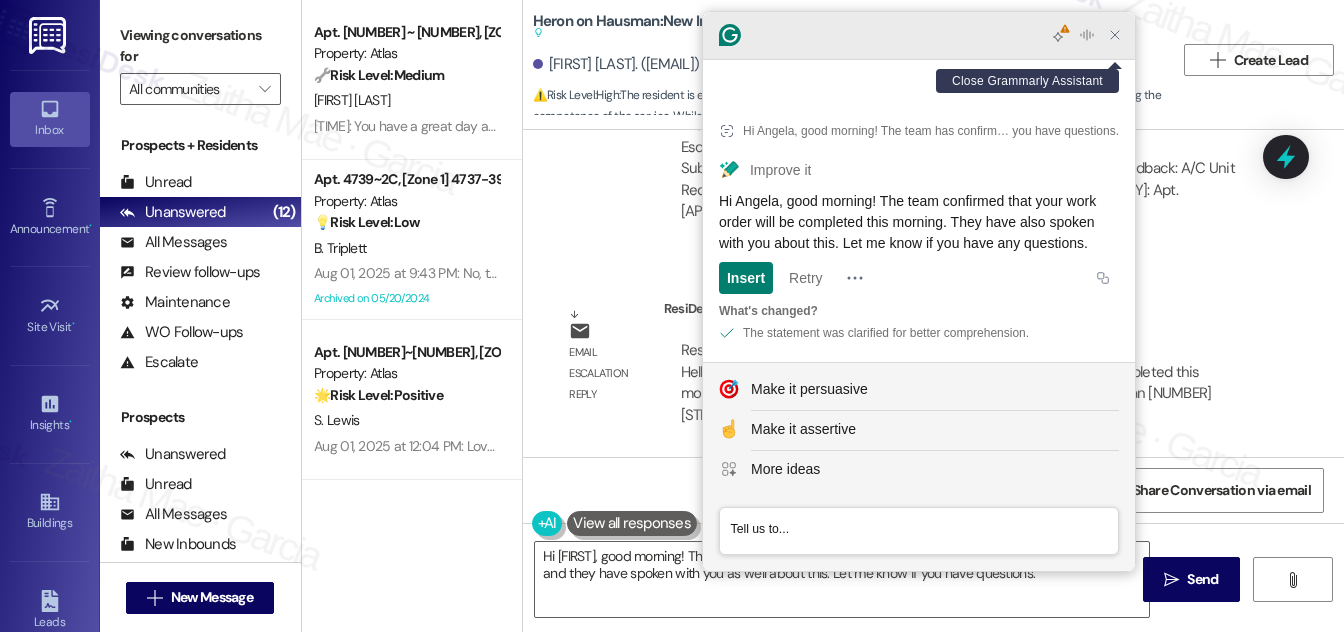 click 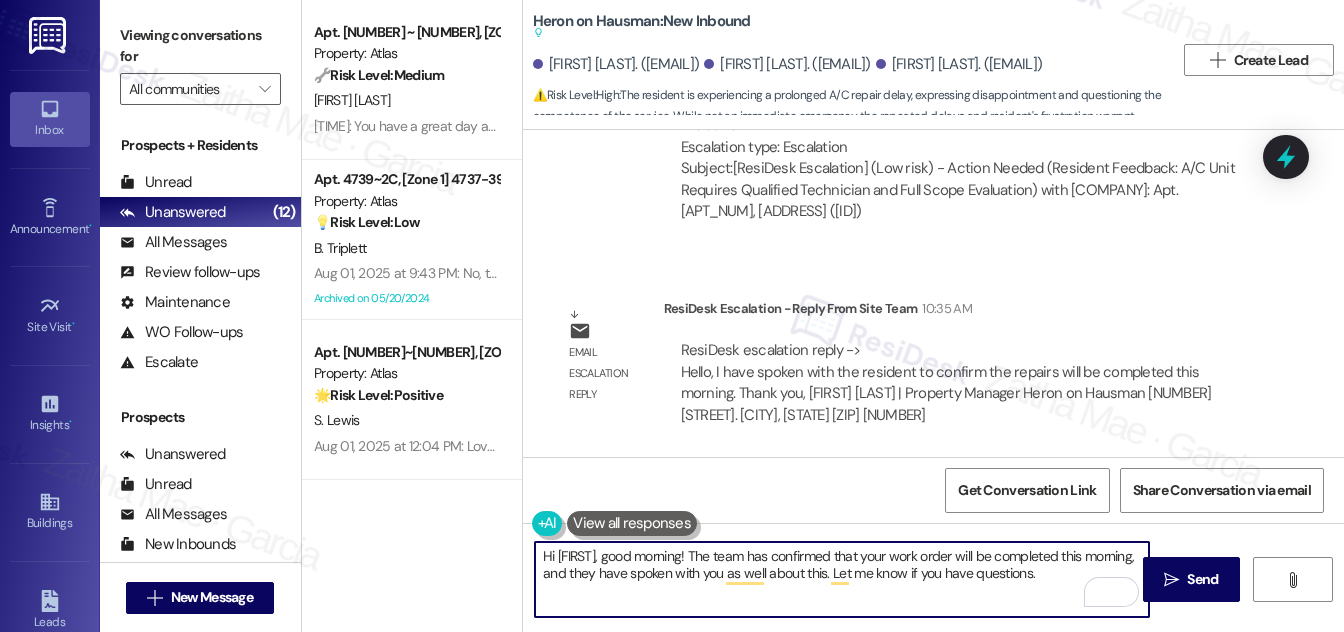 click on "Hi [FIRST], good morning! The team has confirmed that your work order will be completed this morning, and they have spoken with you as well about this. Let me know if you have questions." at bounding box center (842, 579) 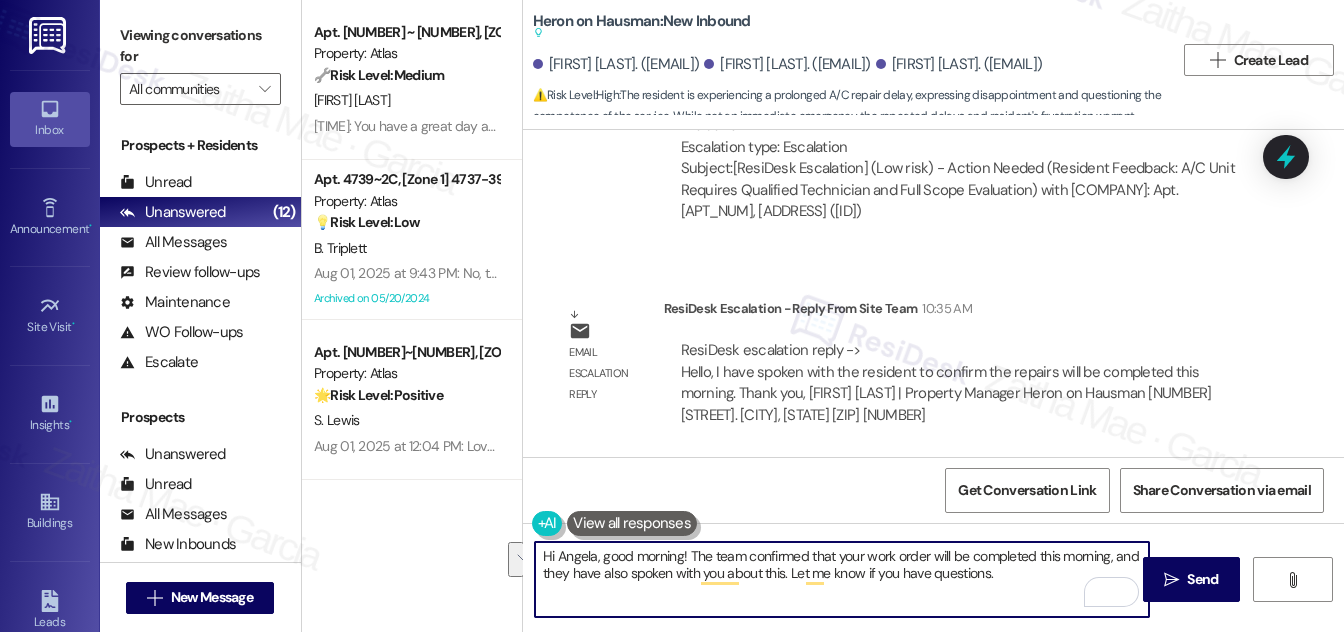 drag, startPoint x: 538, startPoint y: 552, endPoint x: 1026, endPoint y: 578, distance: 488.69214 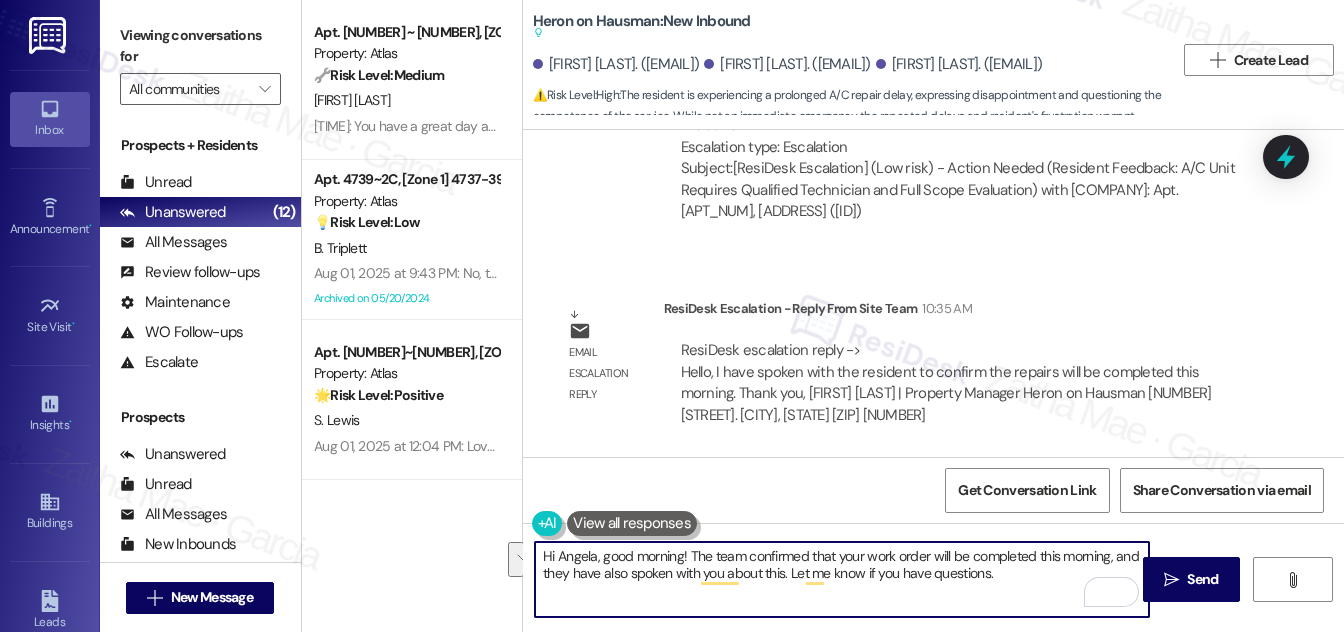 click on "Hi Angela, good morning! The team confirmed that your work order will be completed this morning, and they have also spoken with you about this. Let me know if you have questions." at bounding box center (842, 579) 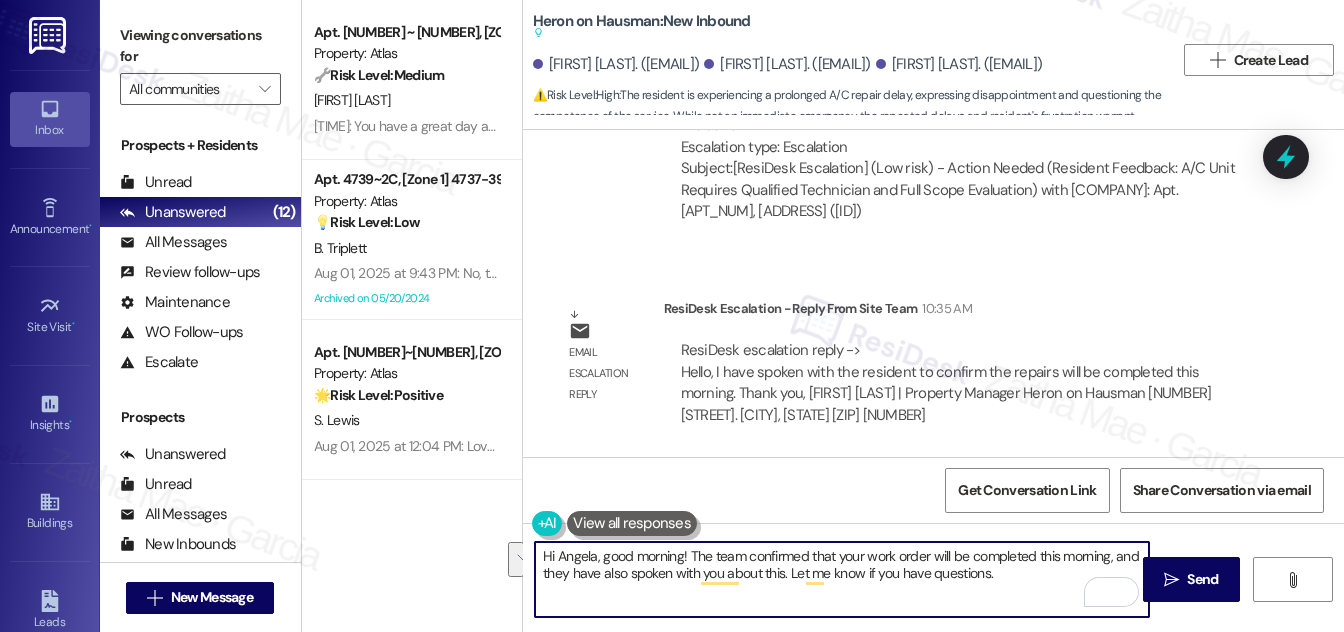 type on "Hi Angela, good morning! The team confirmed that your work order will be completed this morning, and they have also spoken with you about this. Let me know if you have questions." 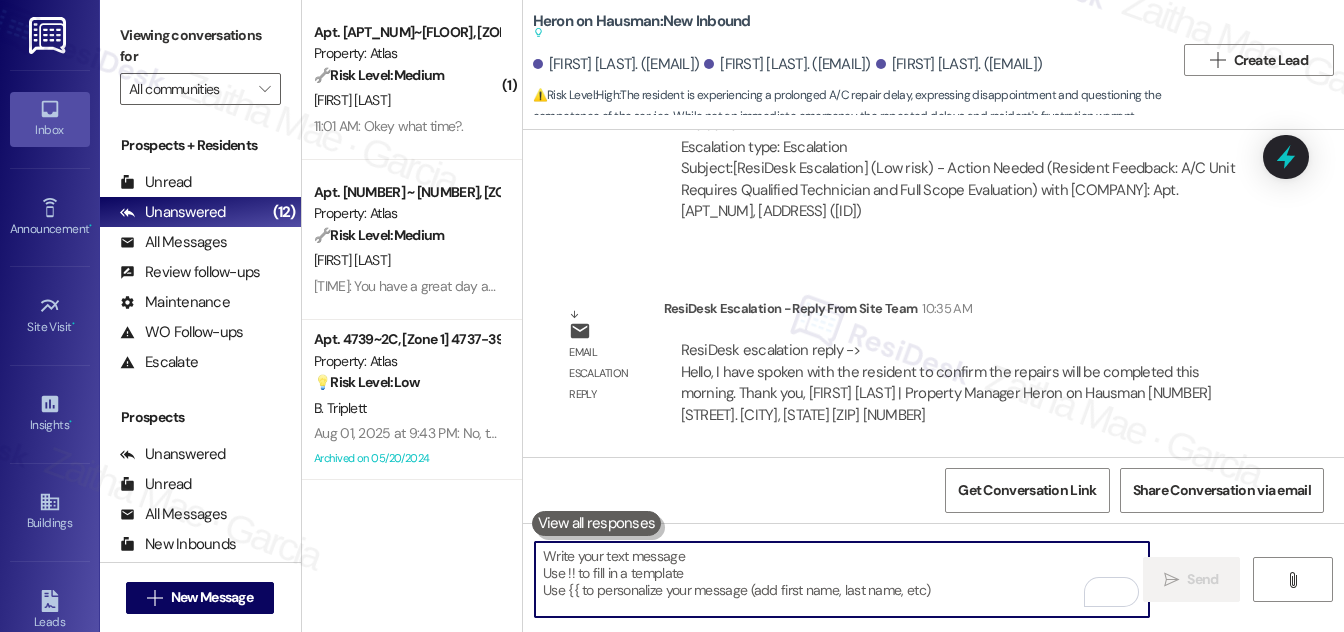 paste on "Hi [FIRST], good morning! The team confirmed your work order is scheduled for completion this morning, and they’ve already spoken with you about it. Please let me know if you have any questions." 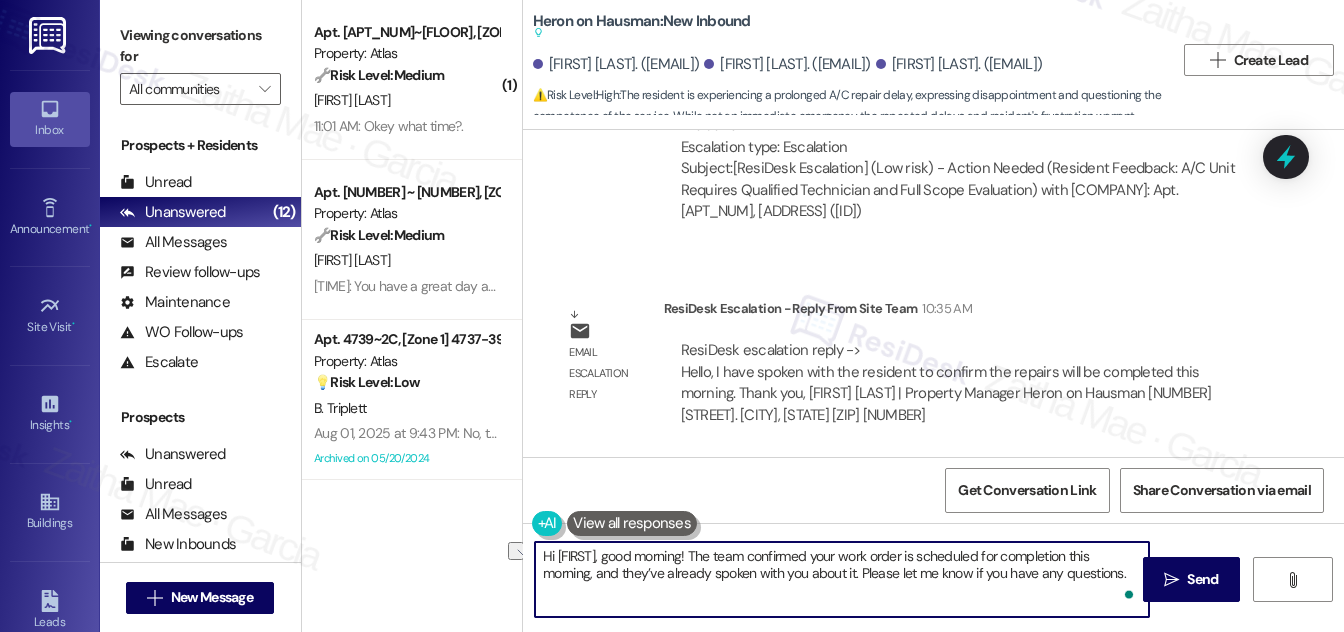 drag, startPoint x: 810, startPoint y: 554, endPoint x: 896, endPoint y: 556, distance: 86.023254 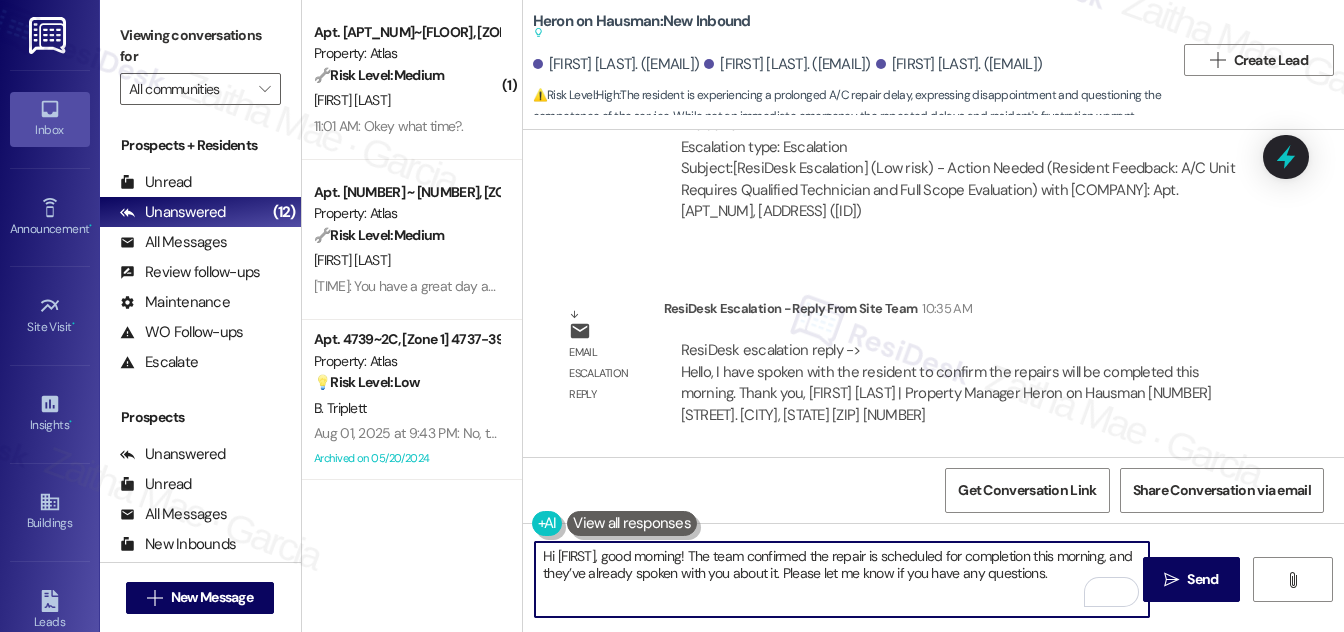 scroll, scrollTop: 13305, scrollLeft: 0, axis: vertical 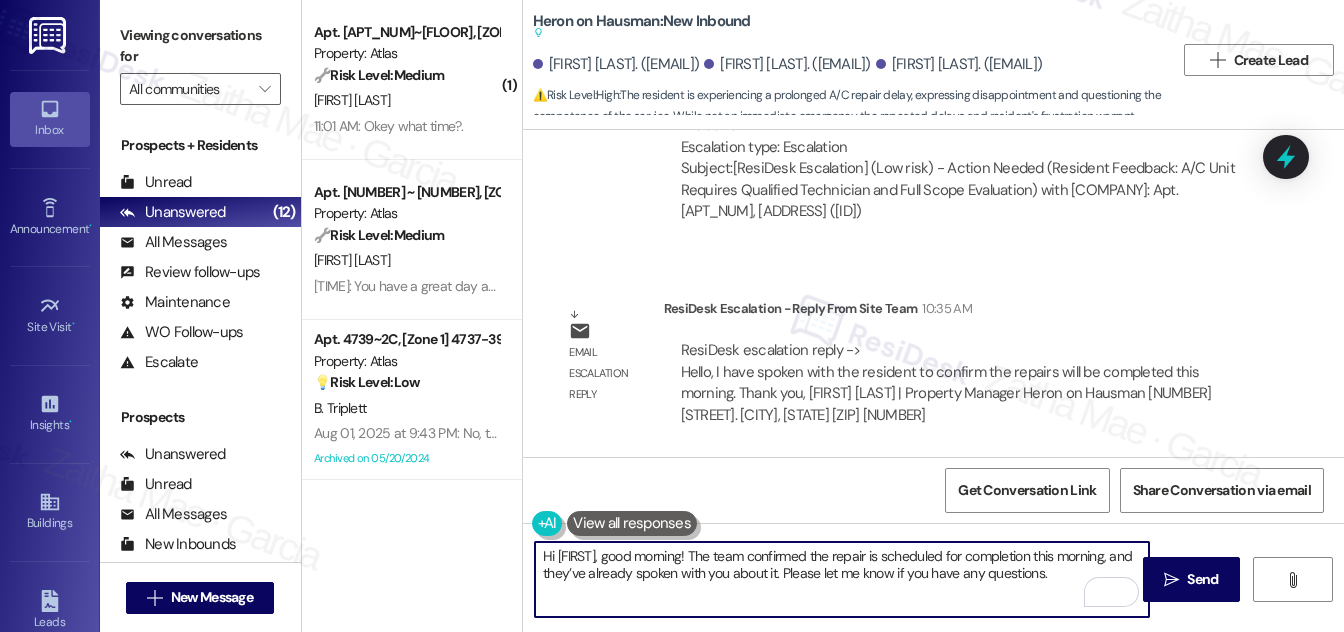 click on "Hi [FIRST], good morning! The team confirmed the repair is scheduled for completion this morning, and they’ve already spoken with you about it. Please let me know if you have any questions." at bounding box center [842, 579] 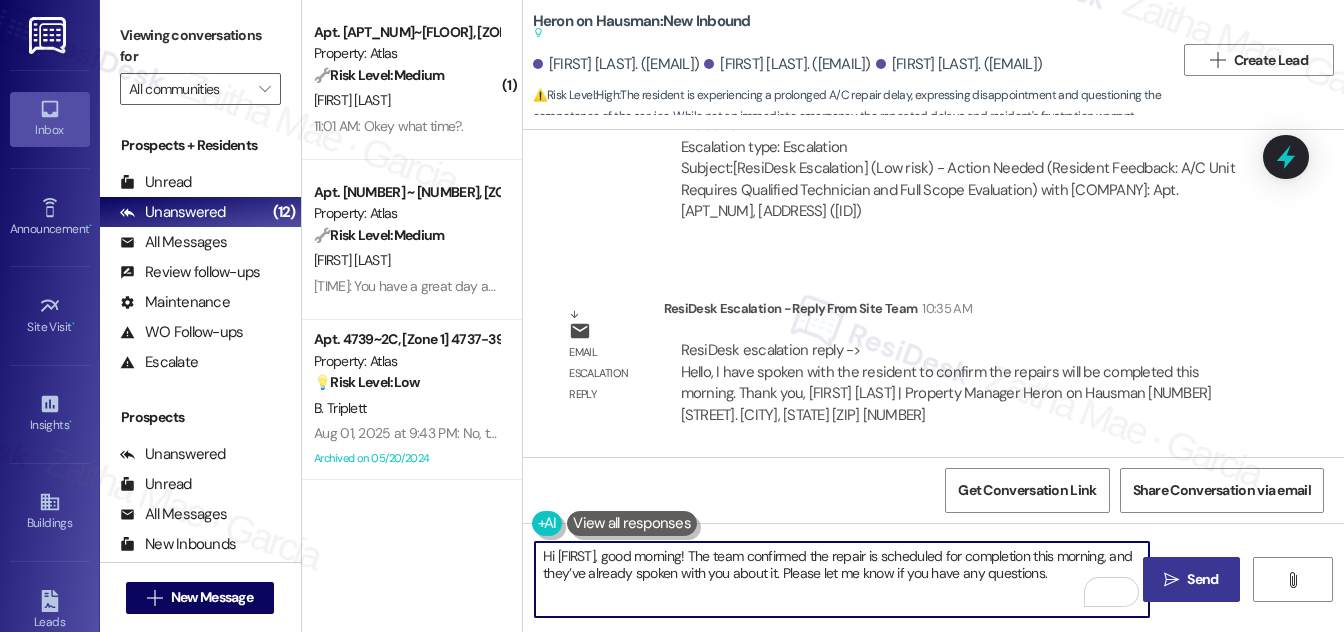 type on "Hi [FIRST], good morning! The team confirmed the repair is scheduled for completion this morning, and they’ve already spoken with you about it. Please let me know if you have any questions." 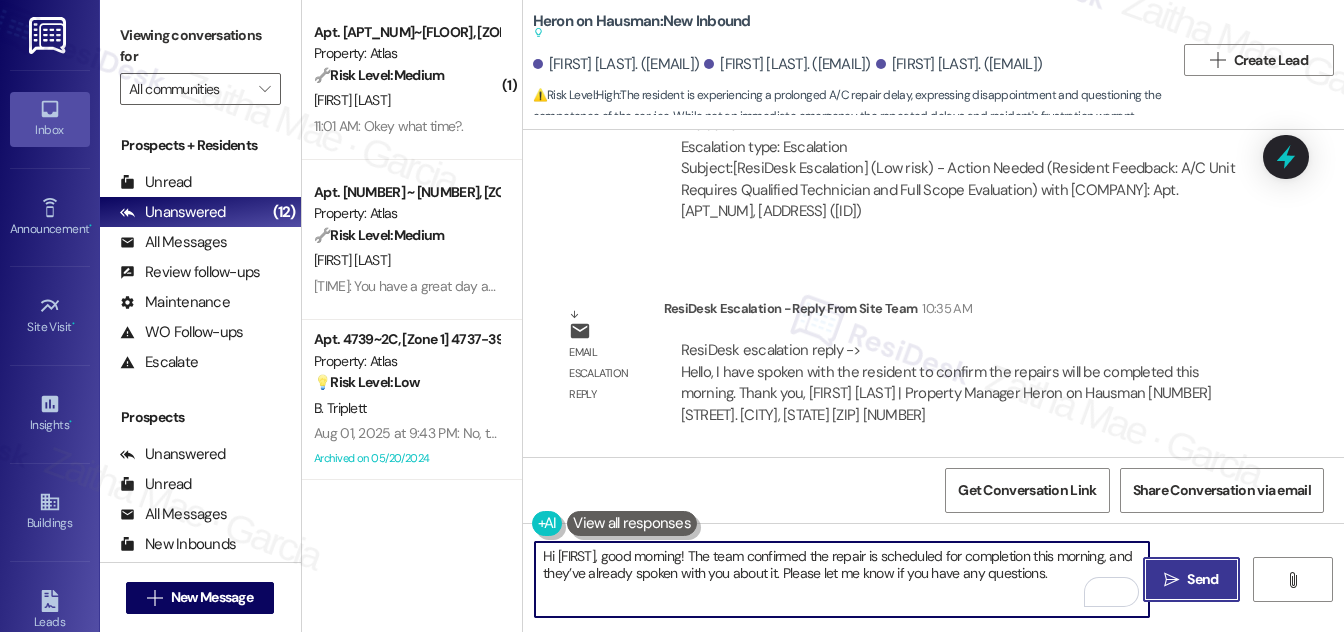 click on "Send" at bounding box center [1202, 579] 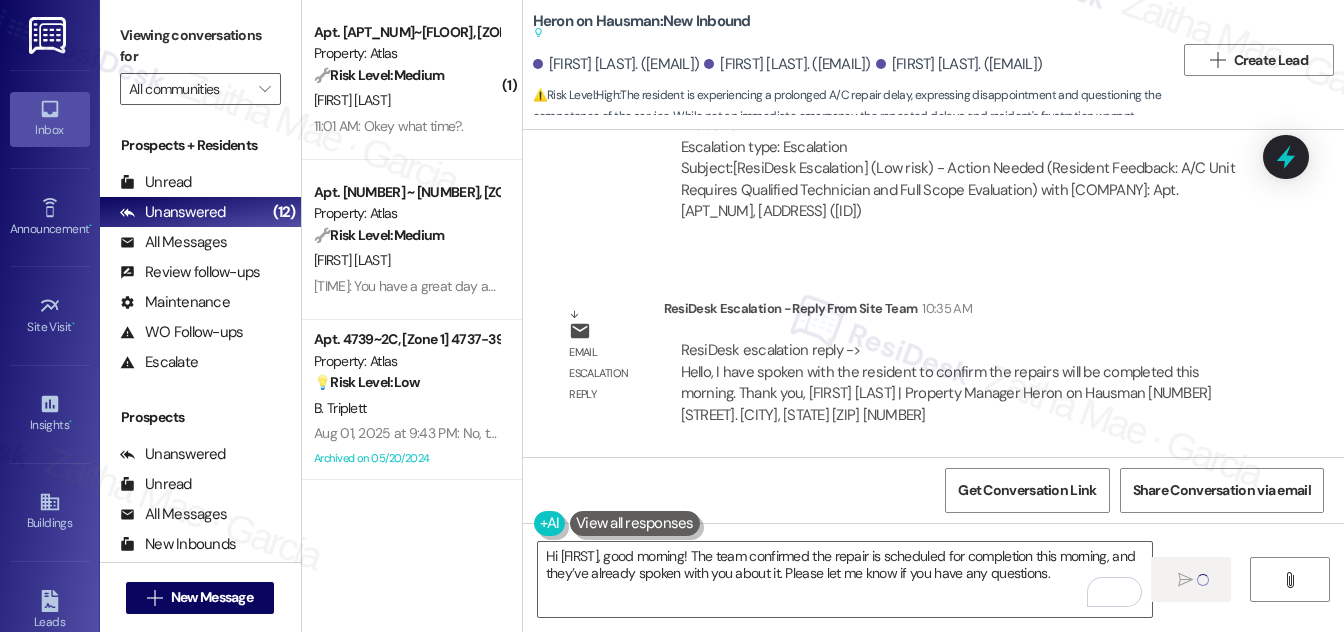 type 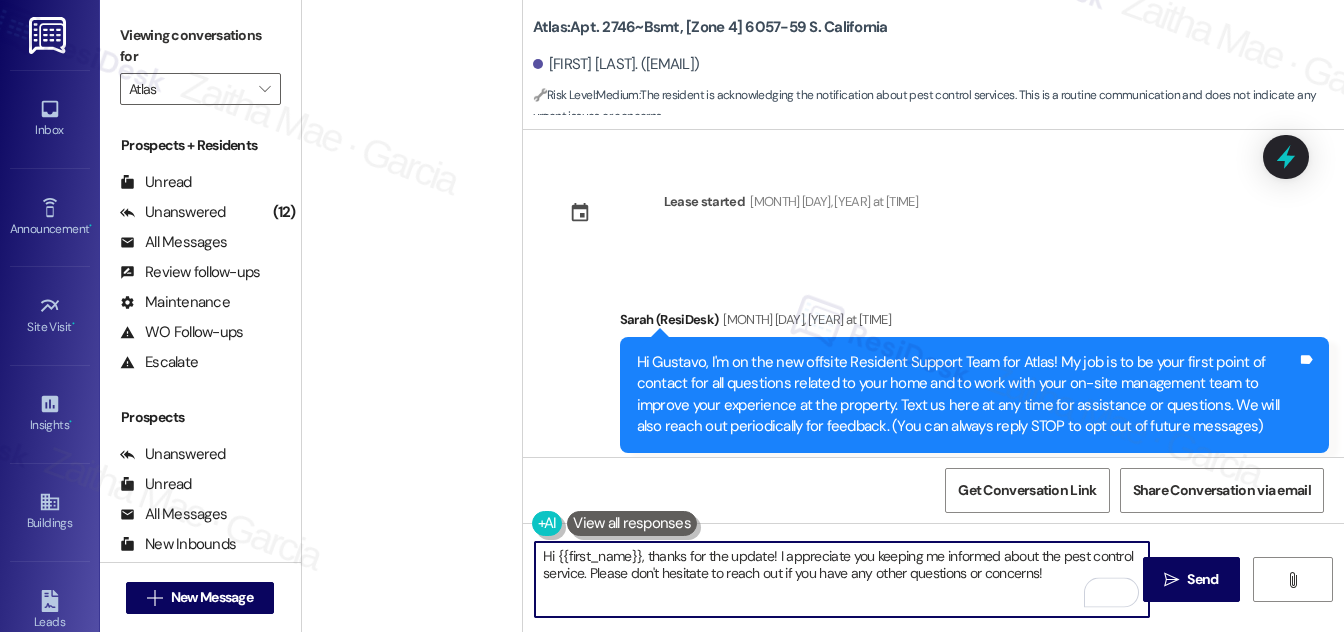 scroll, scrollTop: 0, scrollLeft: 0, axis: both 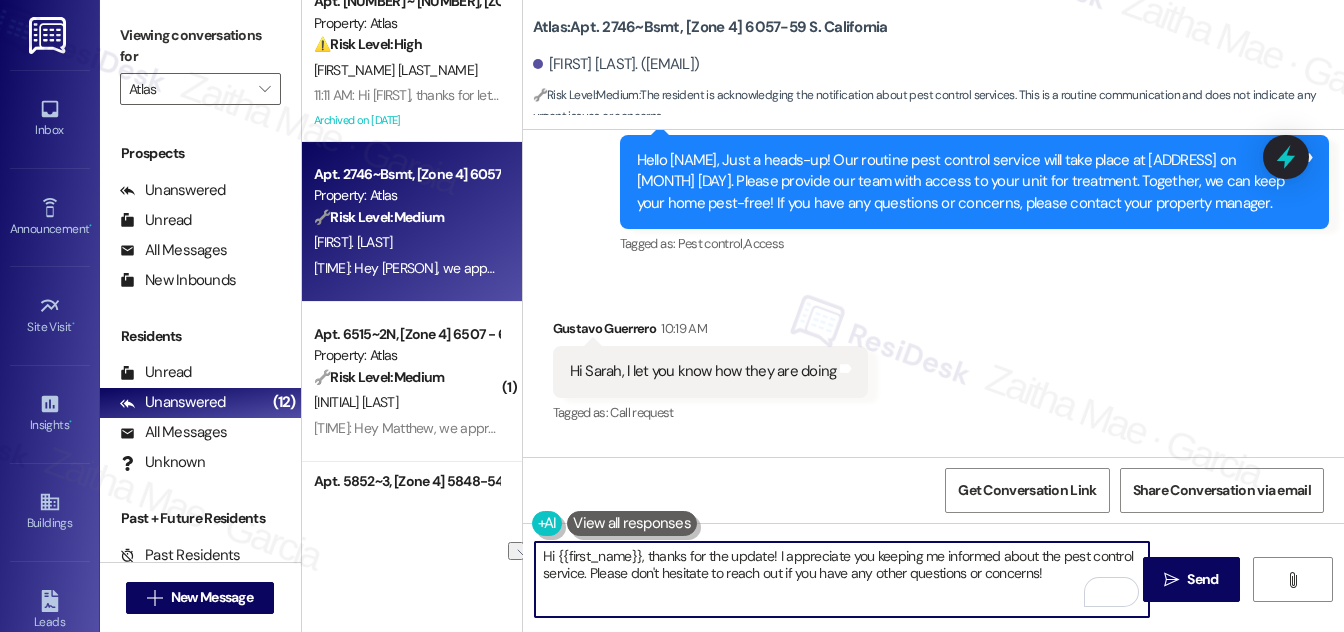 drag, startPoint x: 648, startPoint y: 554, endPoint x: 538, endPoint y: 556, distance: 110.01818 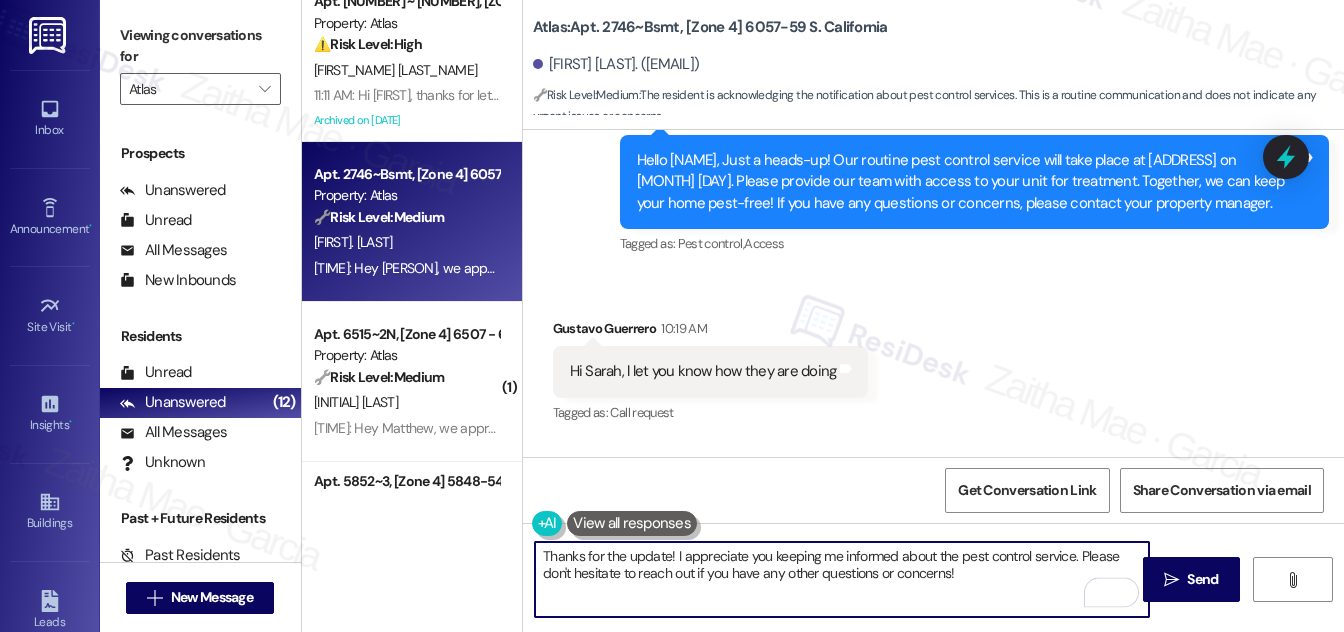 click on "[PERSON] [PERSON] [TIME]" at bounding box center [711, 332] 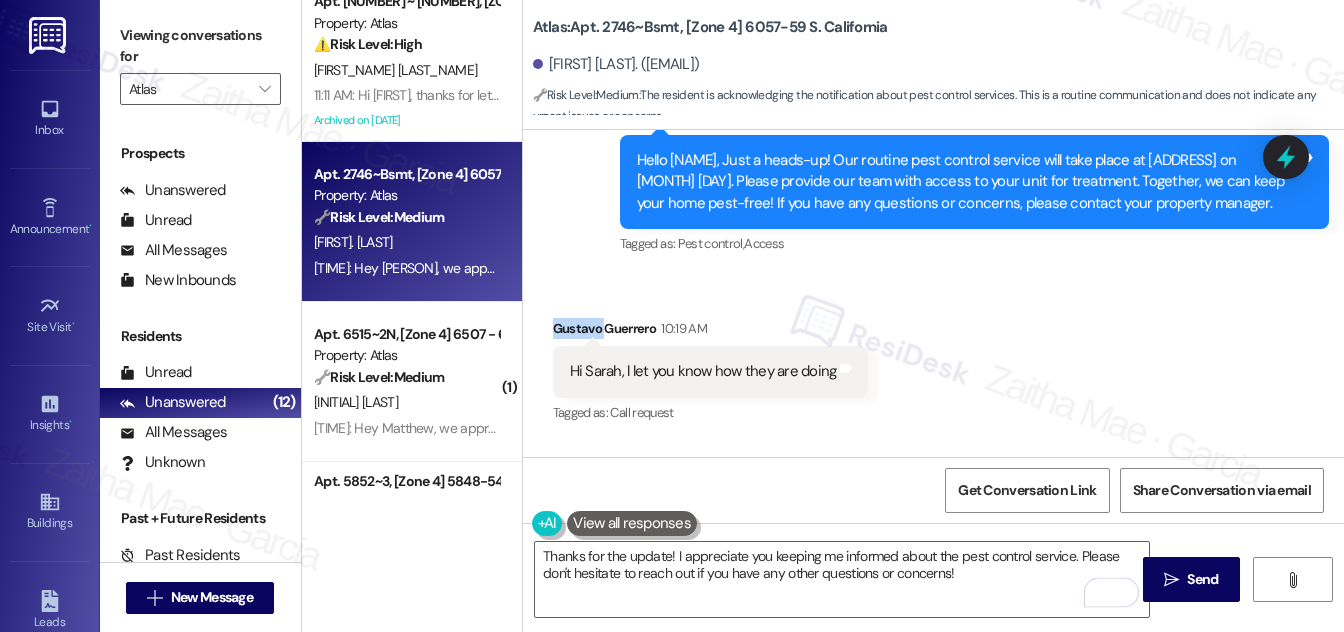click on "[PERSON] [PERSON] [TIME]" at bounding box center [711, 332] 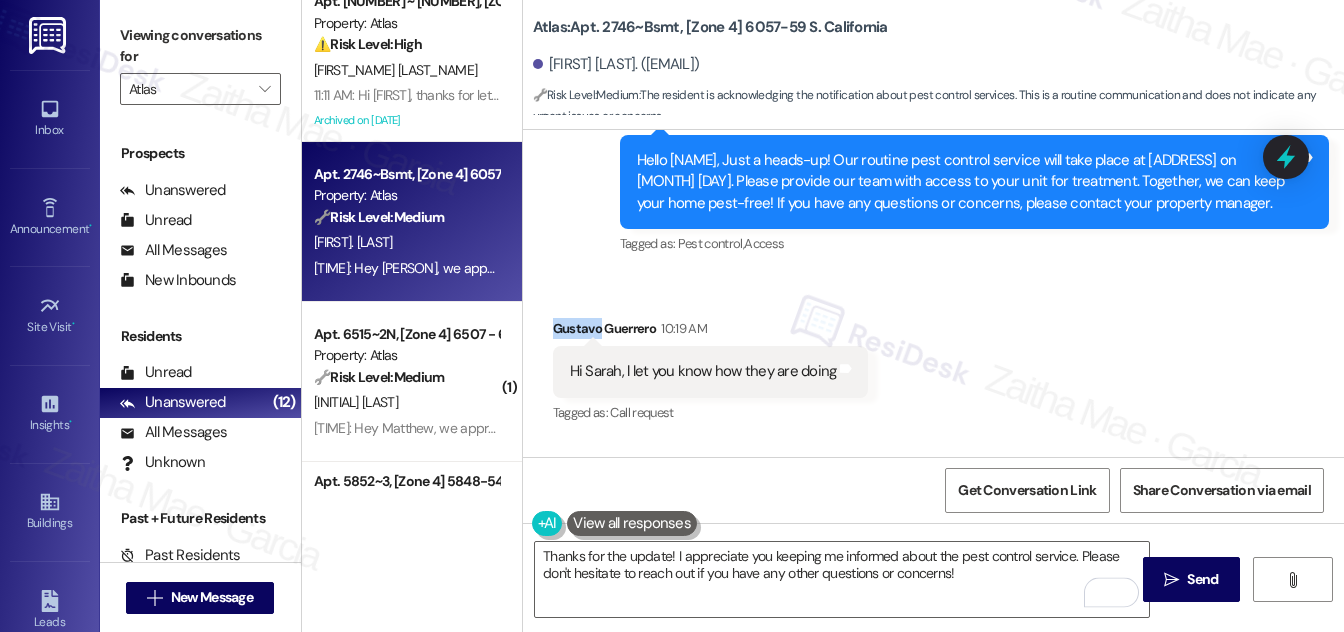 copy on "[FIRST]" 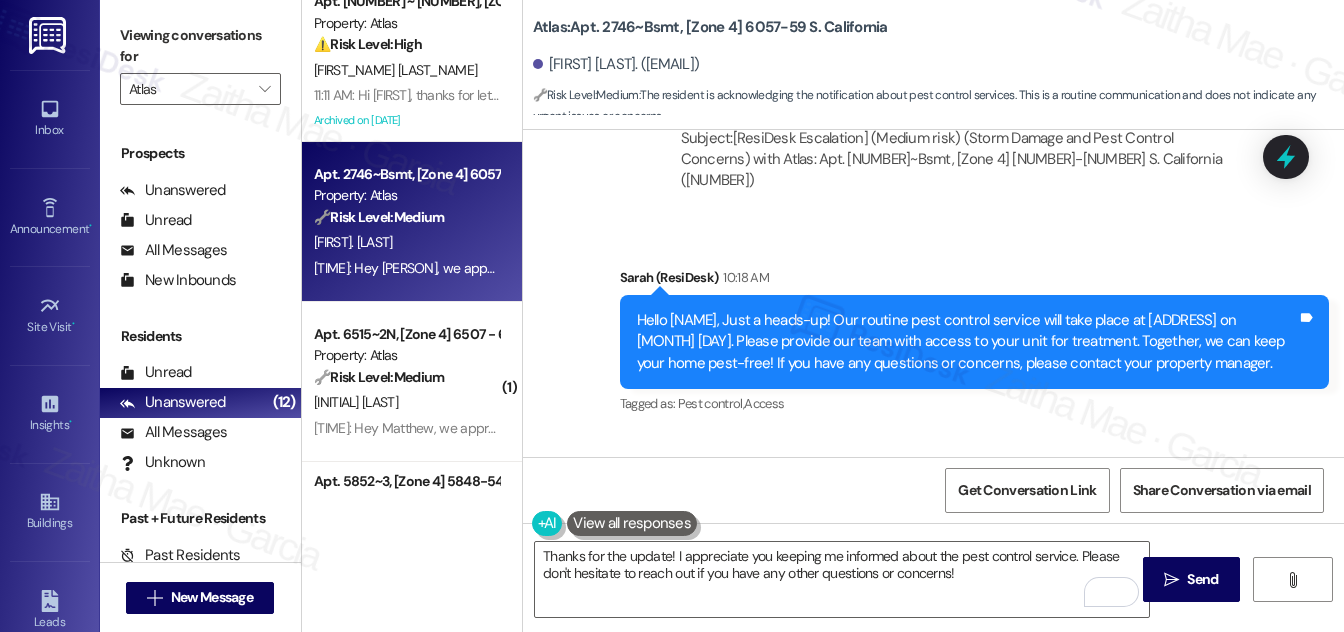 scroll, scrollTop: 39824, scrollLeft: 0, axis: vertical 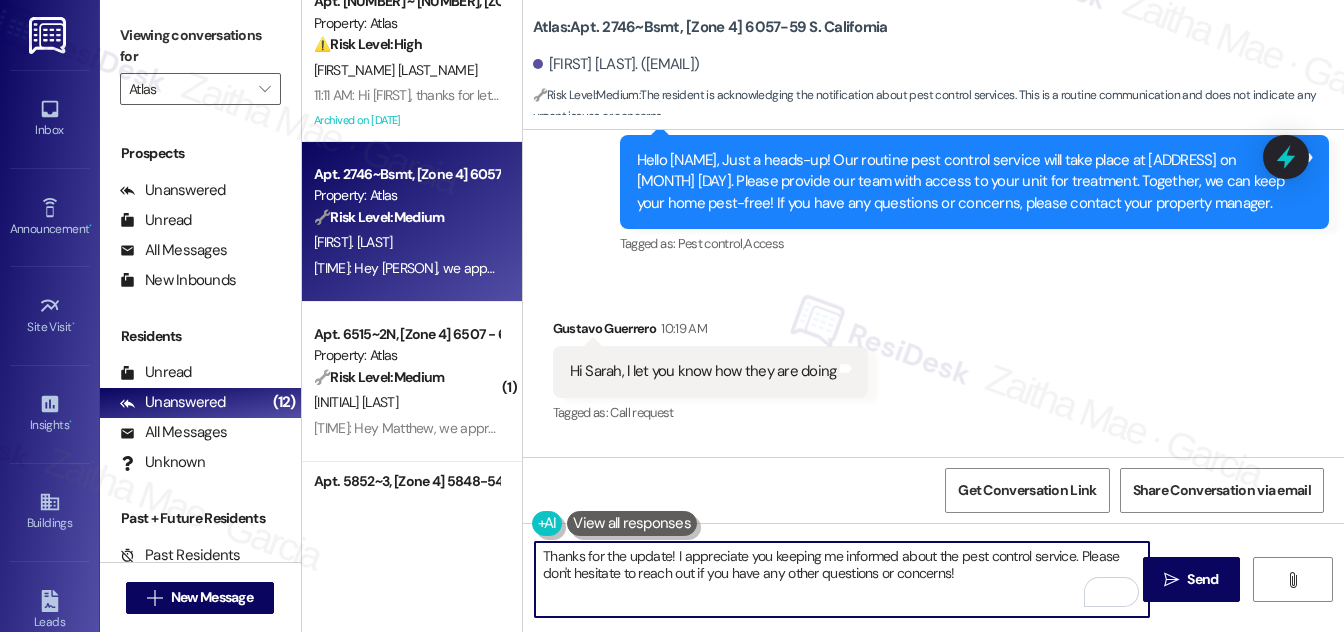 click on "Thanks for the update! I appreciate you keeping me informed about the pest control service. Please don't hesitate to reach out if you have any other questions or concerns!" at bounding box center (842, 579) 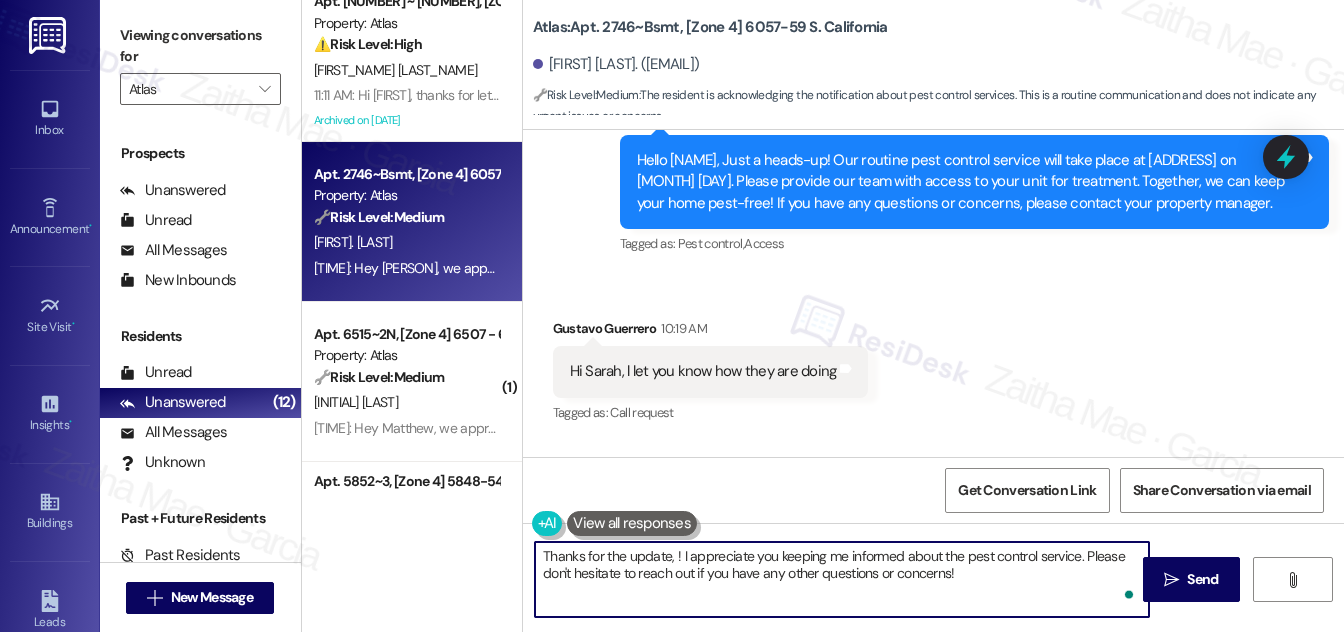 paste on "[FIRST]" 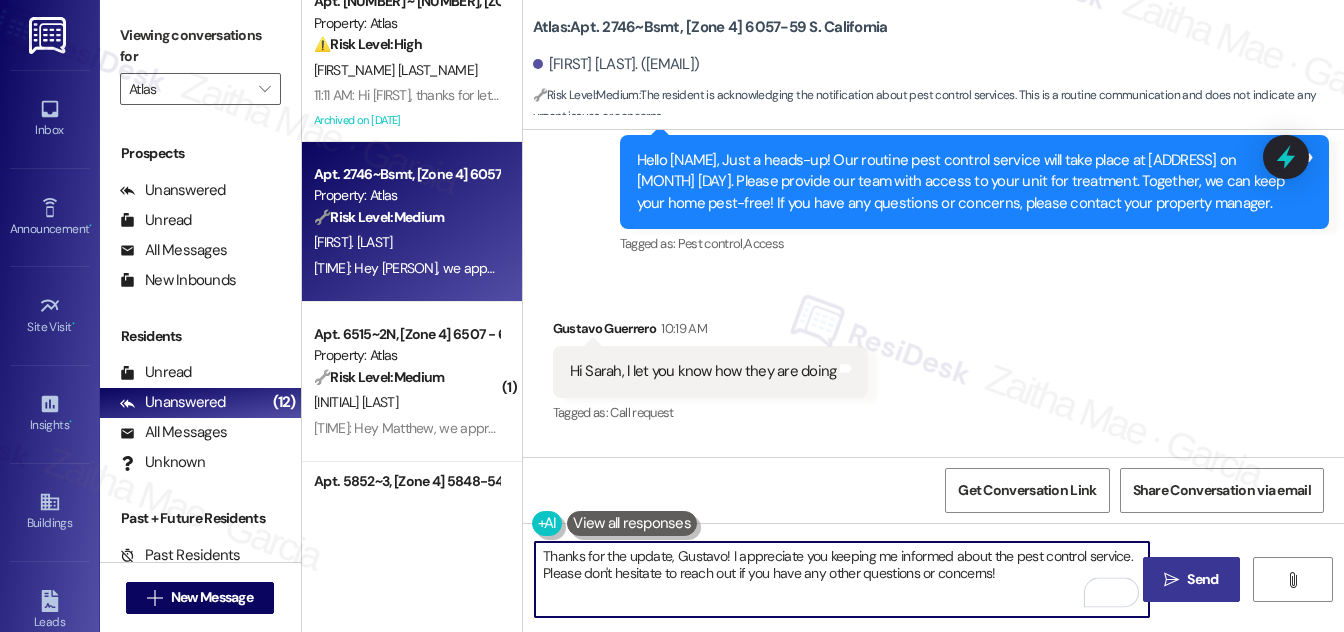 type on "Thanks for the update, Gustavo! I appreciate you keeping me informed about the pest control service. Please don't hesitate to reach out if you have any other questions or concerns!" 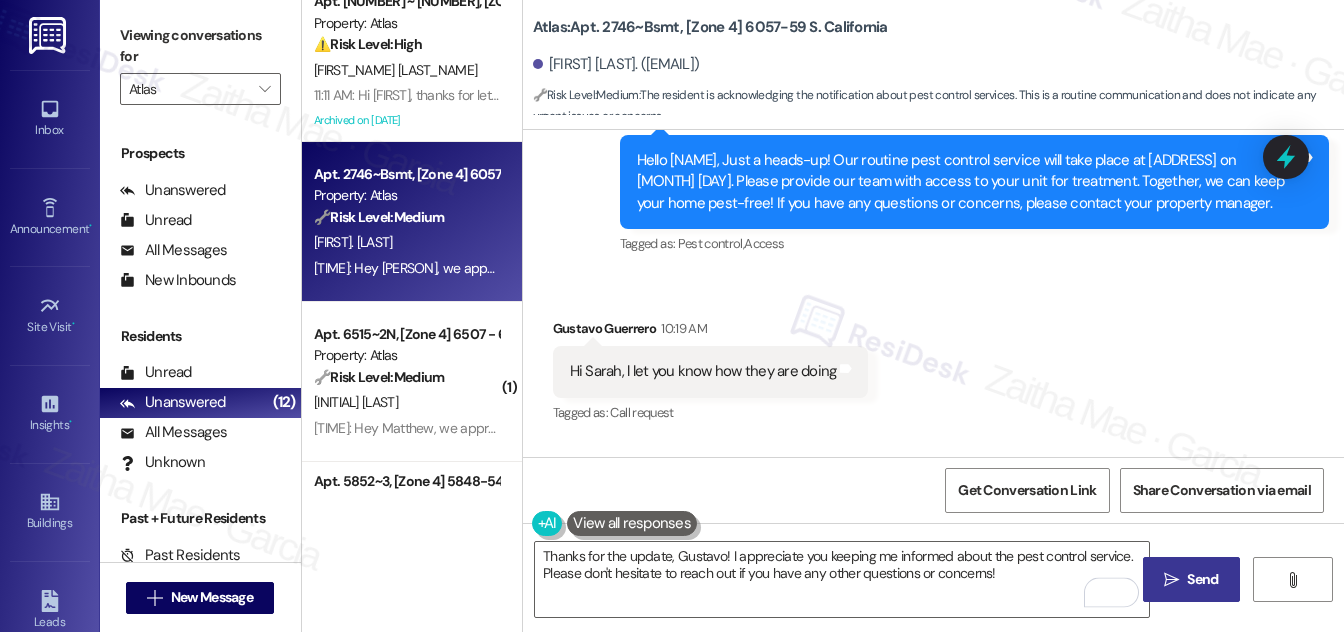 click on "Send" at bounding box center (1202, 579) 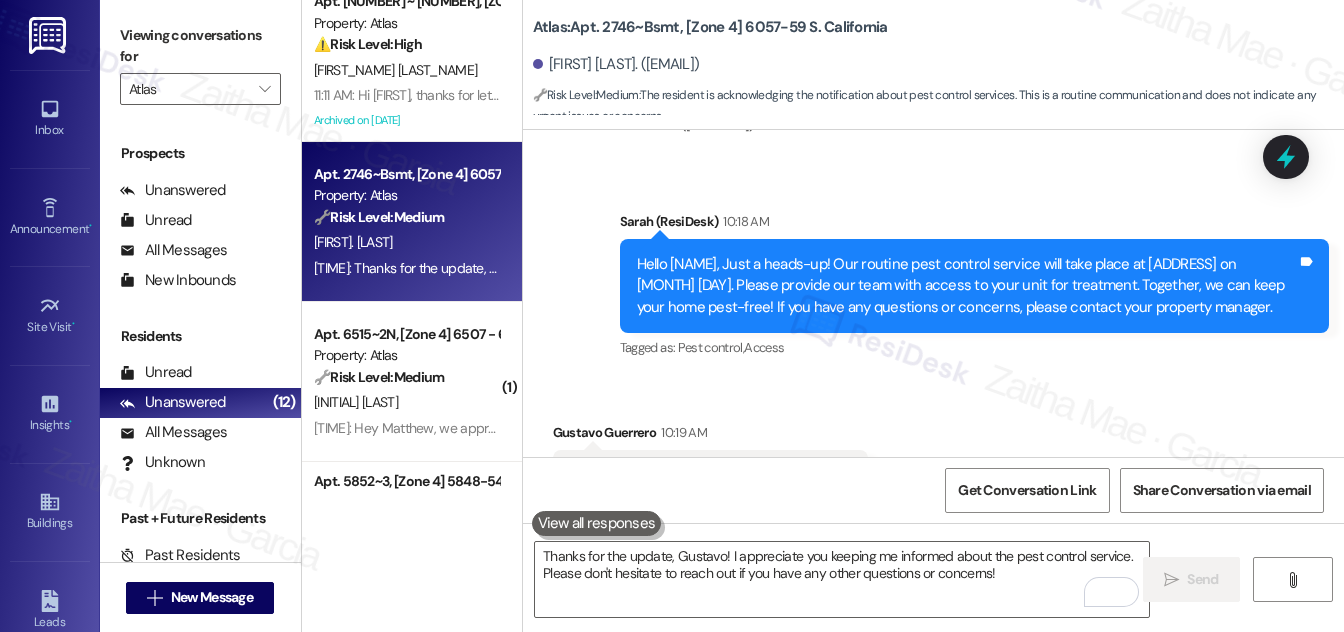 scroll, scrollTop: 39986, scrollLeft: 0, axis: vertical 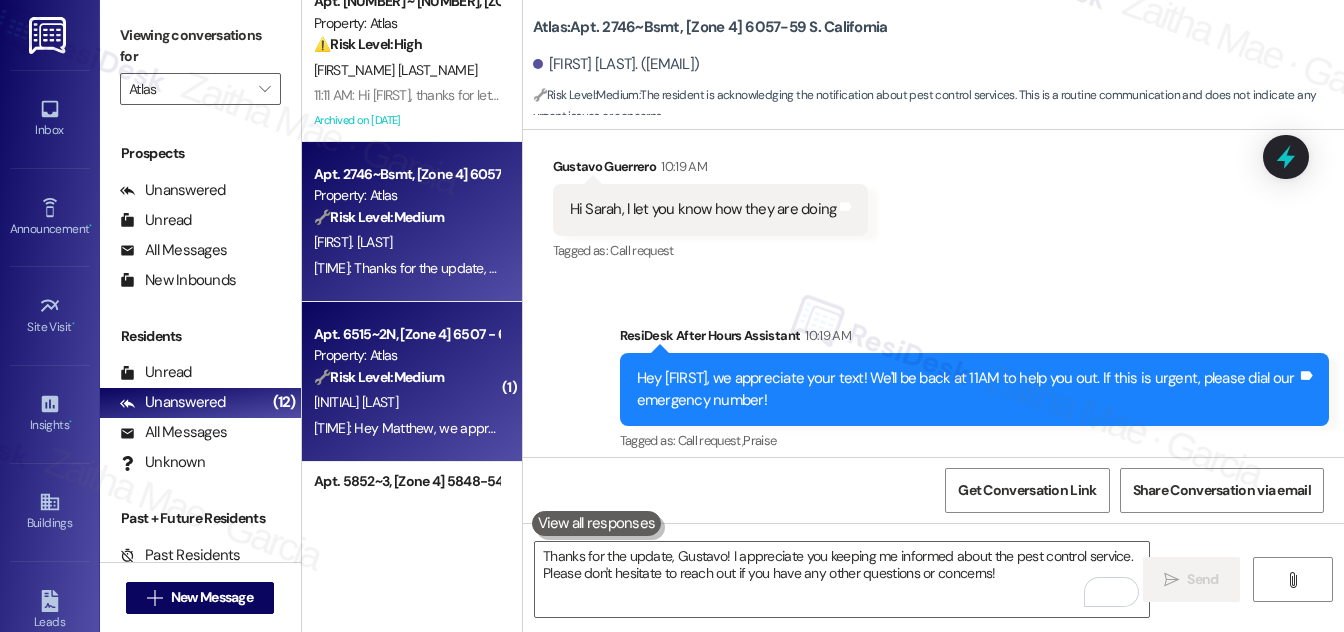 click on "[INITIAL] [LAST]" at bounding box center (406, 402) 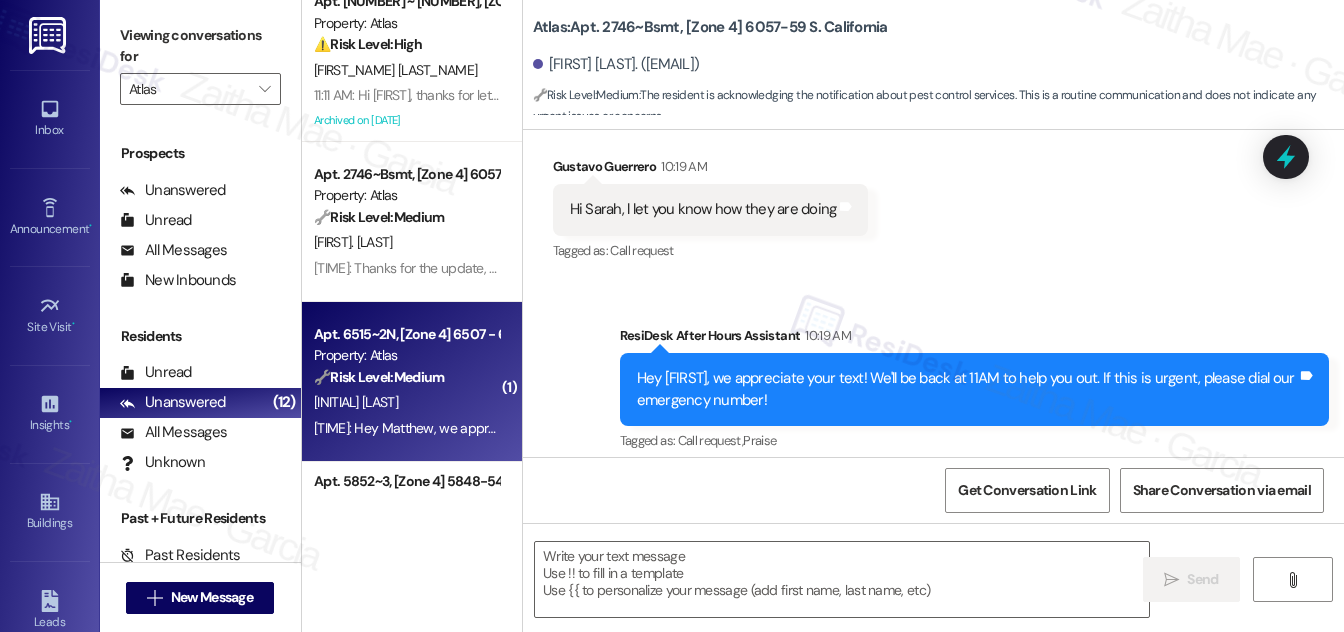 type on "Fetching suggested responses. Please feel free to read through the conversation in the meantime." 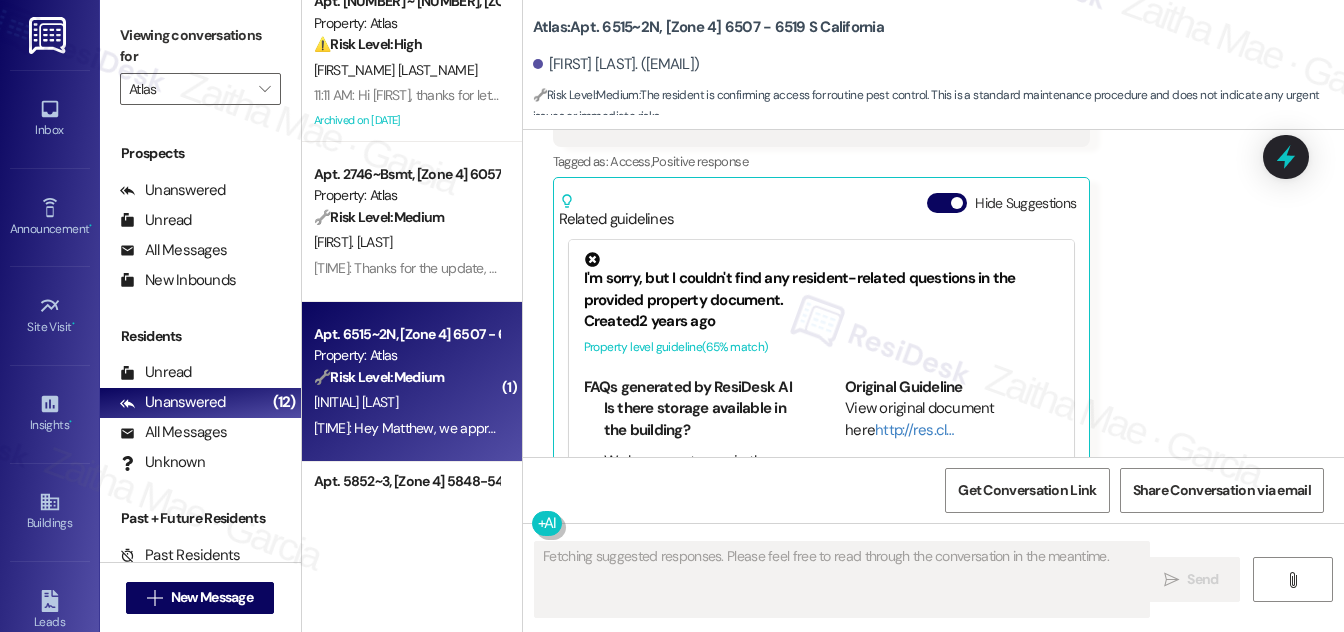 scroll, scrollTop: 749, scrollLeft: 0, axis: vertical 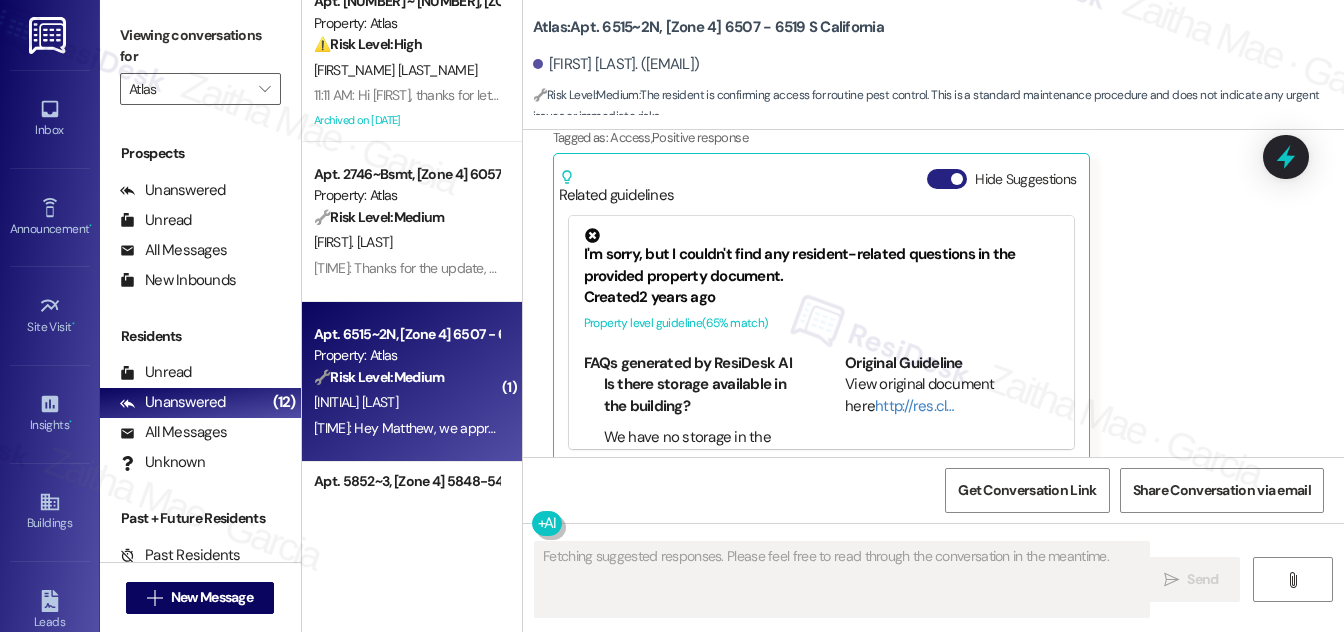 click on "Hide Suggestions" at bounding box center [947, 179] 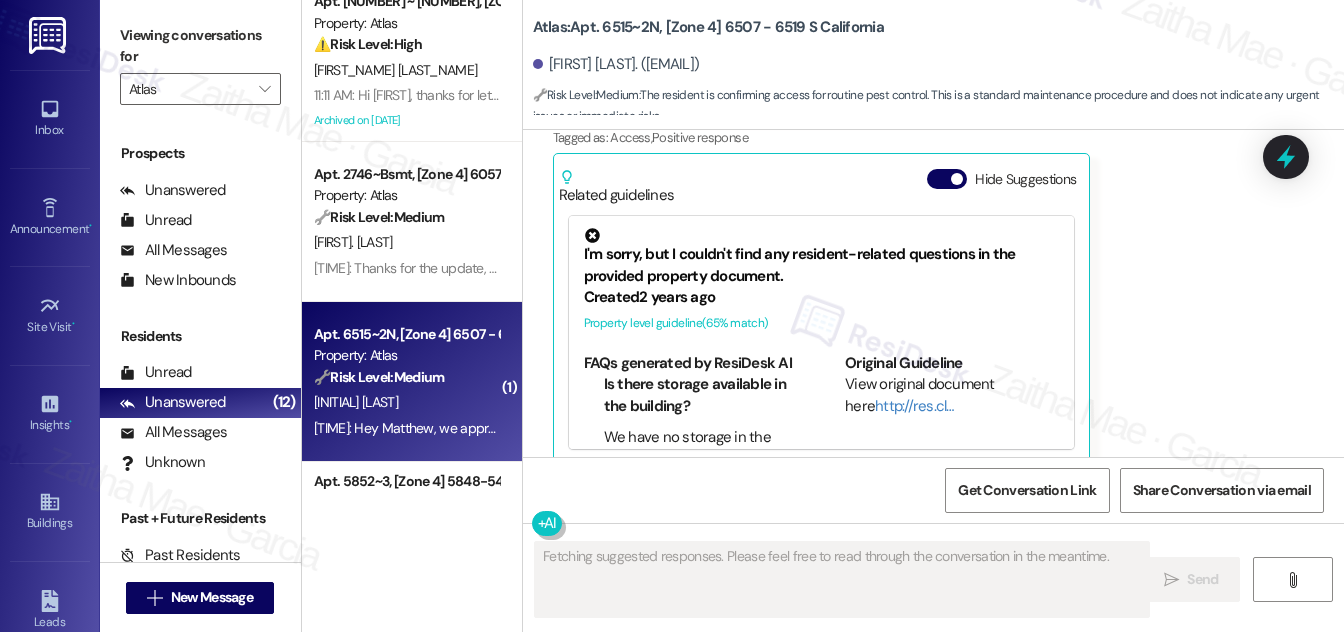 scroll, scrollTop: 688, scrollLeft: 0, axis: vertical 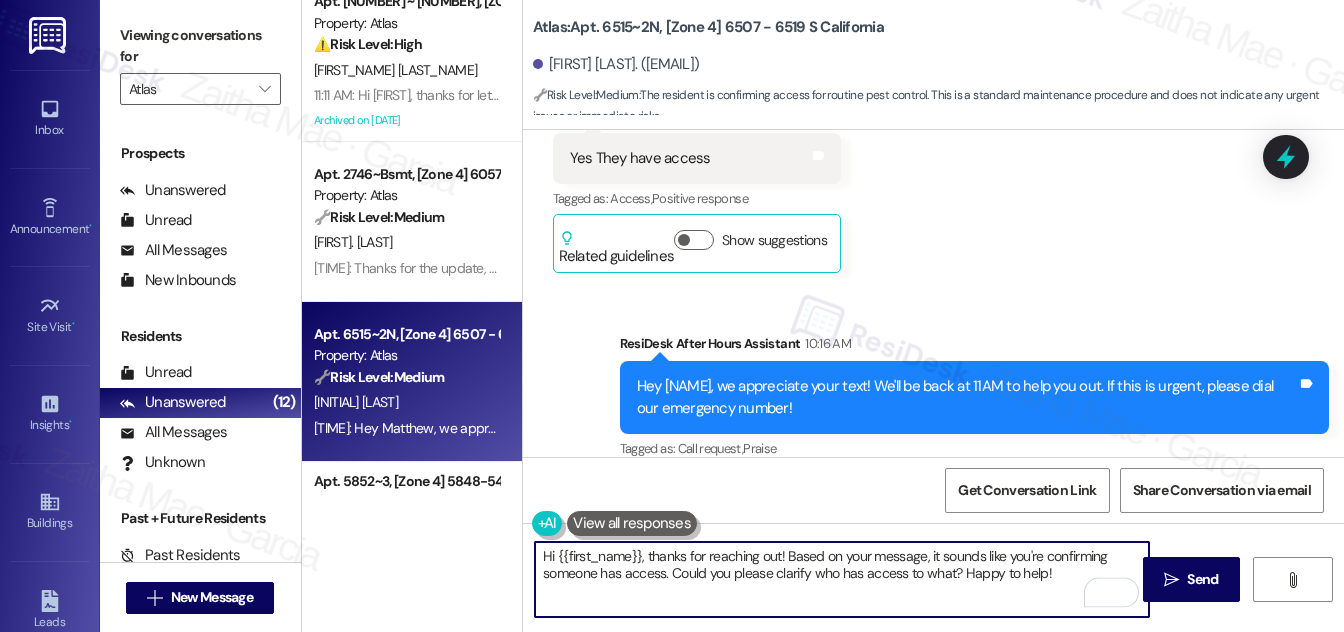 drag, startPoint x: 544, startPoint y: 554, endPoint x: 1063, endPoint y: 584, distance: 519.86633 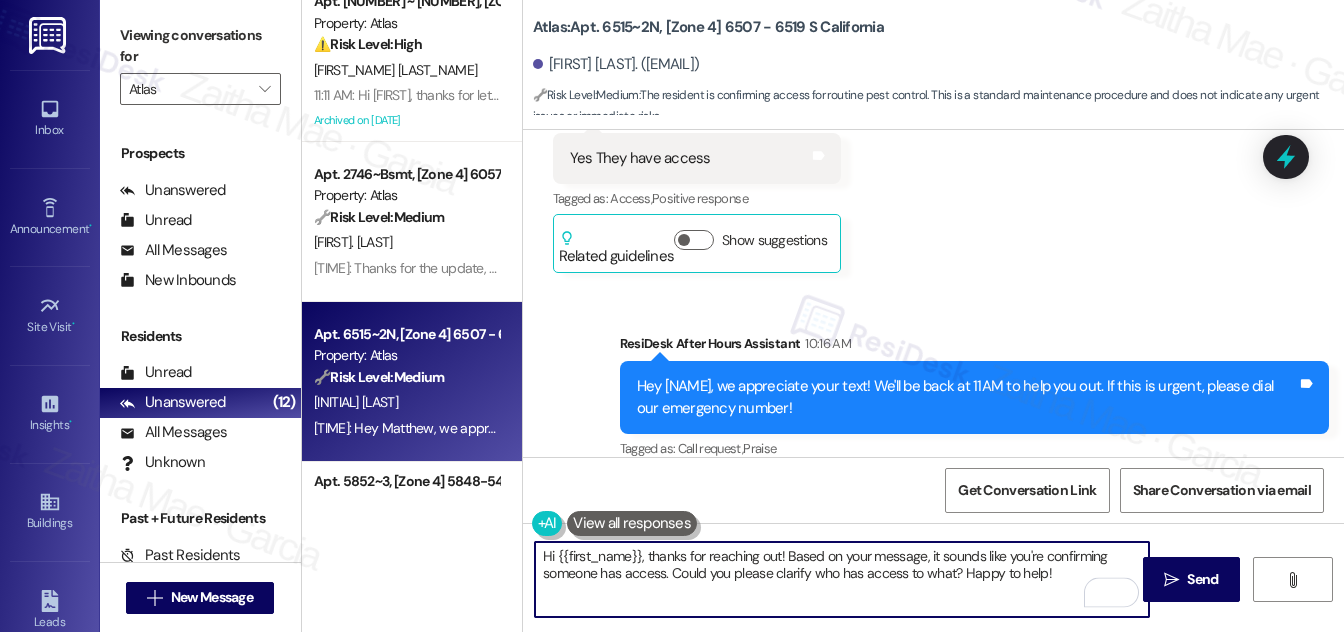 click on "Hi {{first_name}}, thanks for reaching out! Based on your message, it sounds like you're confirming someone has access. Could you please clarify who has access to what? Happy to help!" at bounding box center [842, 579] 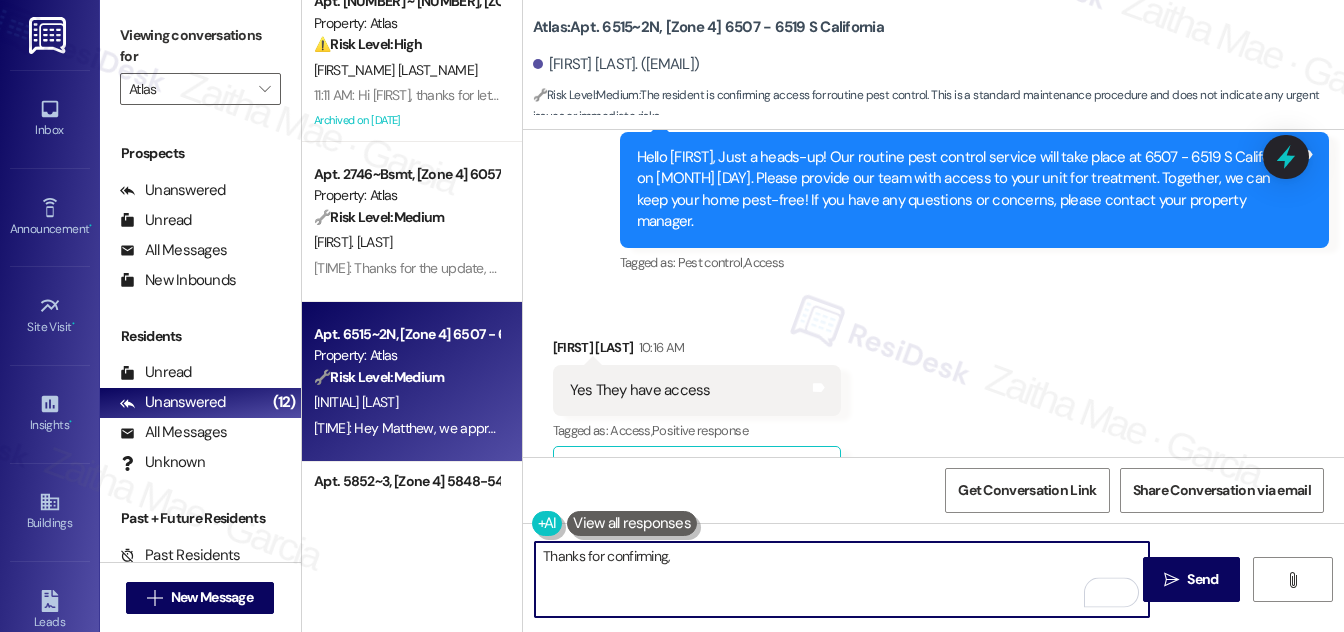 scroll, scrollTop: 415, scrollLeft: 0, axis: vertical 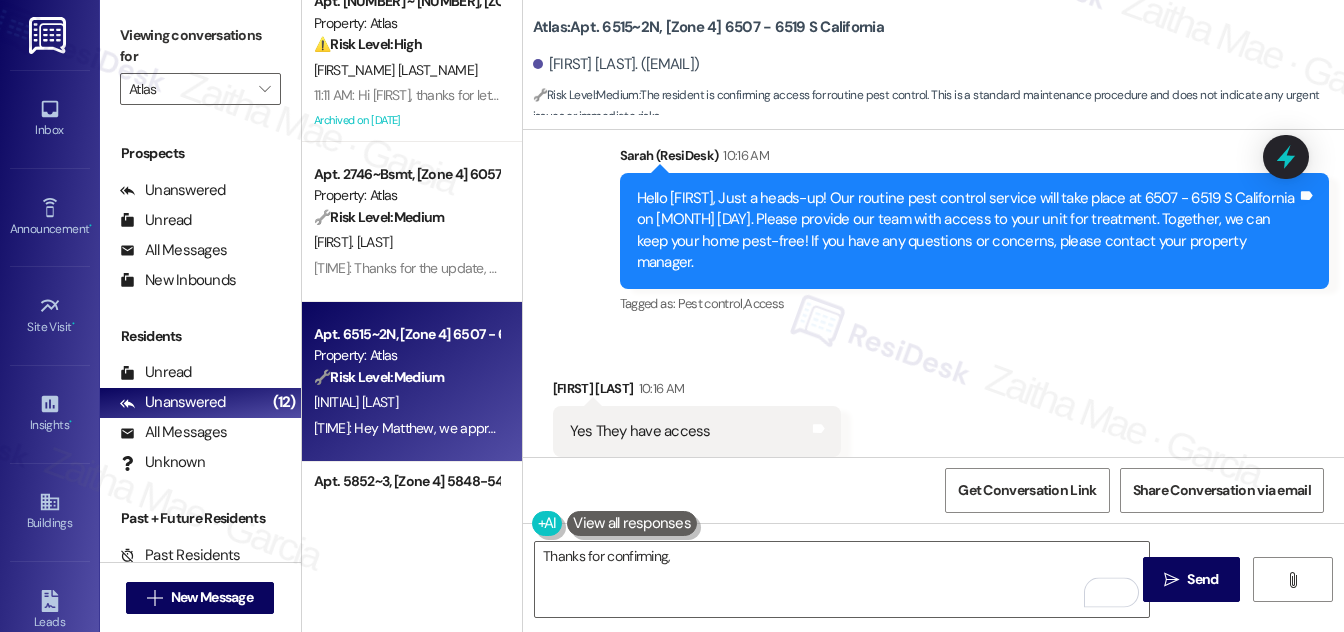 click on "Yes They have access  Tags and notes" at bounding box center (697, 431) 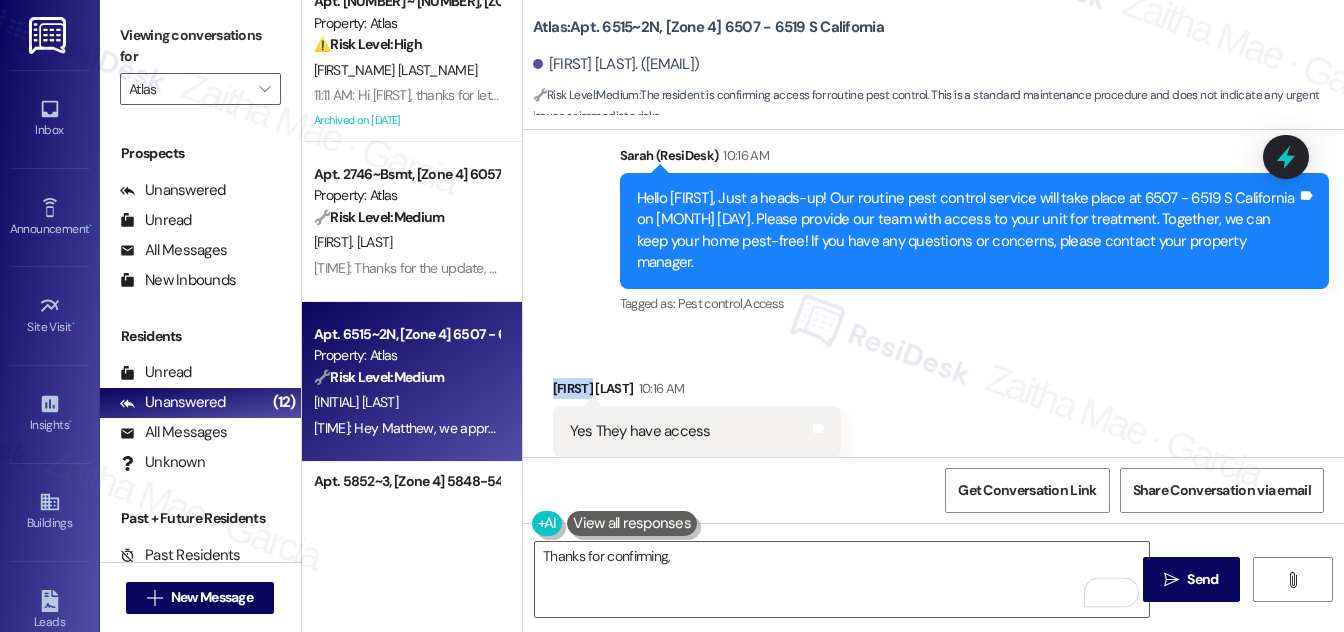 click on "[FIRST] [LAST] [TIME]" at bounding box center (697, 392) 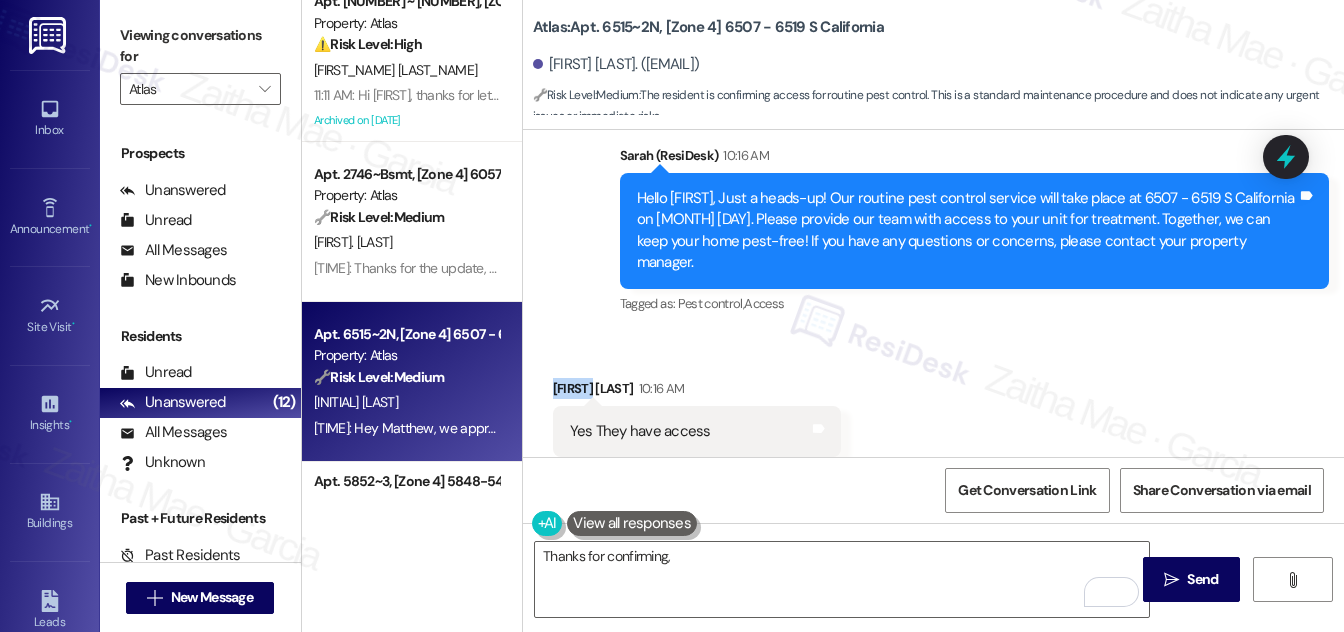 copy on "Matthew" 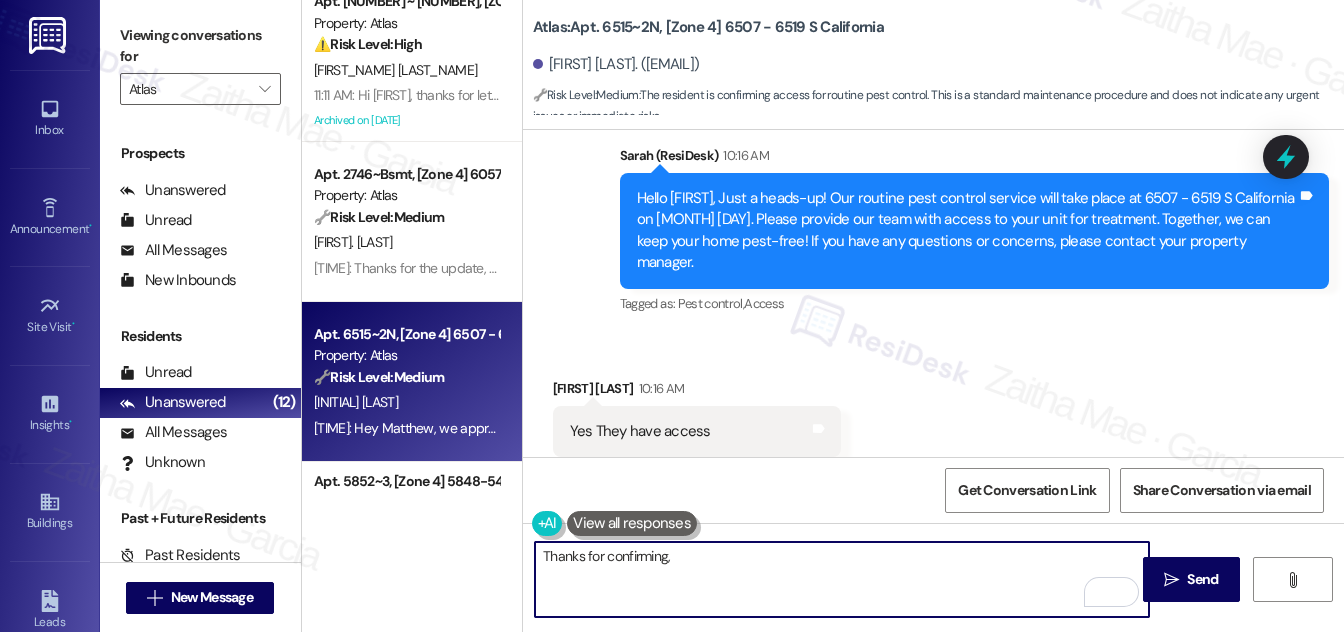 click on "Thanks for confirming," at bounding box center [842, 579] 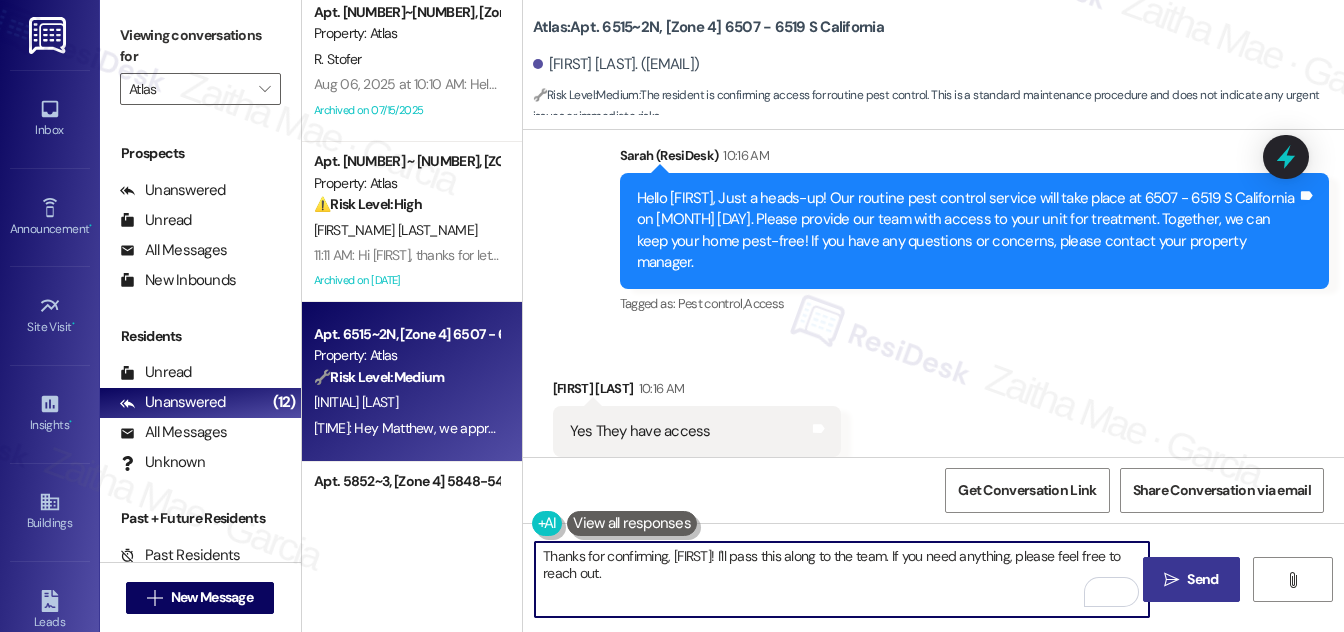 type on "Thanks for confirming, [FIRST]! I'll pass this along to the team. If you need anything, please feel free to reach out." 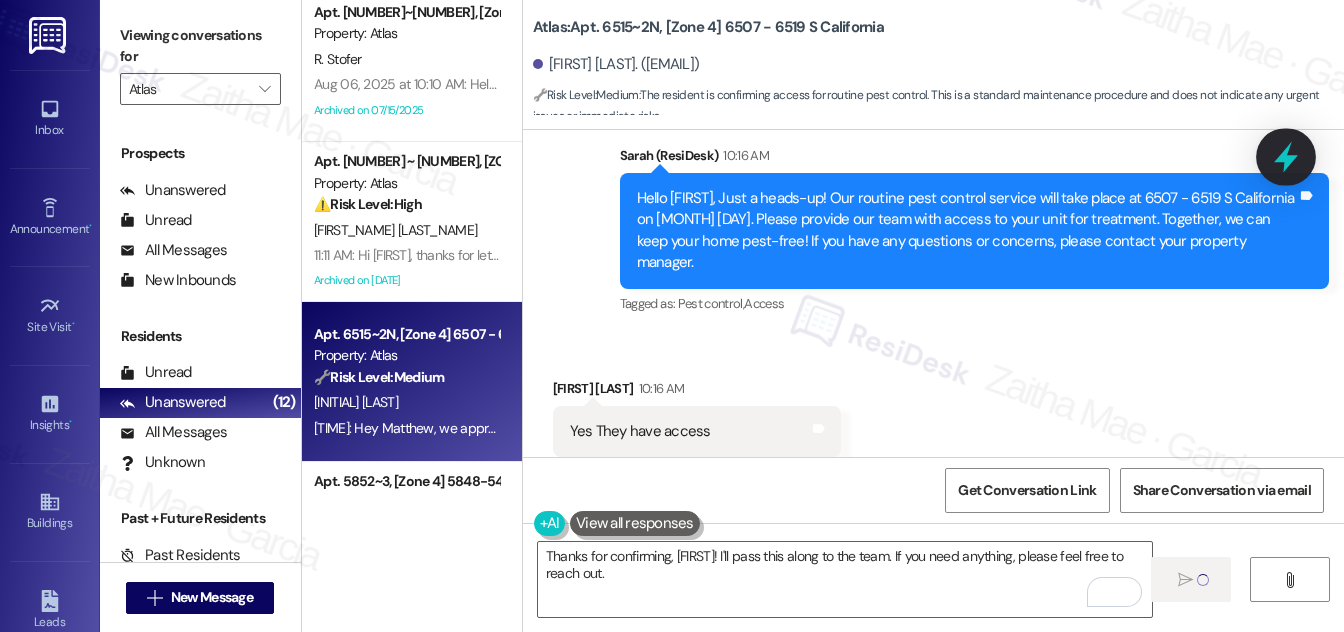 type 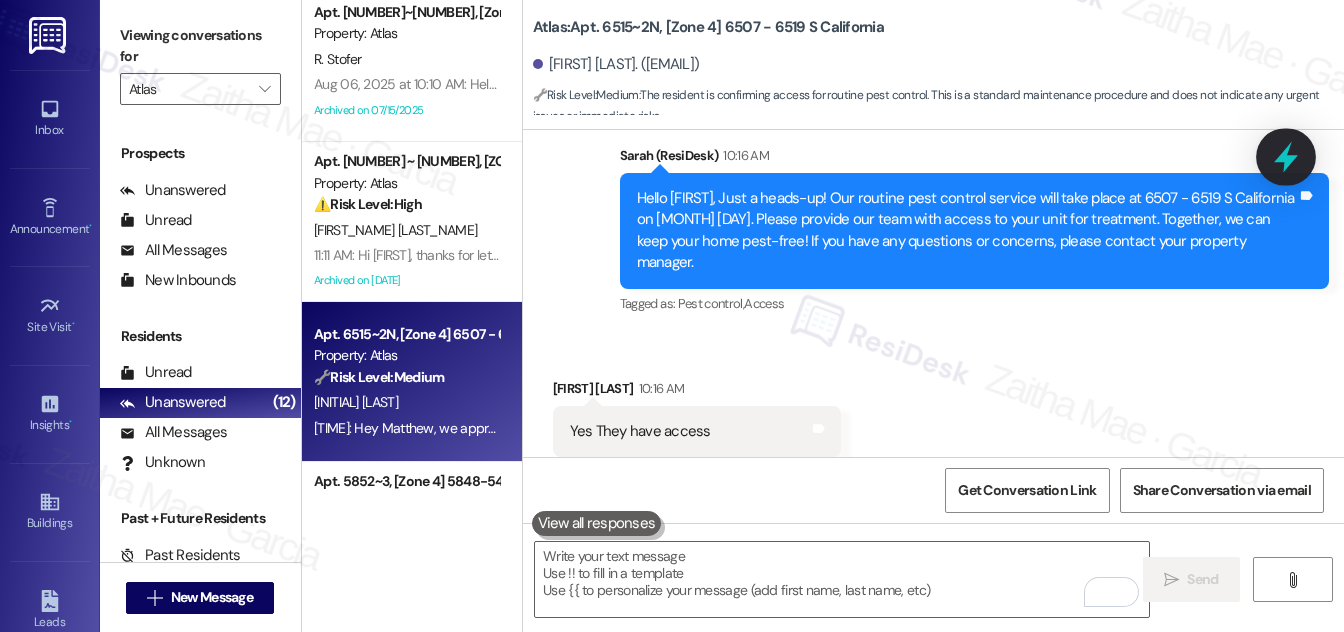 scroll, scrollTop: 497, scrollLeft: 0, axis: vertical 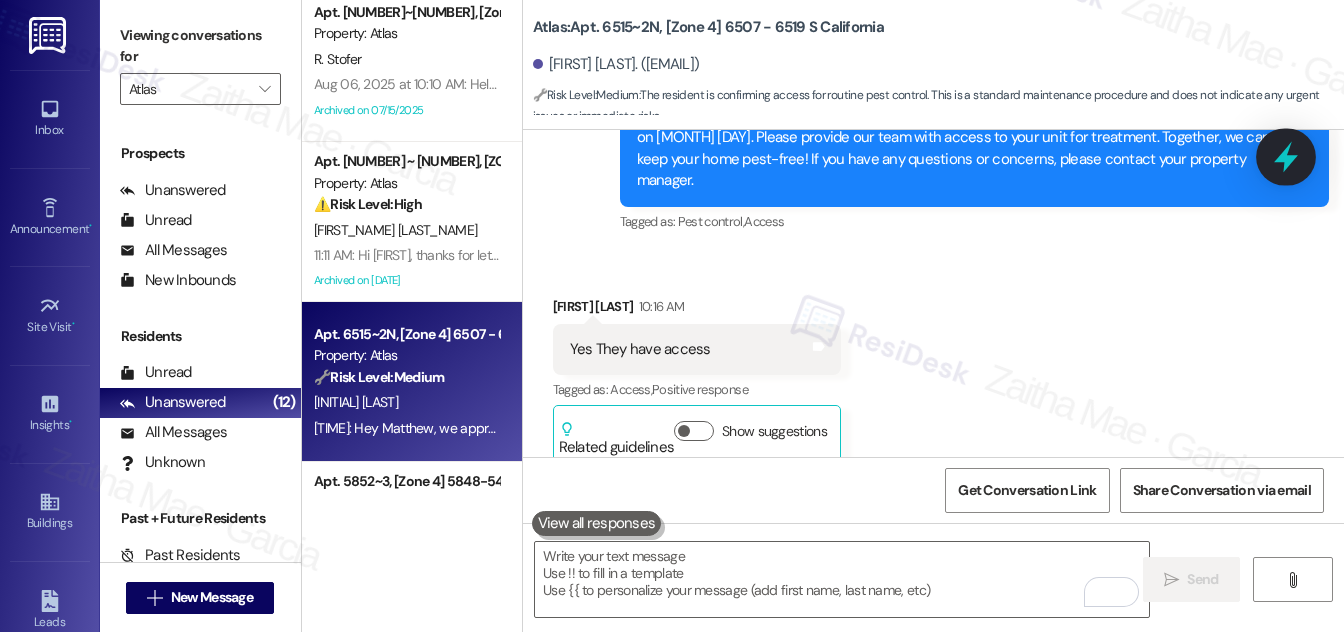 click 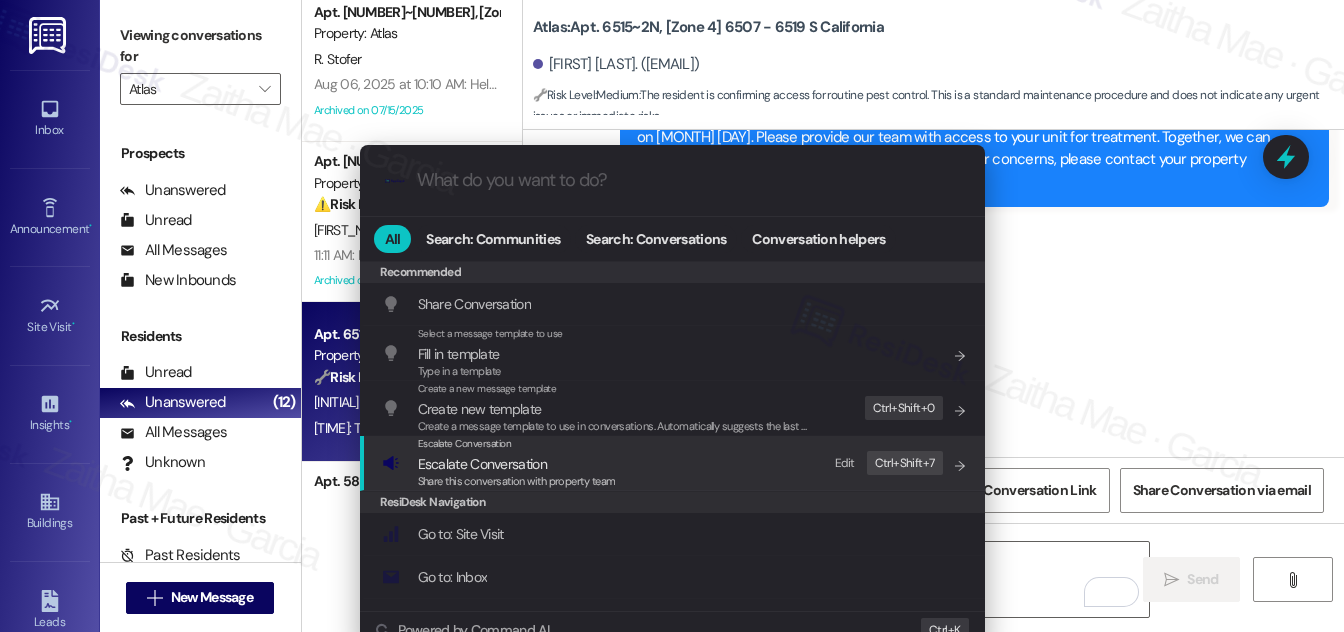 click on "Escalate Conversation" at bounding box center [482, 464] 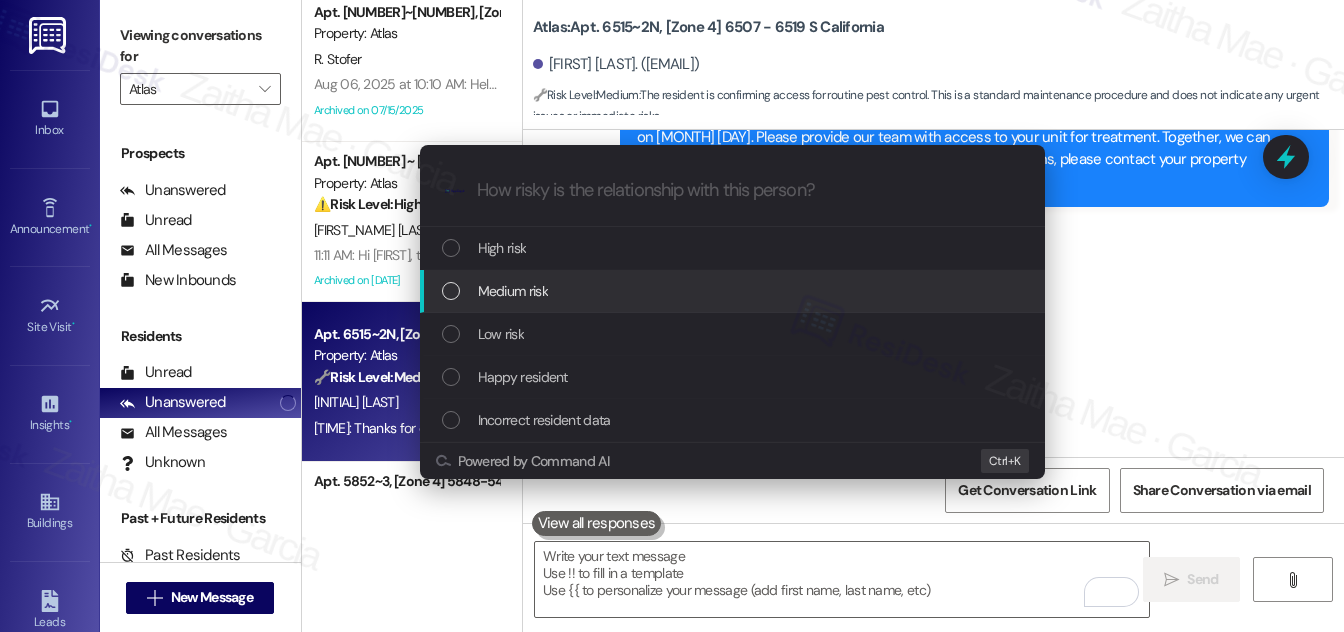 click on "Medium risk" at bounding box center [513, 291] 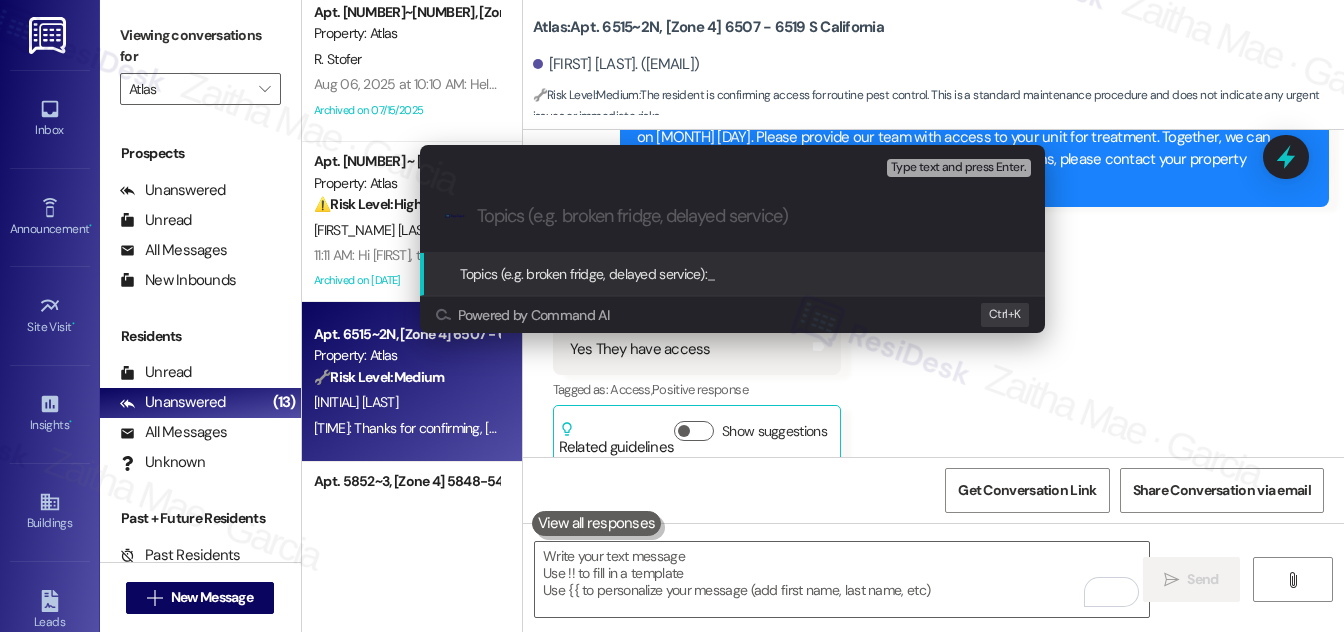 paste on "Pest Control Routine Service- Permission" 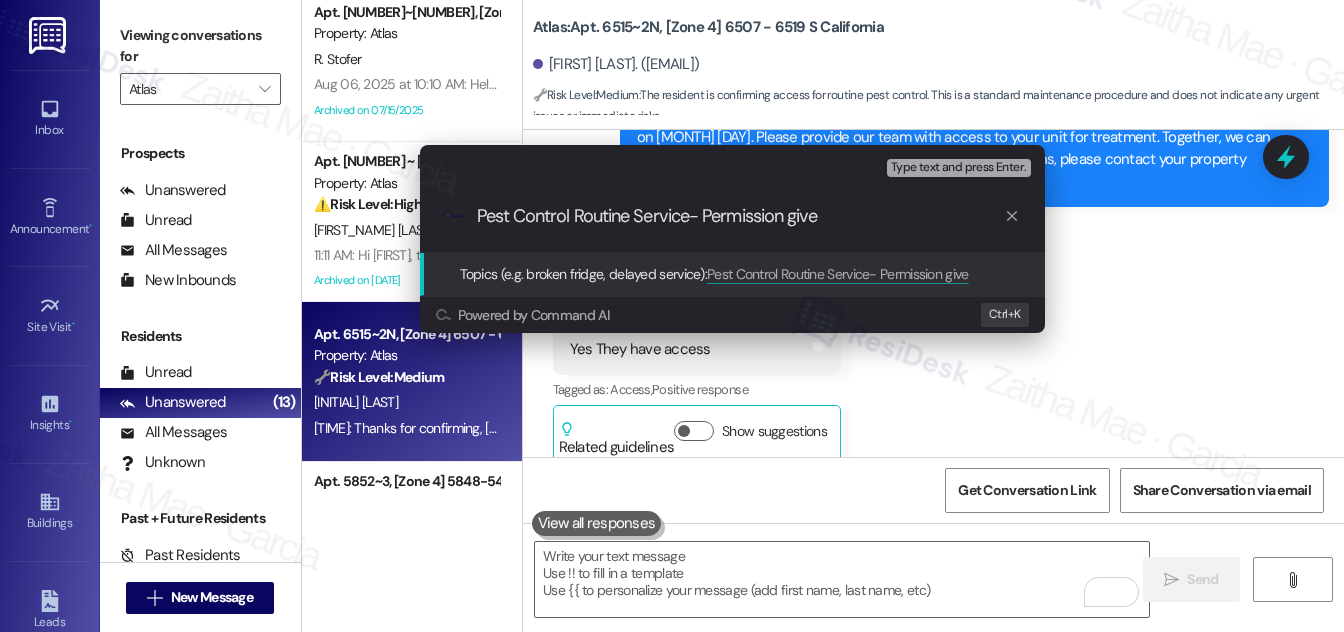 type on "Pest Control Routine Service- Permission given" 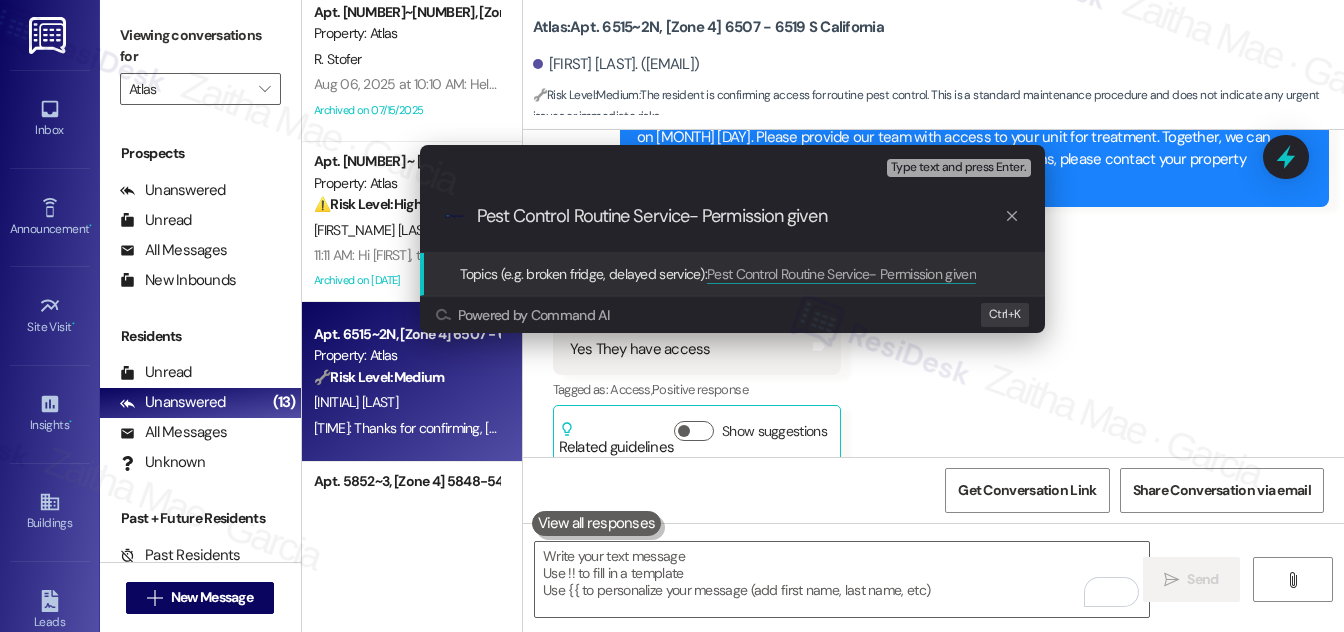 type 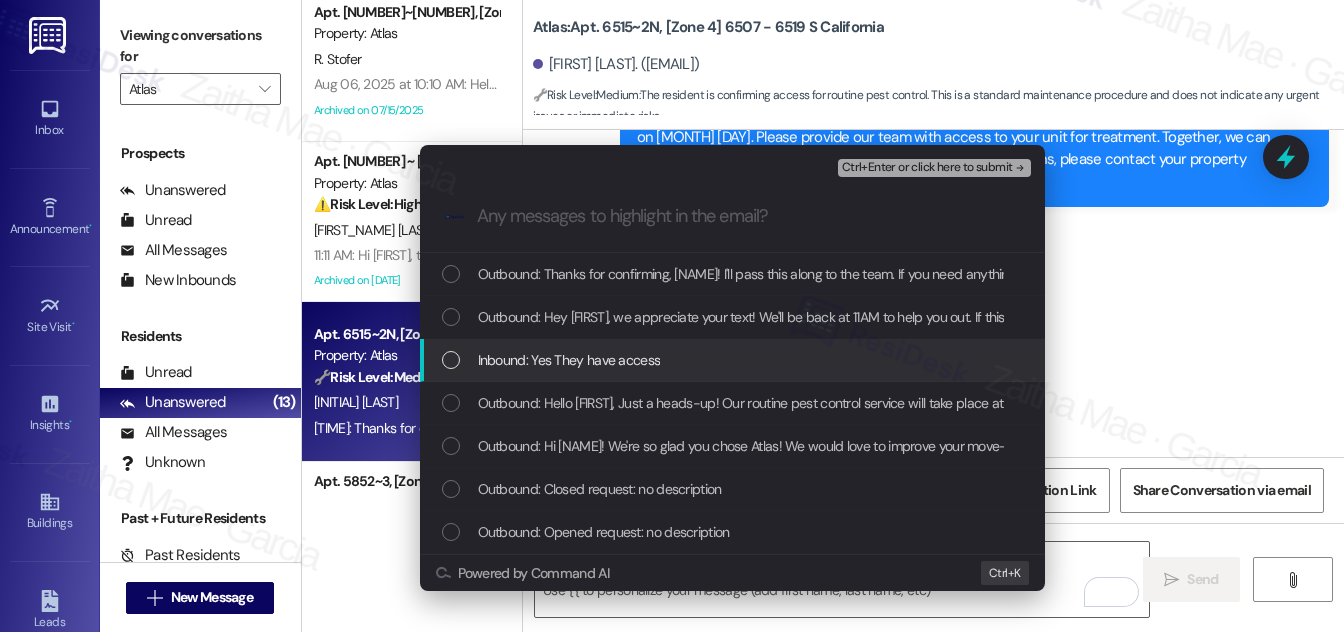 click at bounding box center [451, 360] 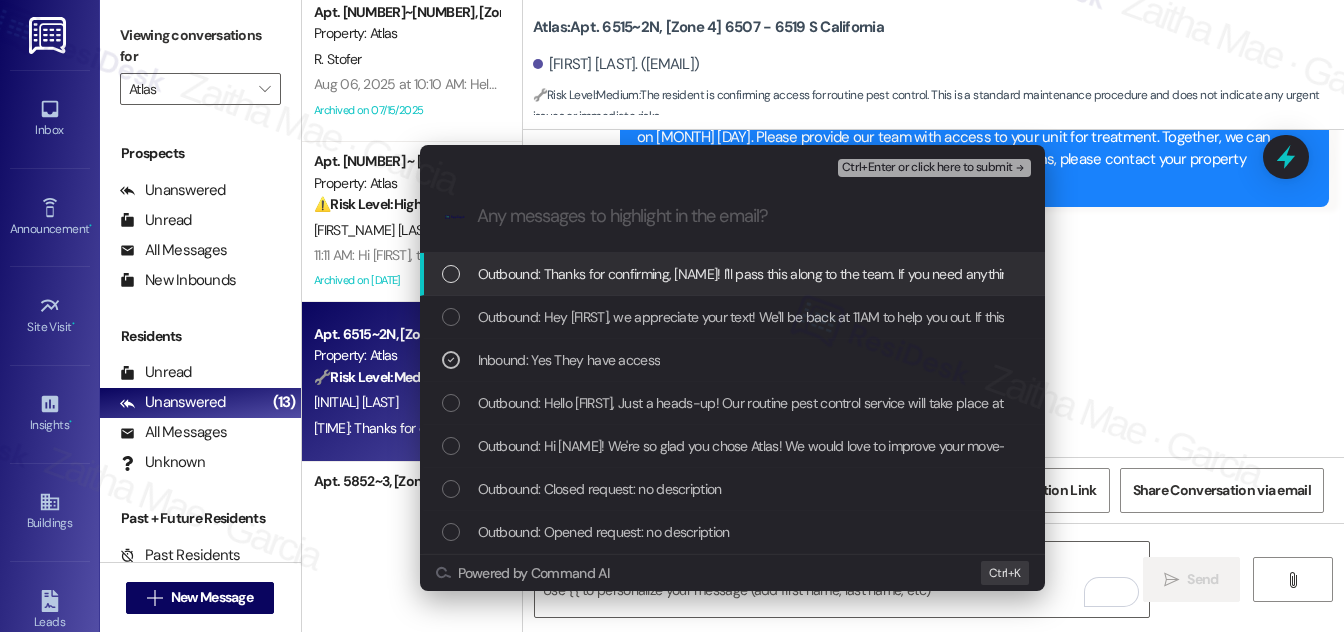 click on "Ctrl+Enter or click here to submit" at bounding box center (927, 168) 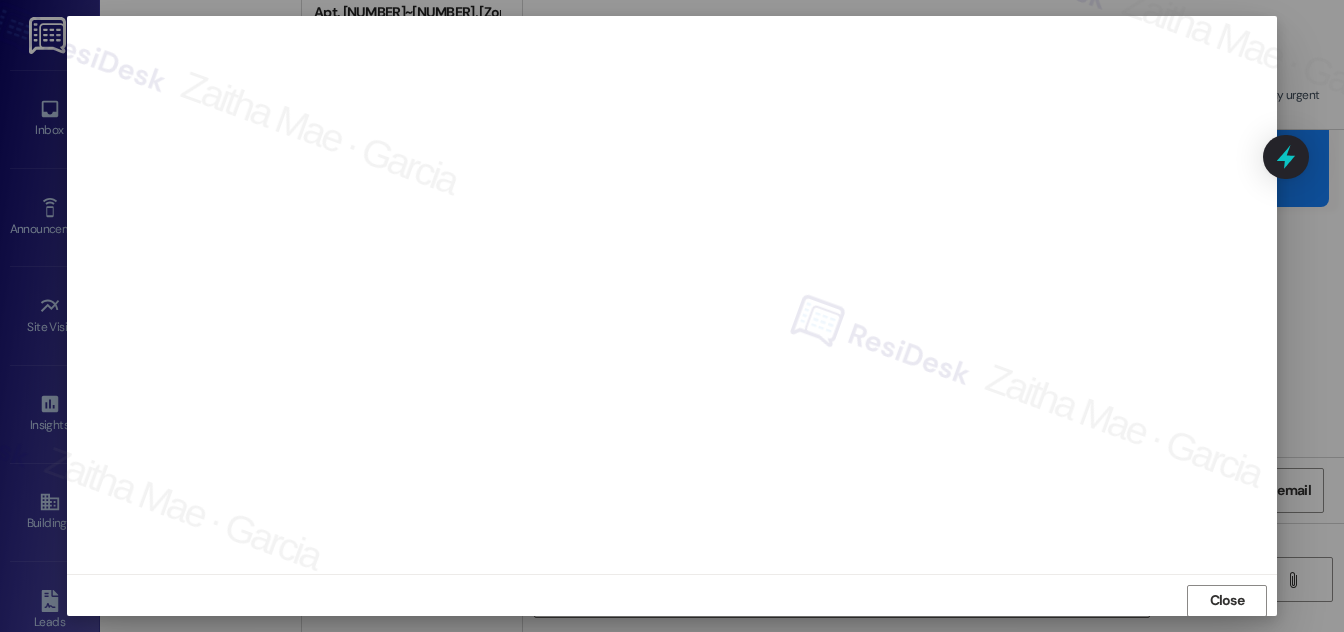 scroll, scrollTop: 21, scrollLeft: 0, axis: vertical 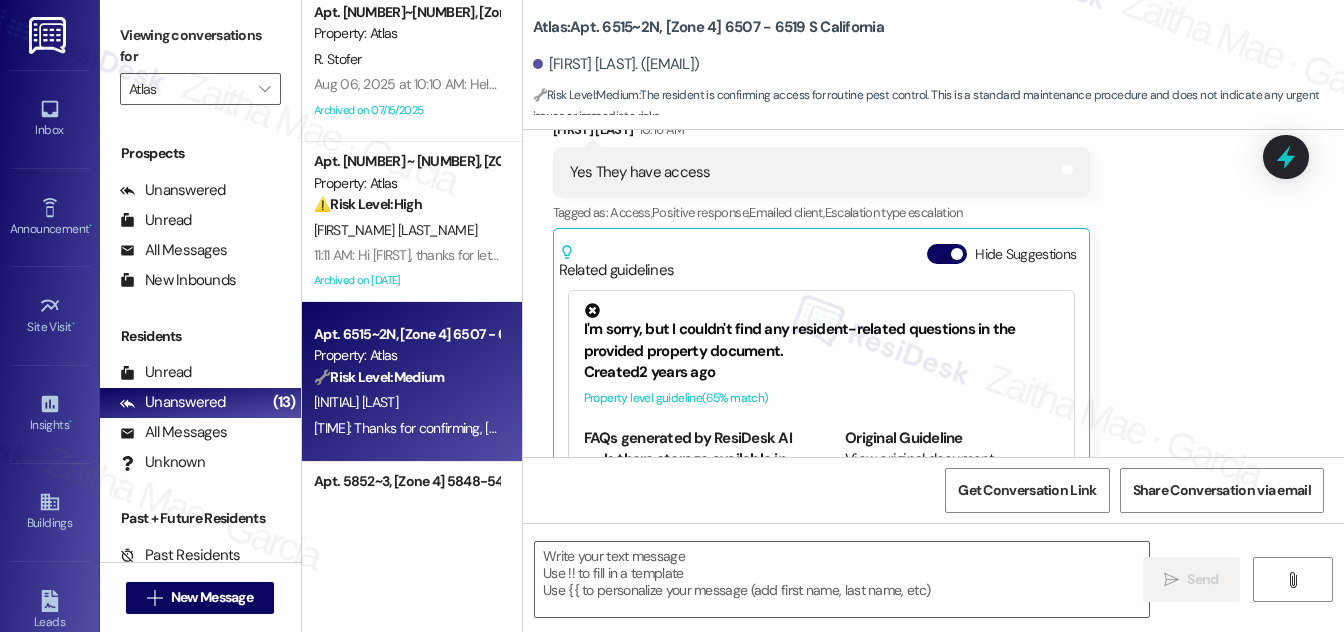 type on "Fetching suggested responses. Please feel free to read through the conversation in the meantime." 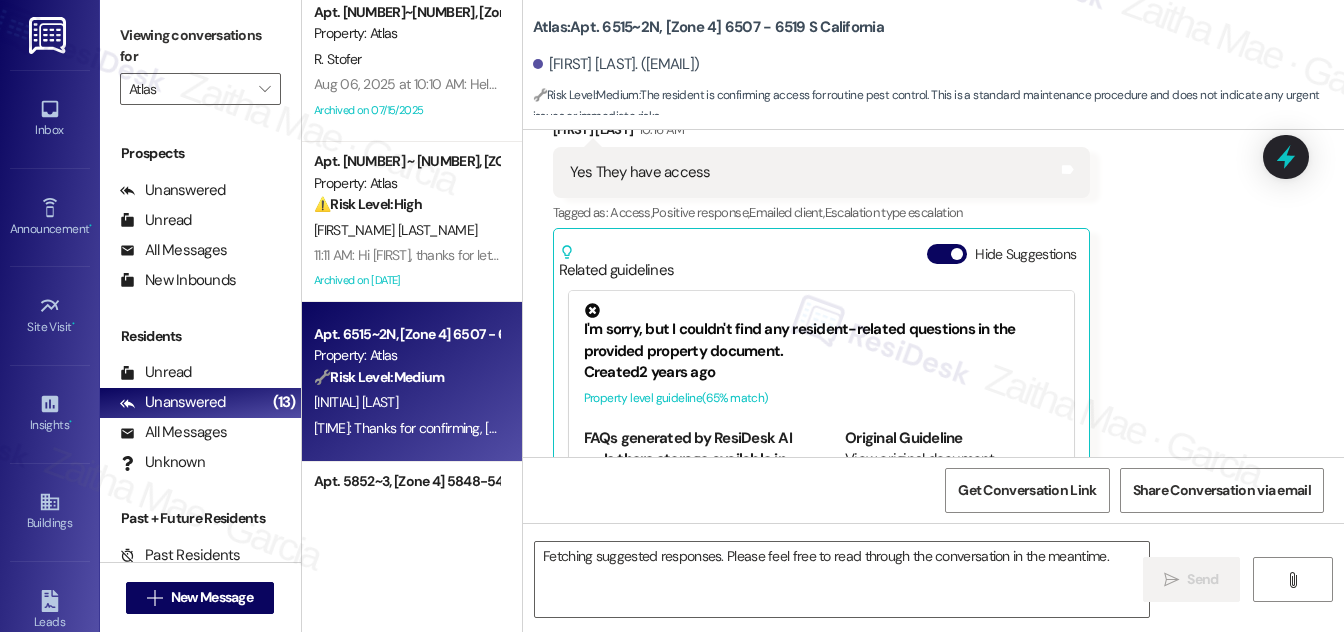 scroll, scrollTop: 749, scrollLeft: 0, axis: vertical 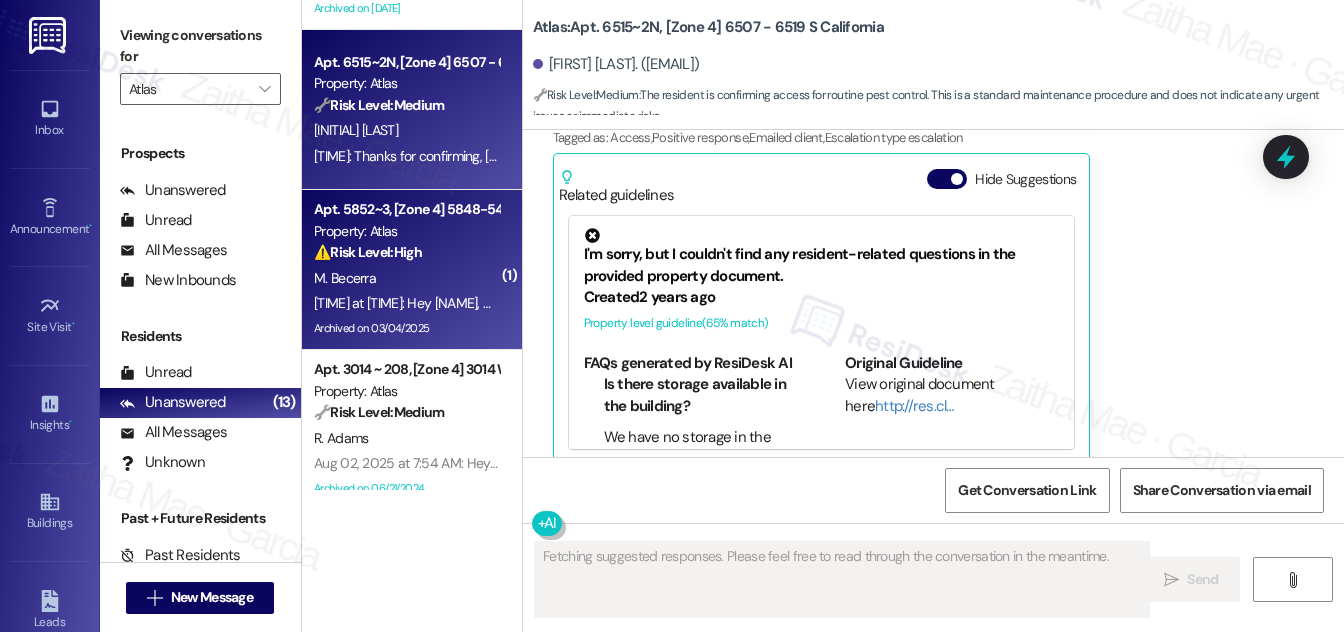click on "M. Becerra" at bounding box center (406, 278) 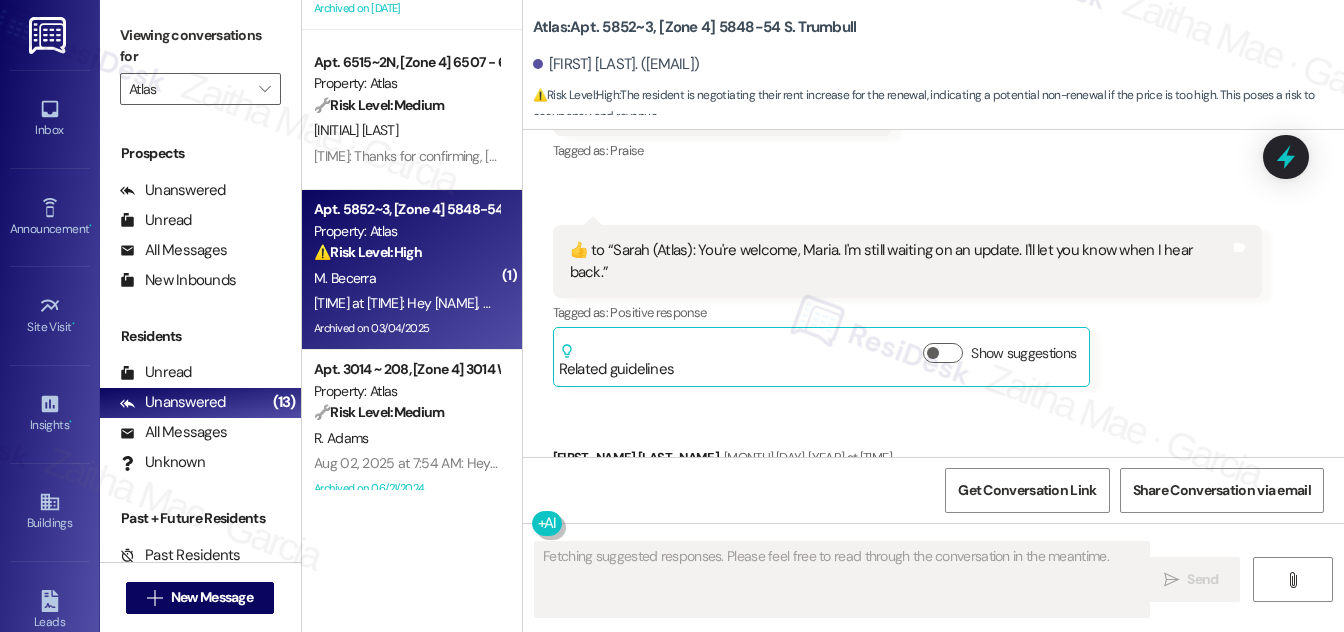 scroll, scrollTop: 17485, scrollLeft: 0, axis: vertical 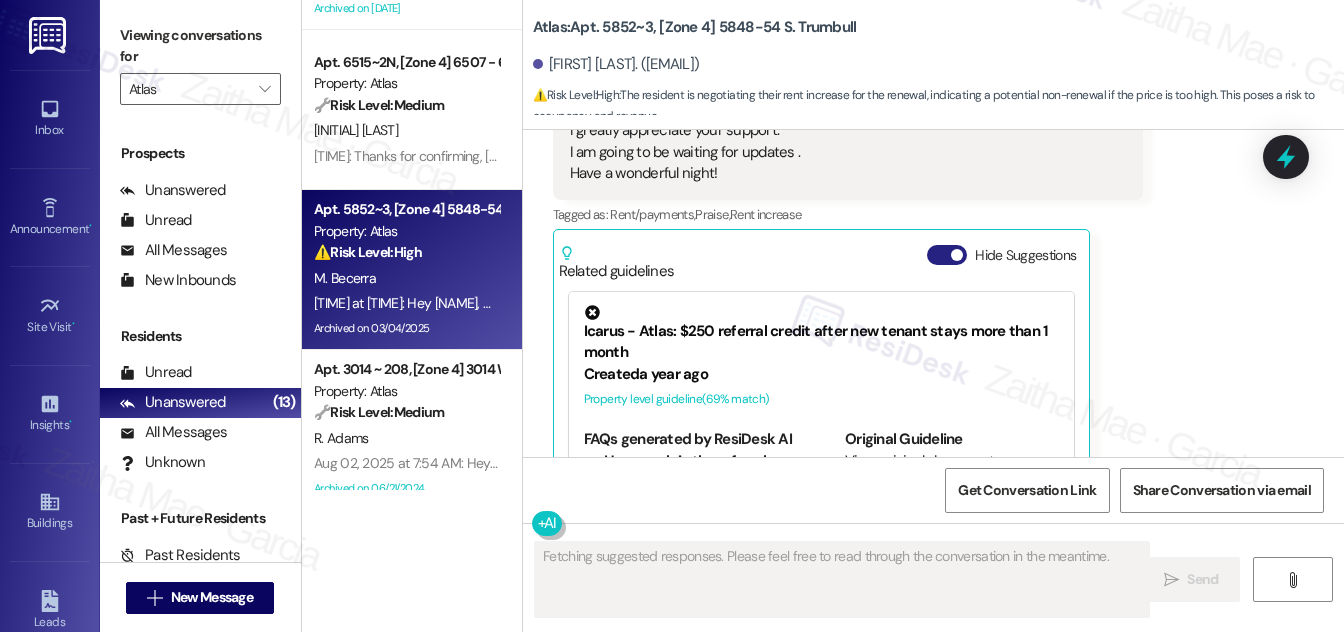 click on "Hide Suggestions" at bounding box center [947, 255] 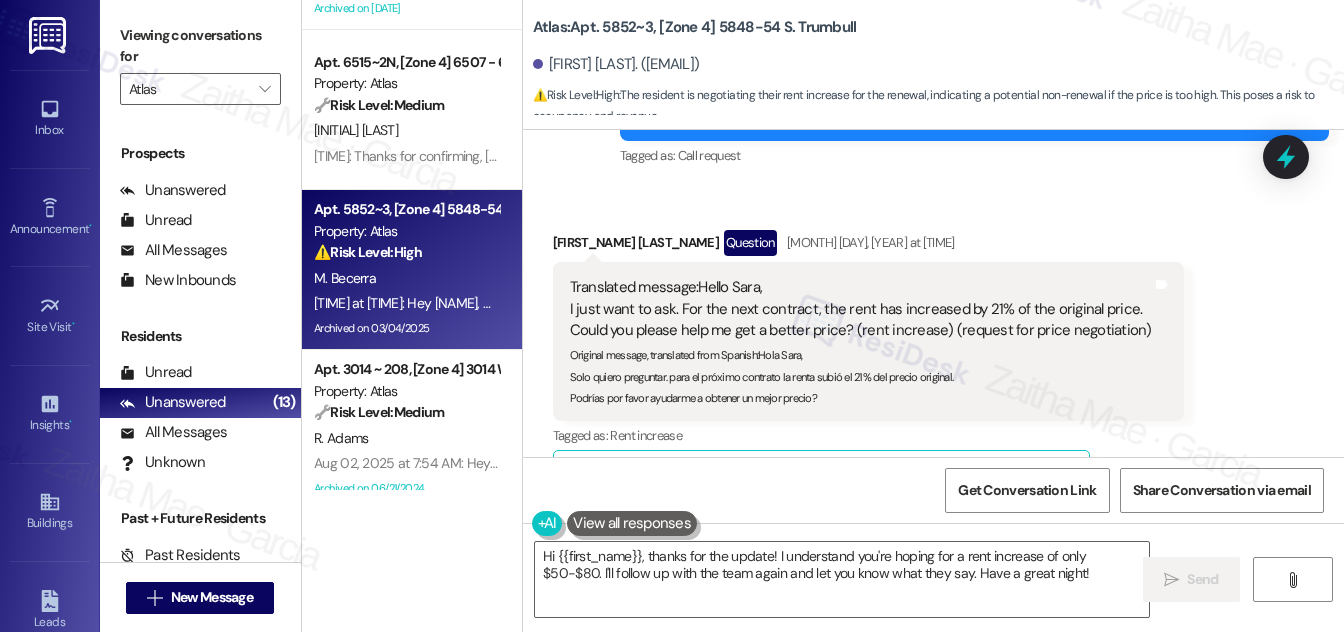 scroll, scrollTop: 16060, scrollLeft: 0, axis: vertical 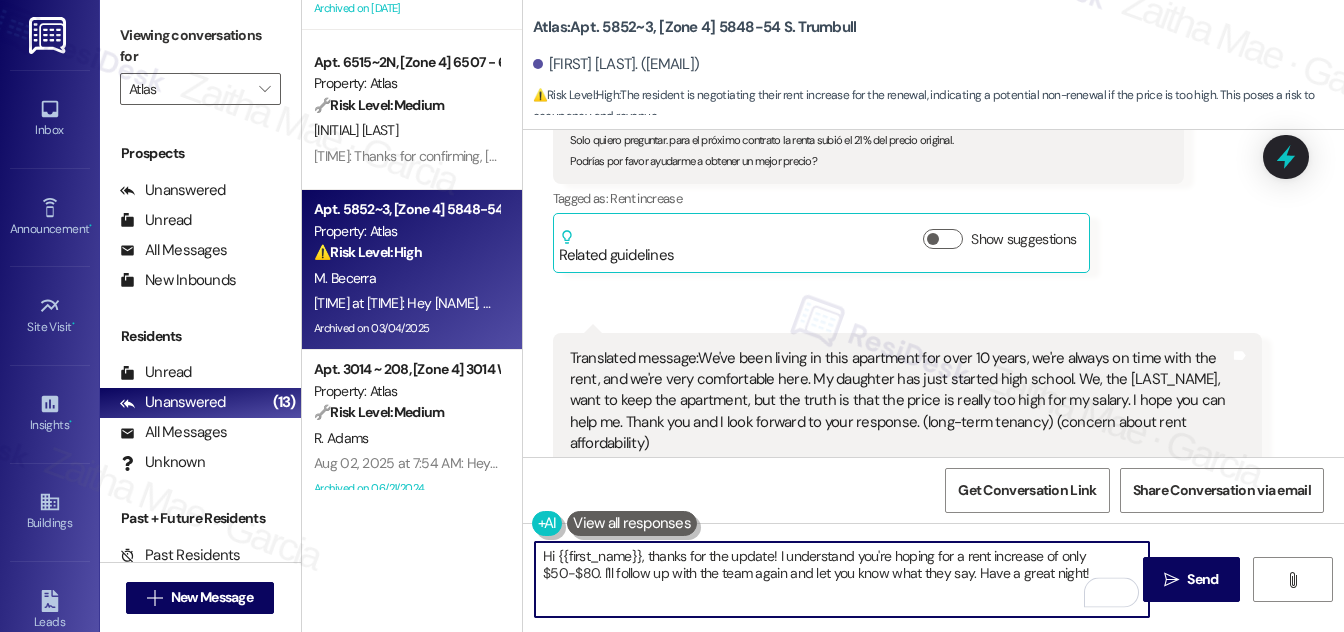 drag, startPoint x: 545, startPoint y: 568, endPoint x: 1022, endPoint y: 578, distance: 477.1048 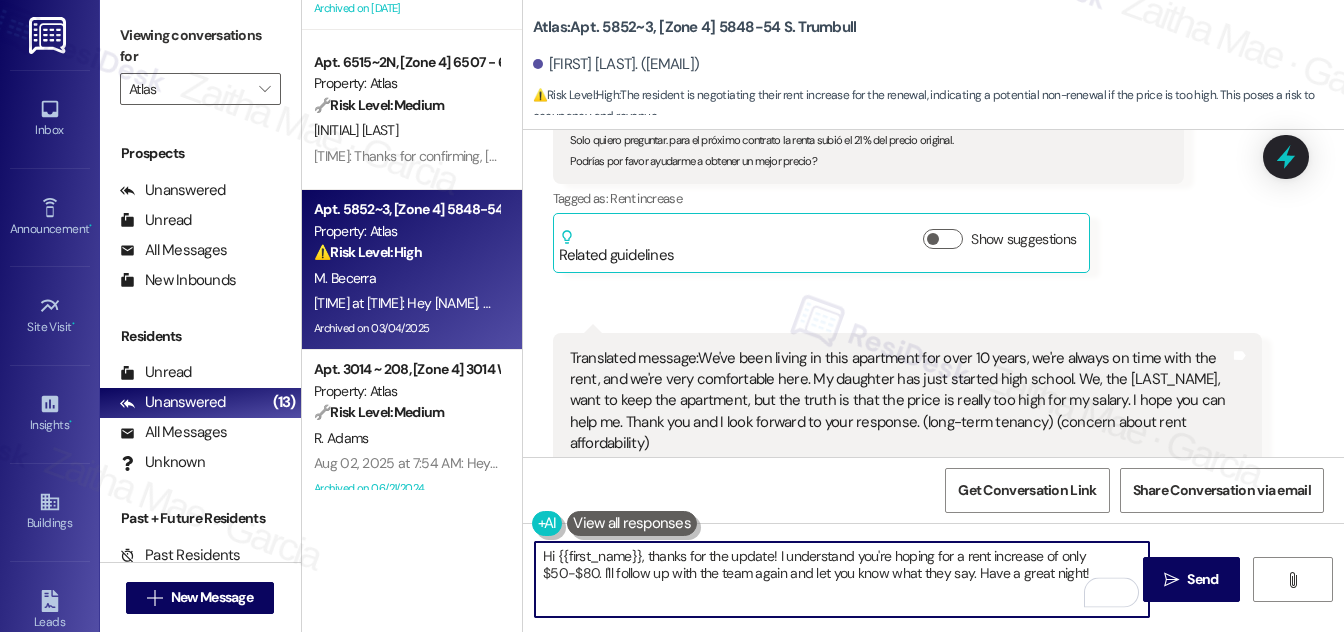 click on "Hi {{first_name}}, thanks for the update! I understand you're hoping for a rent increase of only $50-$80. I'll follow up with the team again and let you know what they say. Have a great night!" at bounding box center (842, 579) 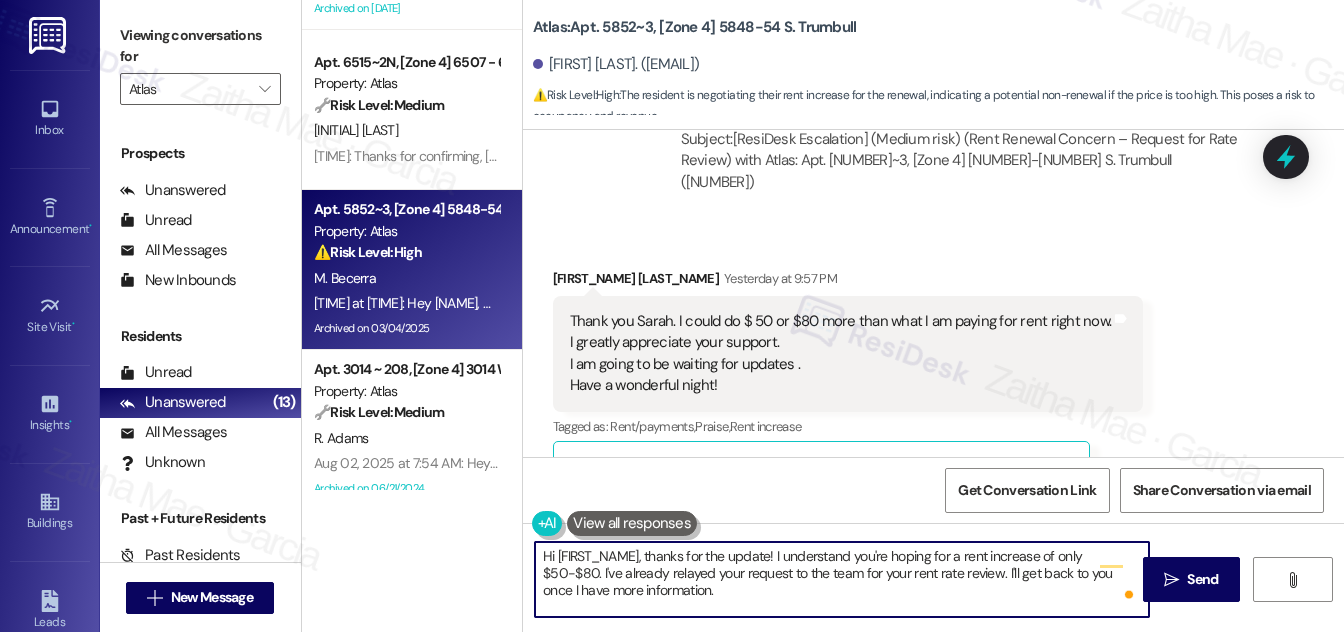 scroll, scrollTop: 17424, scrollLeft: 0, axis: vertical 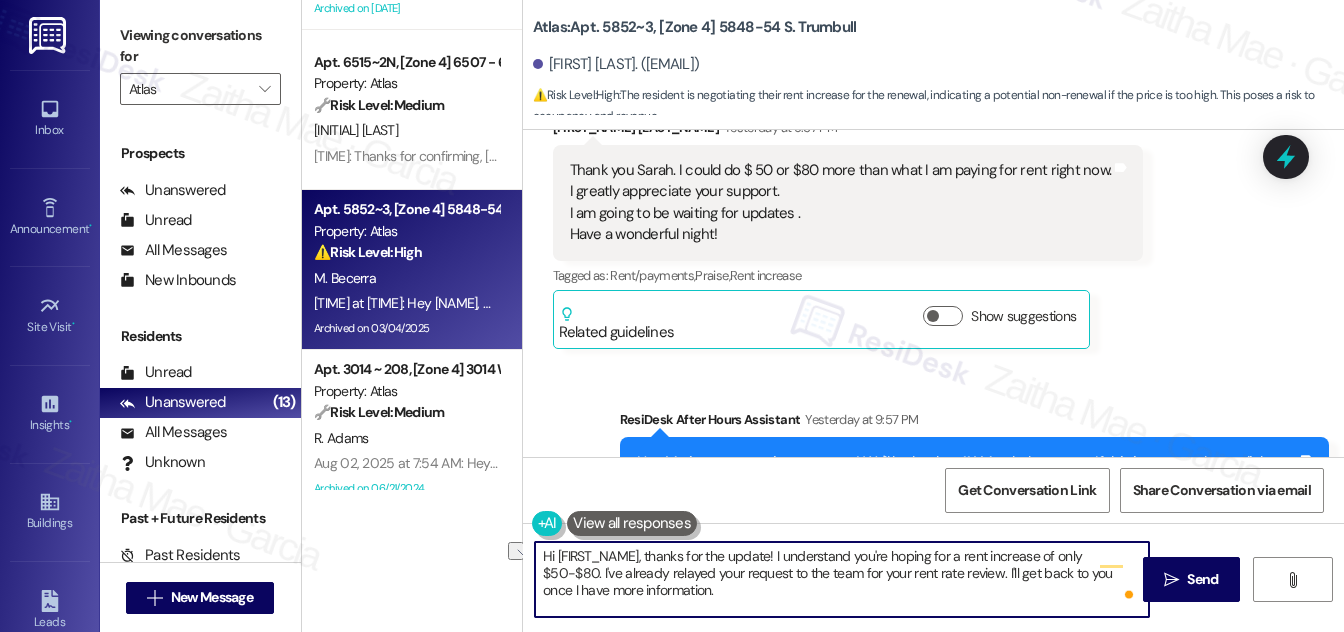 drag, startPoint x: 870, startPoint y: 572, endPoint x: 817, endPoint y: 569, distance: 53.08484 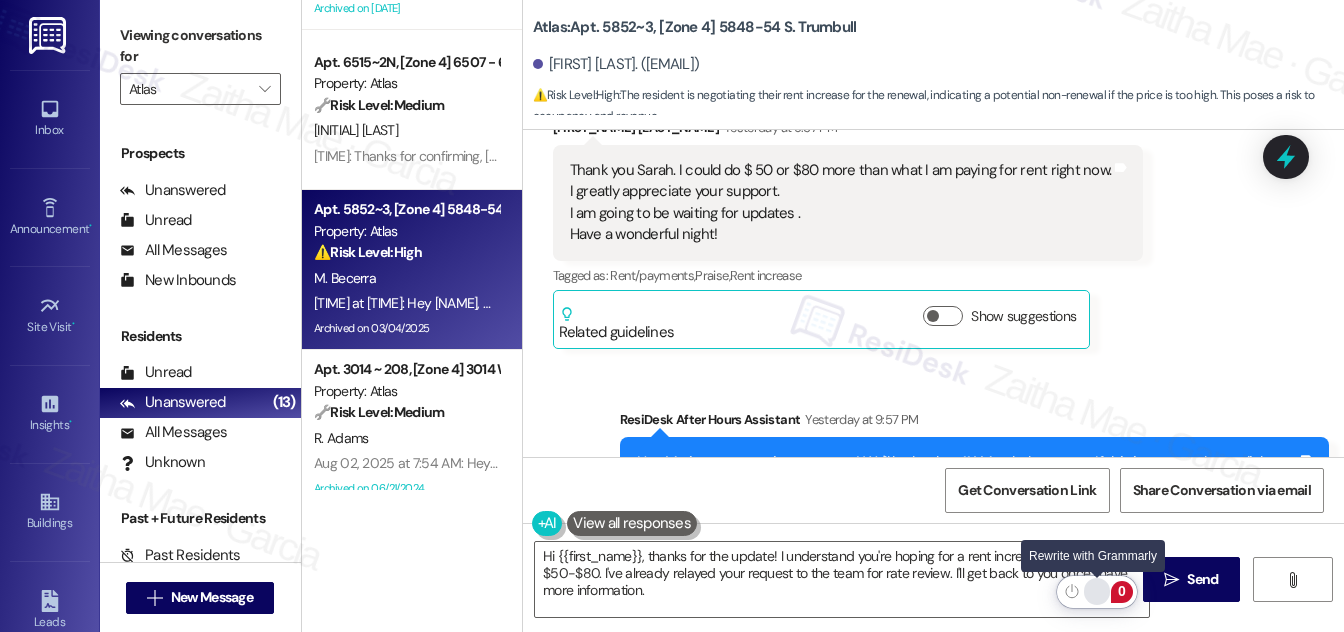 click 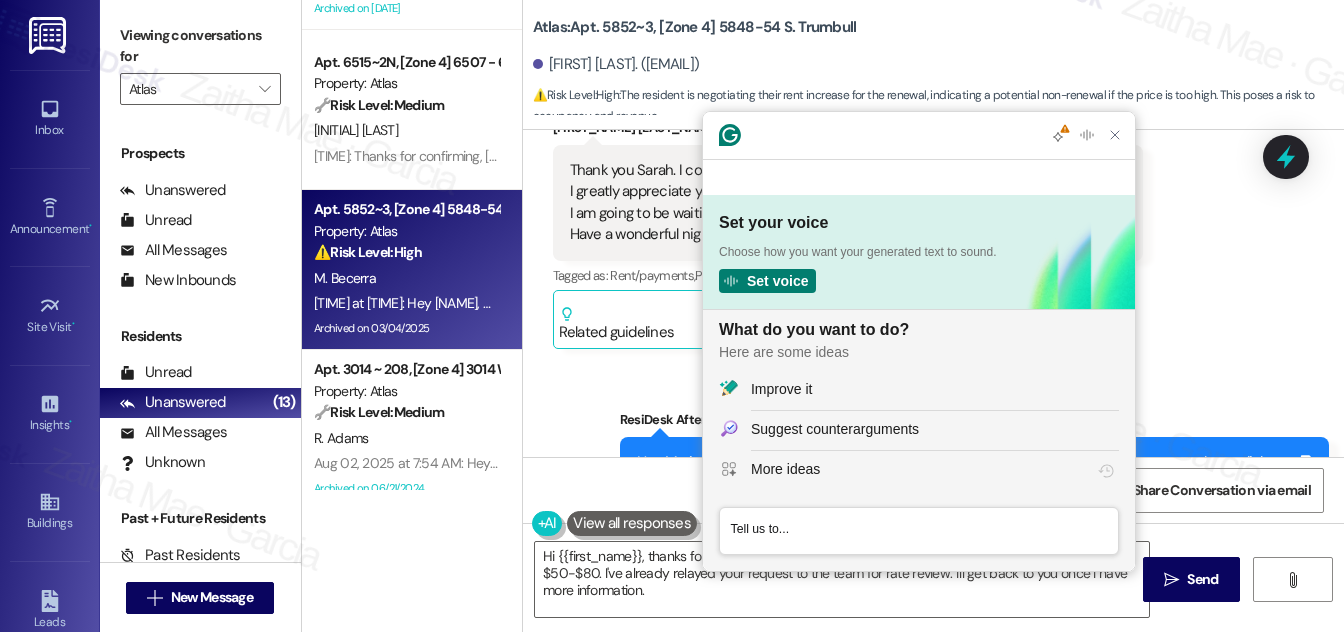 scroll, scrollTop: 0, scrollLeft: 0, axis: both 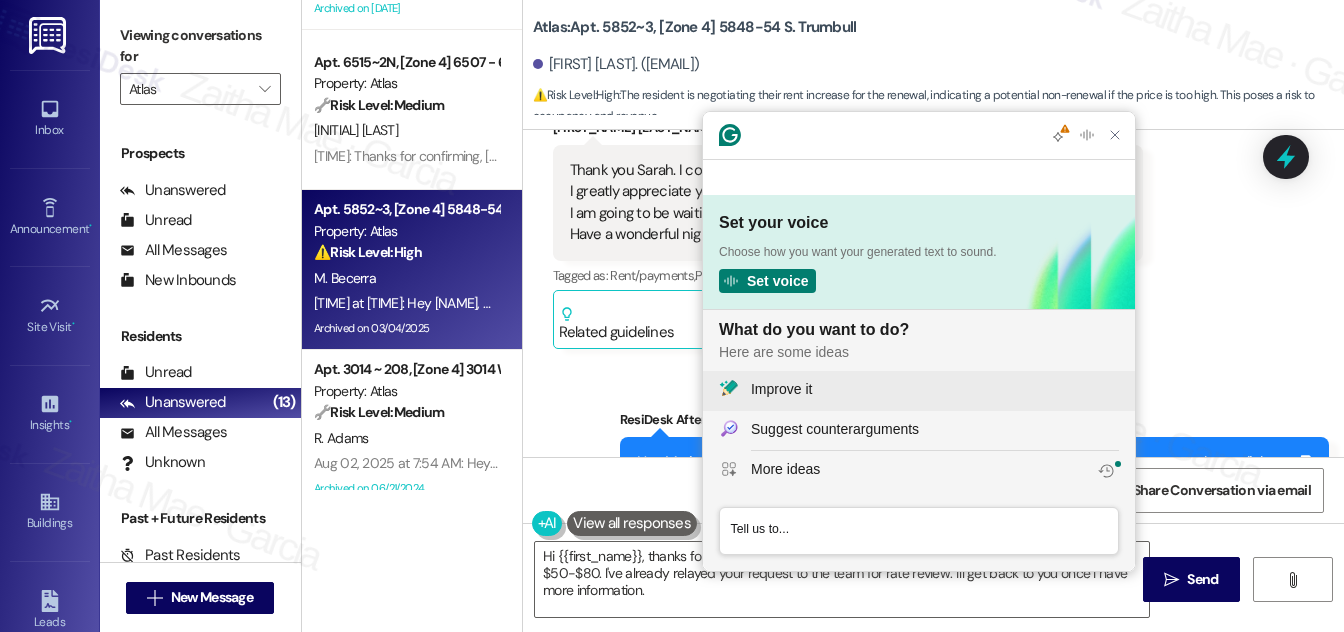 click on "Improve it" 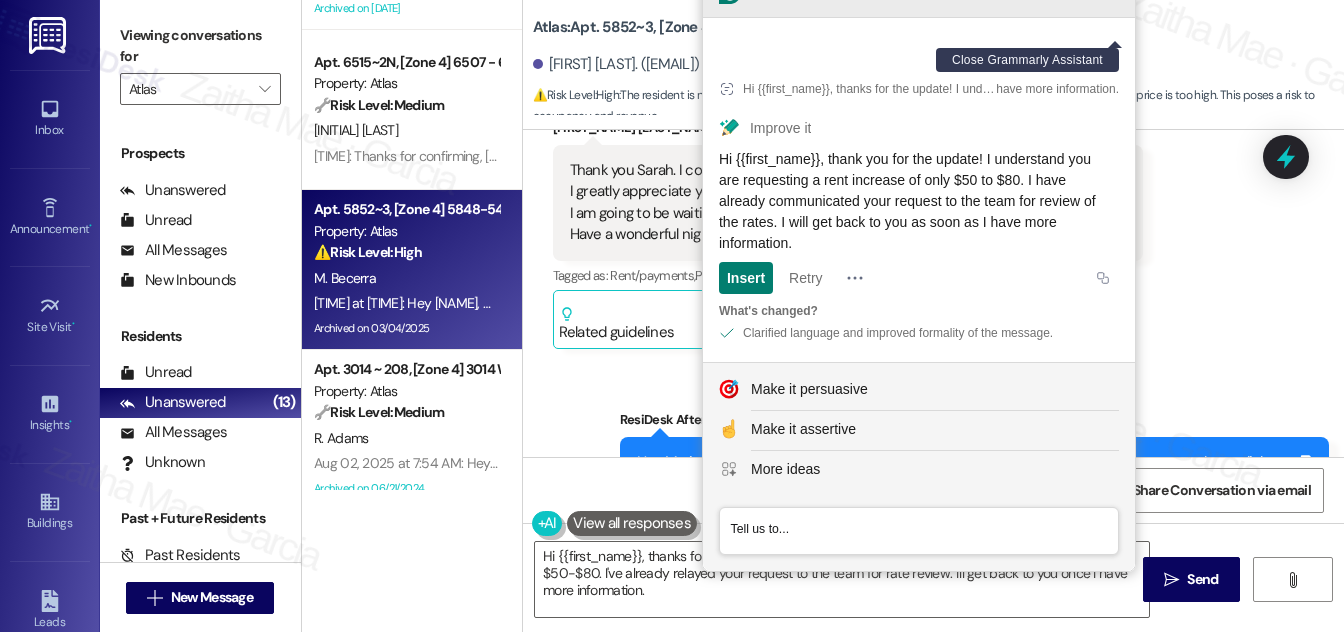 click 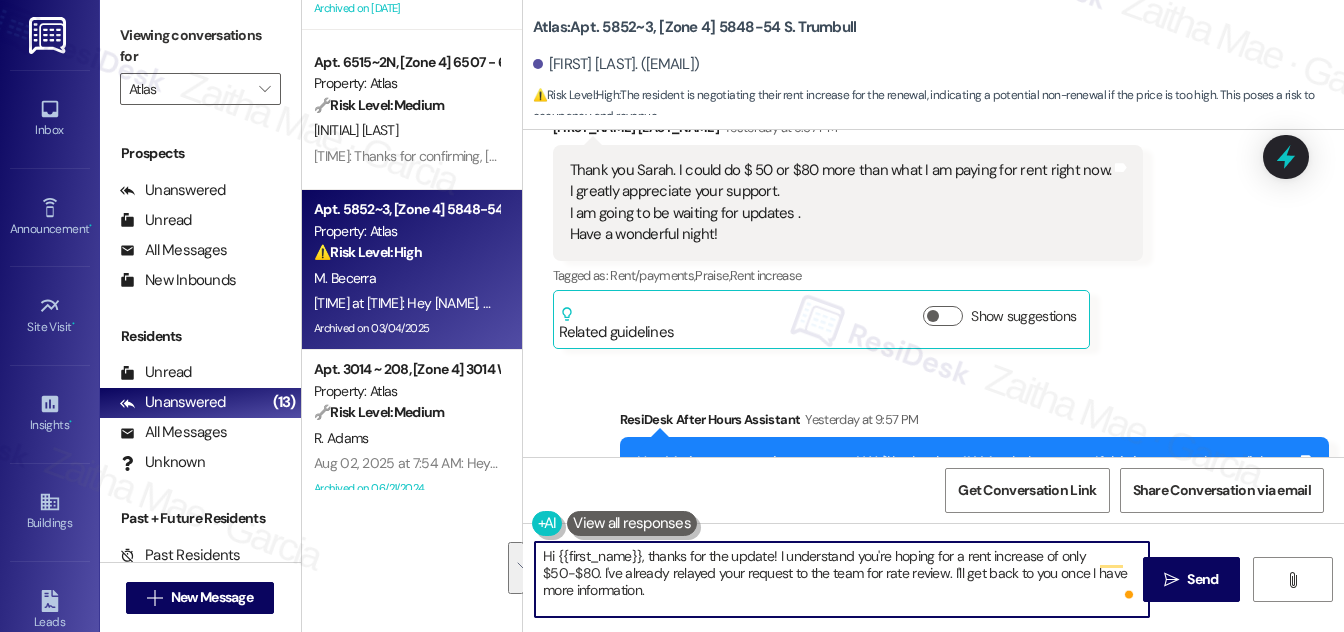 drag, startPoint x: 627, startPoint y: 596, endPoint x: 634, endPoint y: 580, distance: 17.464249 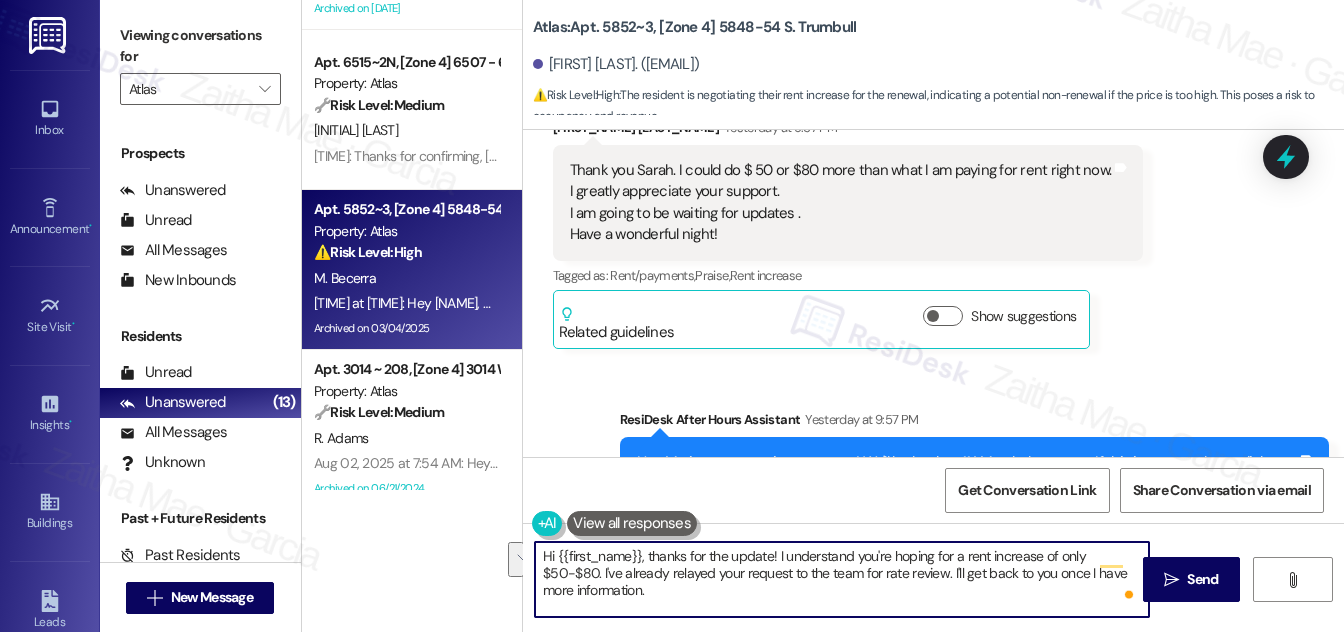 drag, startPoint x: 538, startPoint y: 574, endPoint x: 640, endPoint y: 594, distance: 103.94229 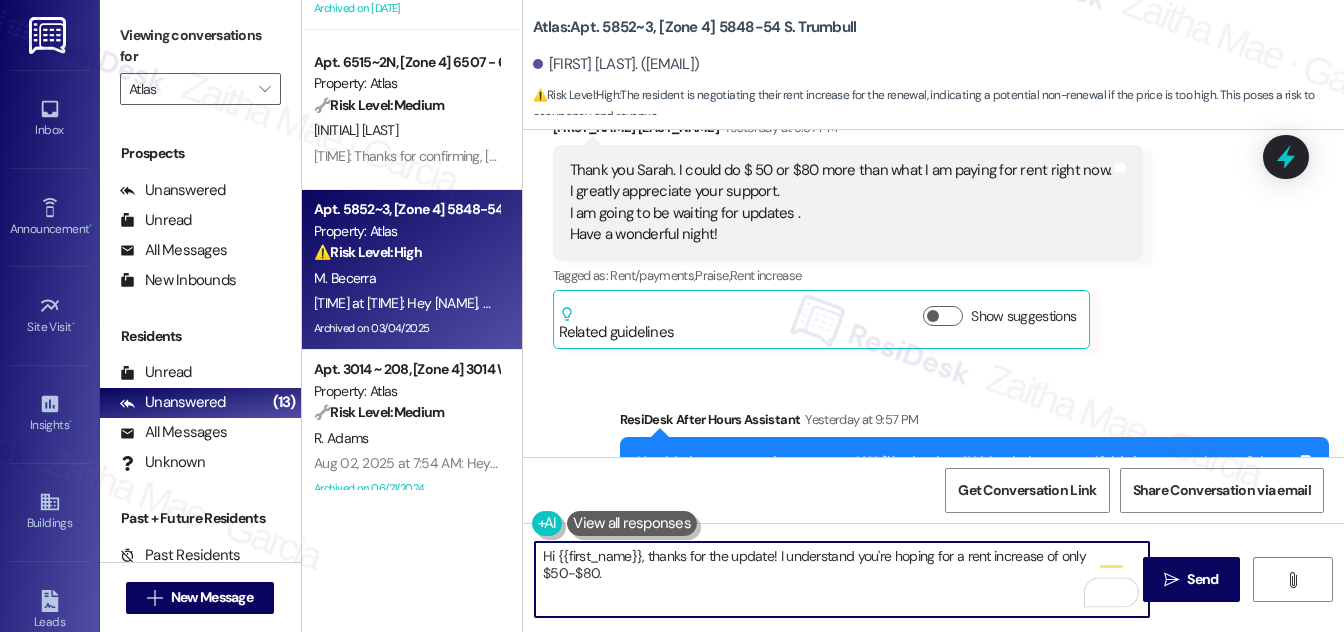 paste on "I’ve shared your request with the team for review and will get back to you as soon as I have more information." 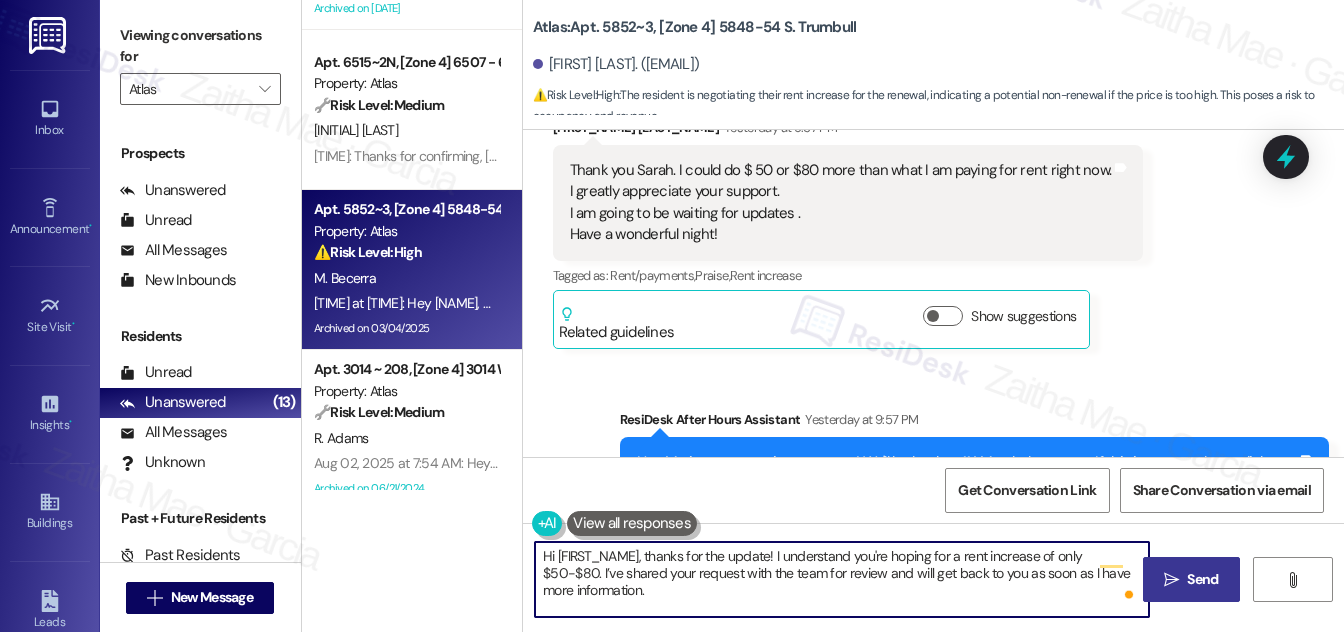 type on "Hi [FIRST_NAME], thanks for the update! I understand you're hoping for a rent increase of only $50-$80. I’ve shared your request with the team for review and will get back to you as soon as I have more information." 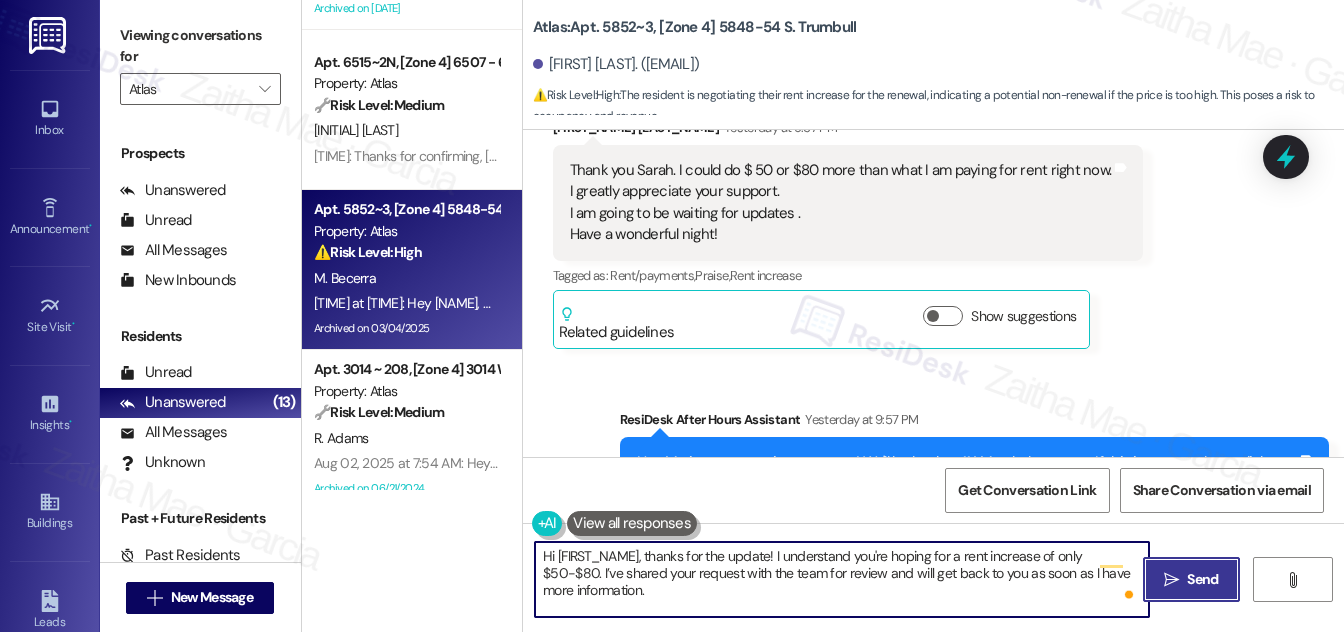 click on "Send" at bounding box center [1202, 579] 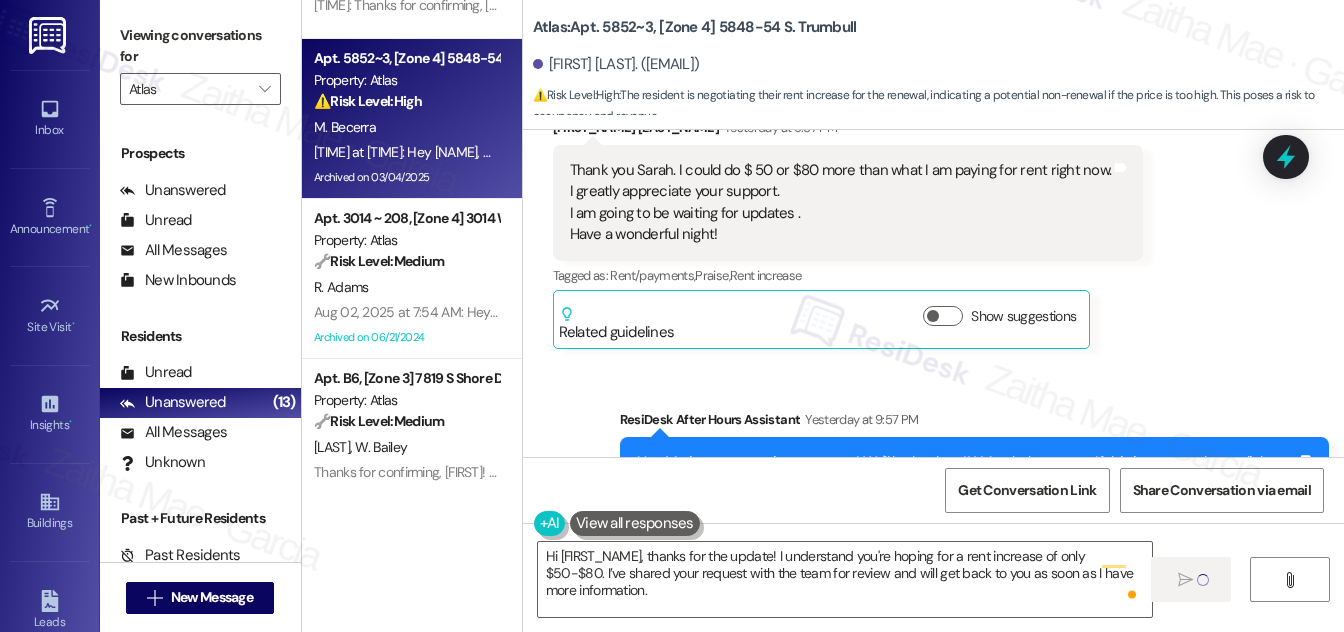 scroll, scrollTop: 1272, scrollLeft: 0, axis: vertical 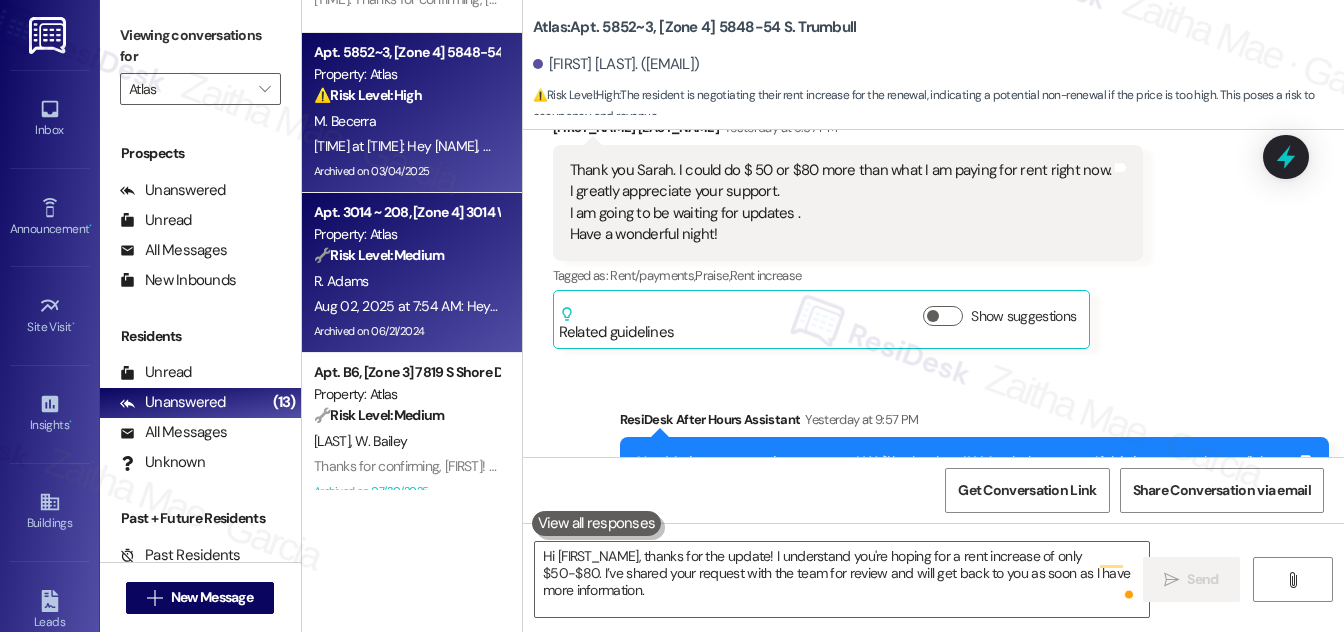 type 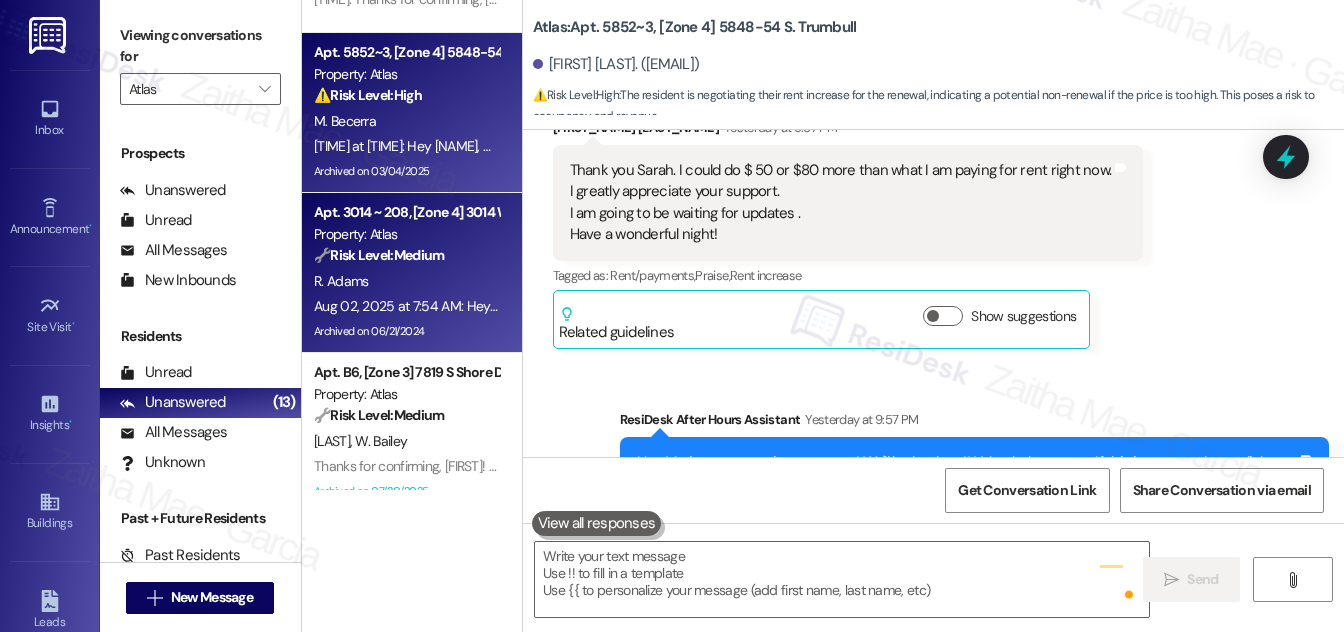 scroll, scrollTop: 1272, scrollLeft: 0, axis: vertical 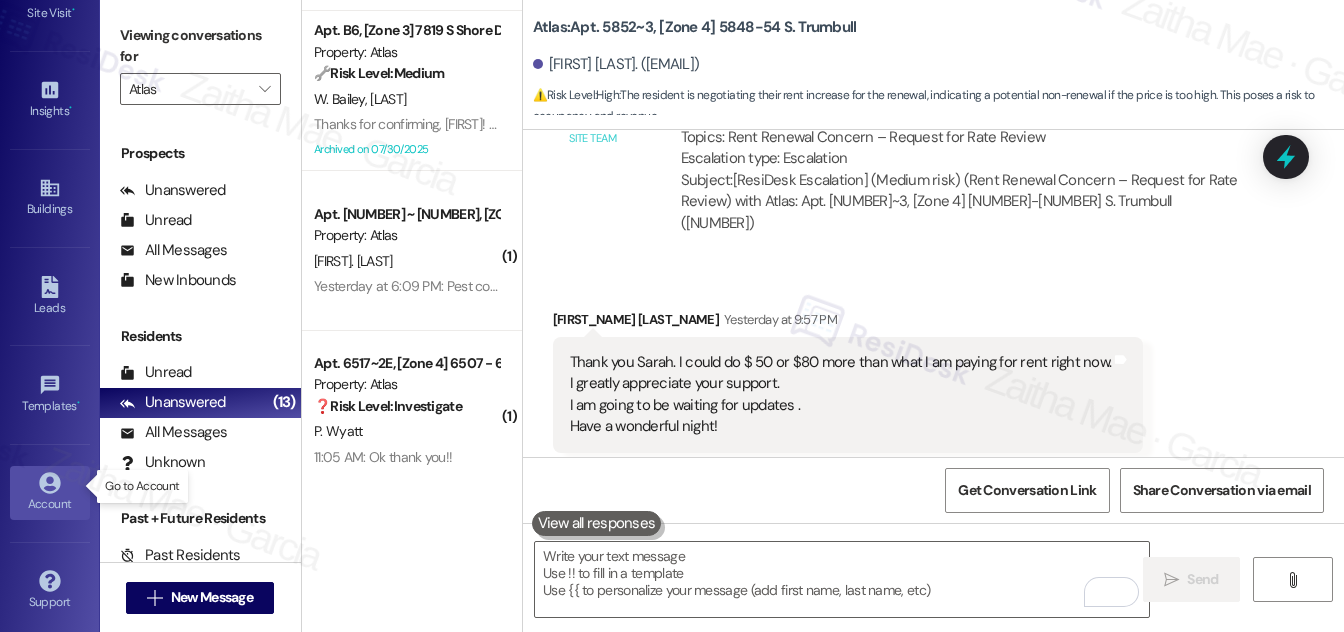 click 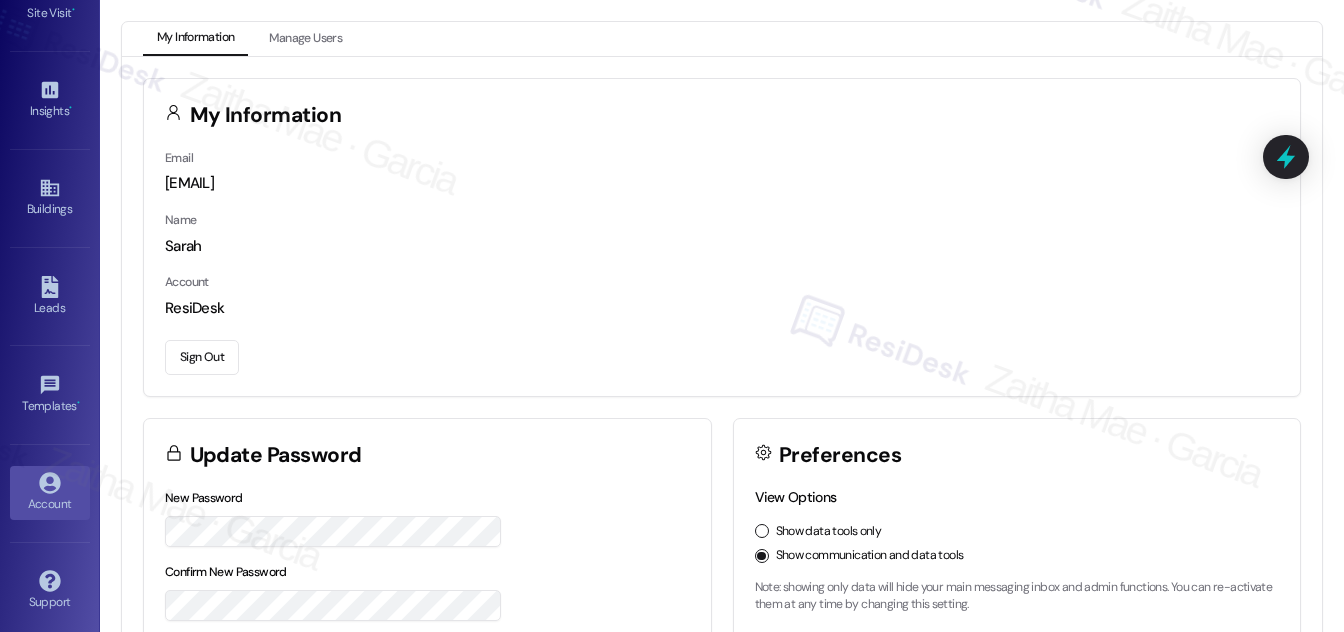 click on "Sign Out" at bounding box center [202, 357] 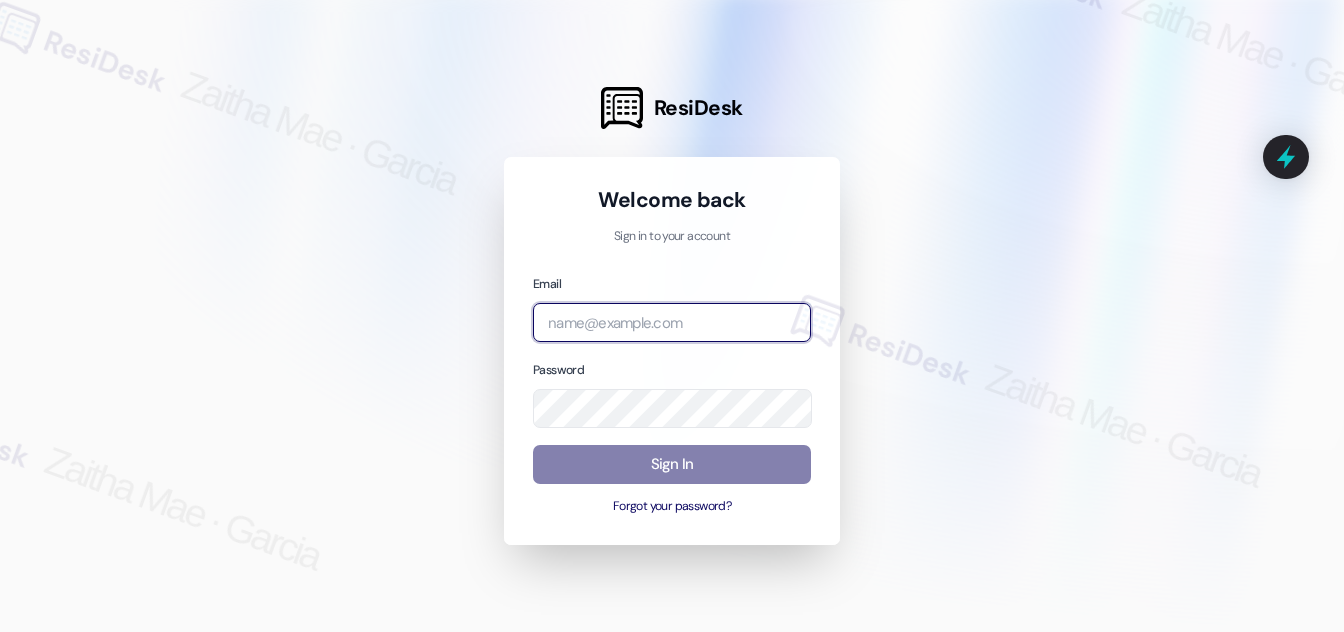 click at bounding box center (672, 322) 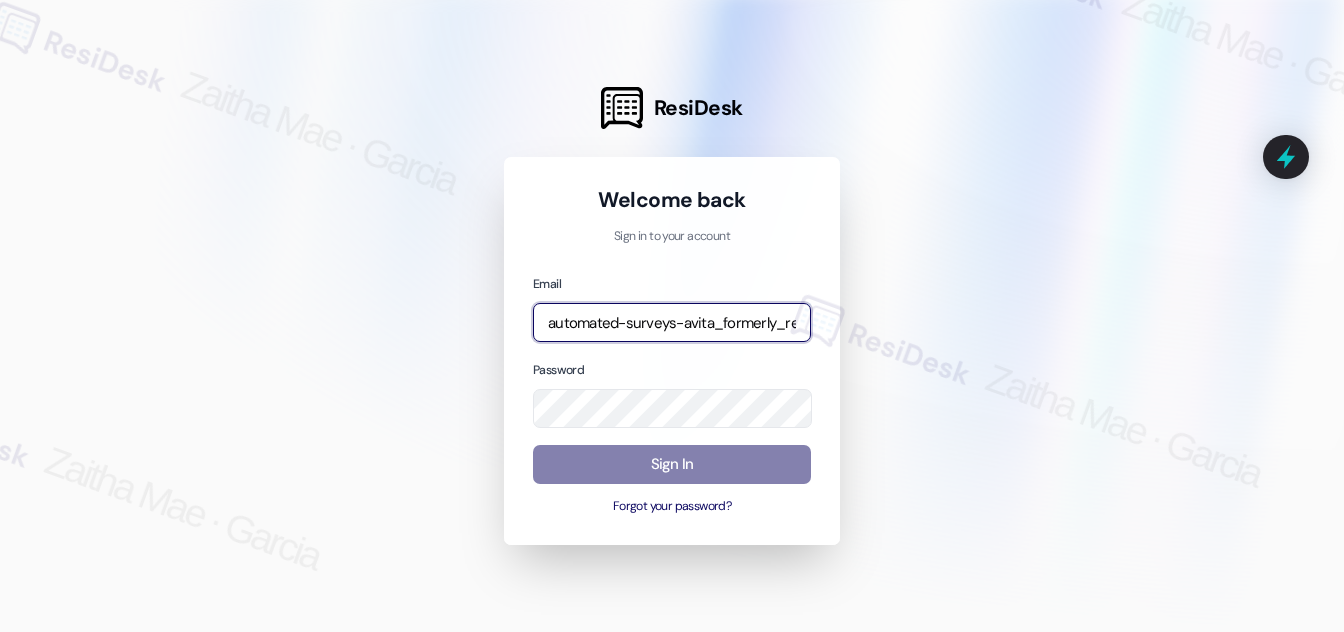 type on "automated-surveys-avita_formerly_regency-zaitha.mae.garcia@avita_formerly_regency.com" 